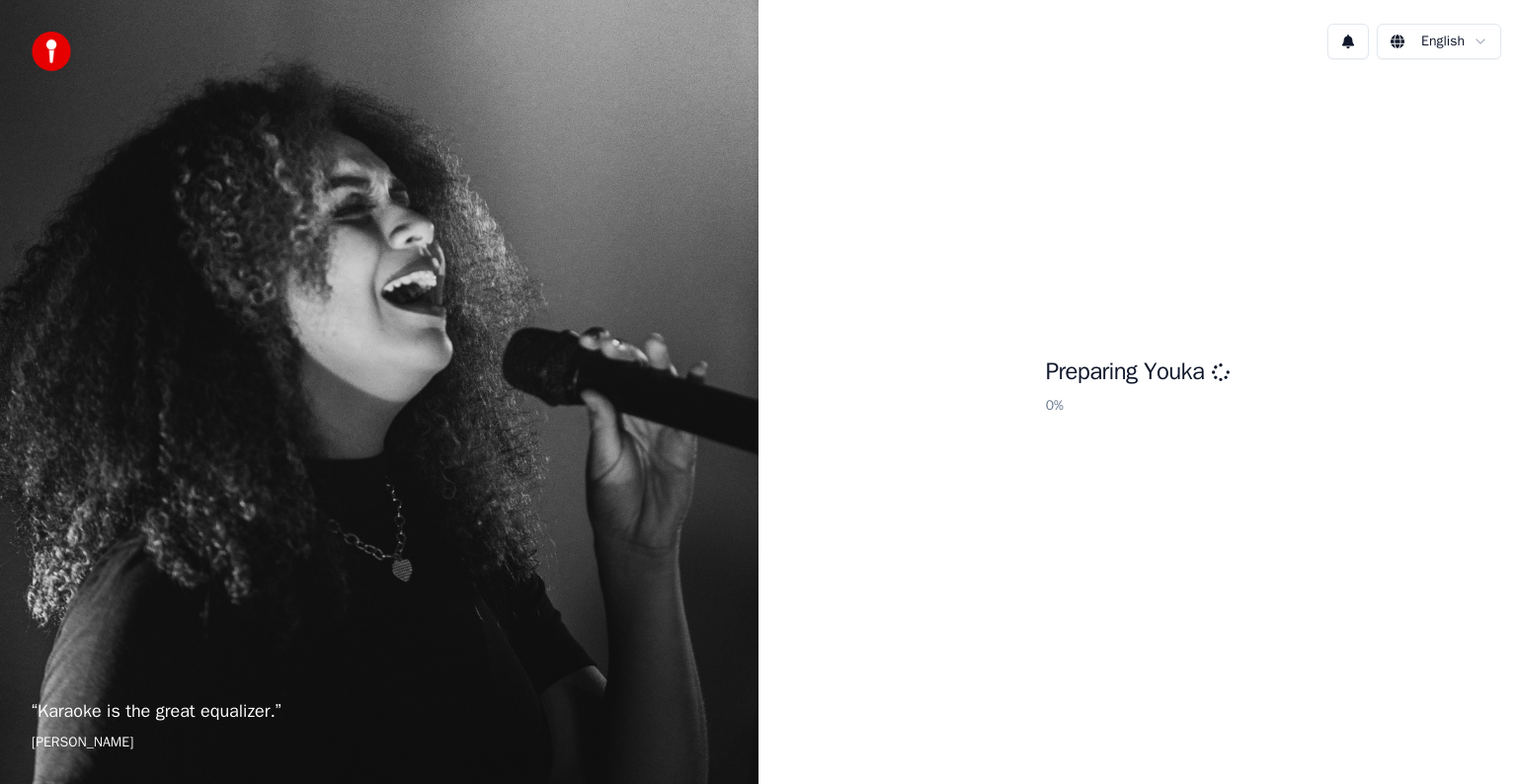 scroll, scrollTop: 0, scrollLeft: 0, axis: both 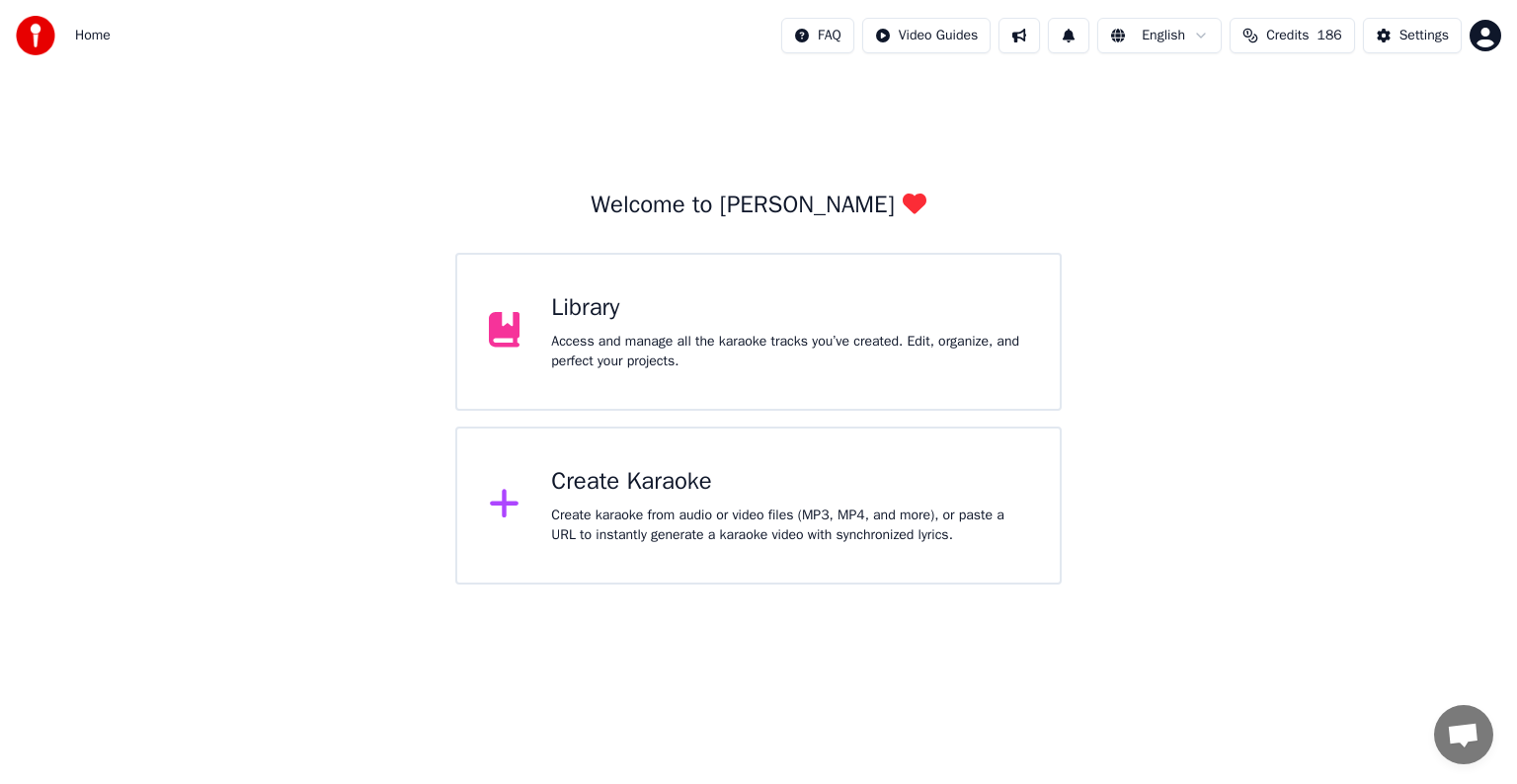 click on "Create Karaoke" at bounding box center (789, 482) 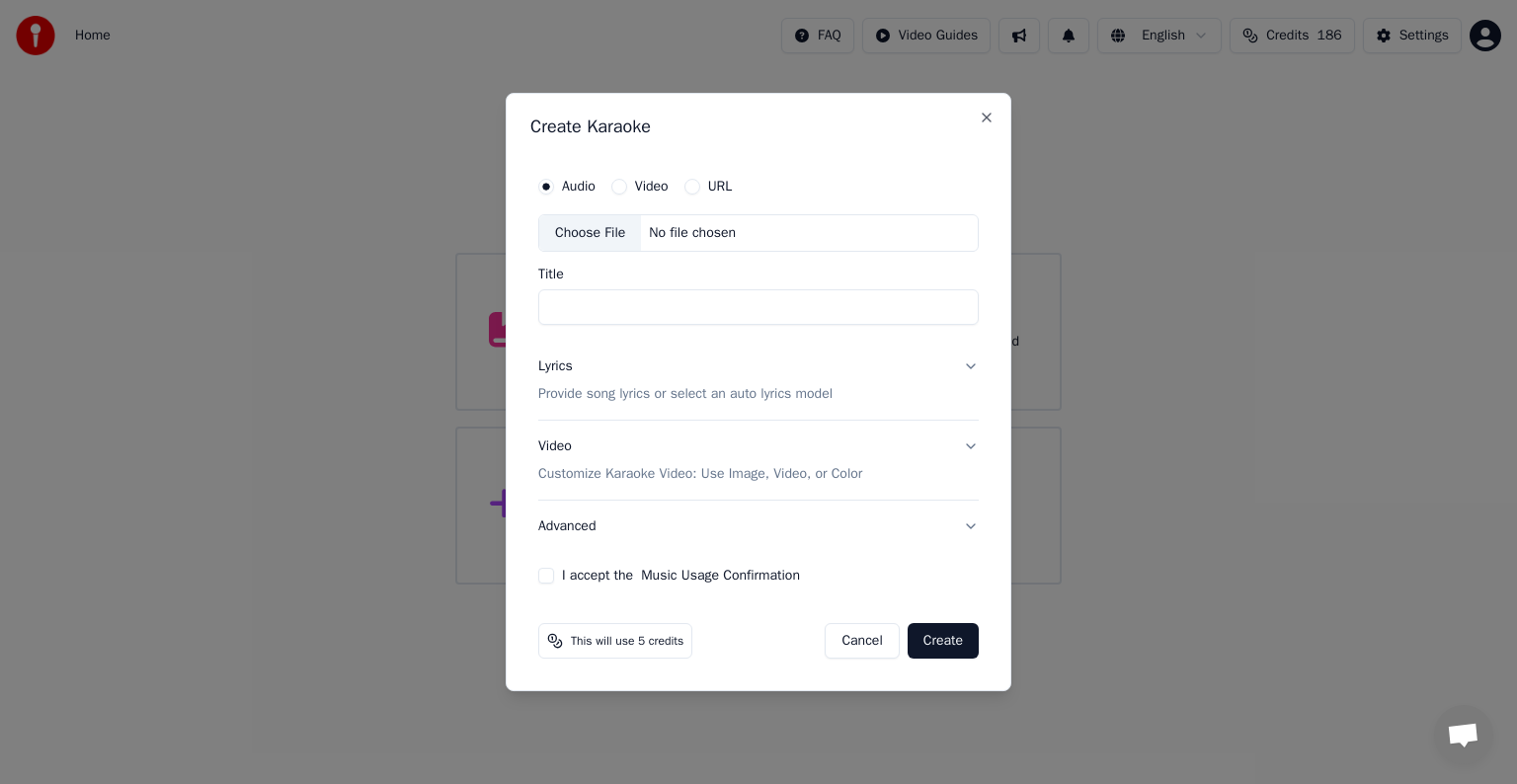 click on "Choose File" at bounding box center [590, 233] 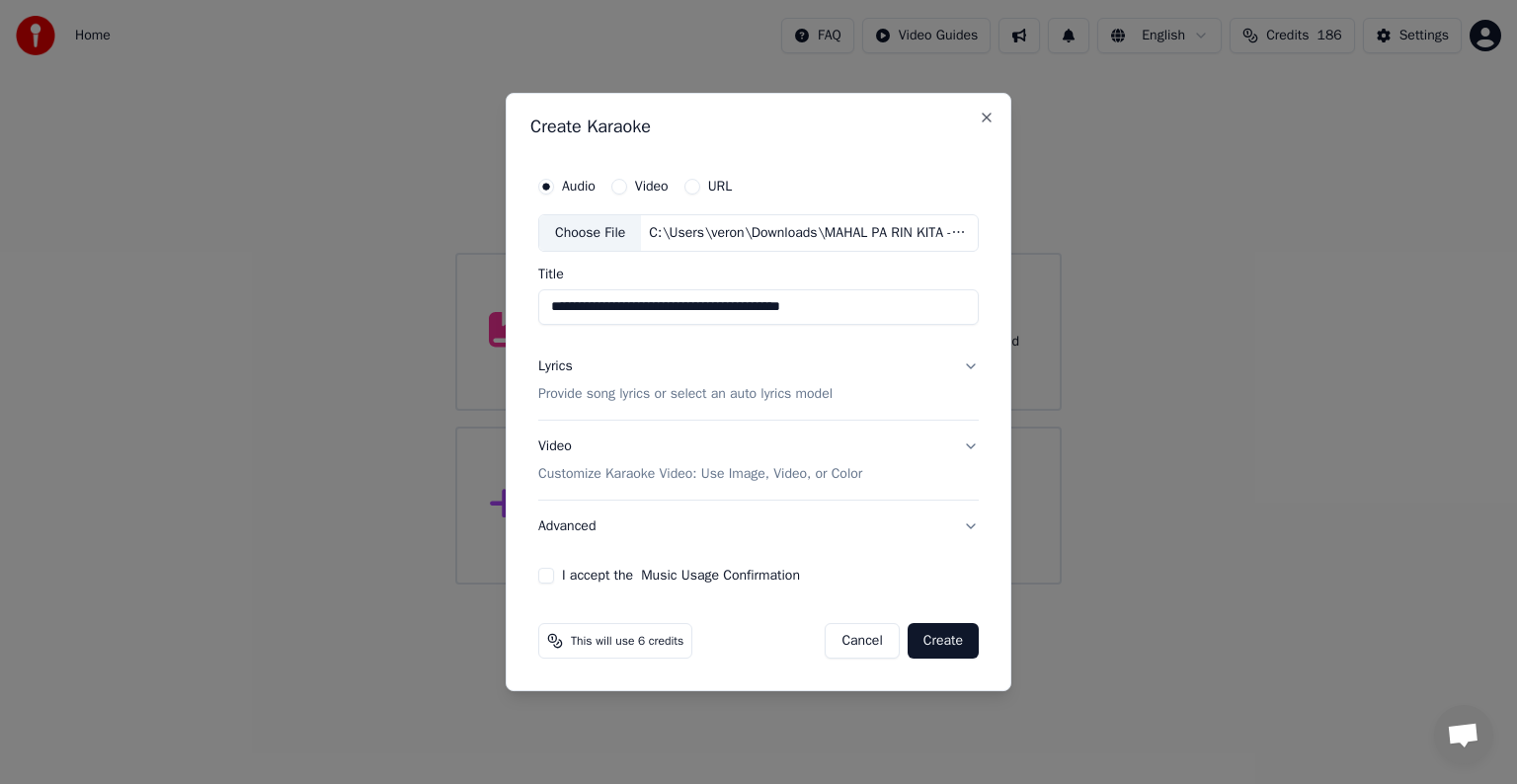 drag, startPoint x: 739, startPoint y: 306, endPoint x: 866, endPoint y: 301, distance: 127.09839 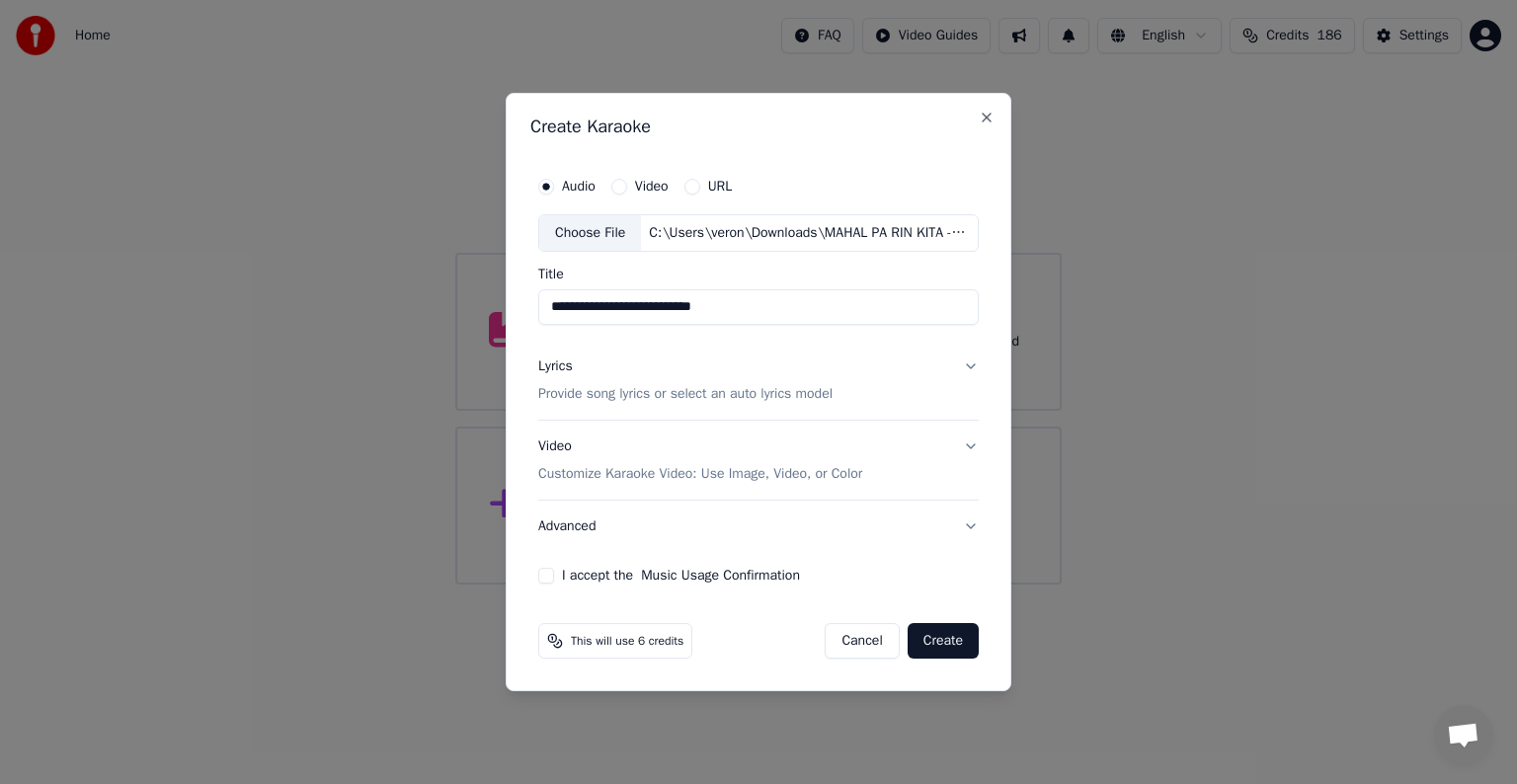 drag, startPoint x: 565, startPoint y: 304, endPoint x: 672, endPoint y: 308, distance: 107.07474 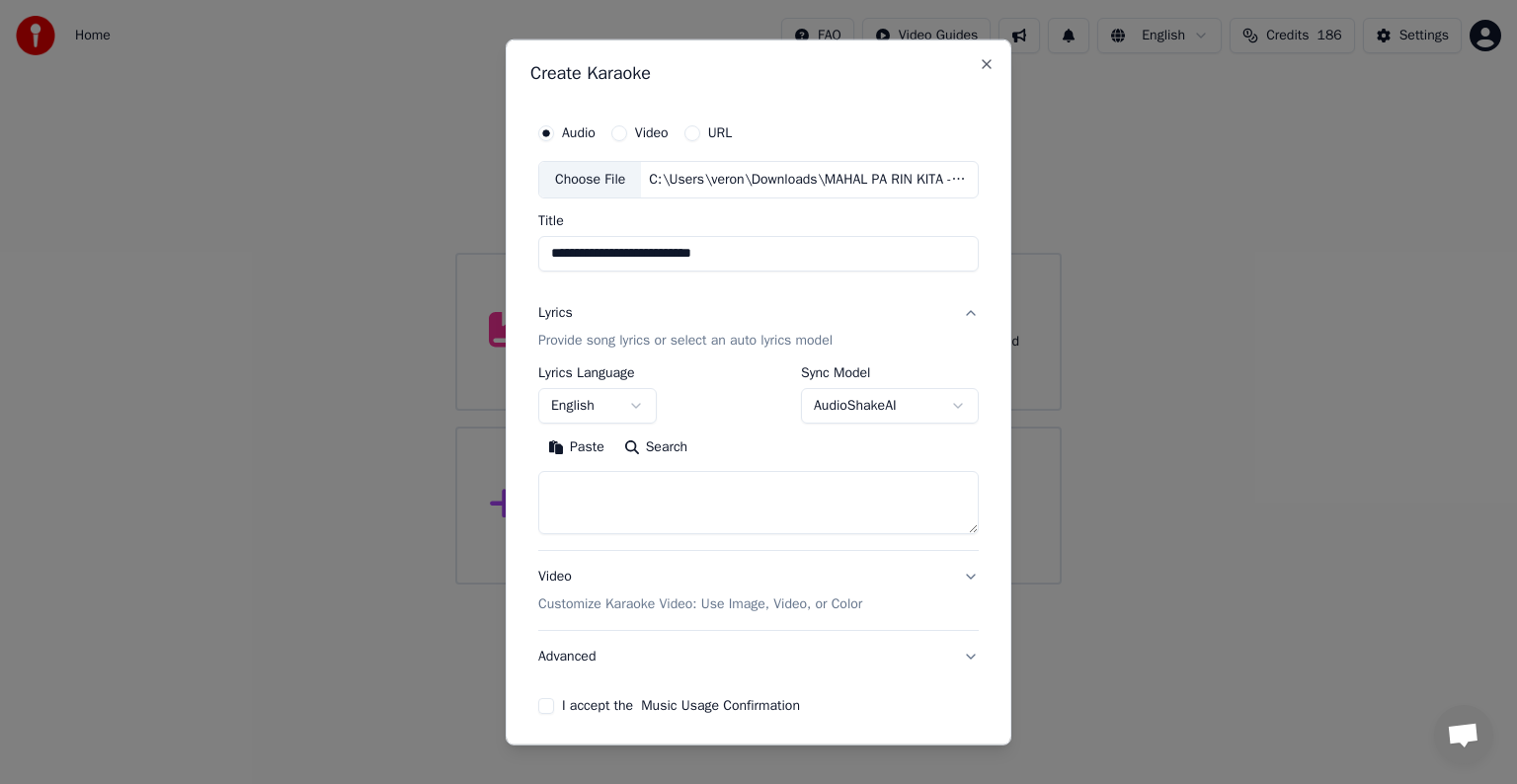 type 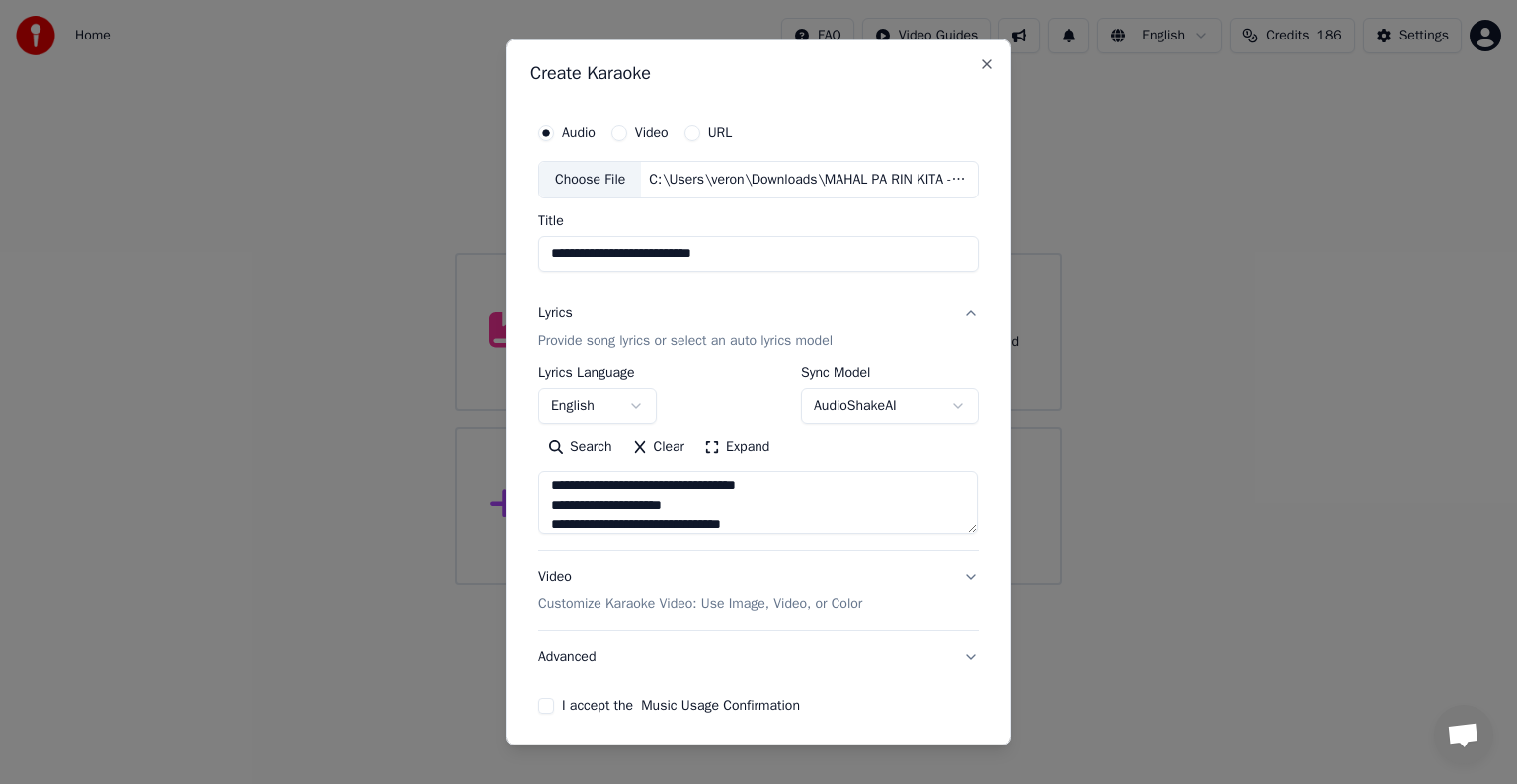 scroll, scrollTop: 63, scrollLeft: 0, axis: vertical 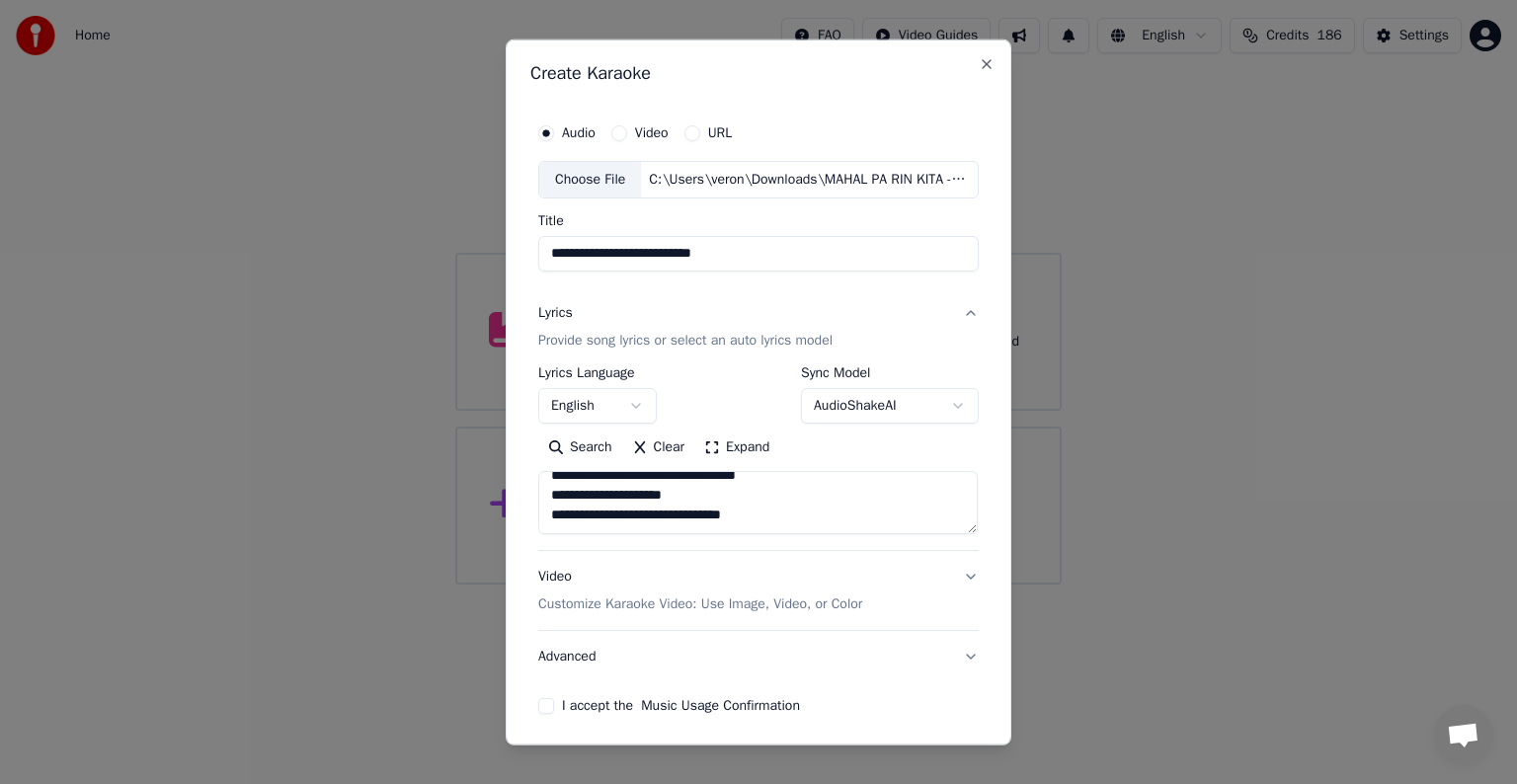 paste on "**********" 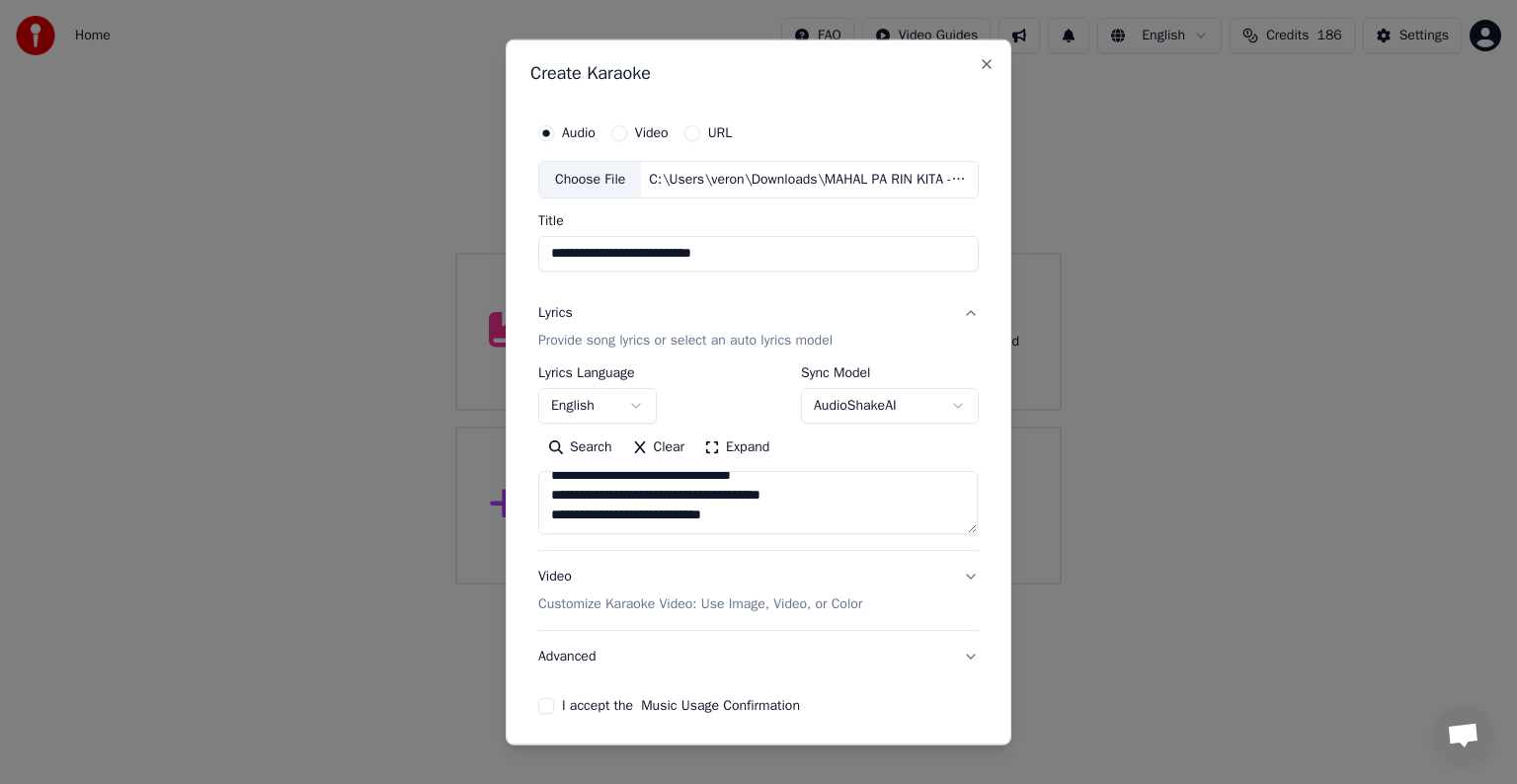 scroll, scrollTop: 162, scrollLeft: 0, axis: vertical 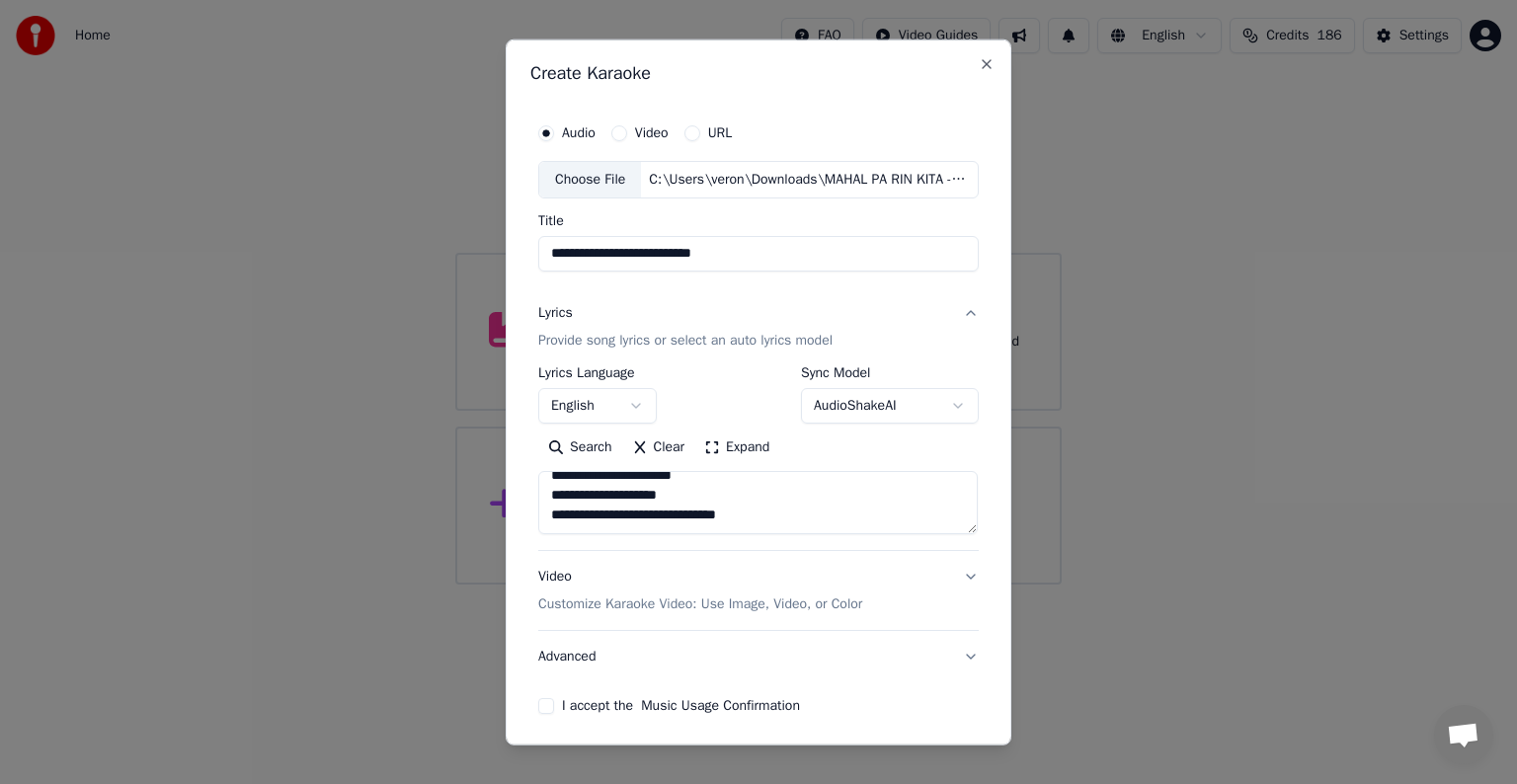click on "**********" at bounding box center (758, 503) 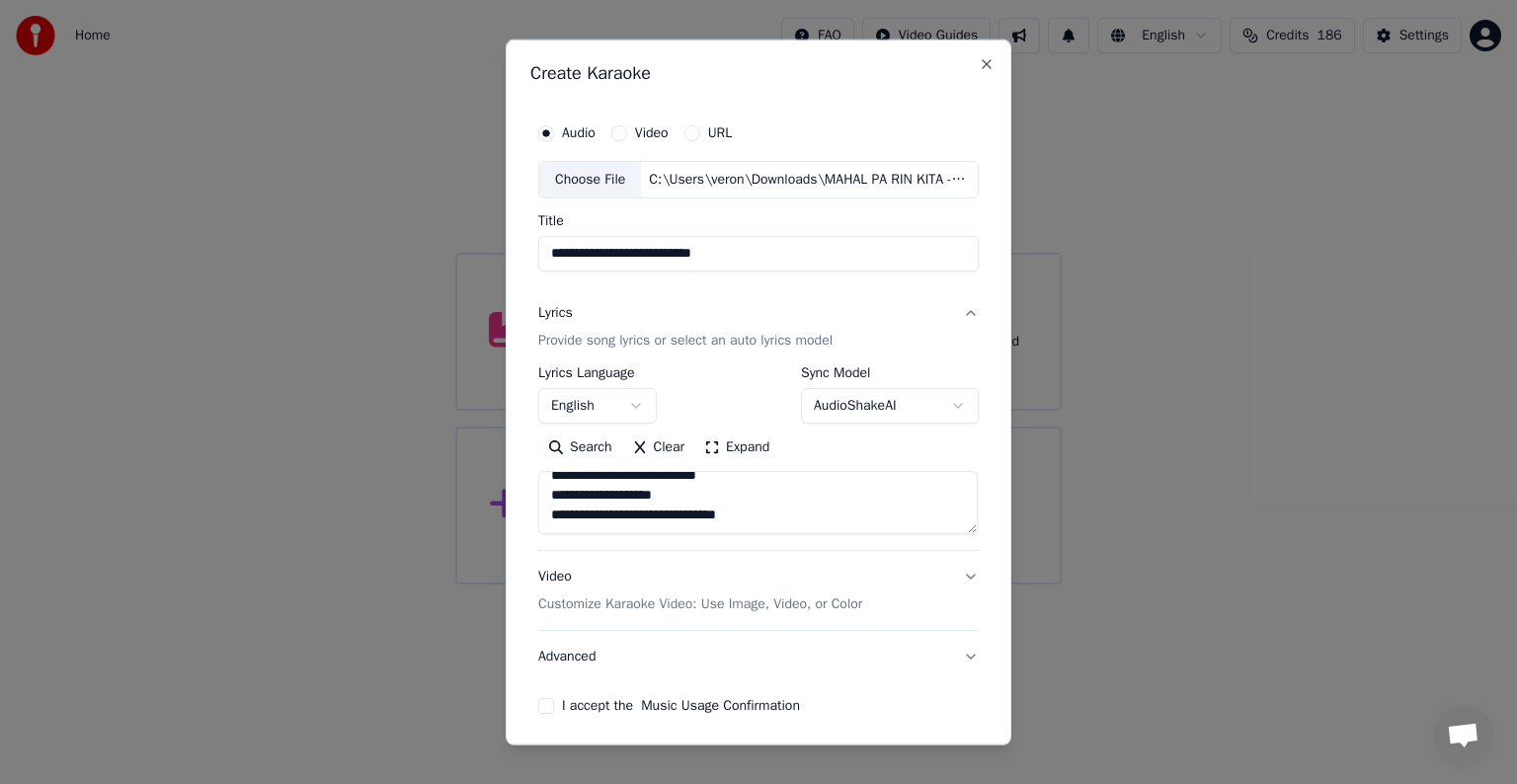 scroll, scrollTop: 438, scrollLeft: 0, axis: vertical 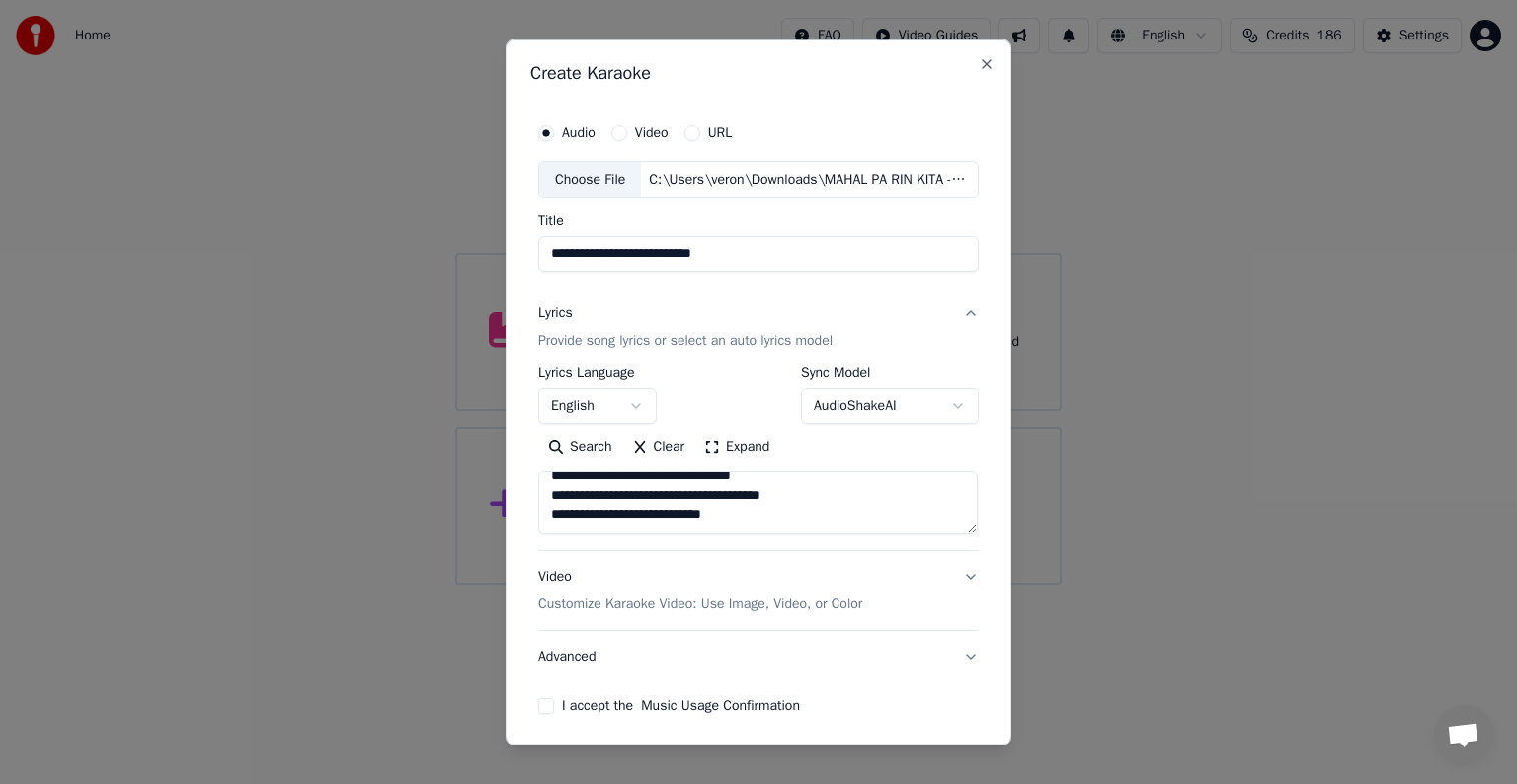click on "**********" at bounding box center [758, 503] 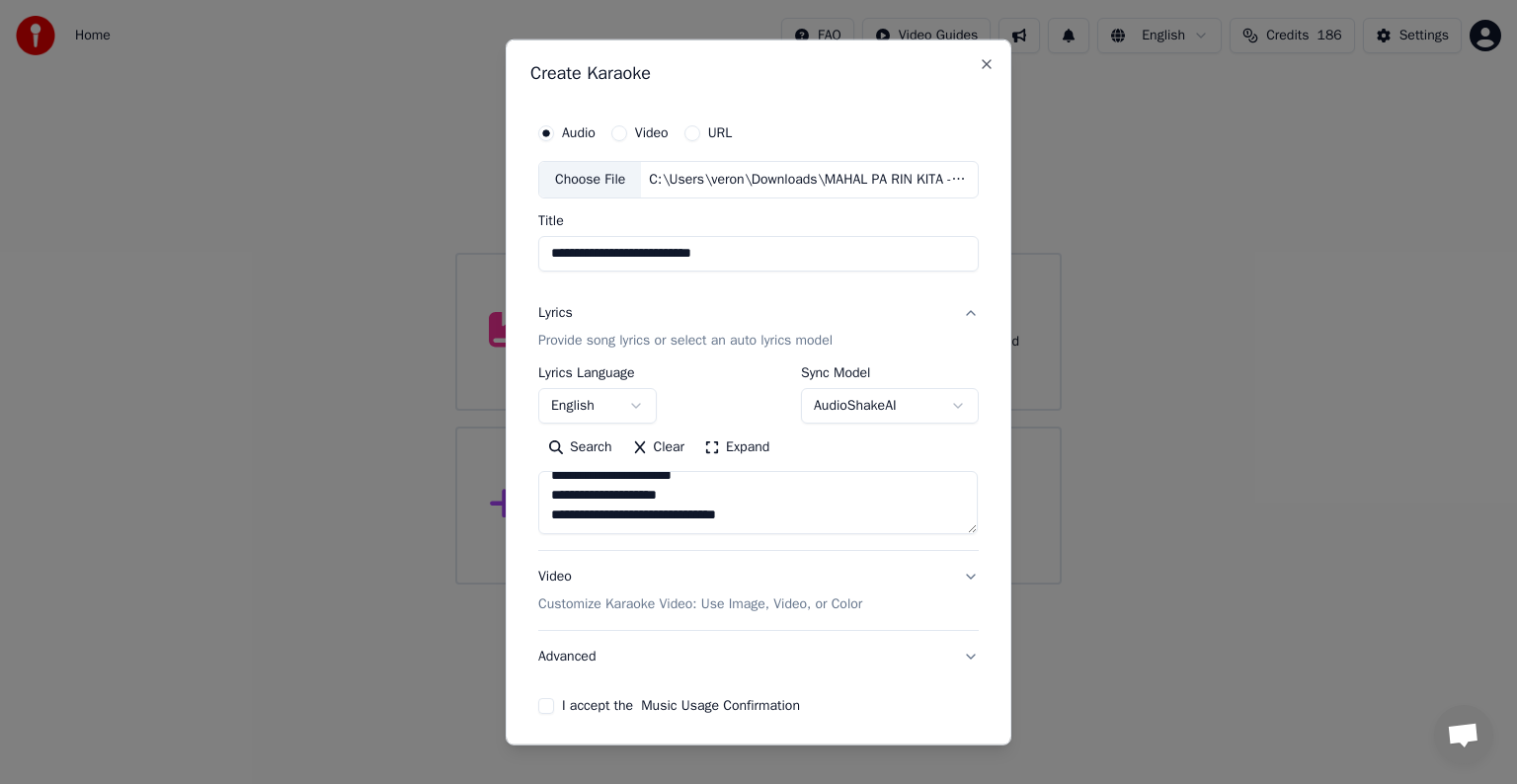 scroll, scrollTop: 715, scrollLeft: 0, axis: vertical 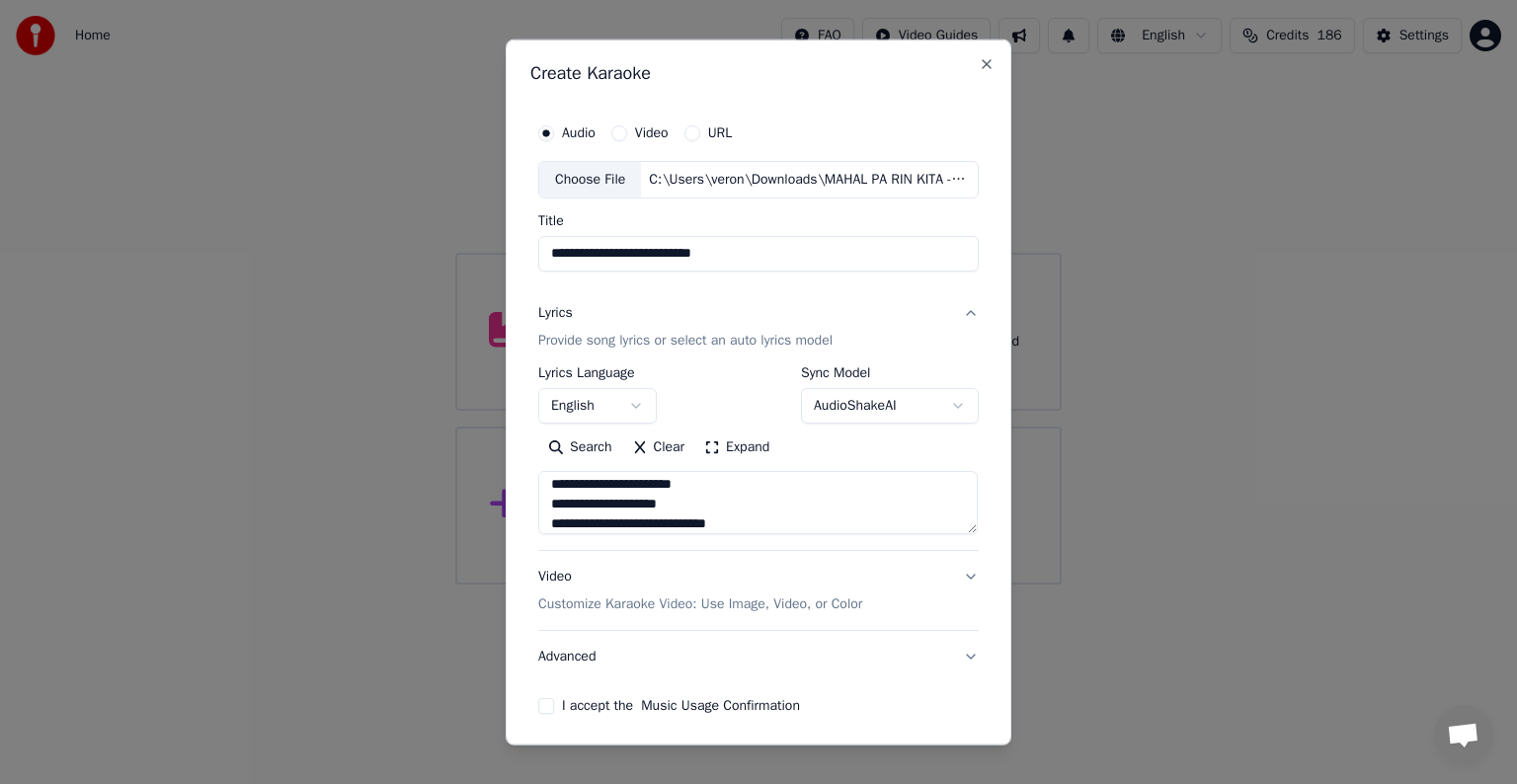 type on "**********" 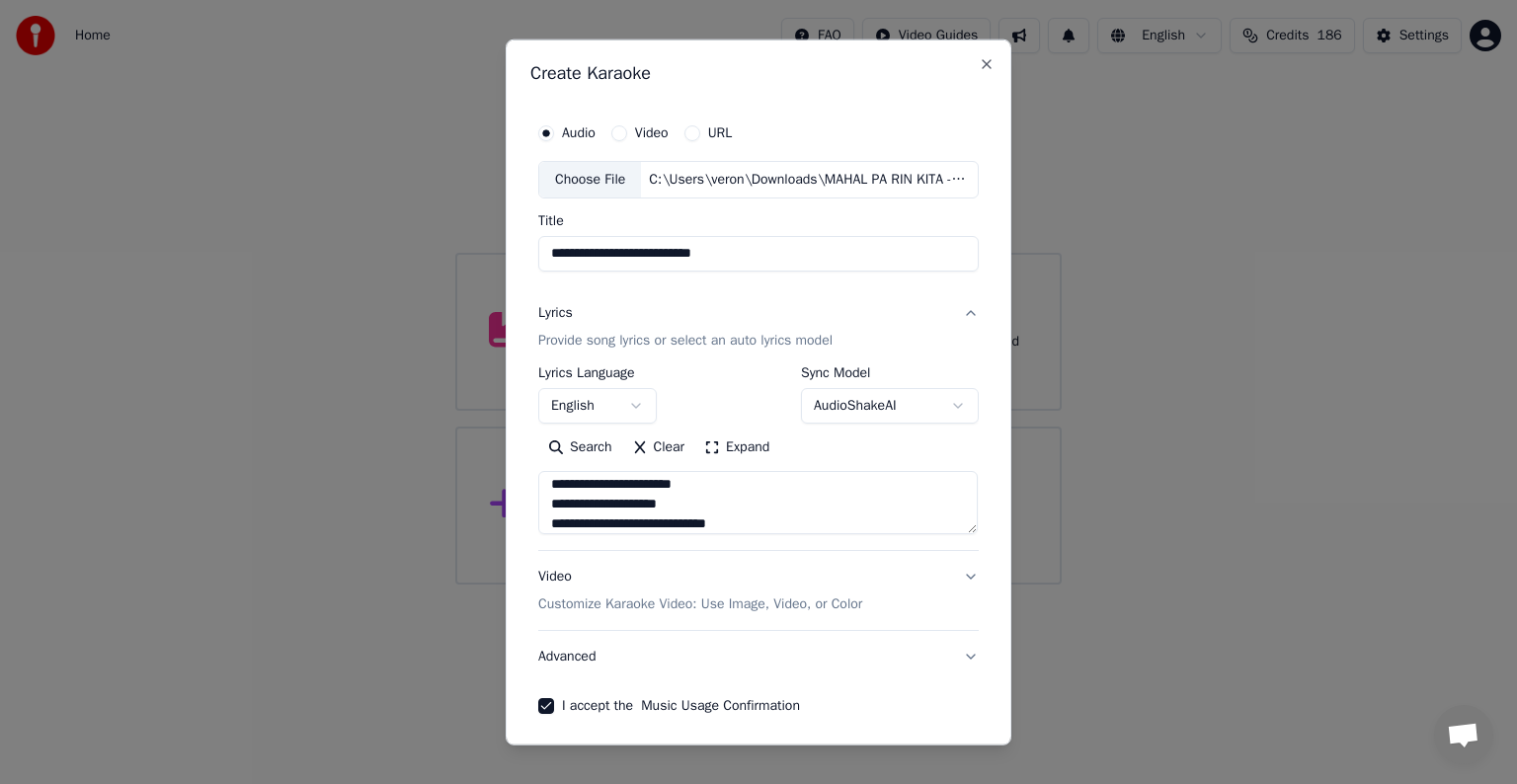click on "I accept the   Music Usage Confirmation" at bounding box center [546, 706] 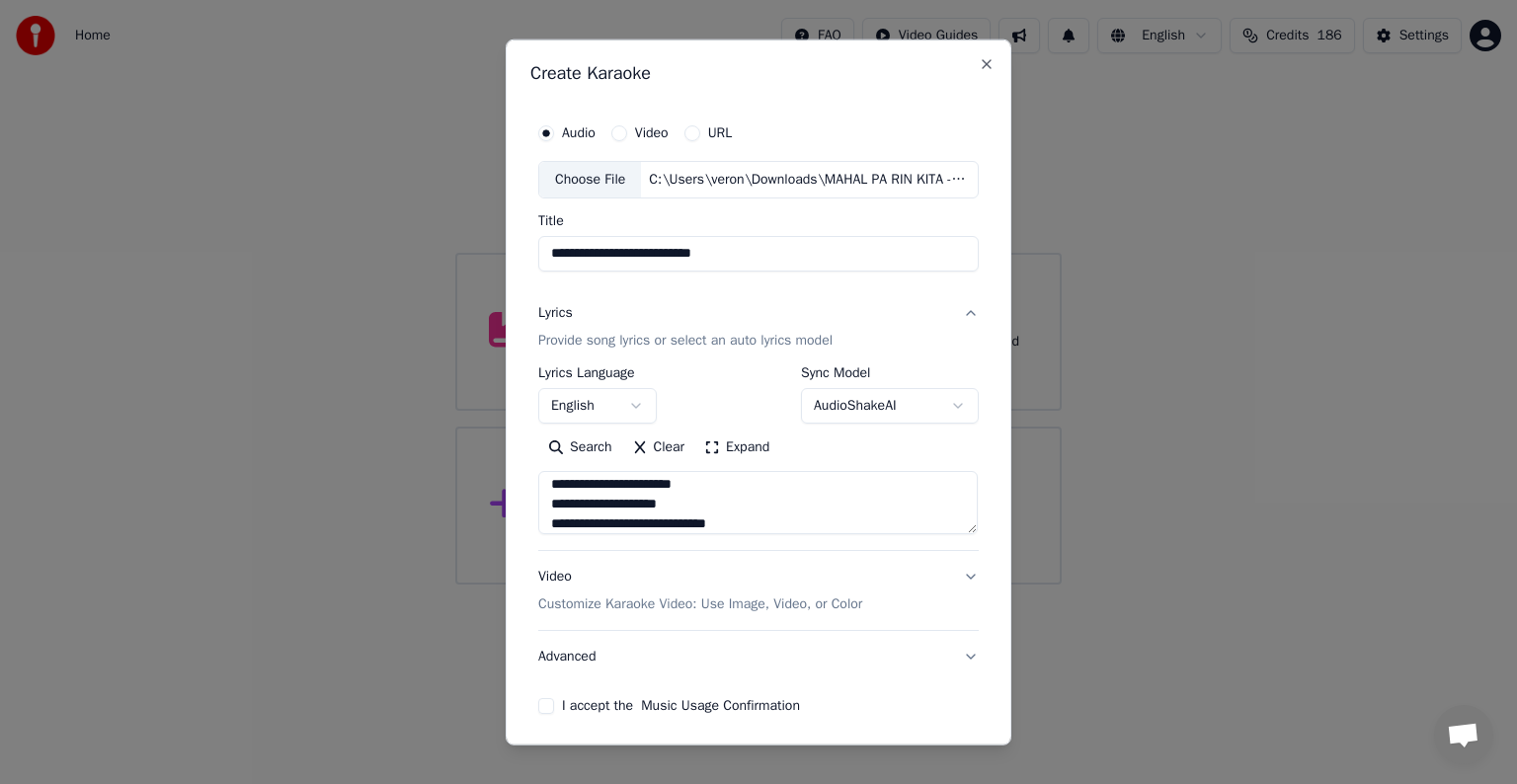 scroll, scrollTop: 861, scrollLeft: 0, axis: vertical 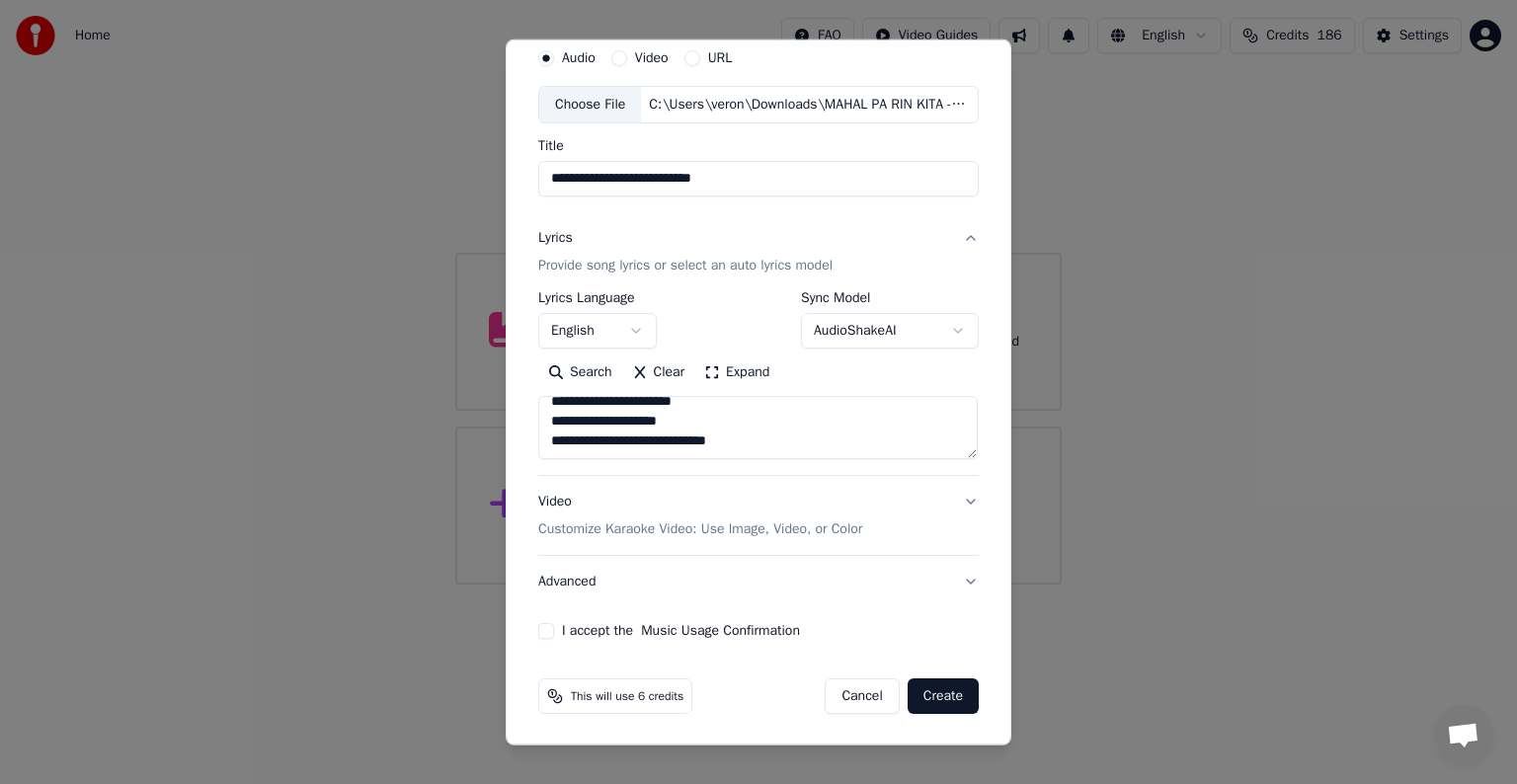 click on "I accept the   Music Usage Confirmation" at bounding box center [546, 631] 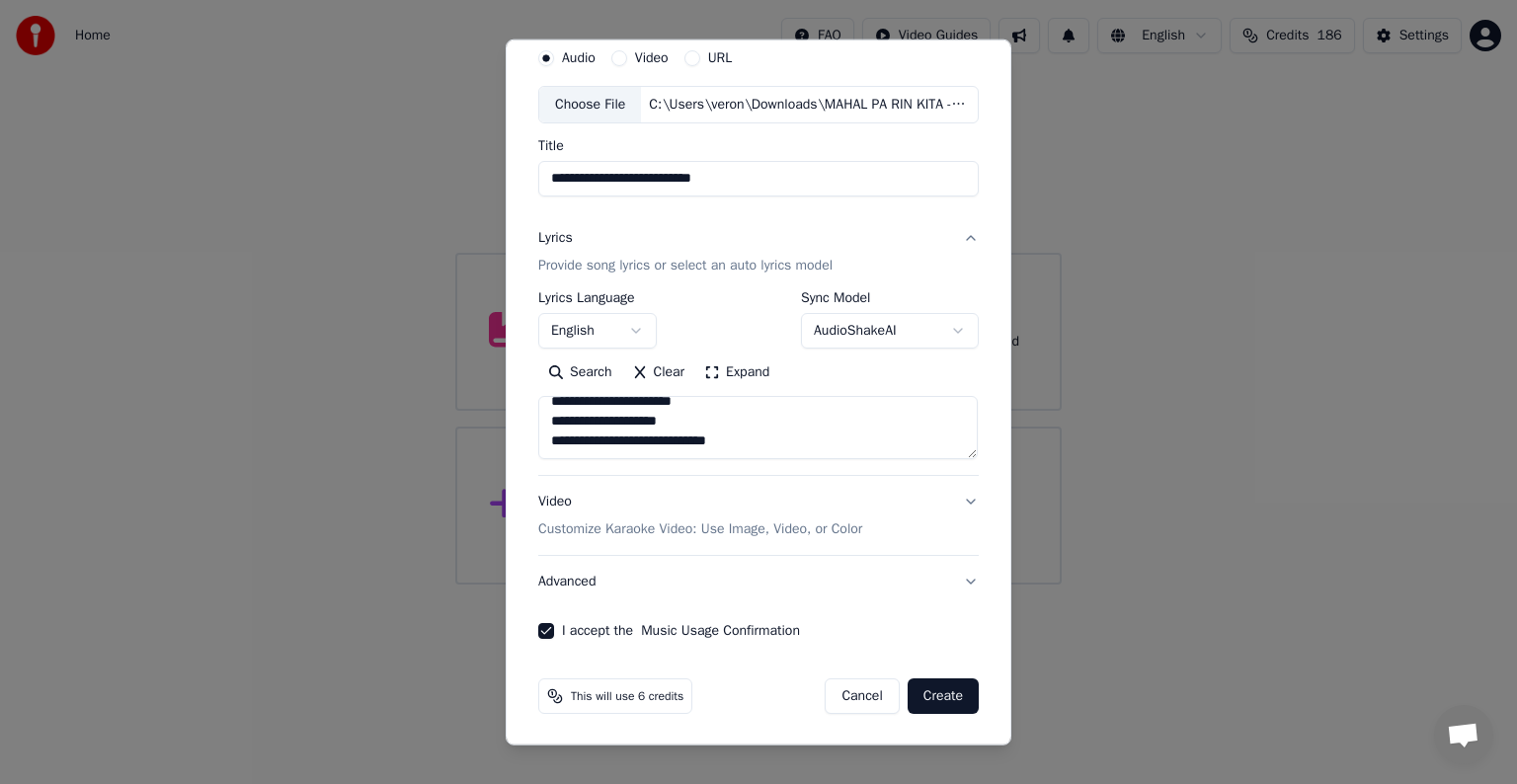click on "Create" at bounding box center [943, 696] 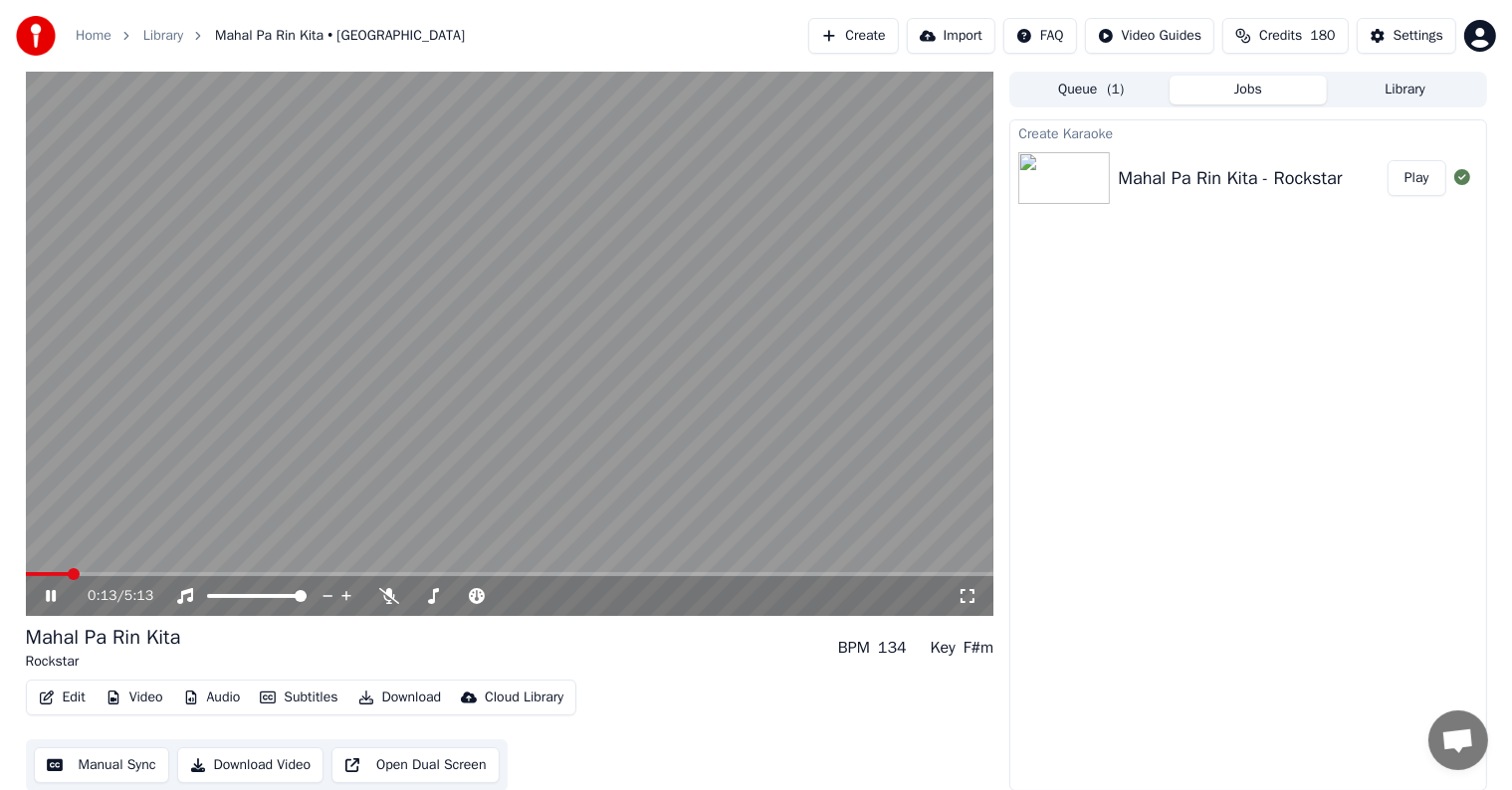 click at bounding box center (510, 343) 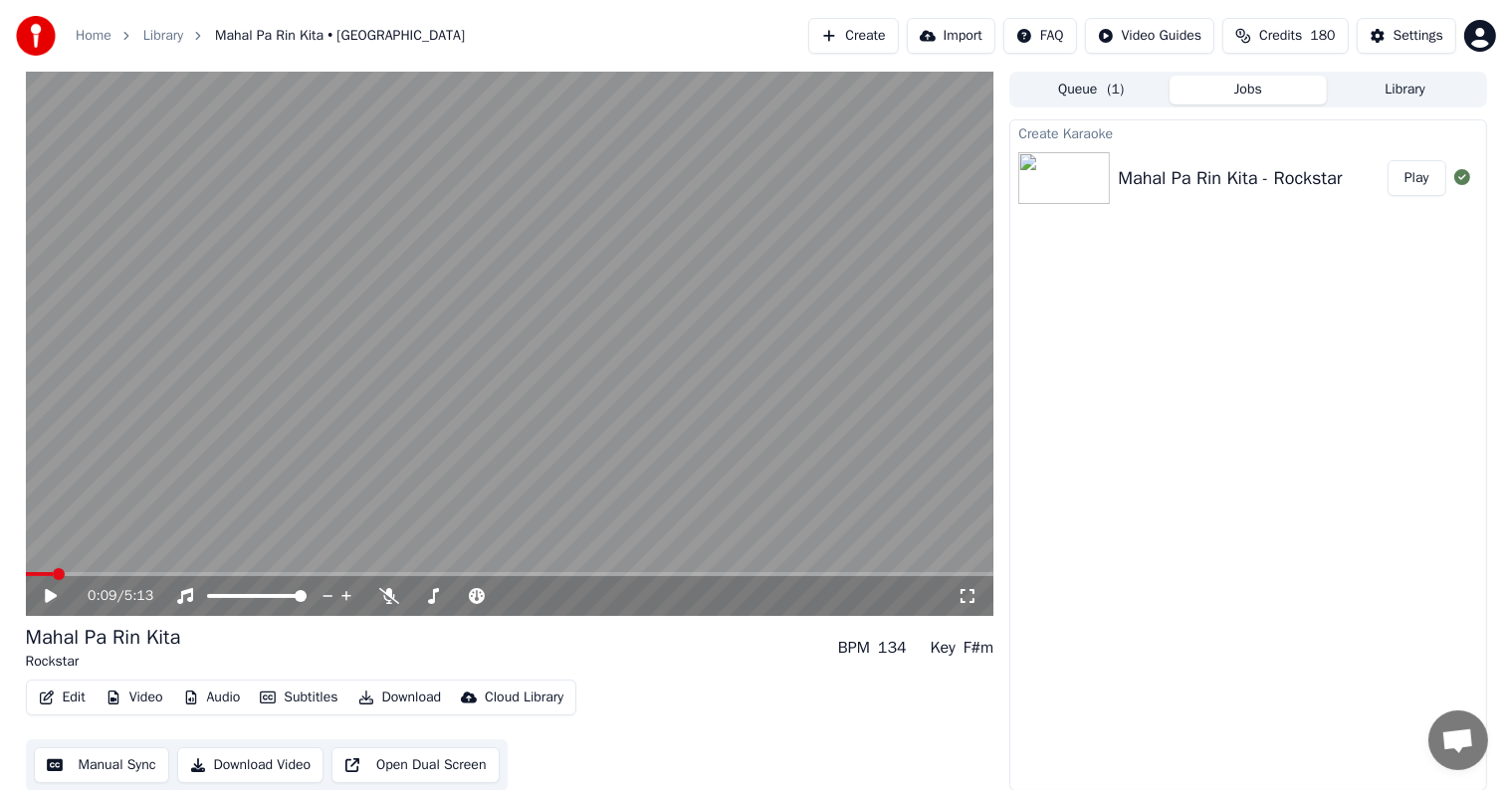 click at bounding box center (40, 574) 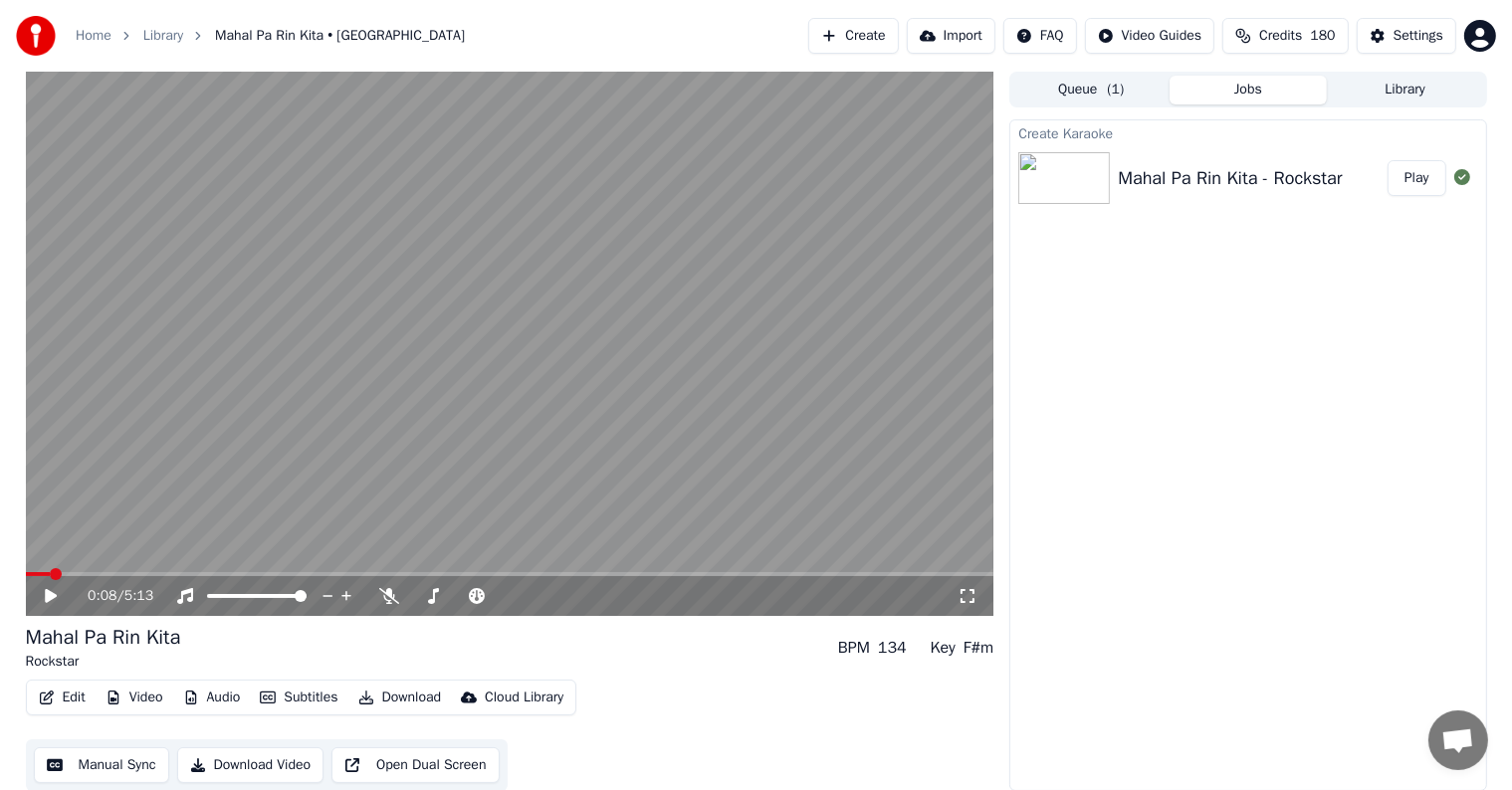 click at bounding box center (38, 574) 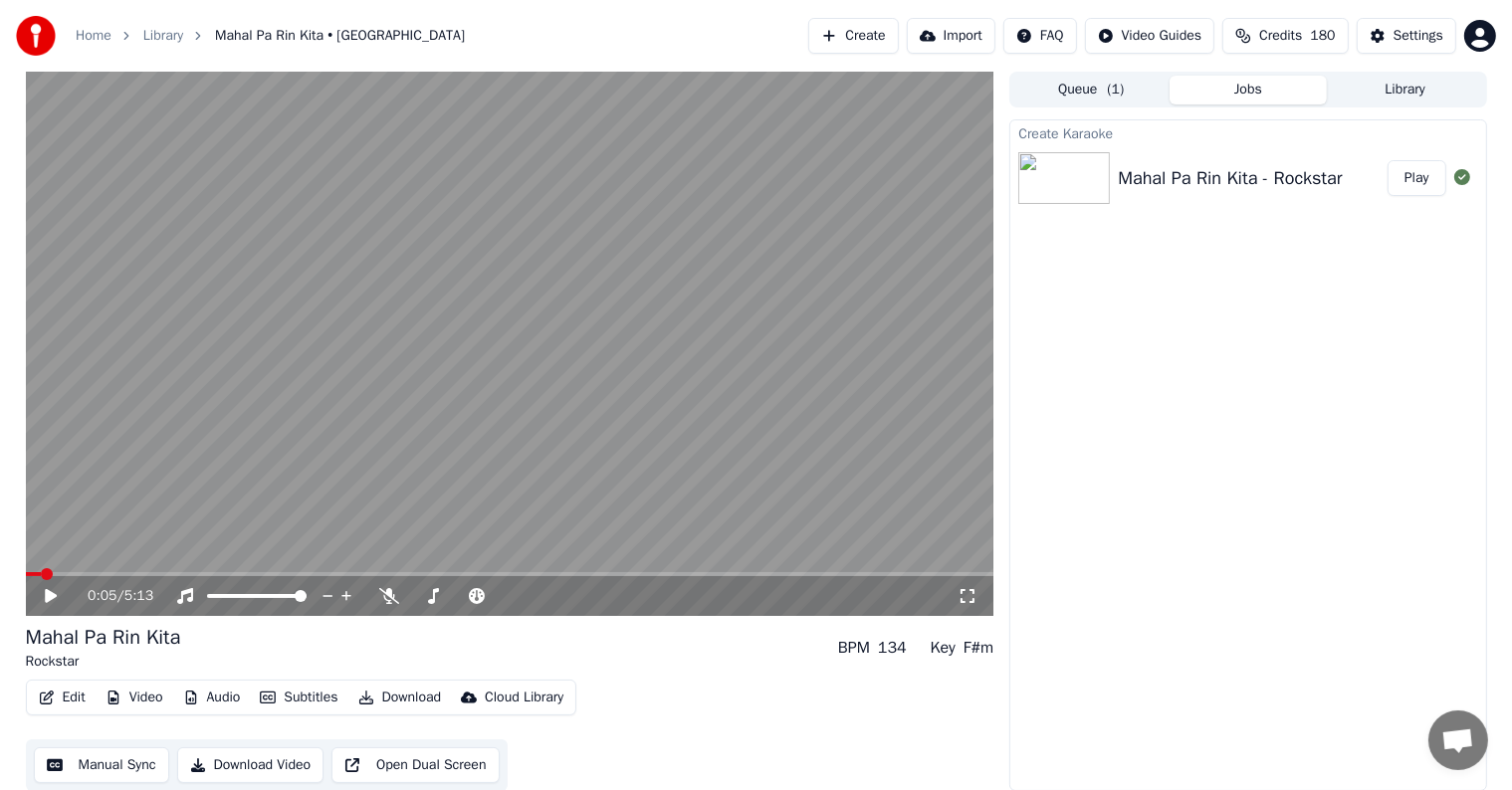 click at bounding box center (34, 574) 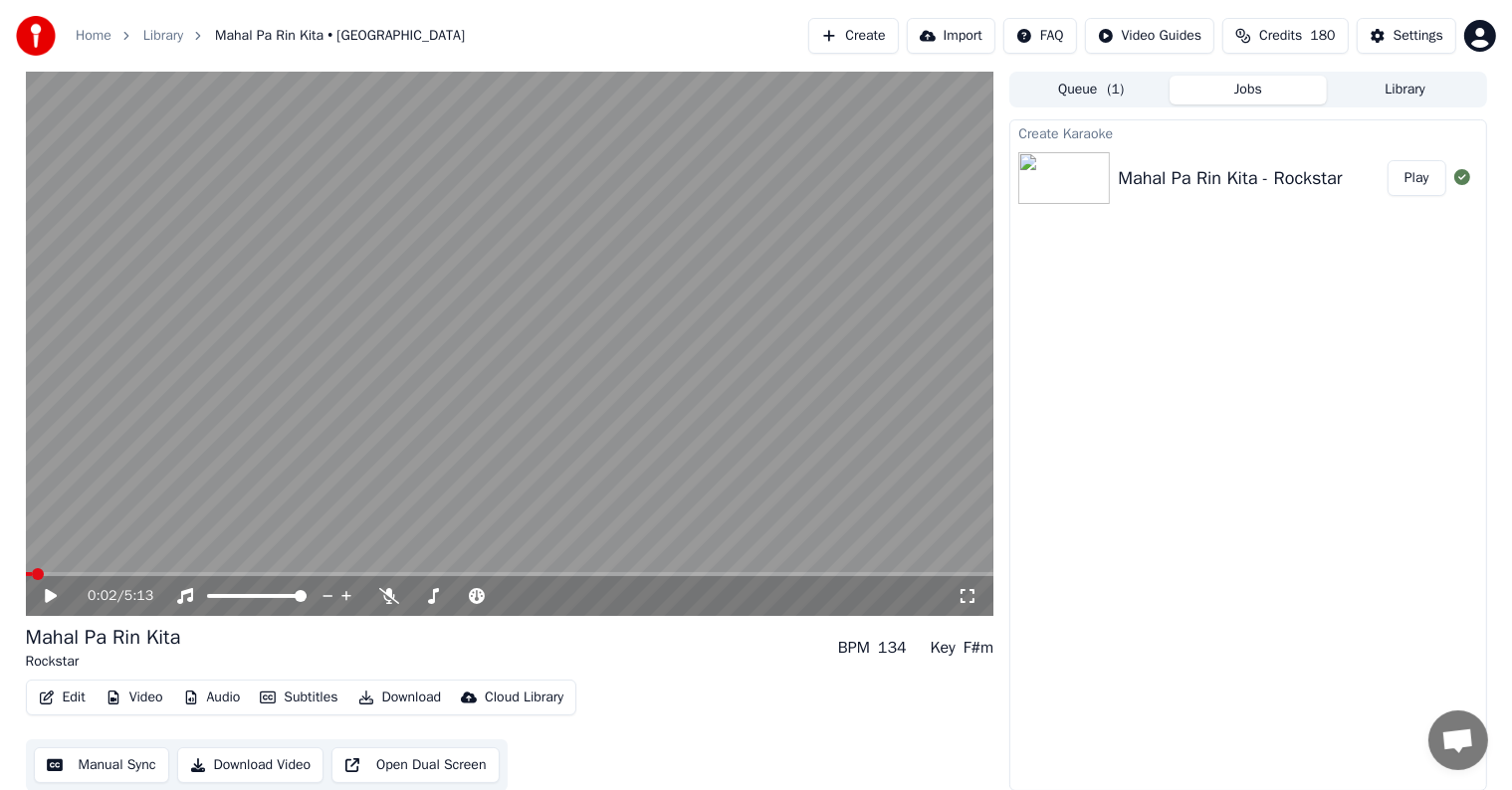 click at bounding box center (29, 574) 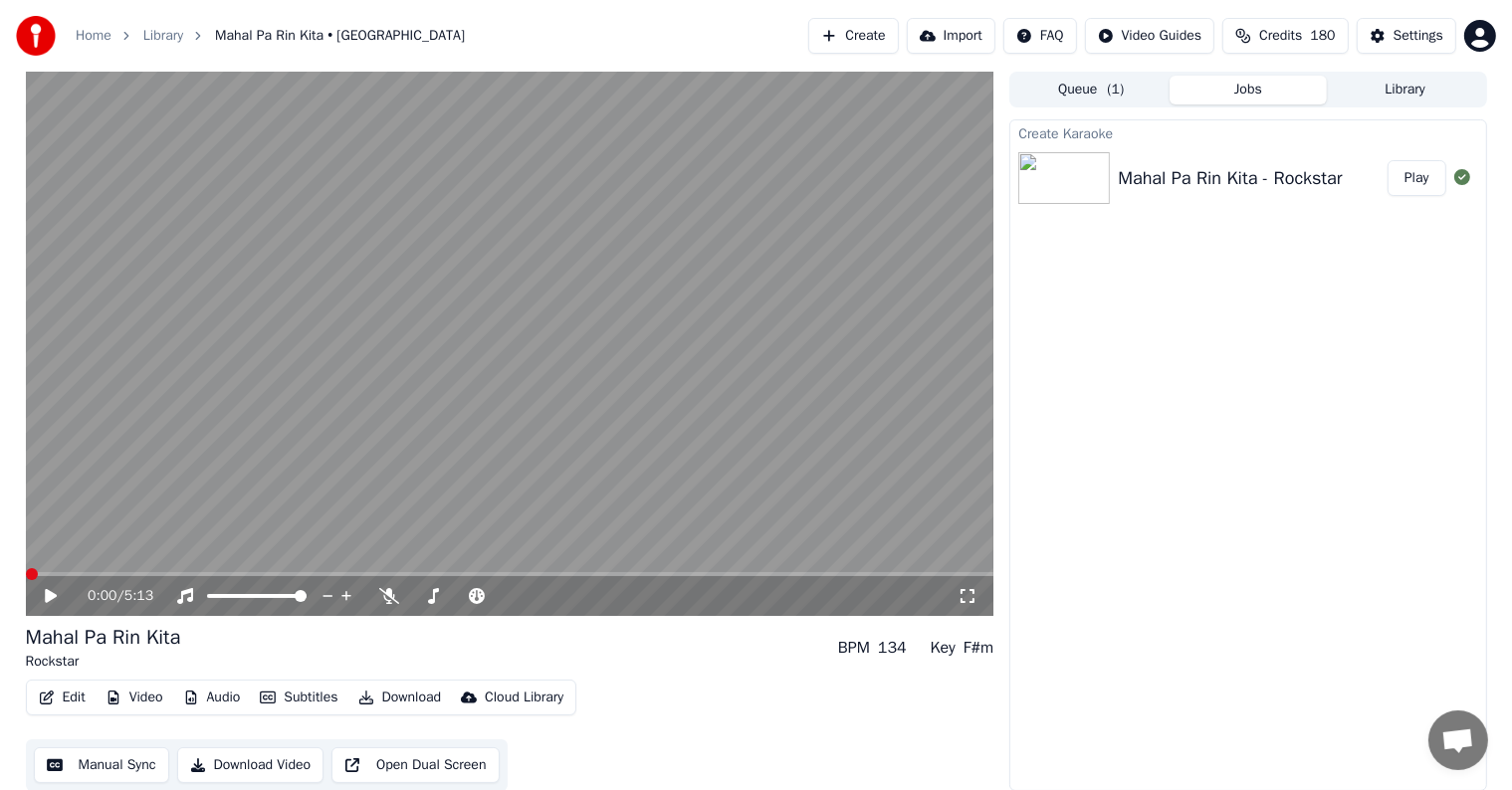 click at bounding box center (32, 574) 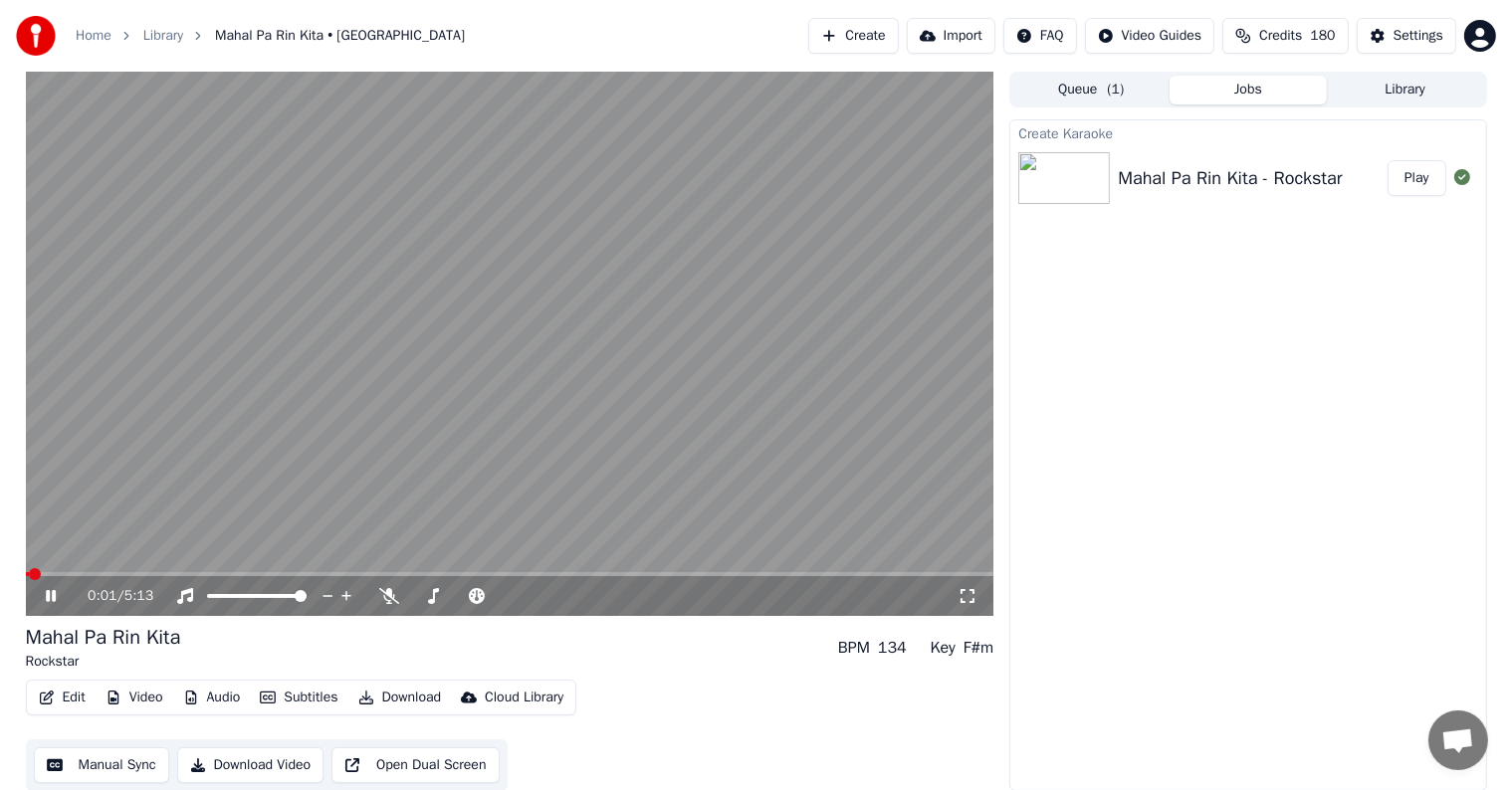 click 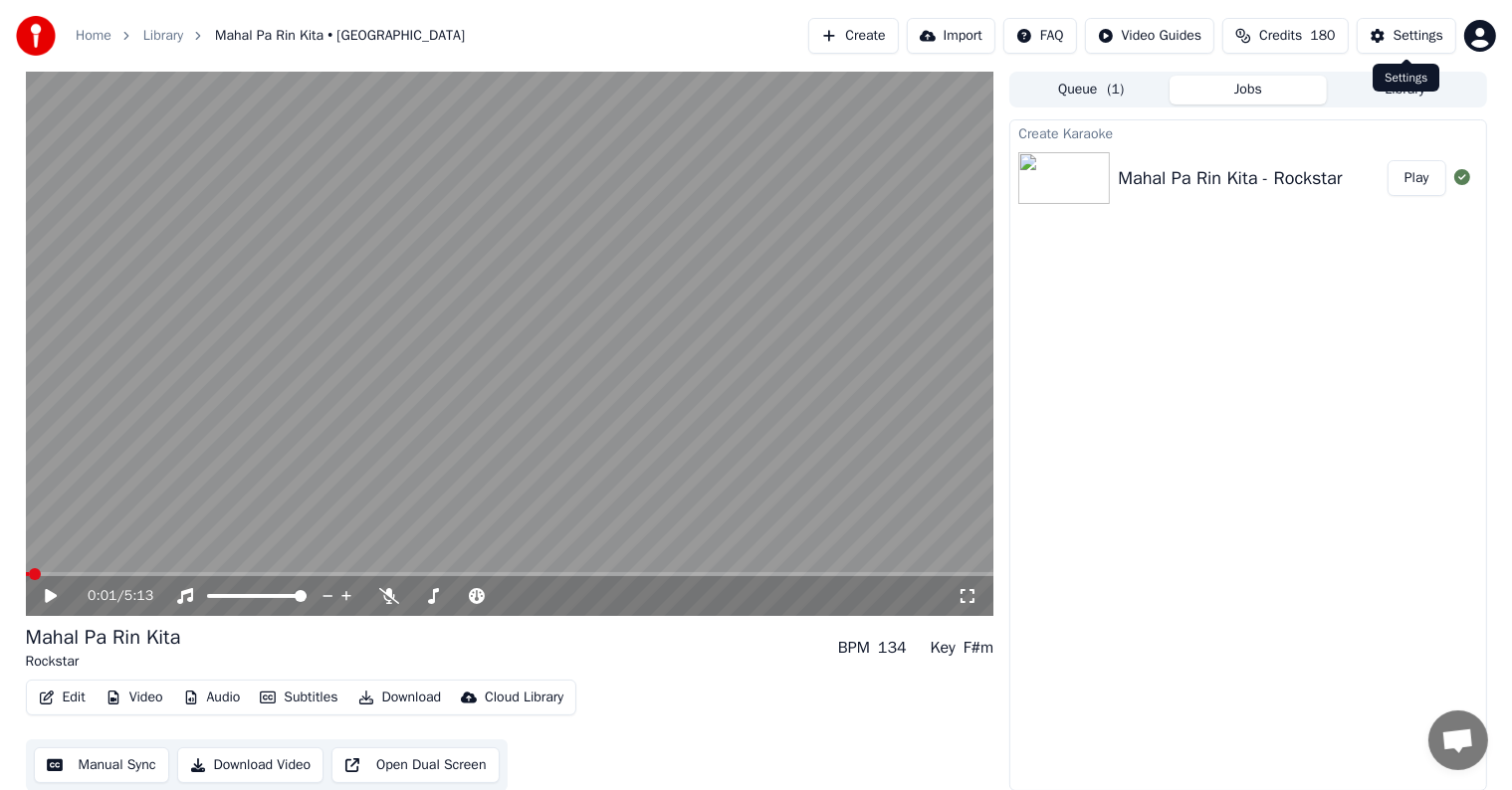 click on "Settings" at bounding box center [1406, 36] 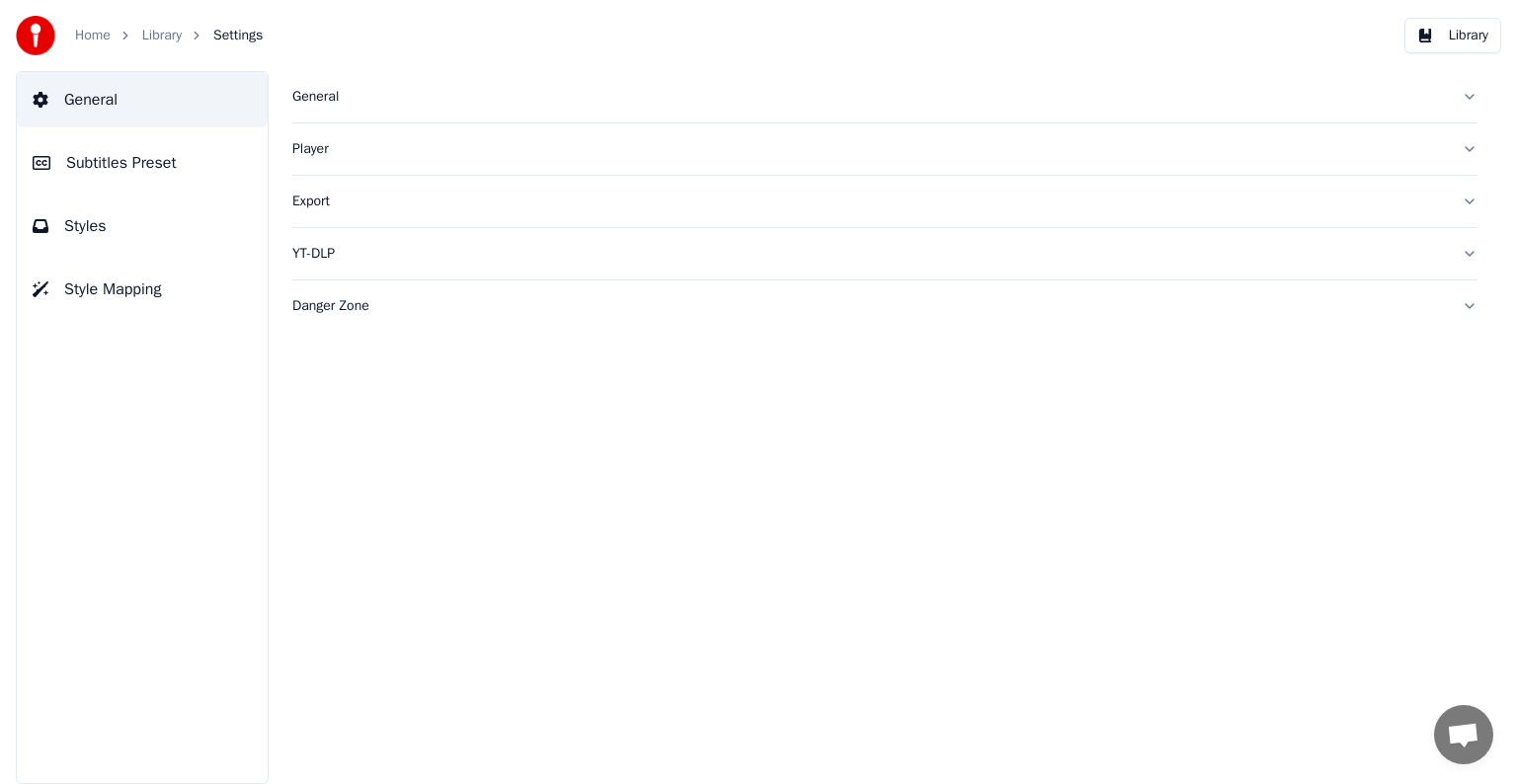 click on "Subtitles Preset" at bounding box center [142, 163] 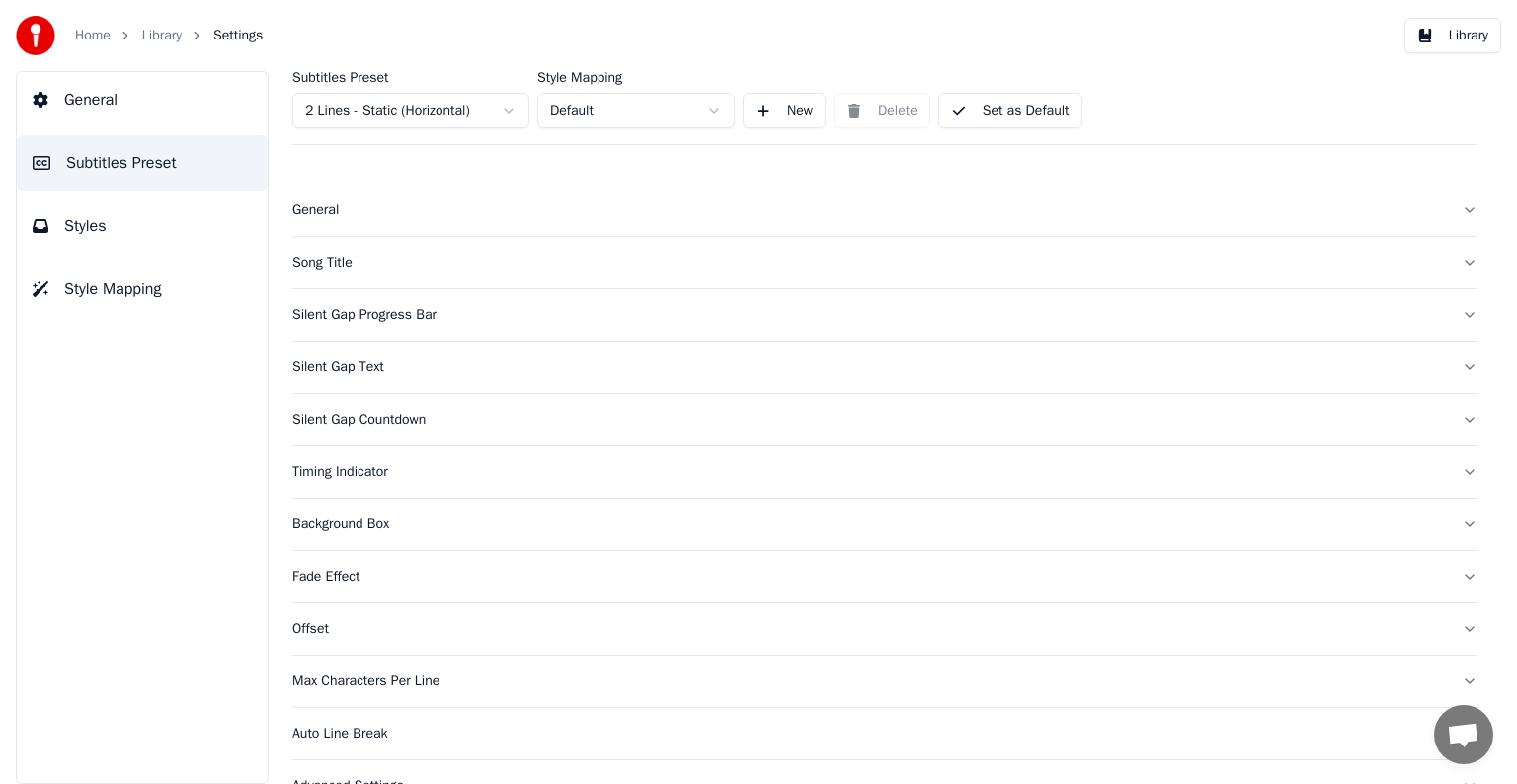 click on "Home Library Settings Library General Subtitles Preset Styles Style Mapping Subtitles Preset 2 Lines - Static (Horizontal) Style Mapping Default New Delete Set as Default General Song Title Silent Gap Progress Bar Silent Gap Text Silent Gap Countdown Timing Indicator Background Box Fade Effect Offset Max Characters Per Line Auto Line Break Advanced Settings Chat [PERSON_NAME] from Youka Desktop More channels Continue on Email Network offline. Reconnecting... No messages can be received or sent for now. Youka Desktop Hello! How can I help you?  [DATE] Hi! I'ts me again. The lyrics are not appearing. Even editing to add lyrics again, it's not appearing. I already spent 22 credits for this please check [DATE] [DATE] [PERSON_NAME], credits should refunded automatically in case of failure, please let me check [DATE] yeah but credits are used again in adding the lyrics in the song that supposed to be good in the first place [DATE] Read [PERSON_NAME] added 22 more credits to your account. [DATE] Send a file" at bounding box center (758, 392) 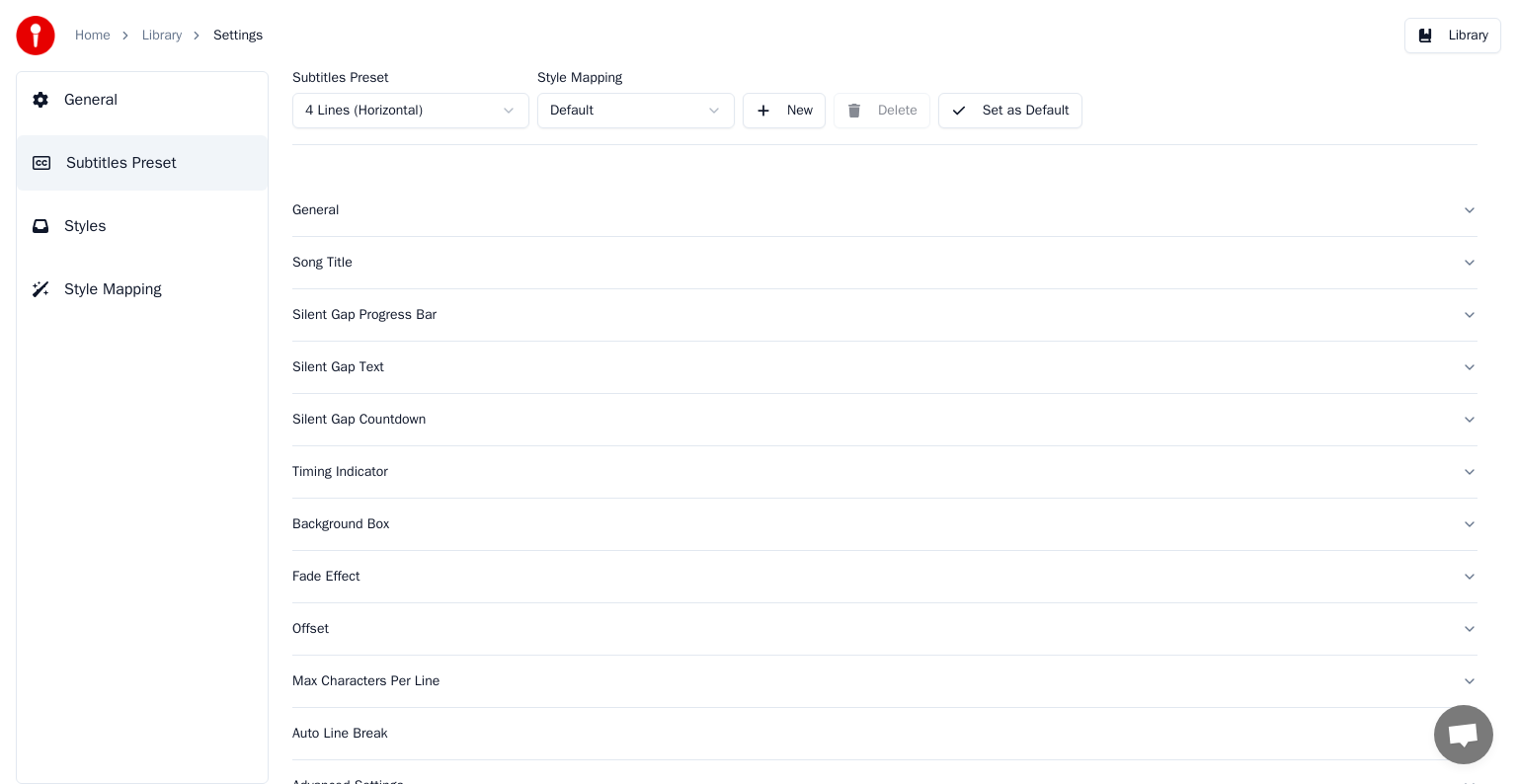drag, startPoint x: 332, startPoint y: 205, endPoint x: 357, endPoint y: 272, distance: 71.51224 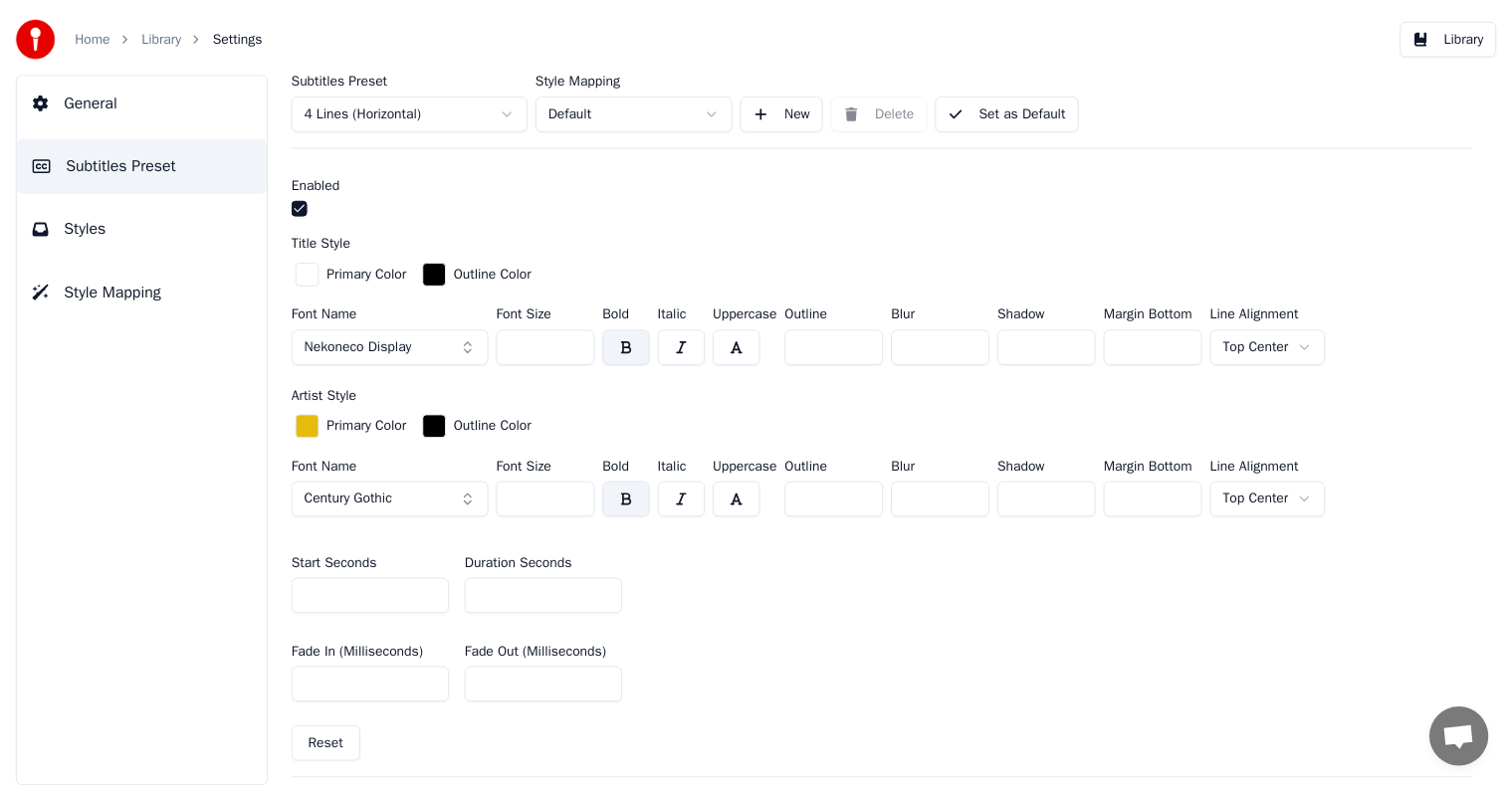 scroll, scrollTop: 696, scrollLeft: 0, axis: vertical 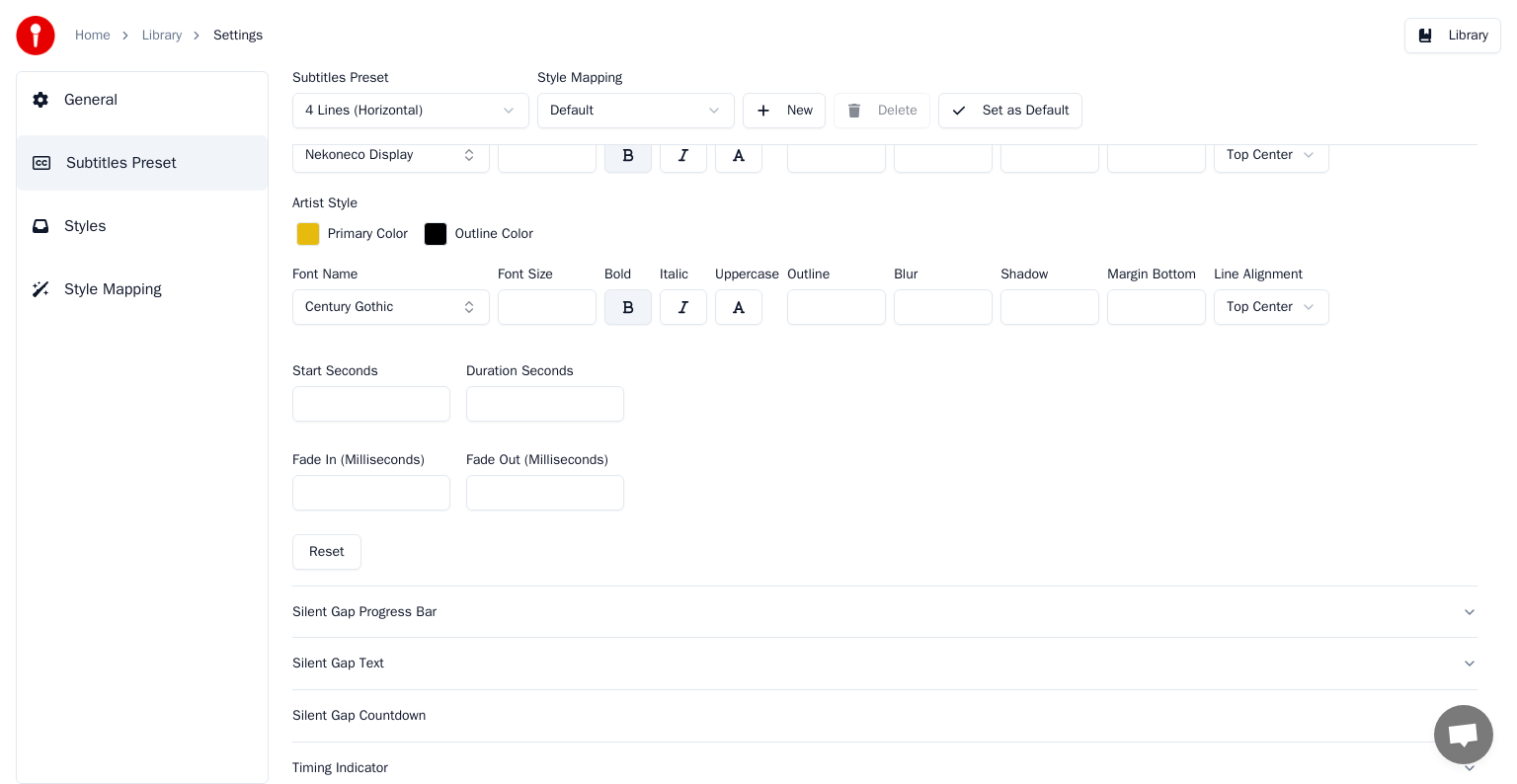 click on "*" at bounding box center (545, 404) 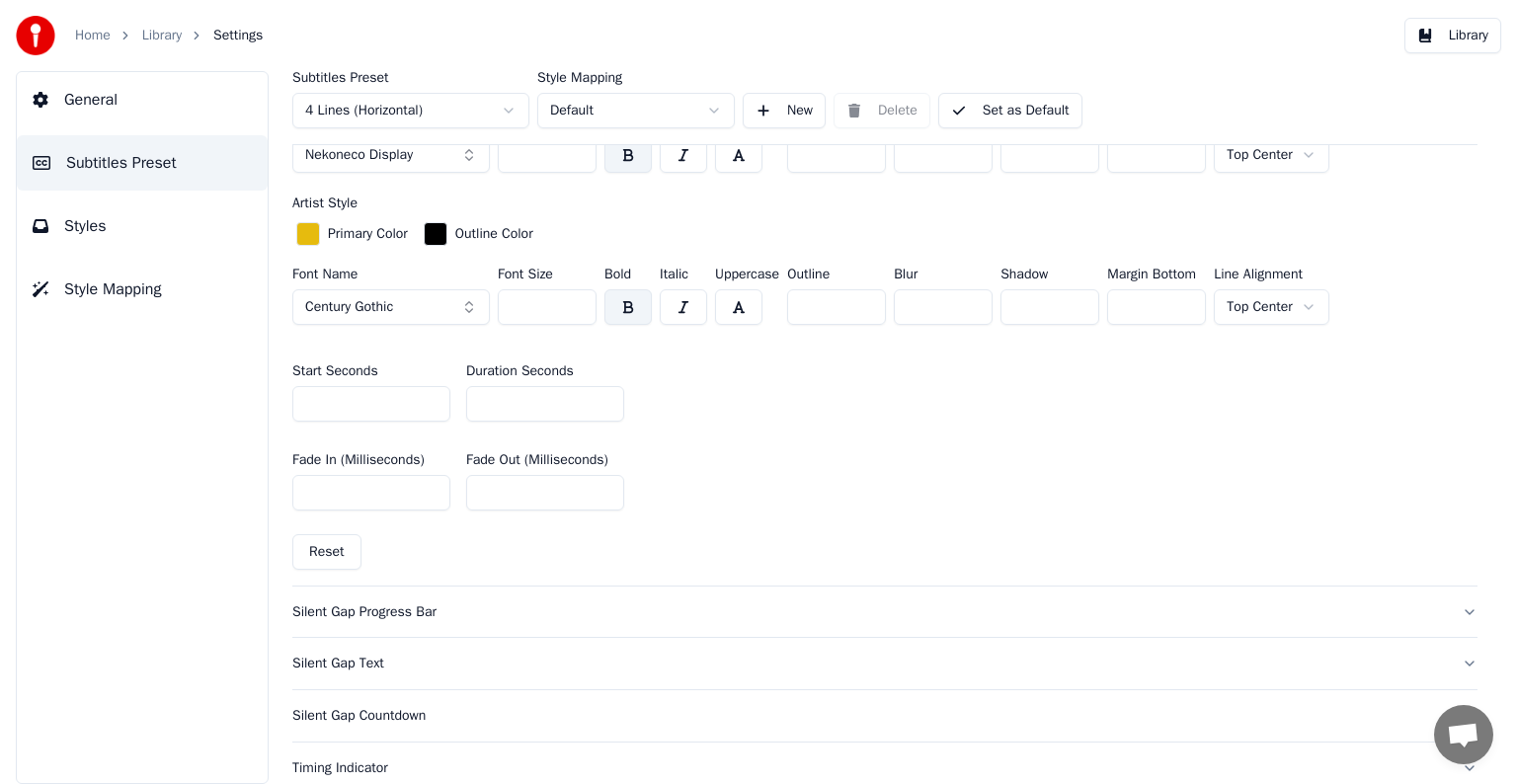 click on "Set as Default" at bounding box center (1010, 111) 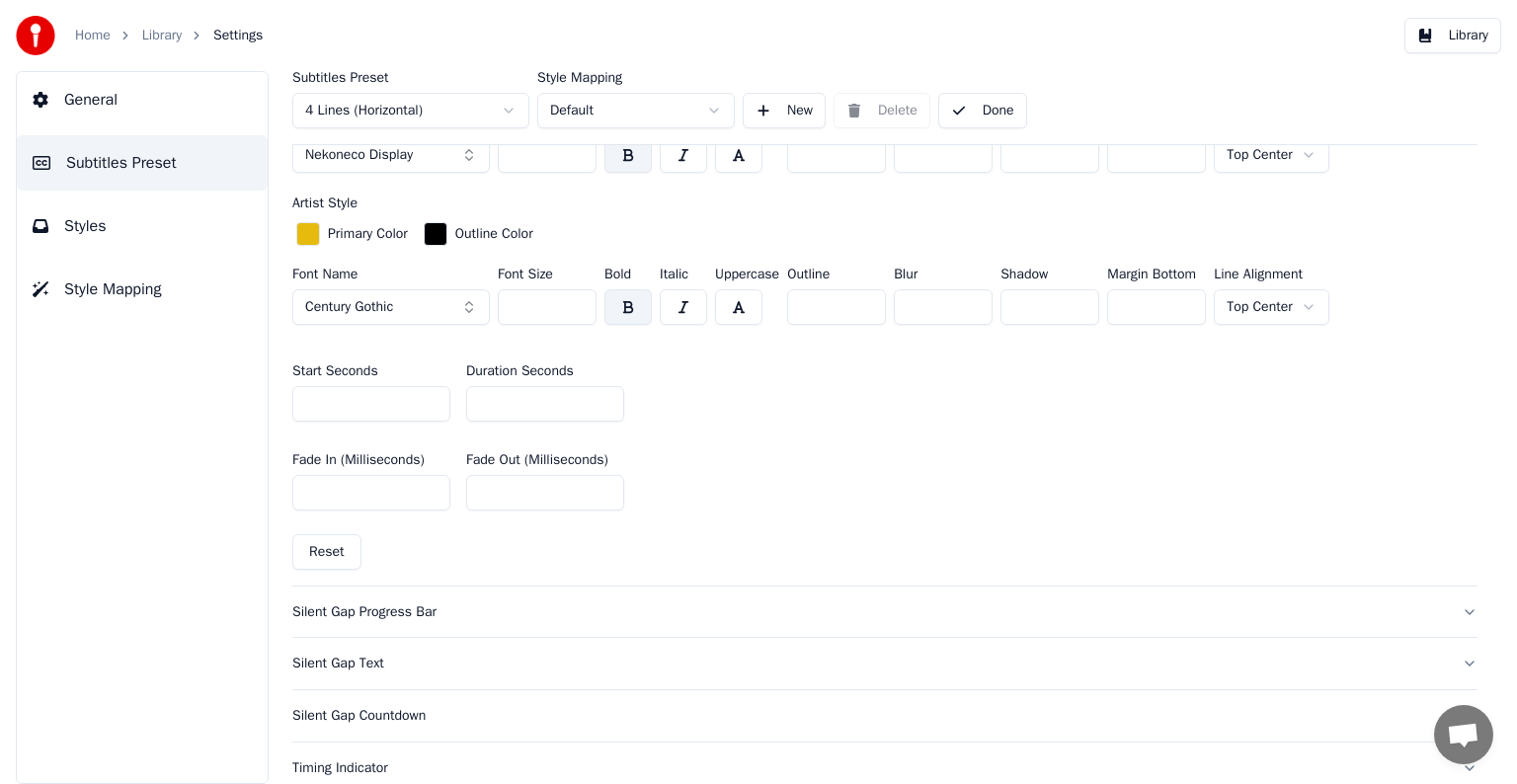 click on "Library" at bounding box center [162, 36] 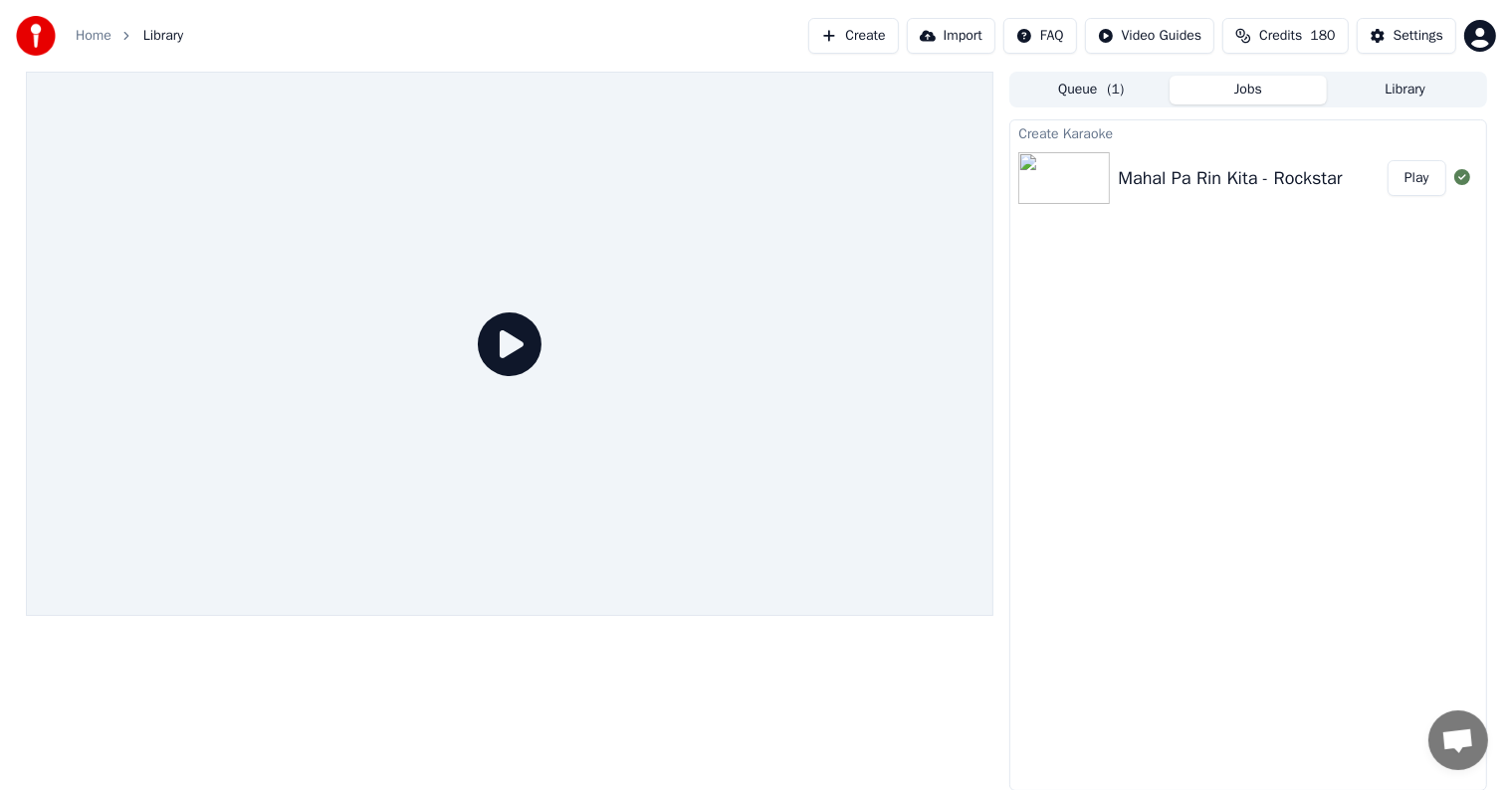 click on "Play" at bounding box center [1416, 178] 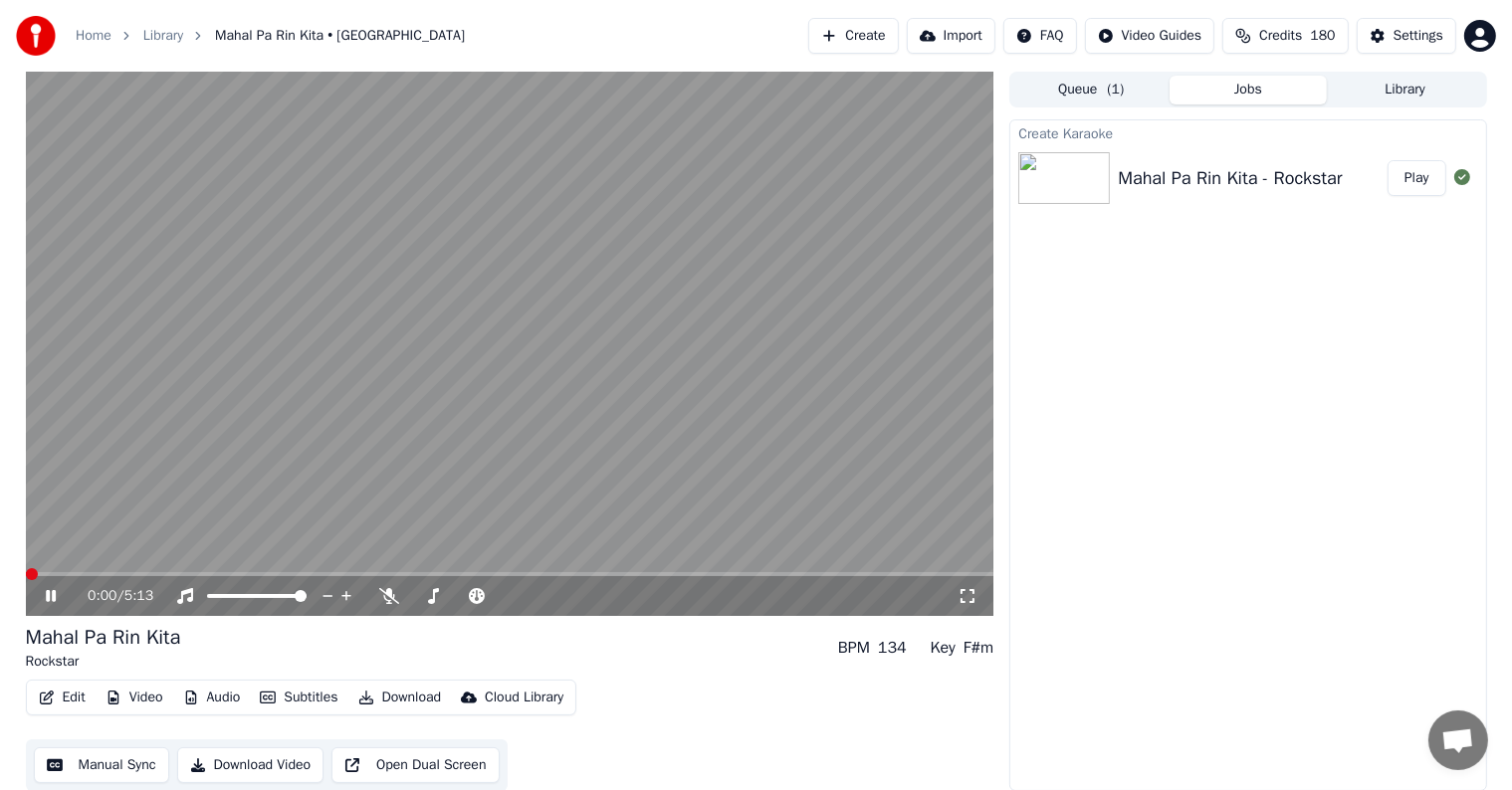 click on "Manual Sync" at bounding box center (102, 765) 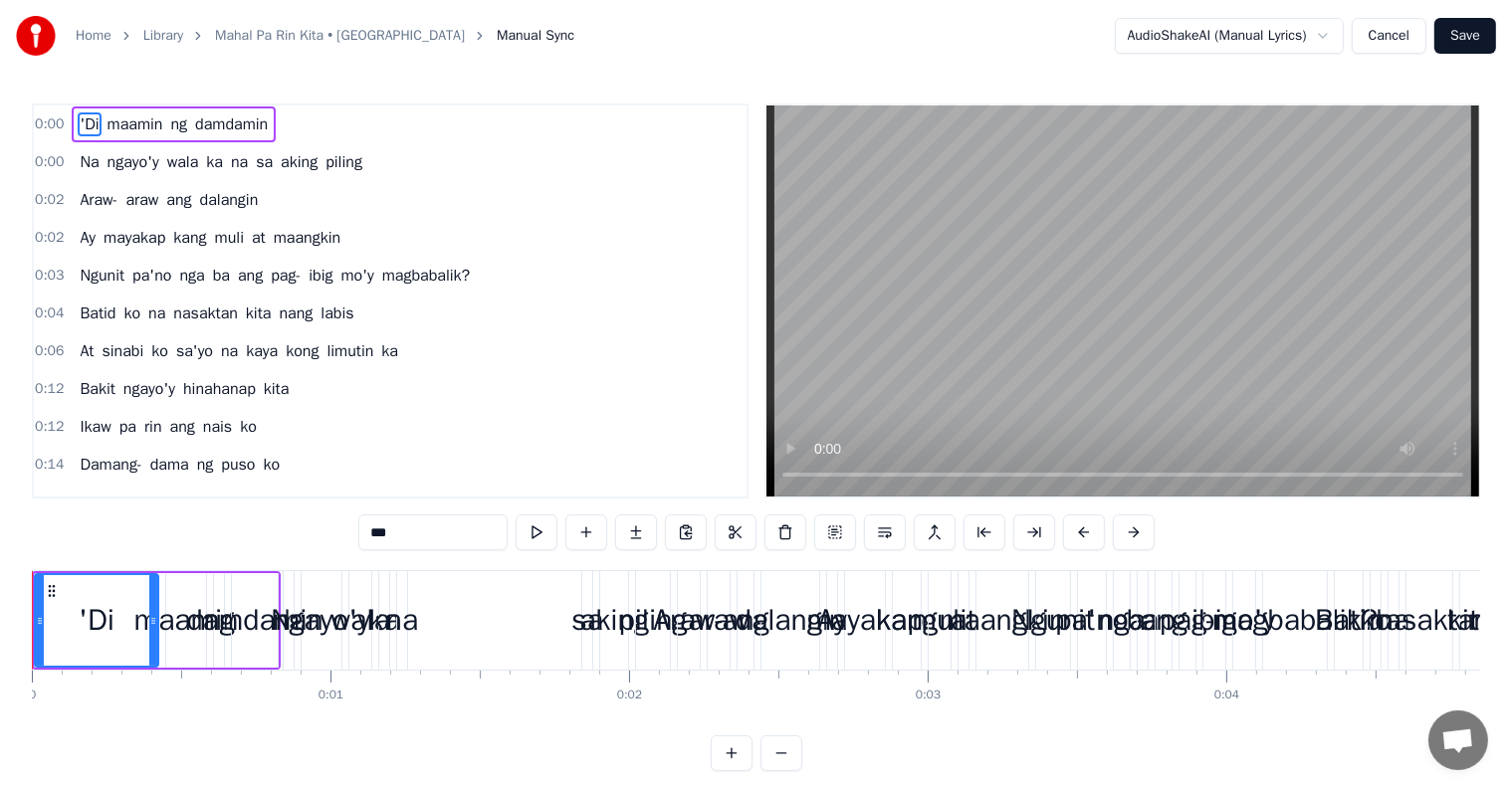 click on "Home Library Mahal [GEOGRAPHIC_DATA] • Rockstar Manual Sync AudioShakeAI (Manual Lyrics) Cancel Save 0:00 'Di maamin ng damdamin 0:00 Na ngayo'y wala ka na sa aking piling 0:02 Araw- araw [PERSON_NAME] 0:02 Ay mayakap kang muli at maangkin 0:03 Ngunit pa'no nga ba ang pag- ibig mo'y magbabalik? 0:04 Batid ko na nasaktan kita [PERSON_NAME] 0:06 At sinabi ko sa'yo na kaya kong limutin ka 0:12 Bakit ngayo'y hinahanap kita 0:12 Ikaw pa rin ang nais ko 0:14 Damang- dama ng puso ko 0:14 Mahirap na dayain ang isipa't damdamin 0:17 Ikaw pa rin ang hanap ko 0:17 Mapapatawad ba ako? 0:19 Muli't muling sasambitin 0:20 Sinisigaw ng damdamin 0:20 Mahal pa rin kita, oh, giliw ko 0:21 Alaala ang kasama 0:21 Mga sandaling dati anong saya 0:22 Pinipilit na limutin 0:23 Bakit 'di maamin na wala ka na? 1:16 Ngunit pa'no nga ba ang pag- ibig mo'y magbabalik? 1:46 Batid ko na nasaktan kita [PERSON_NAME] 1:47 At sinabi ko sa'yo na kaya kong limutin ka 2:03 Bakit ngayo'y hinahanap kita 2:31 Ikaw pa rin ang nais ko 2:36 Damang- dama ng puso ko" at bounding box center [756, 385] 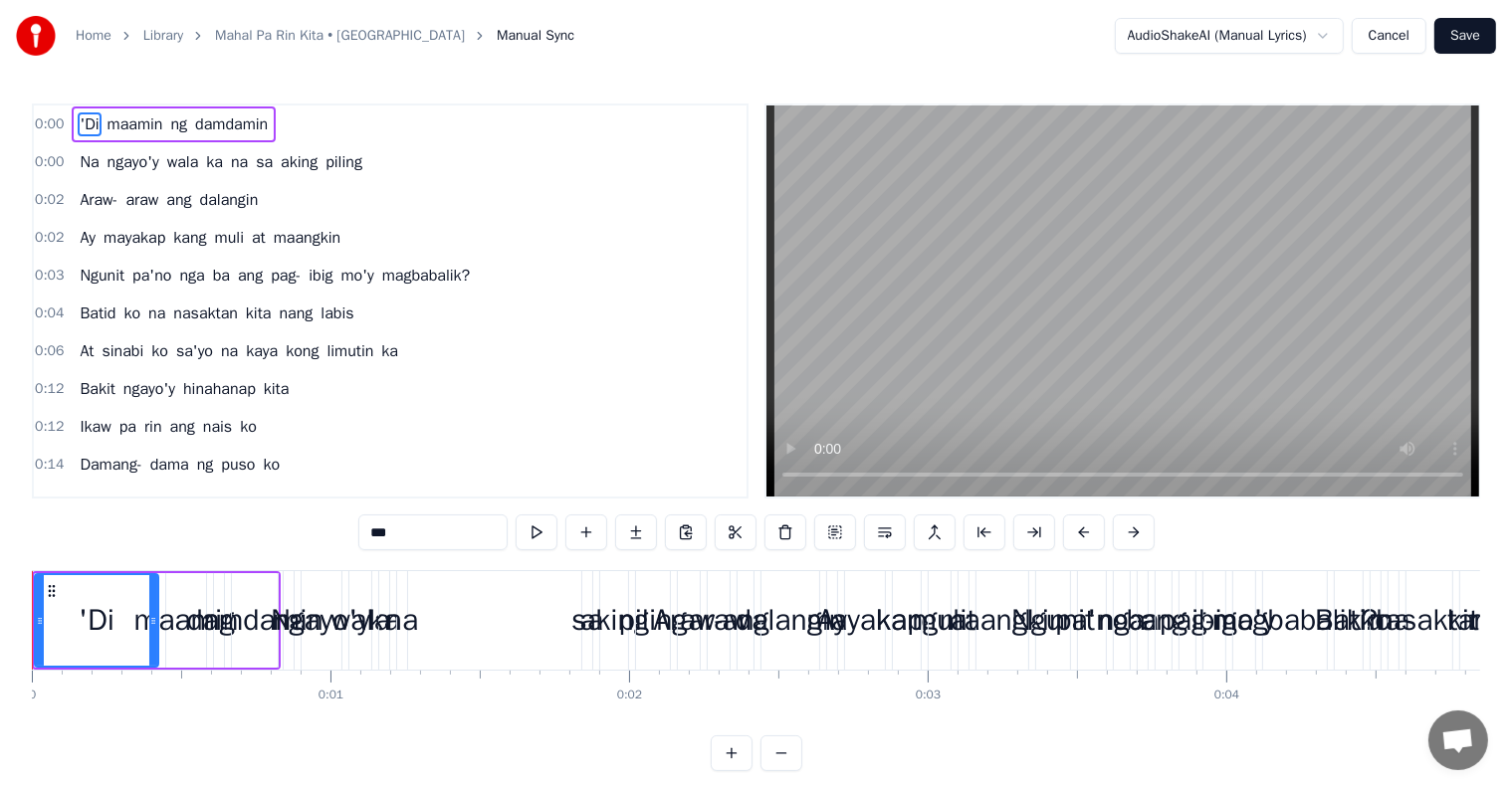 click on "Cancel" at bounding box center (1389, 36) 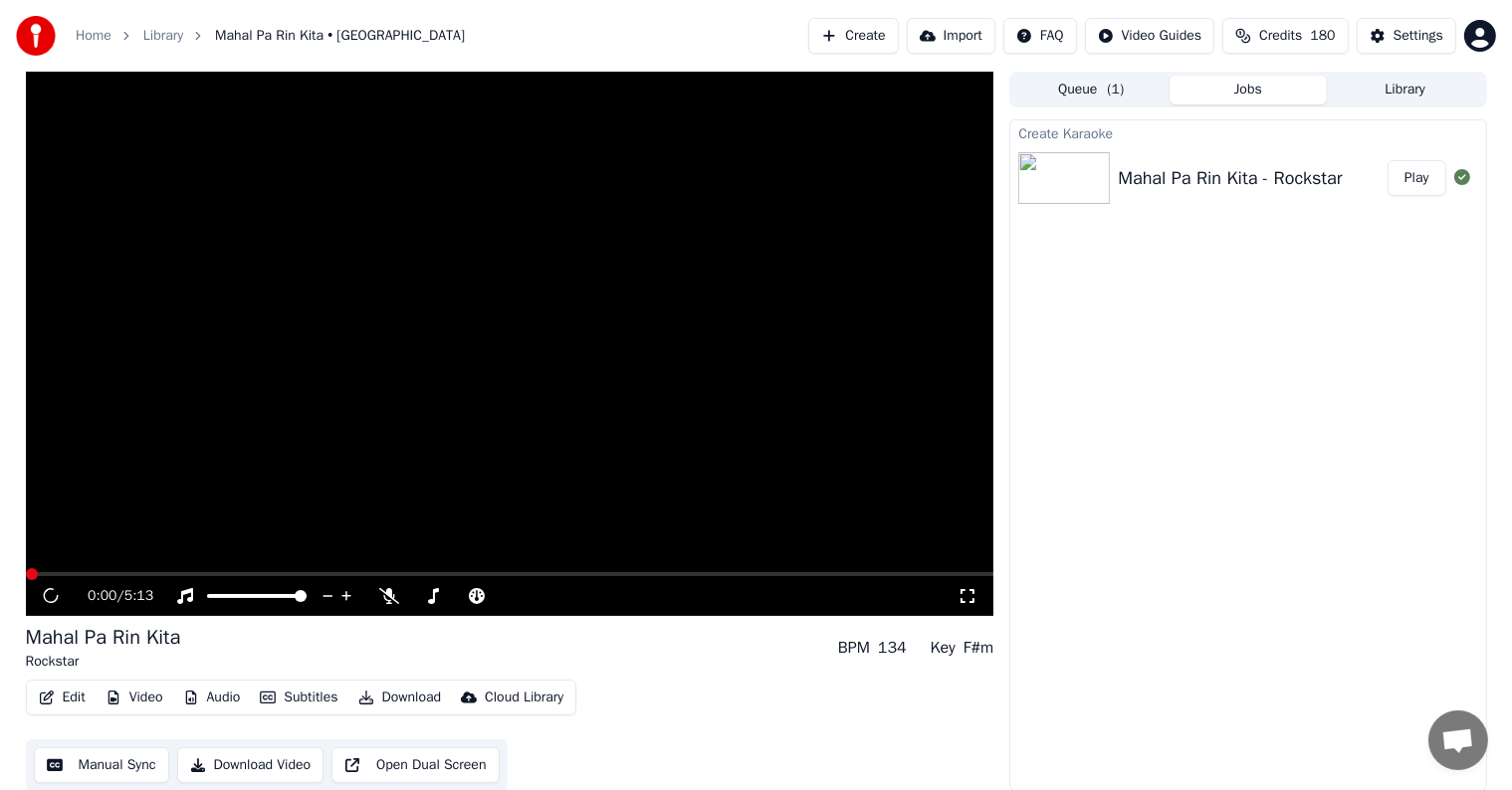 scroll, scrollTop: 1, scrollLeft: 0, axis: vertical 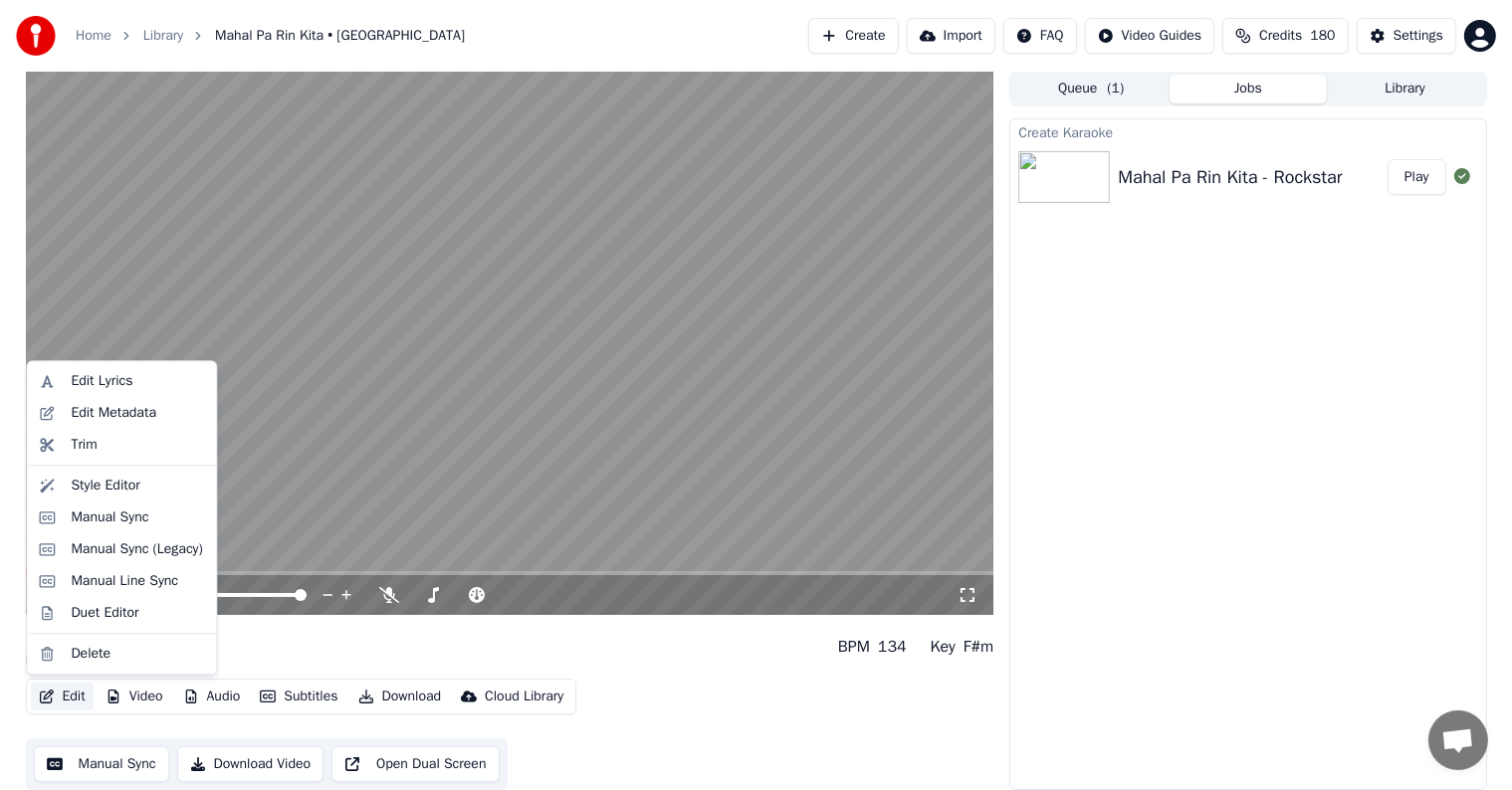 click on "Edit" at bounding box center [62, 696] 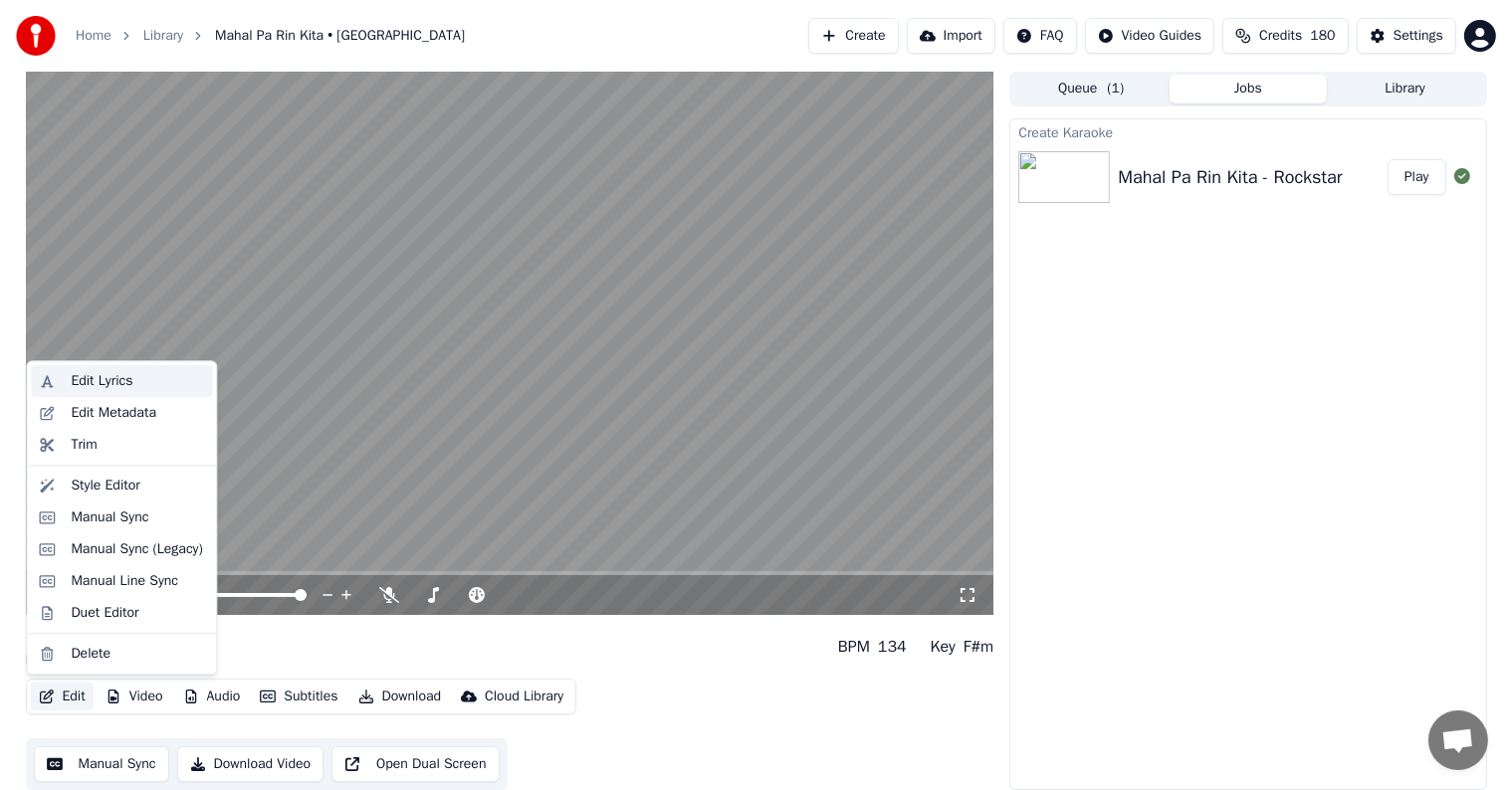 click on "Edit Lyrics" at bounding box center (137, 381) 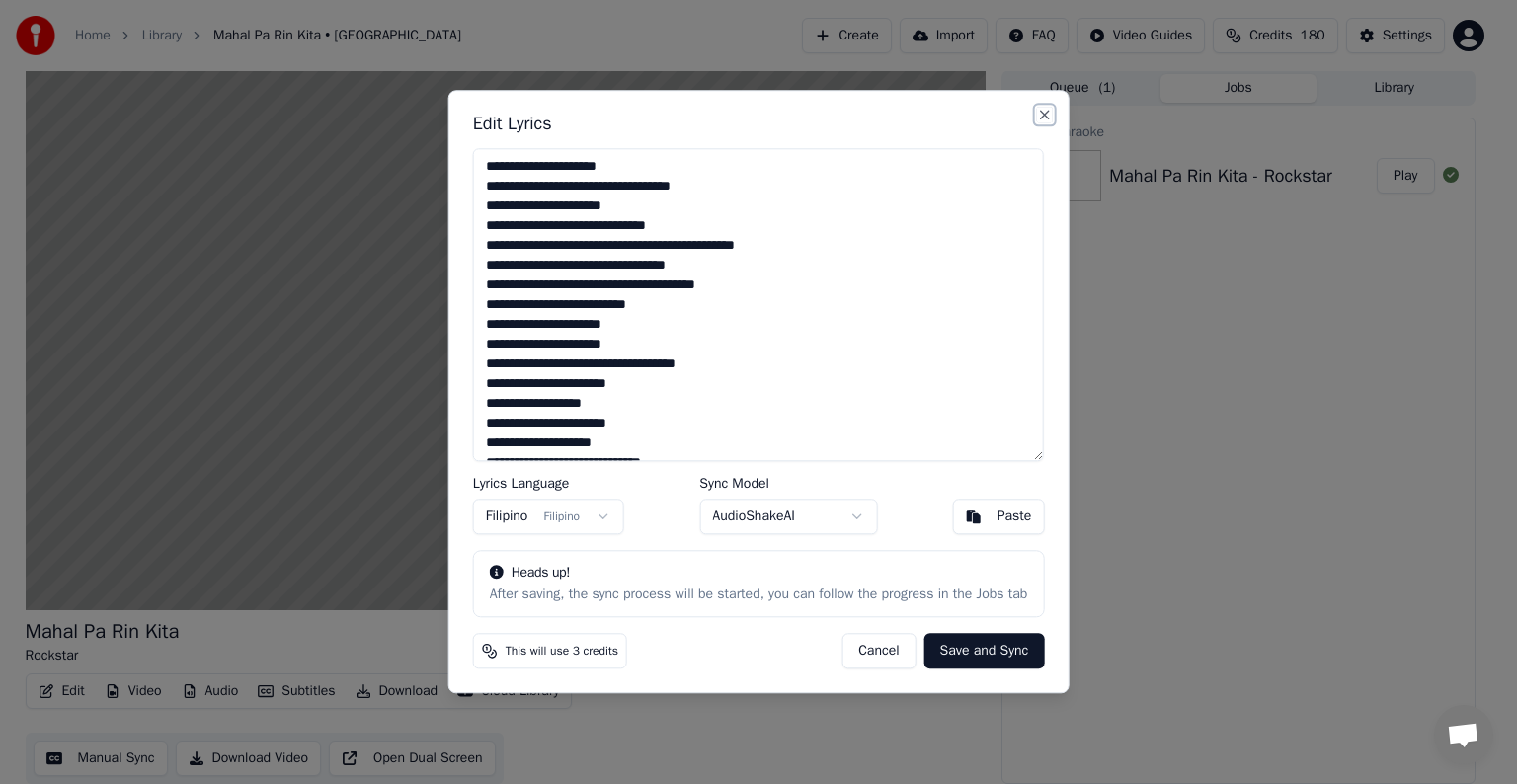click on "Close" at bounding box center (1044, 115) 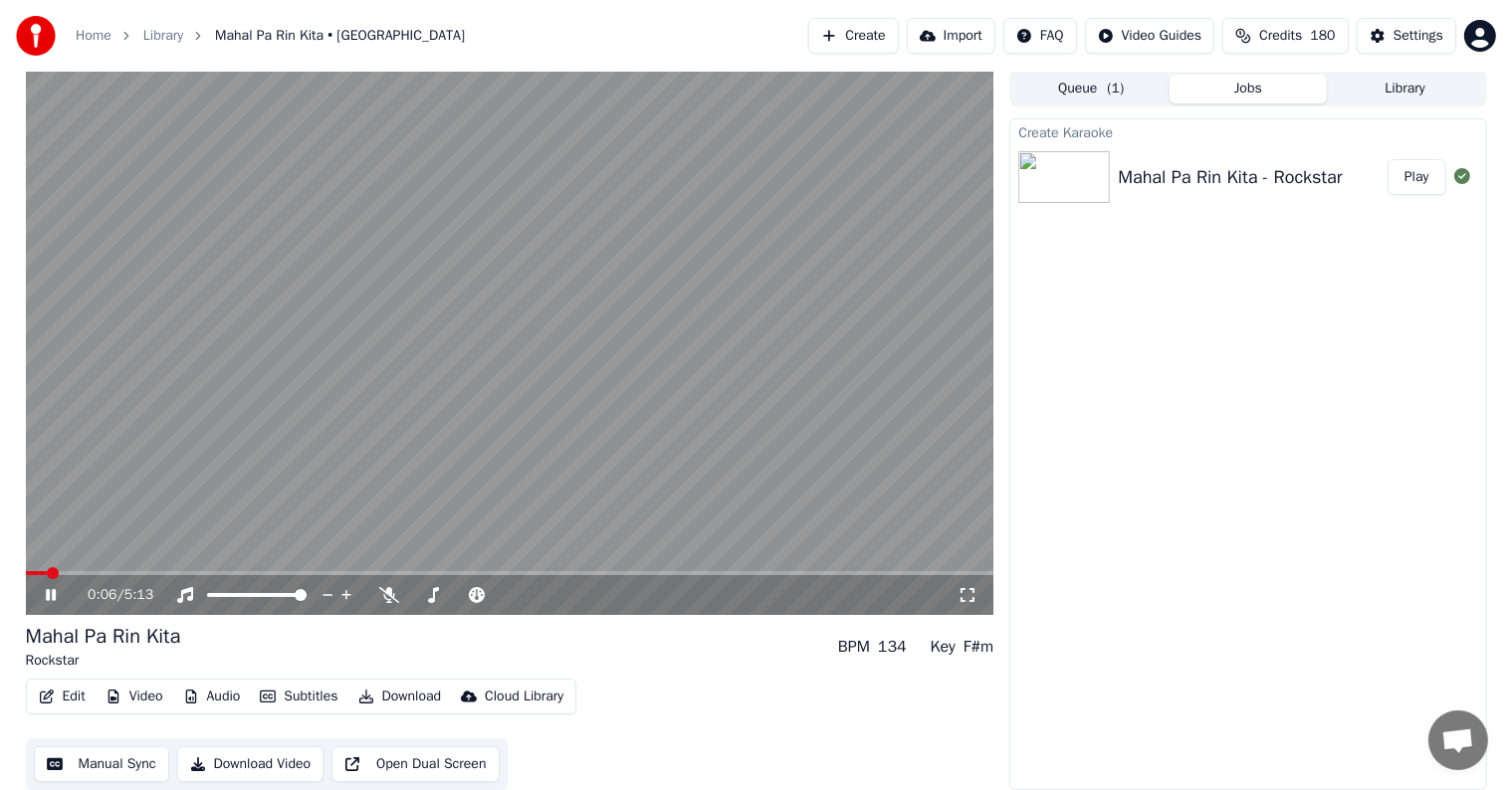 click 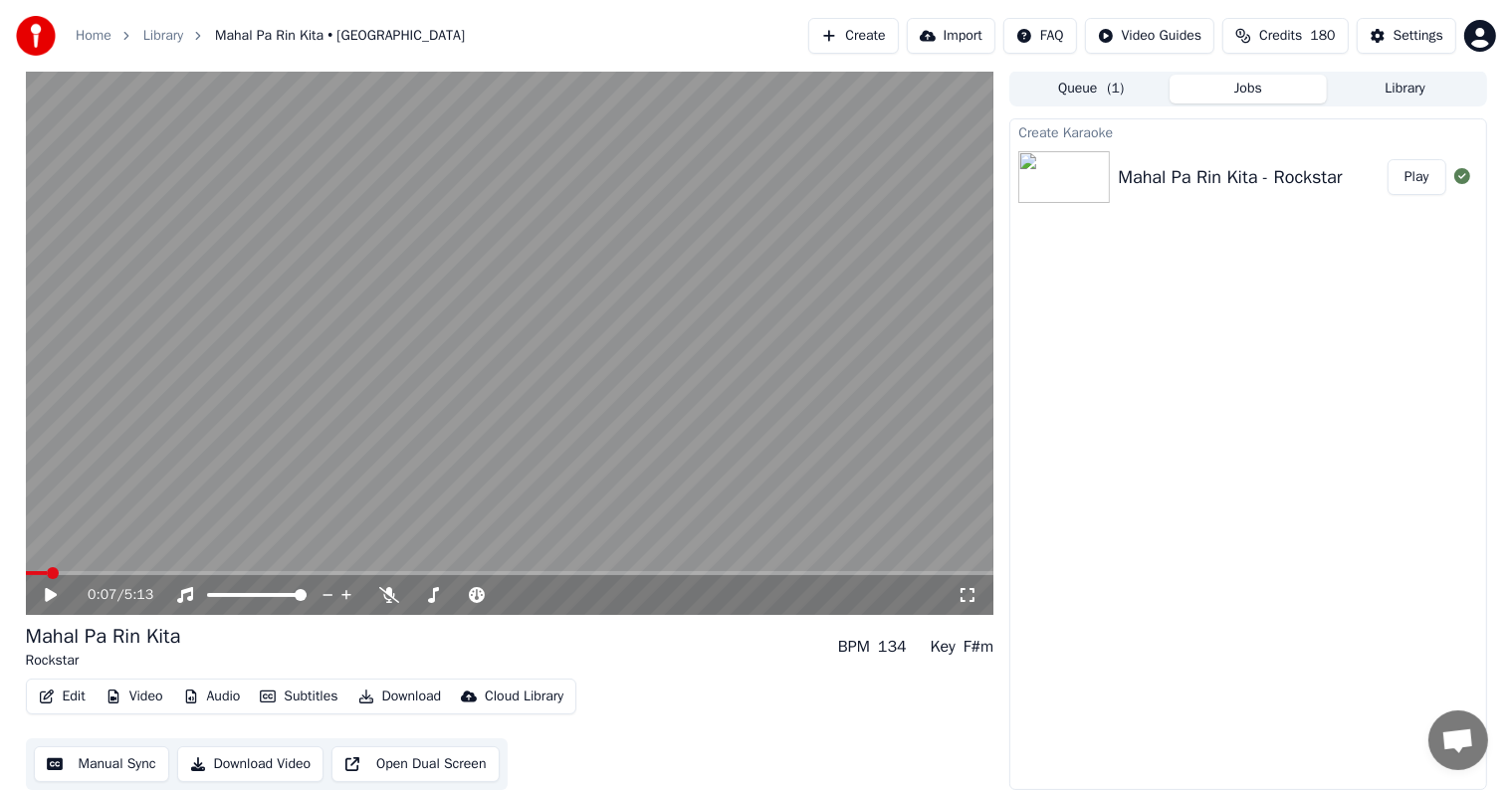 click on "Video" at bounding box center [134, 696] 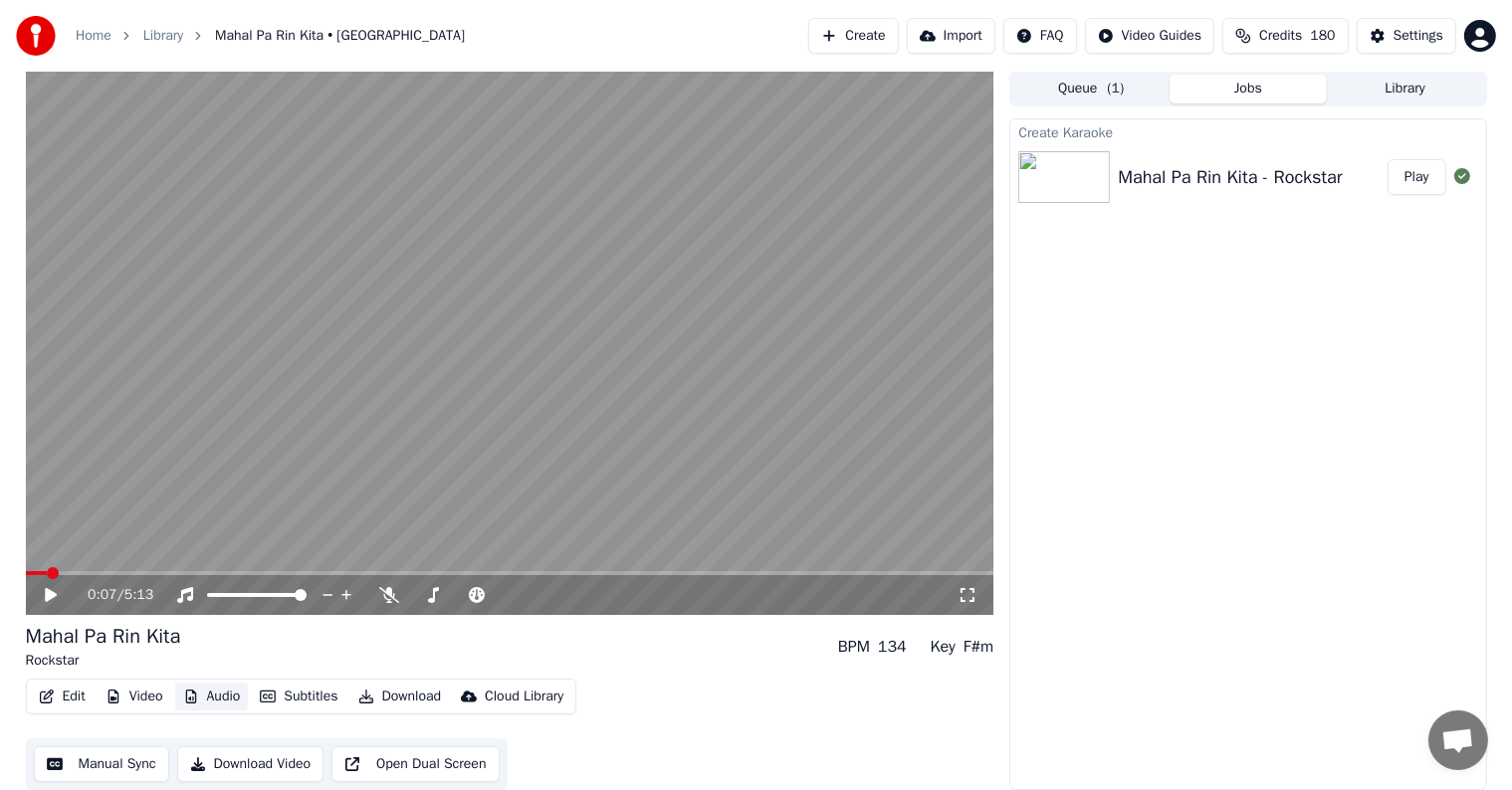 click on "Audio" at bounding box center [212, 696] 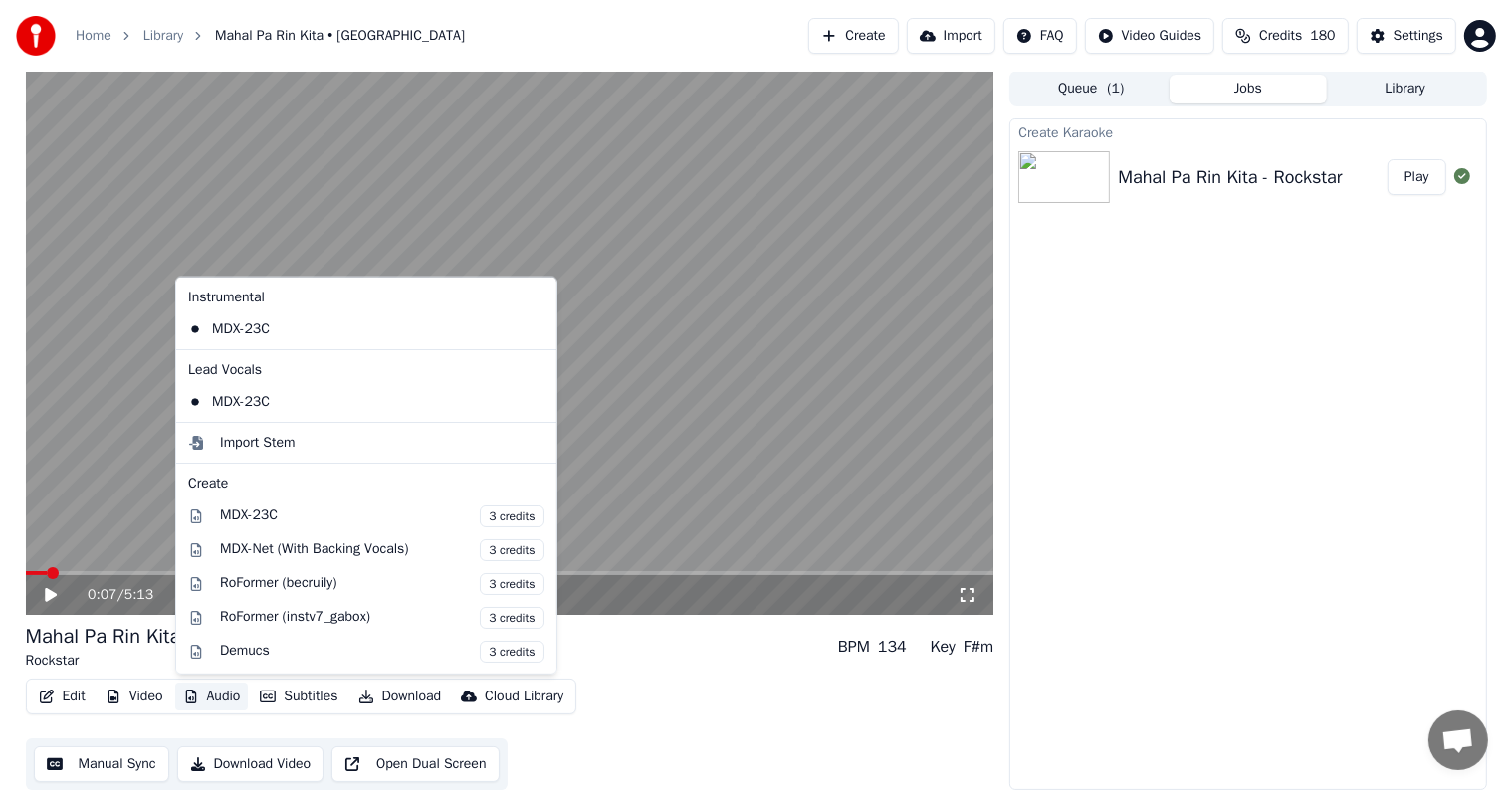 click on "Audio" at bounding box center [212, 696] 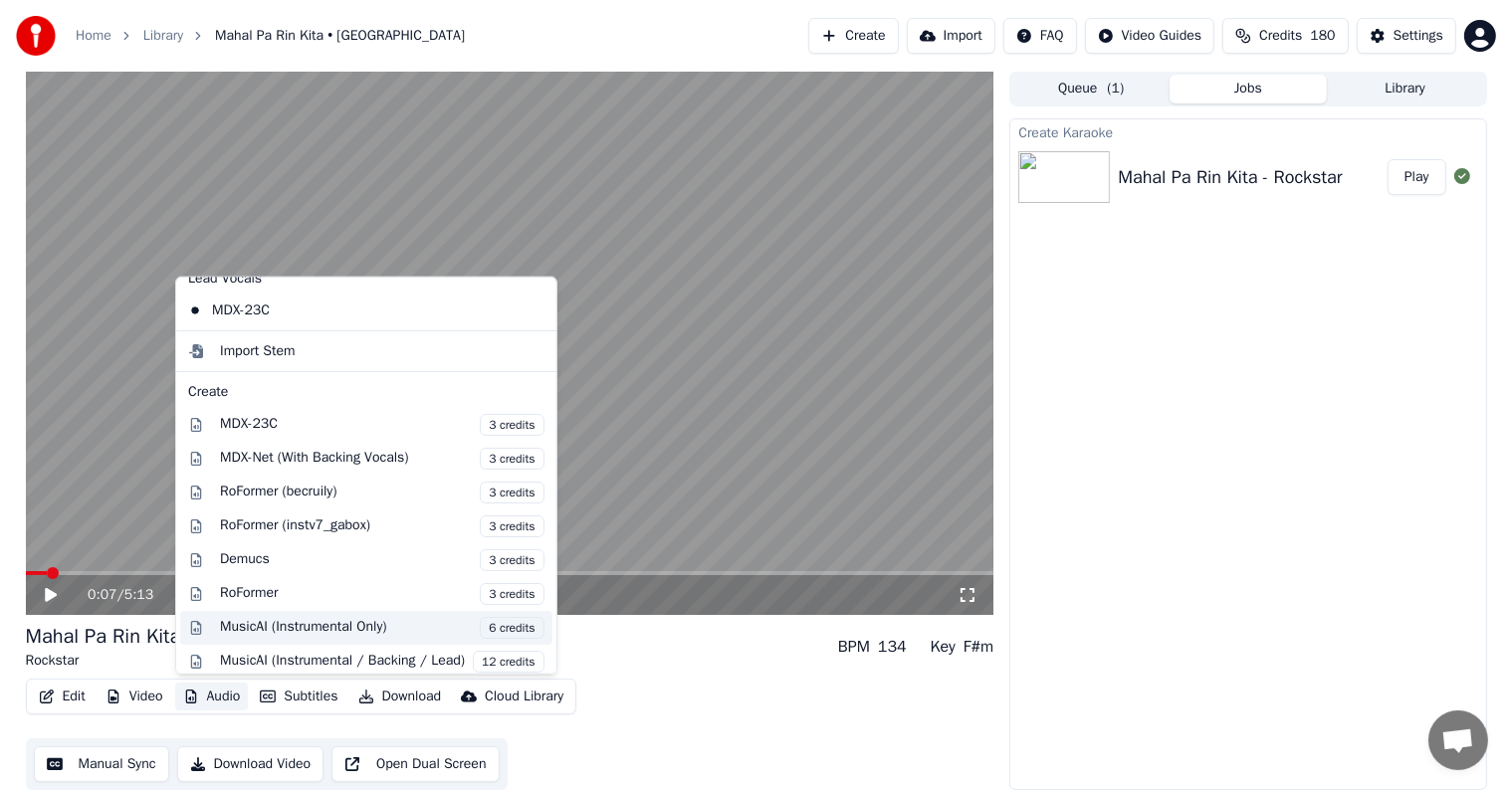 scroll, scrollTop: 0, scrollLeft: 0, axis: both 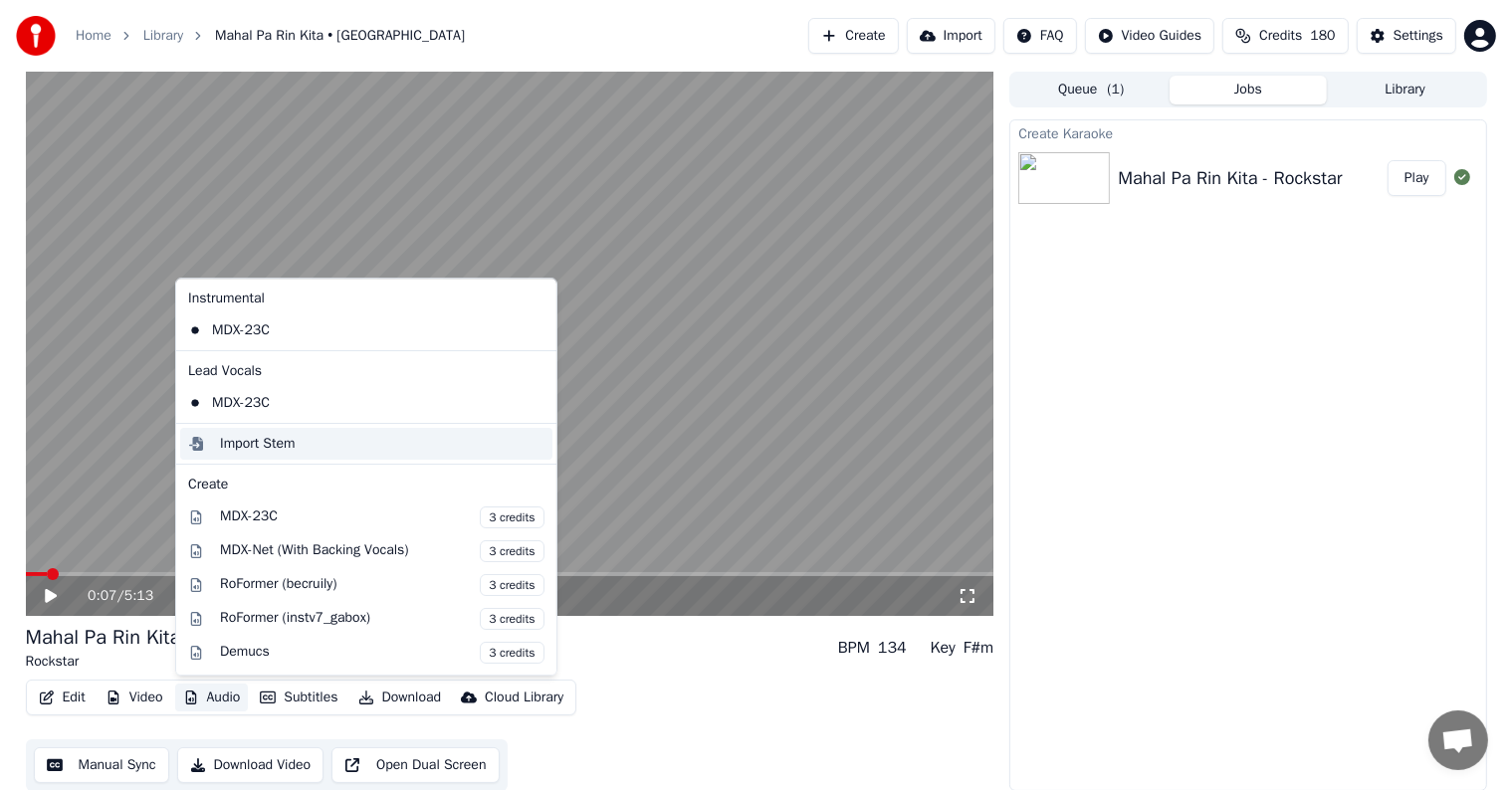 click on "Import Stem" at bounding box center (258, 444) 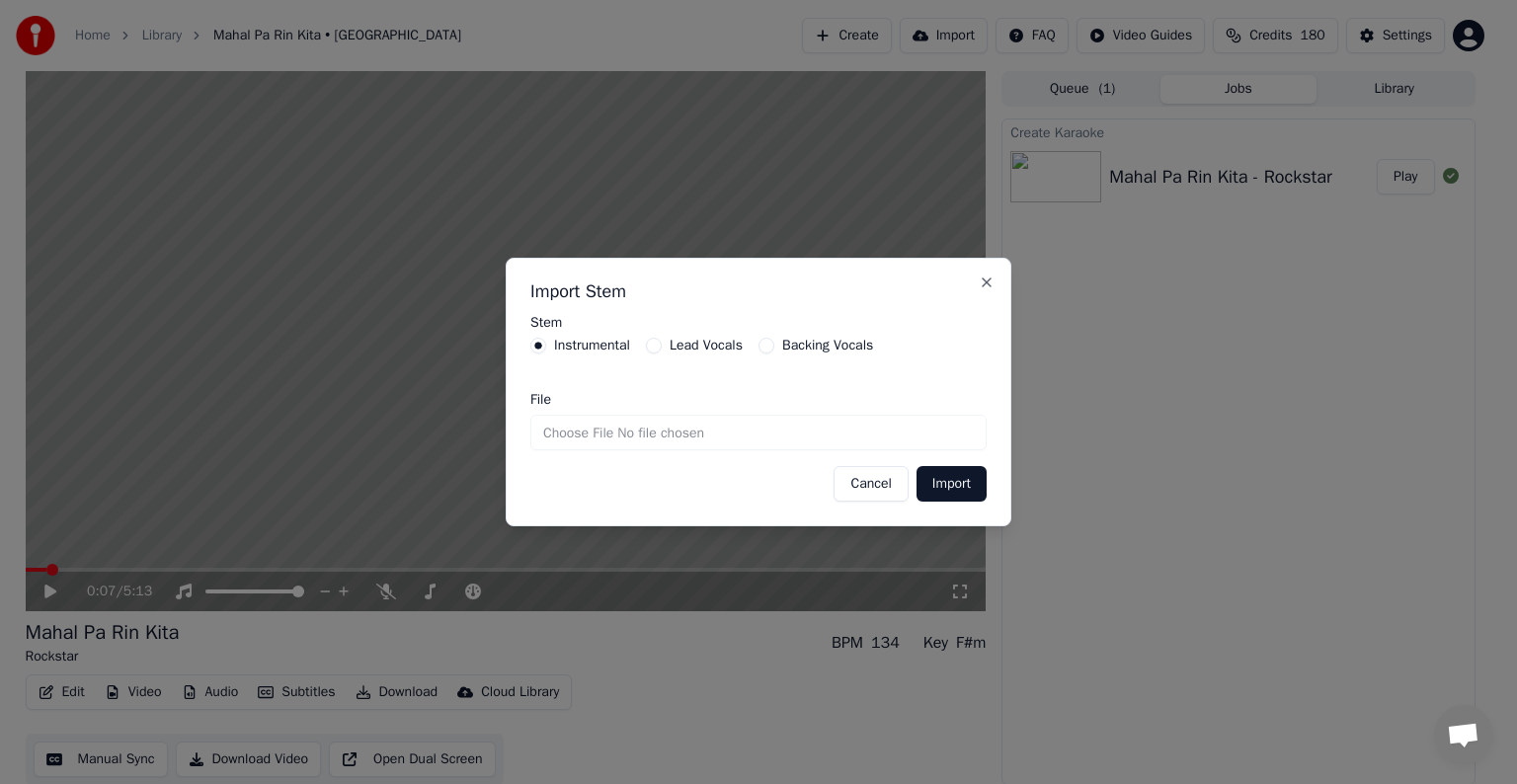 click on "File" at bounding box center [758, 432] 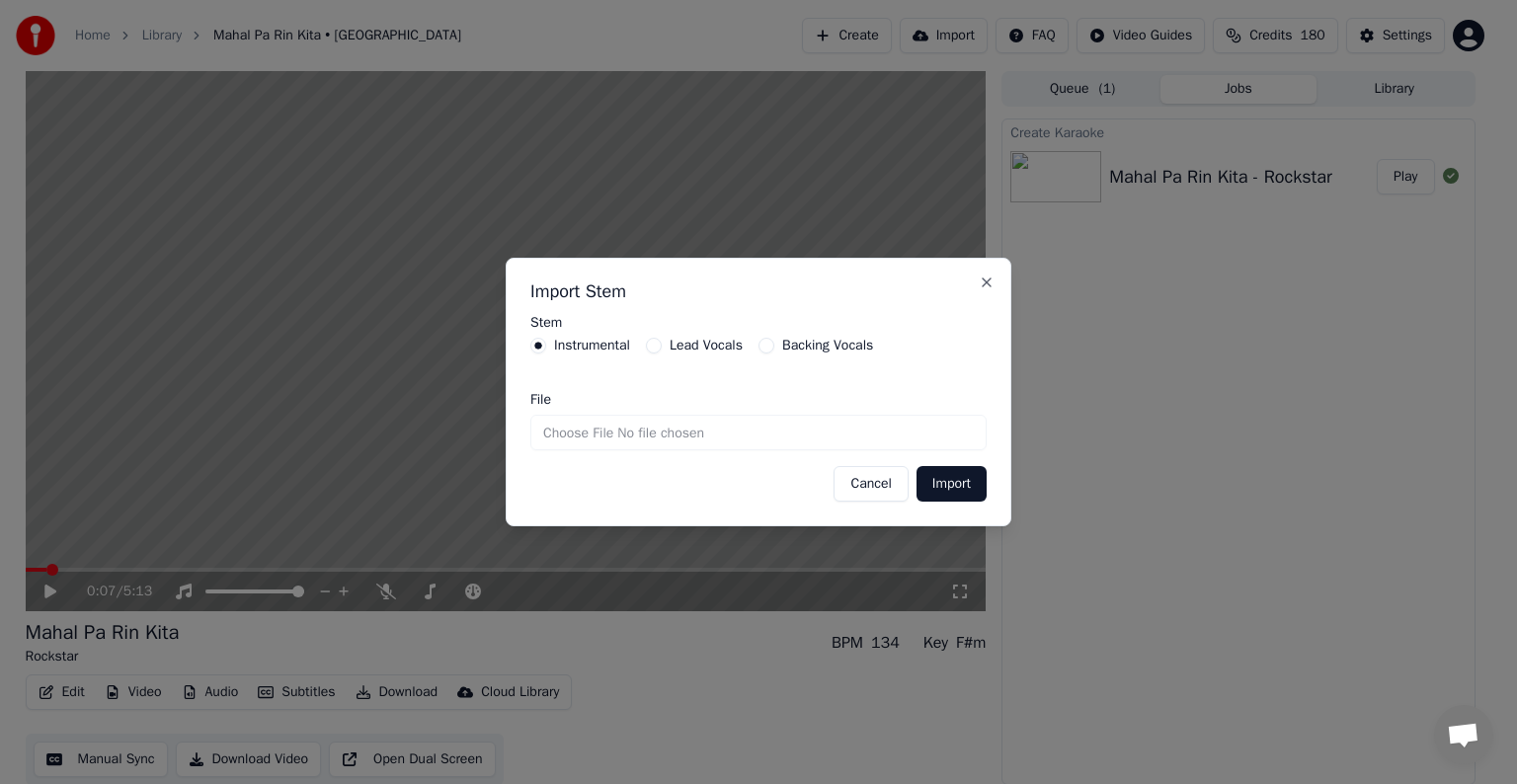 click on "File" at bounding box center [758, 432] 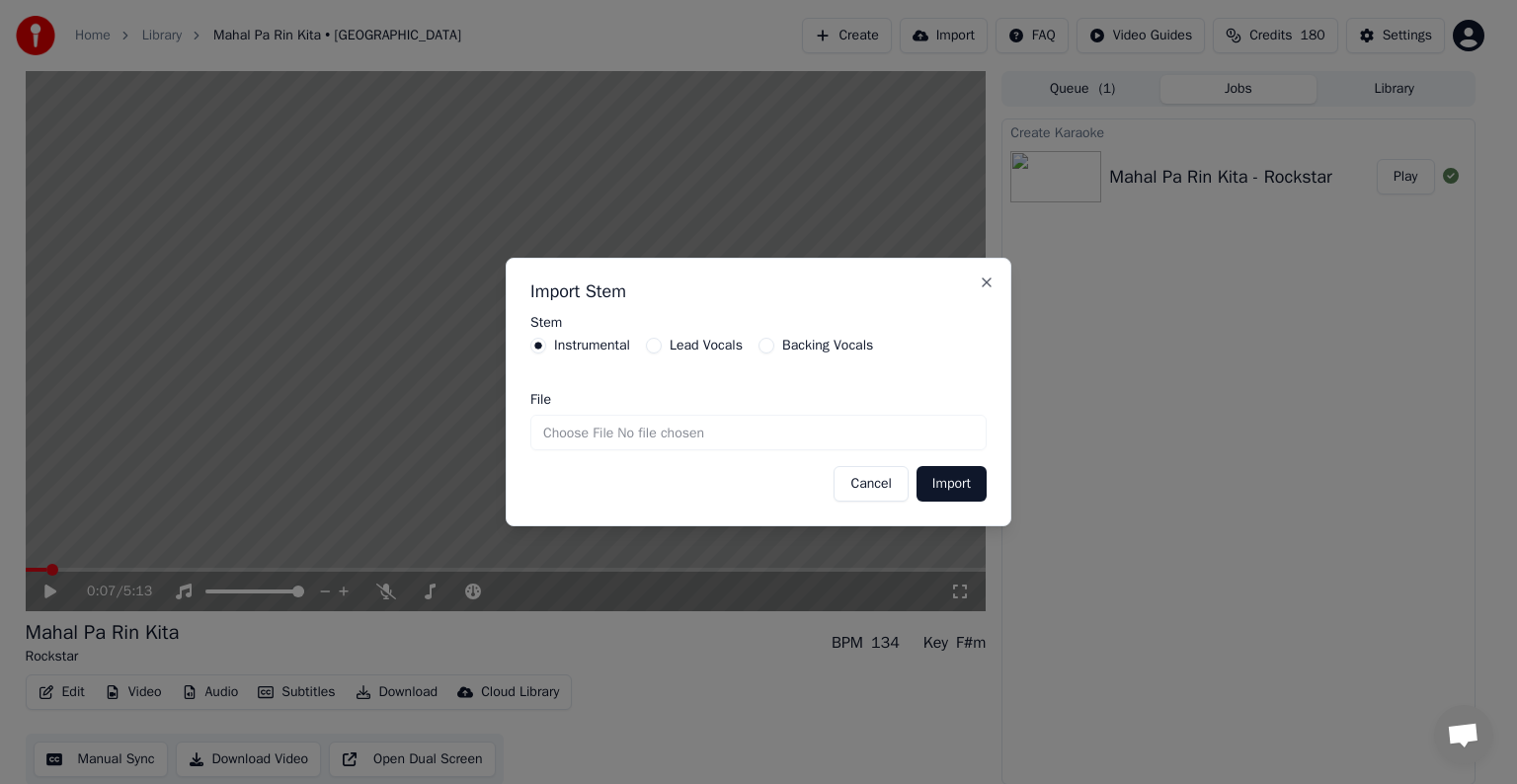 type on "**********" 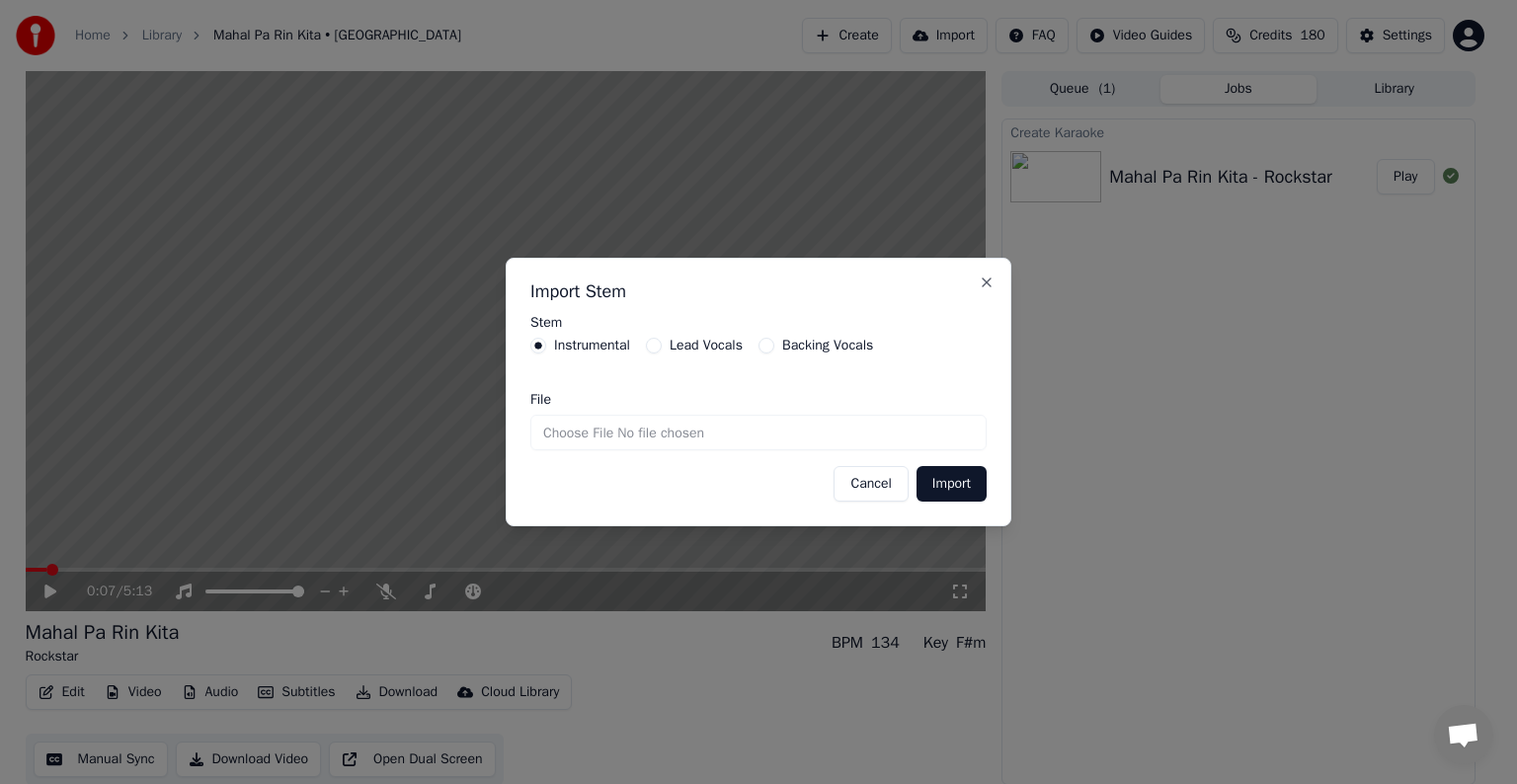 click on "Import" at bounding box center [951, 484] 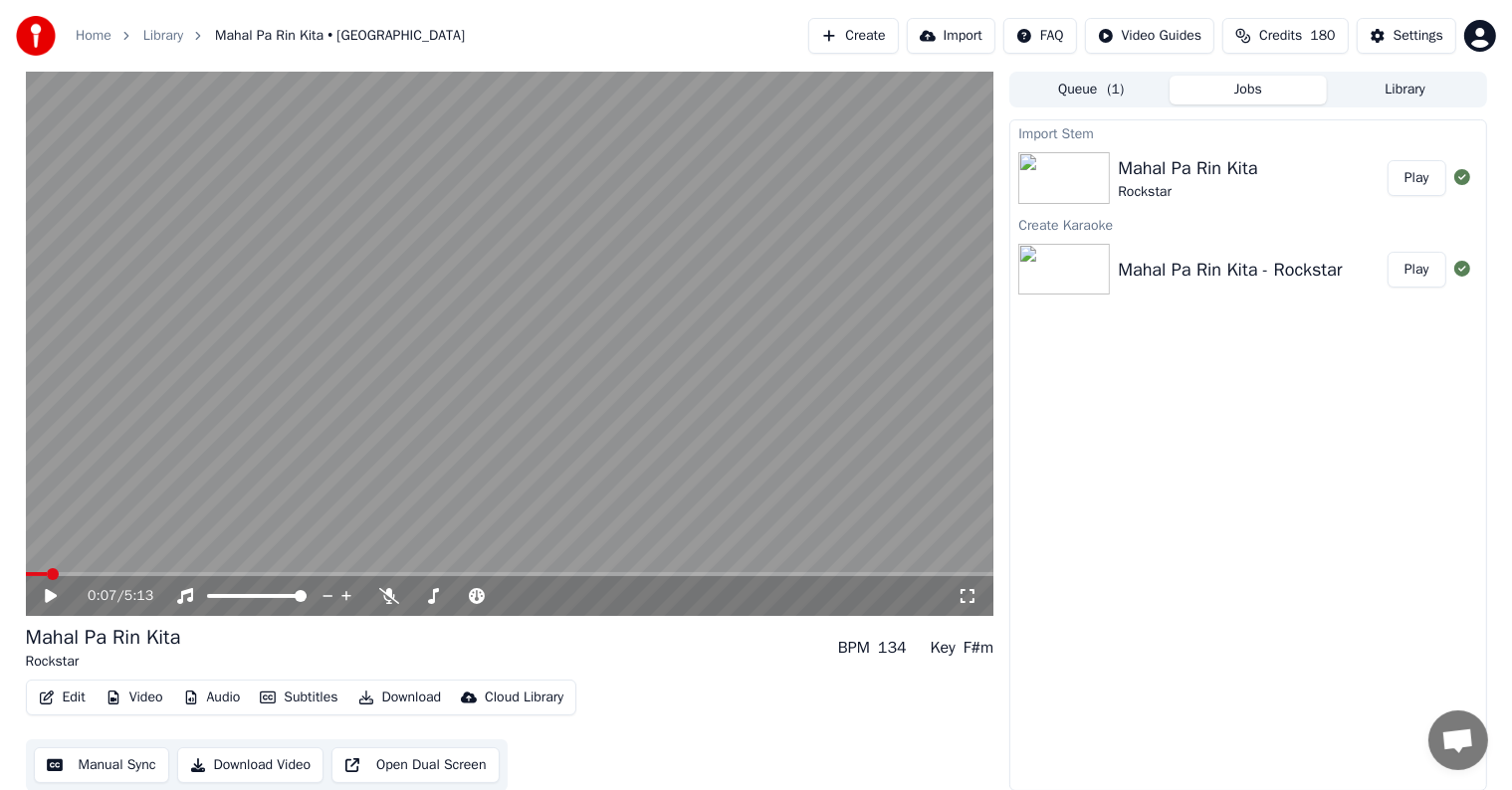 click on "Play" at bounding box center [1416, 178] 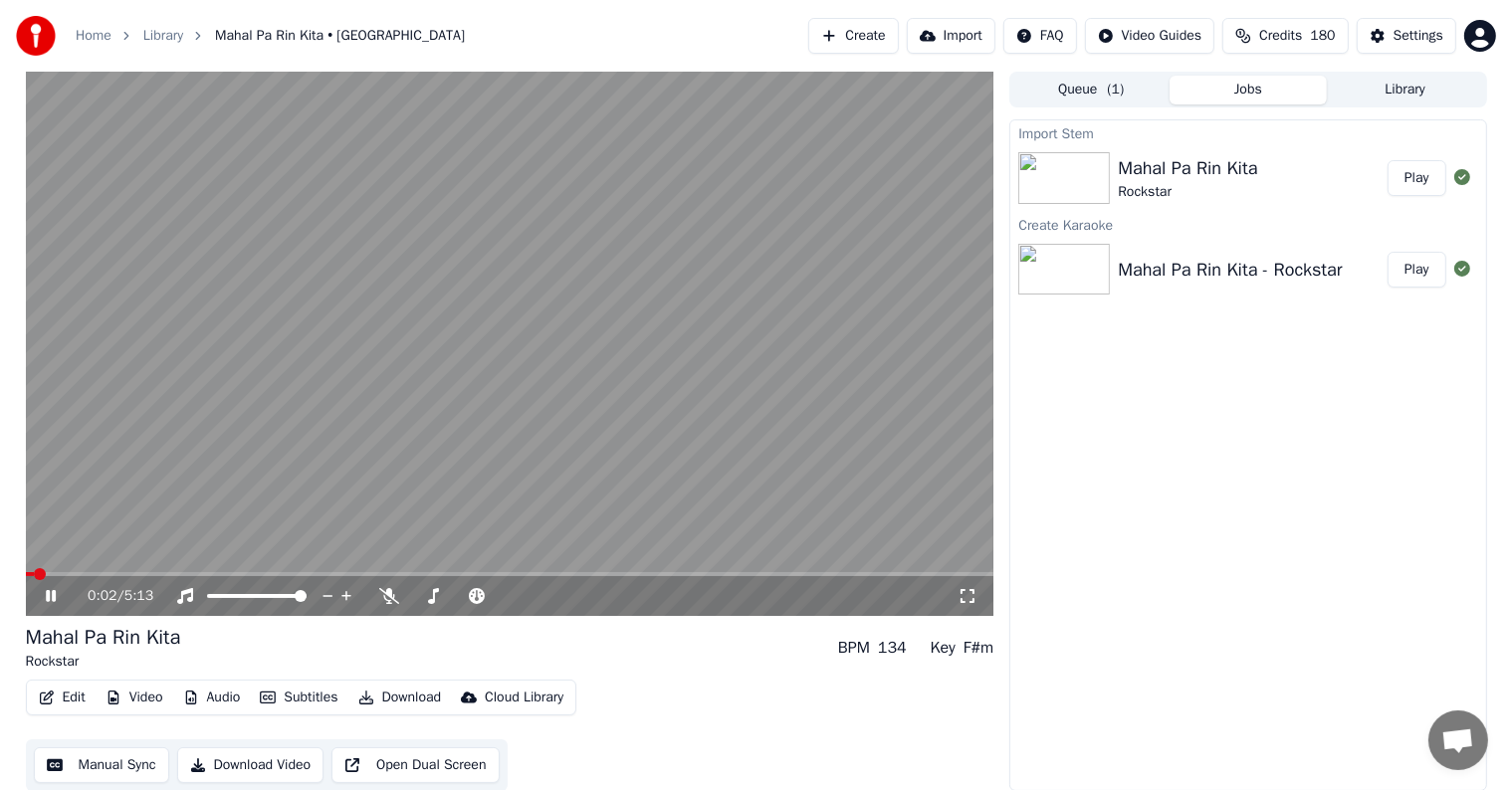 click 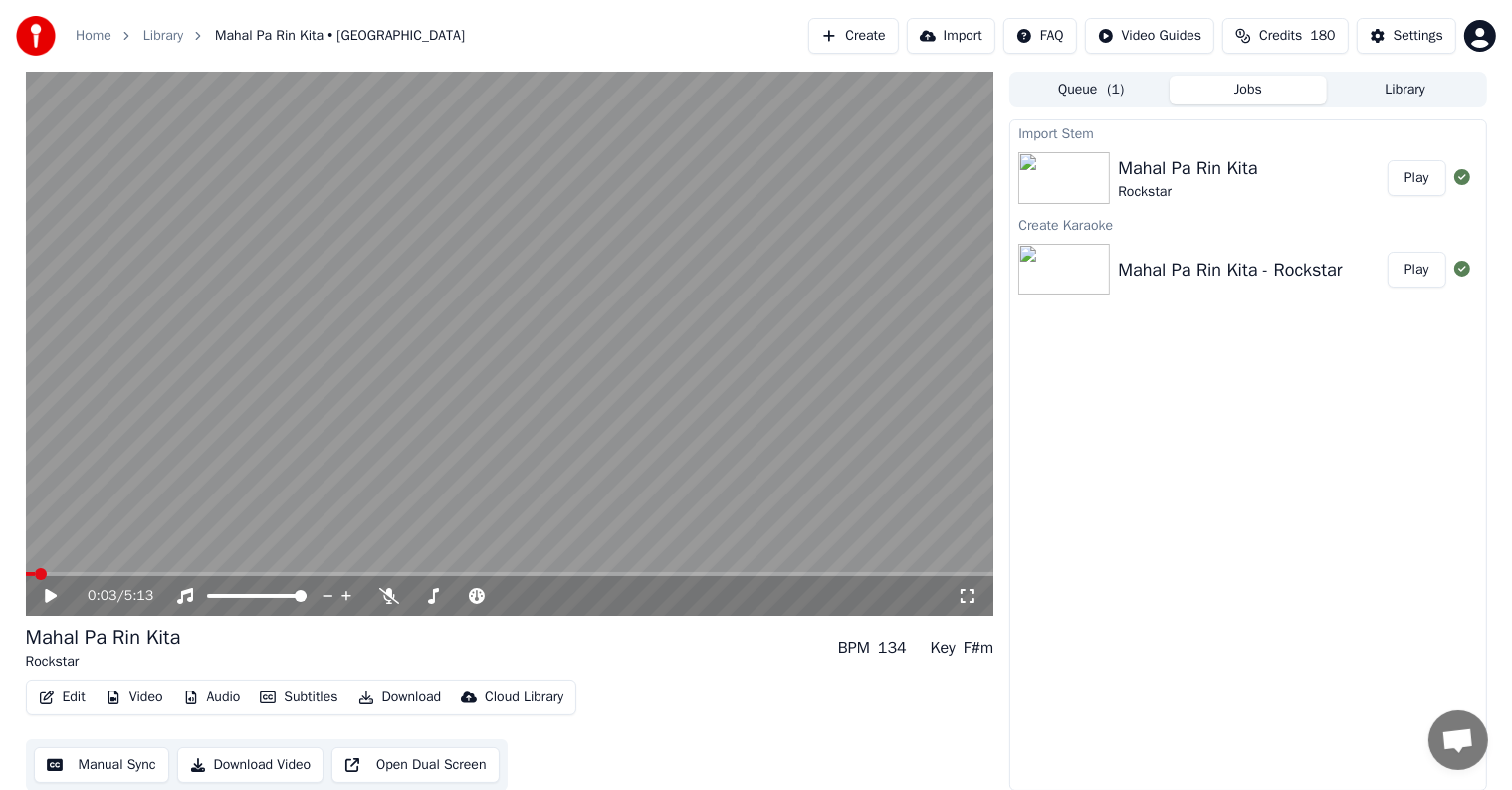 click on "Audio" at bounding box center [212, 697] 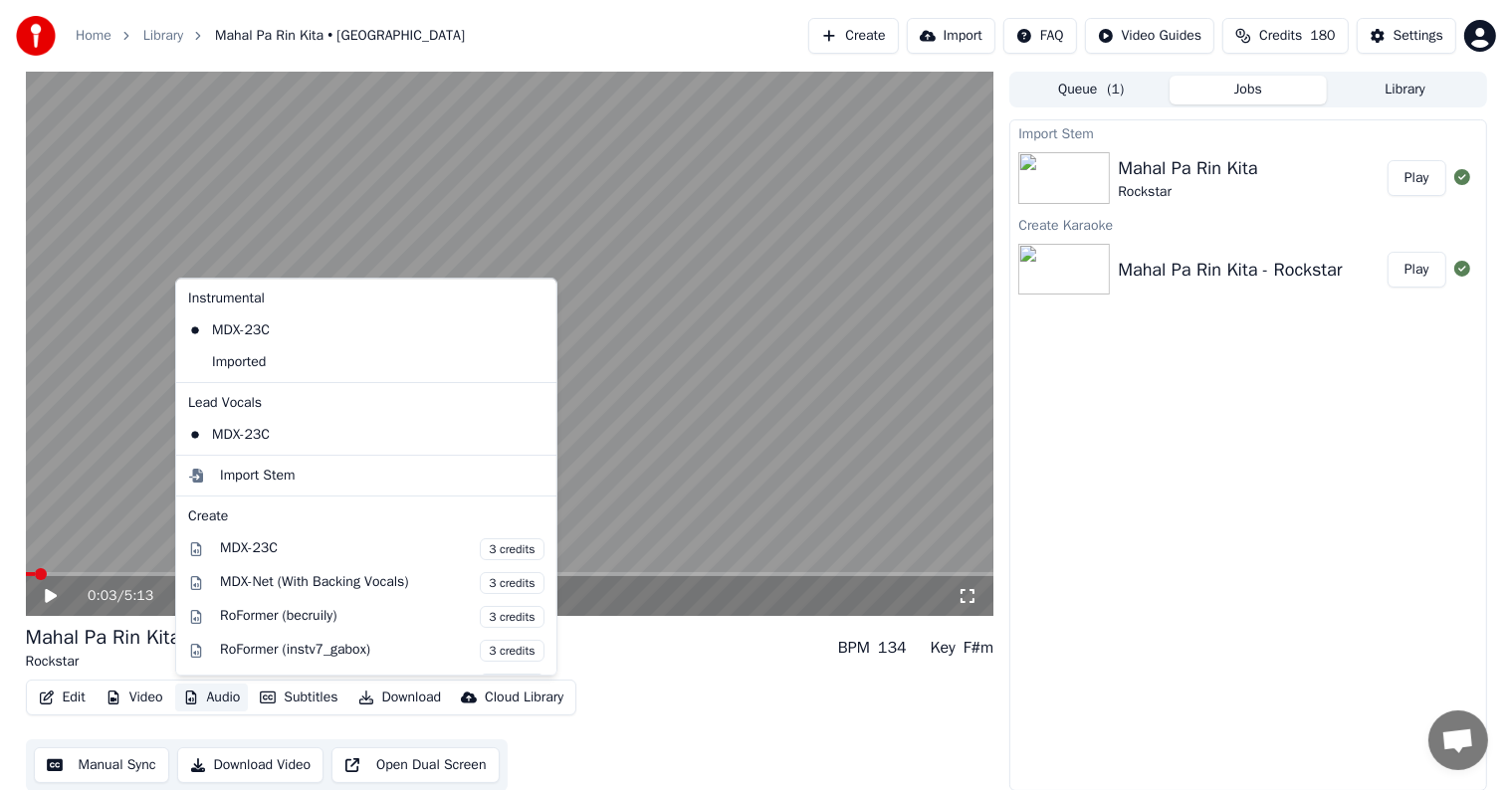 click 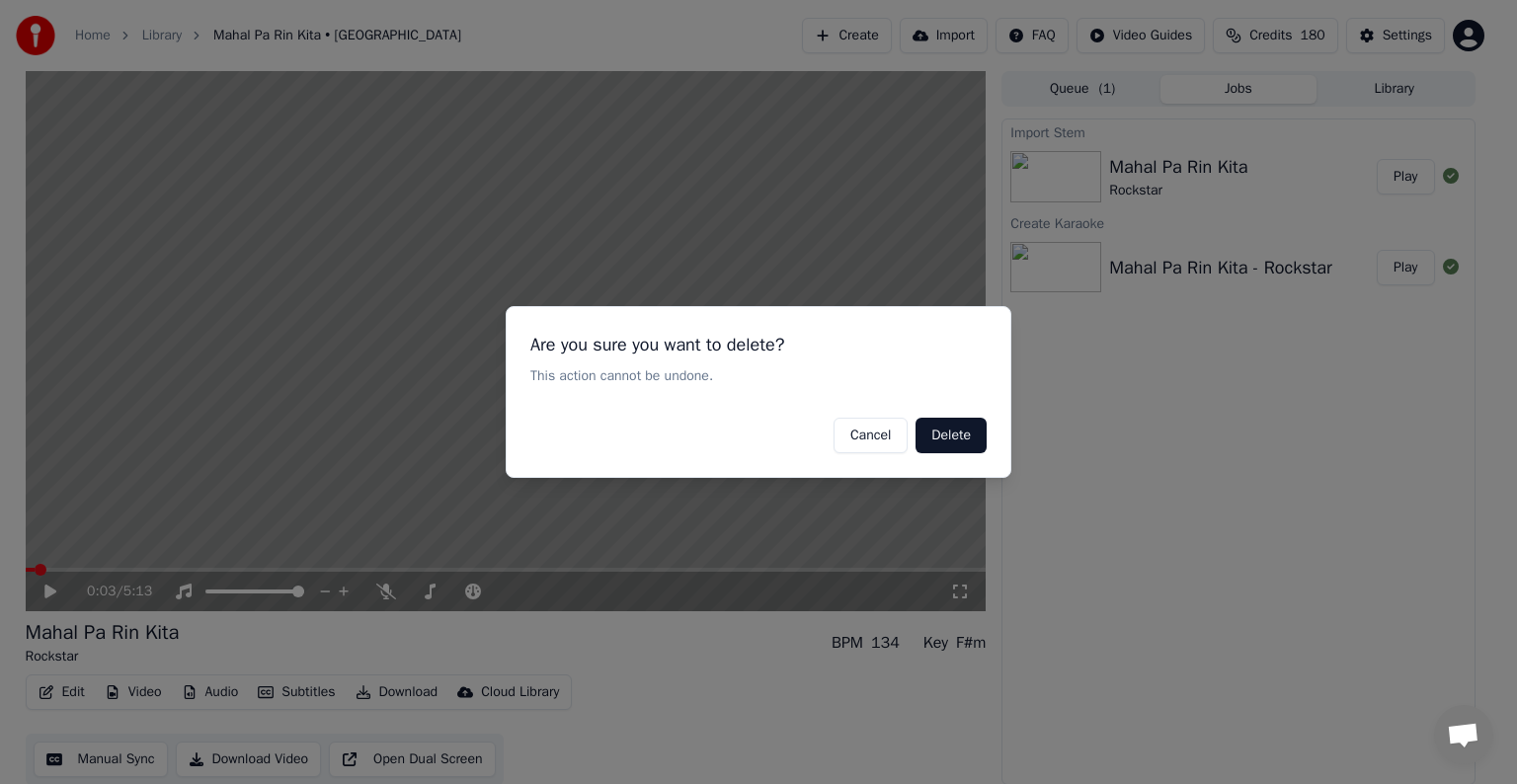 click on "Cancel" at bounding box center [870, 435] 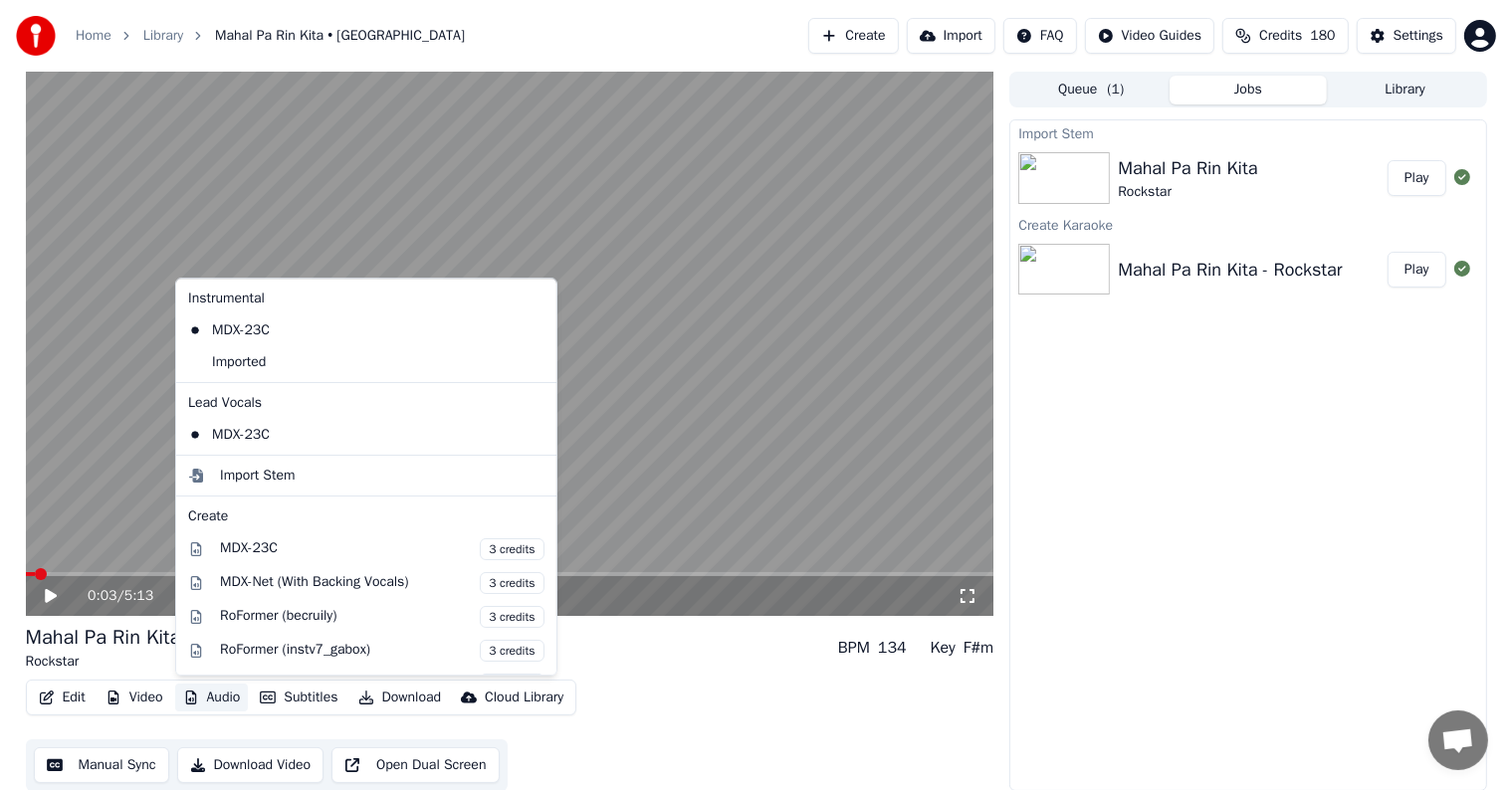 click on "Audio" at bounding box center [212, 697] 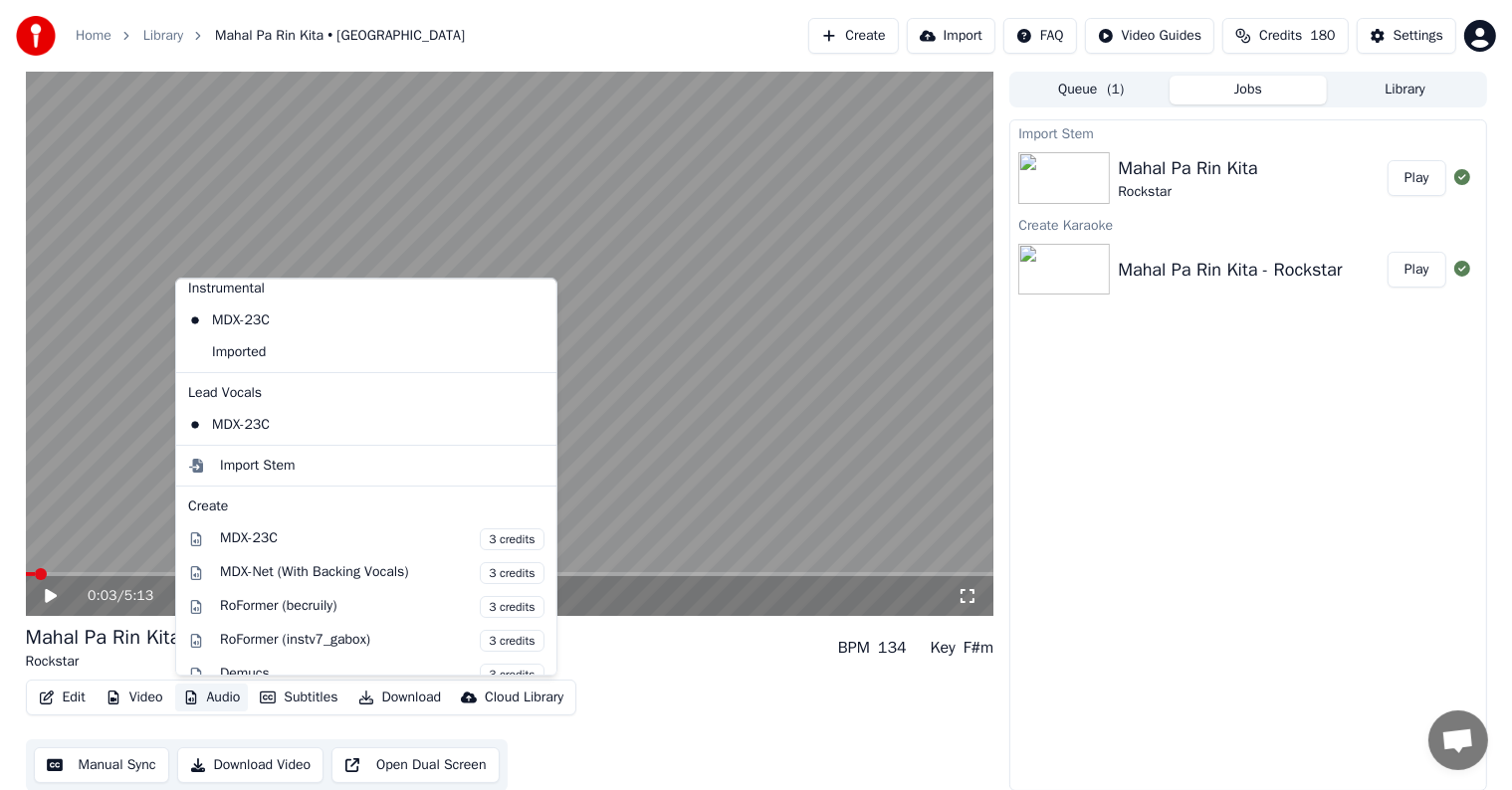 scroll, scrollTop: 0, scrollLeft: 0, axis: both 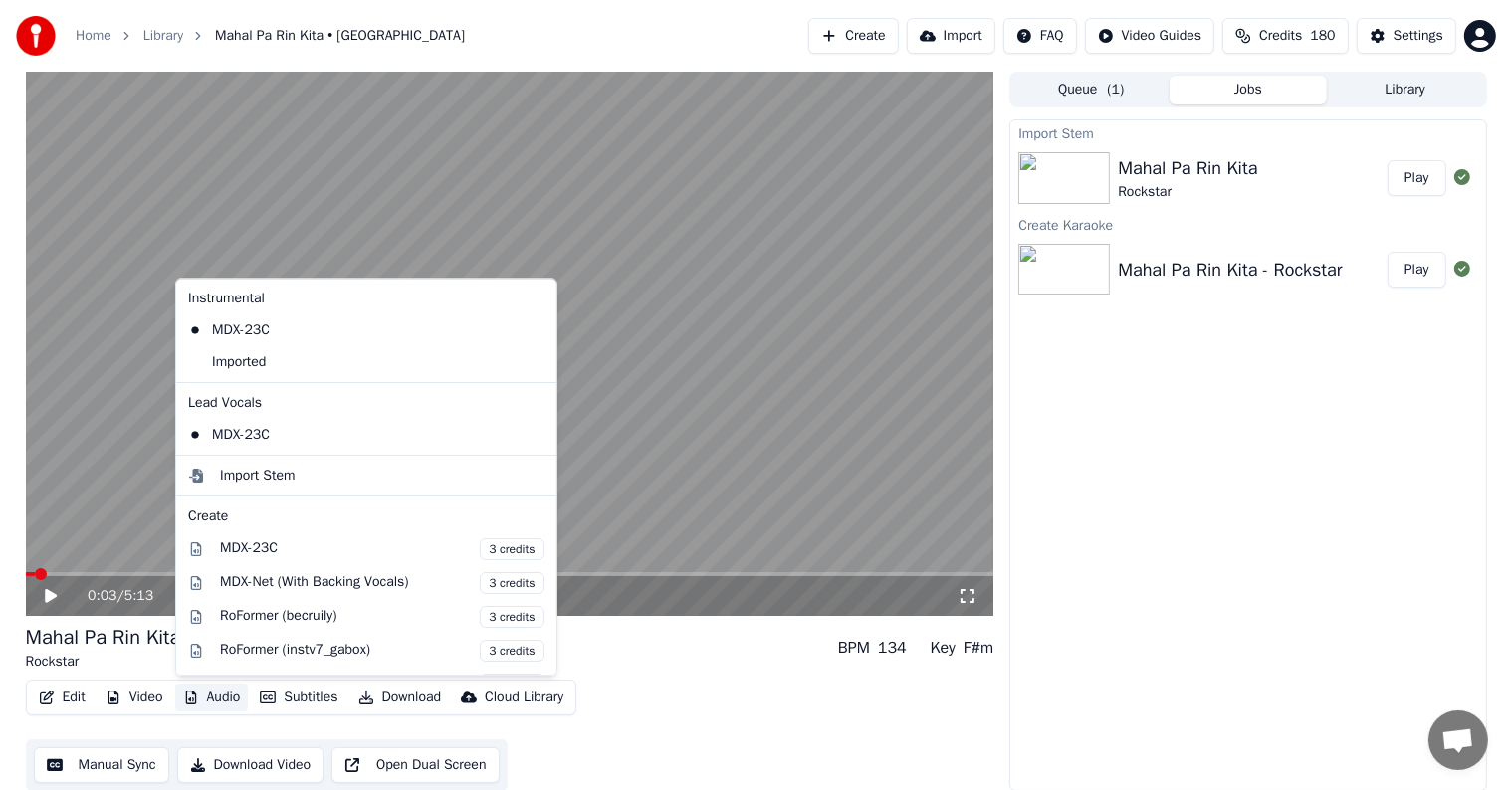 click 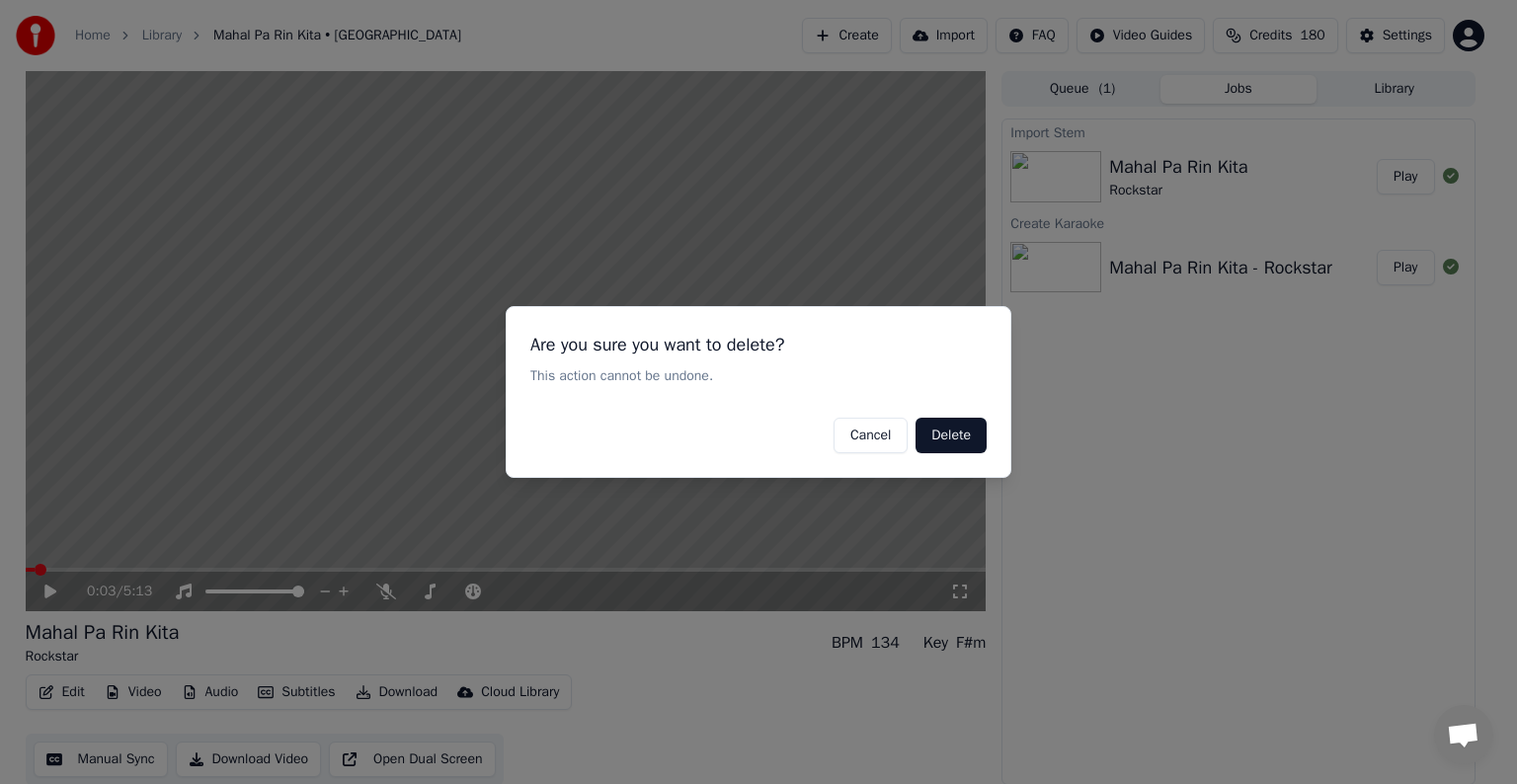 click on "Delete" at bounding box center [951, 435] 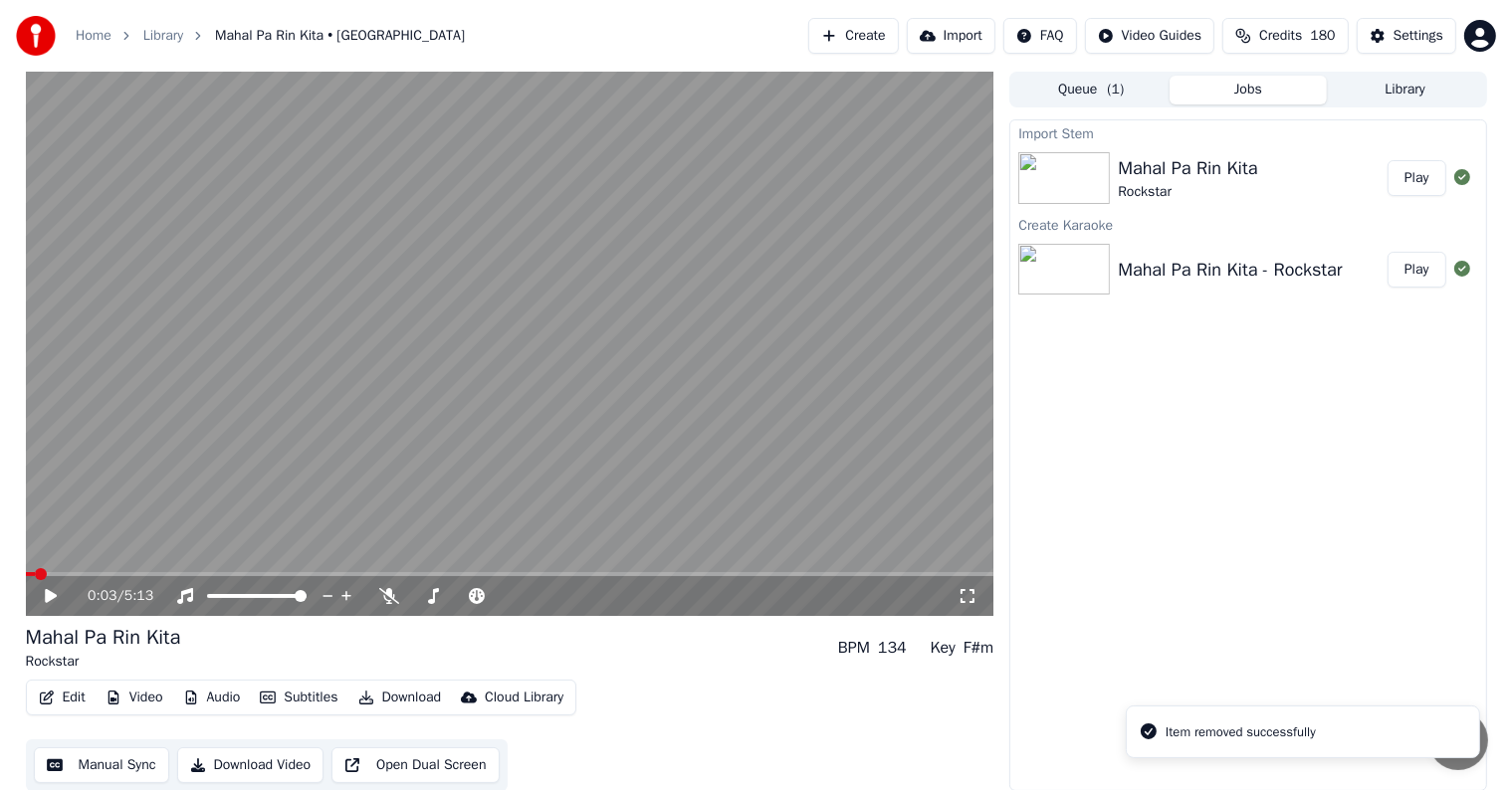 click on "Audio" at bounding box center (212, 697) 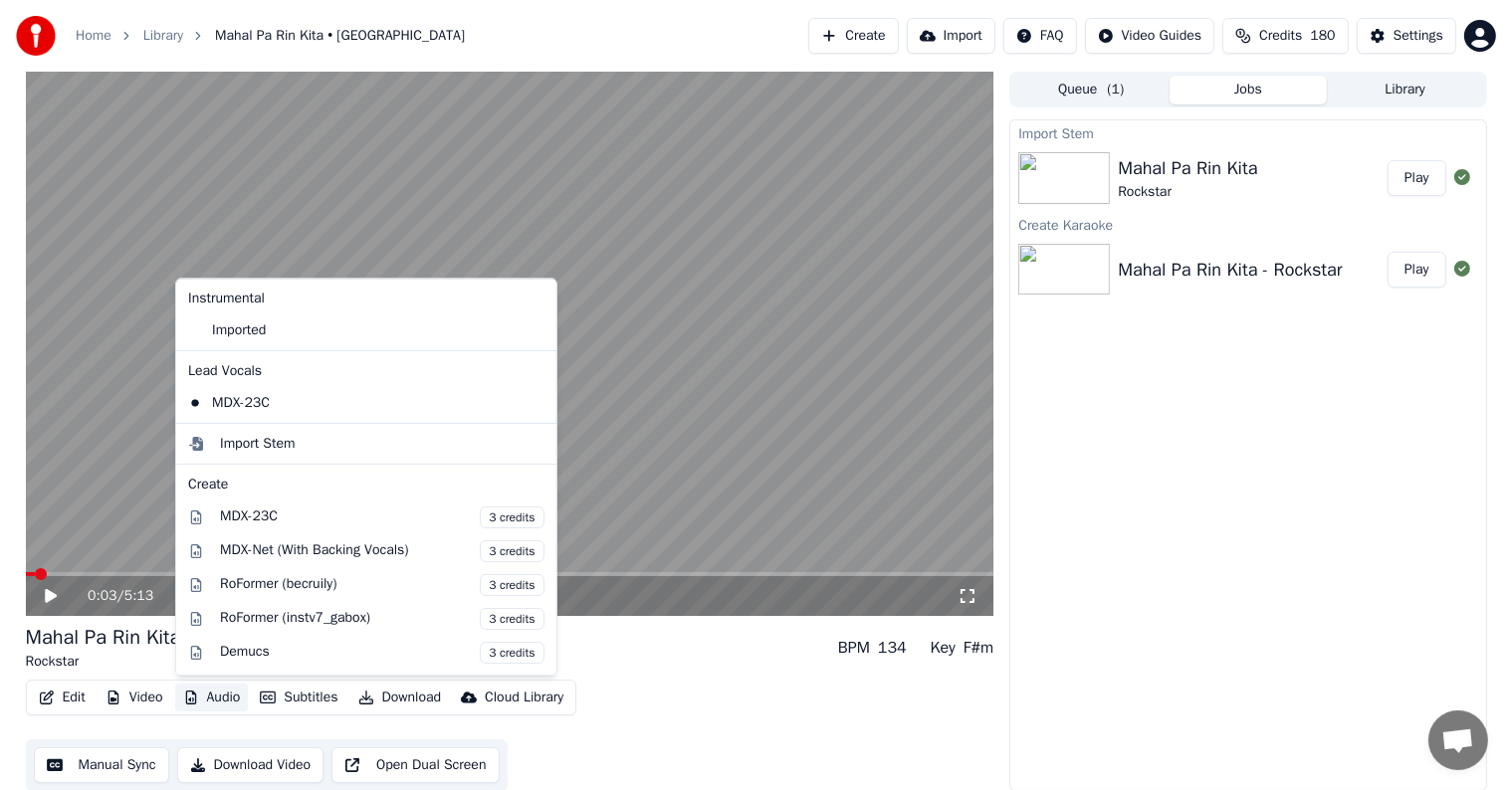 click 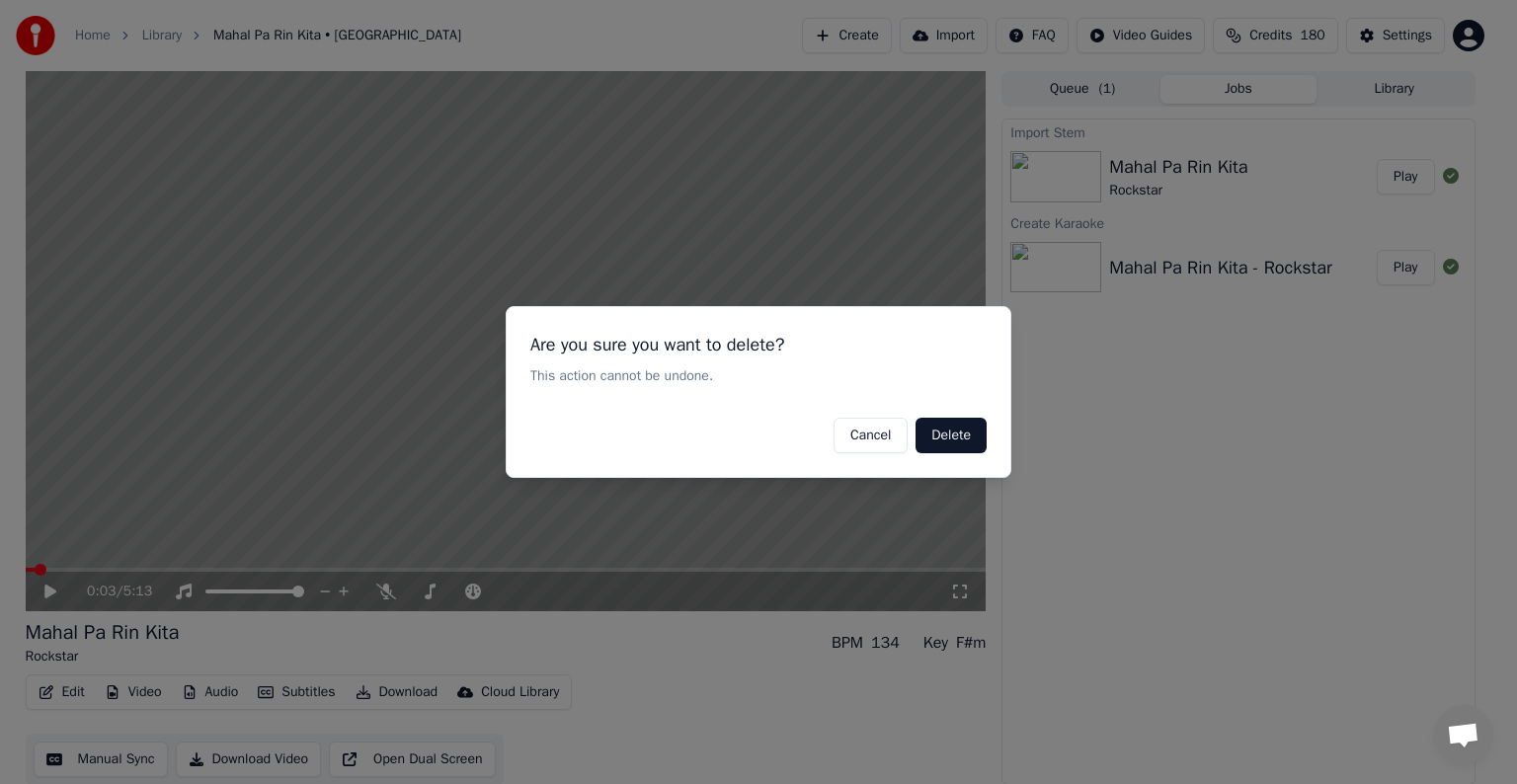 click on "Delete" at bounding box center [951, 435] 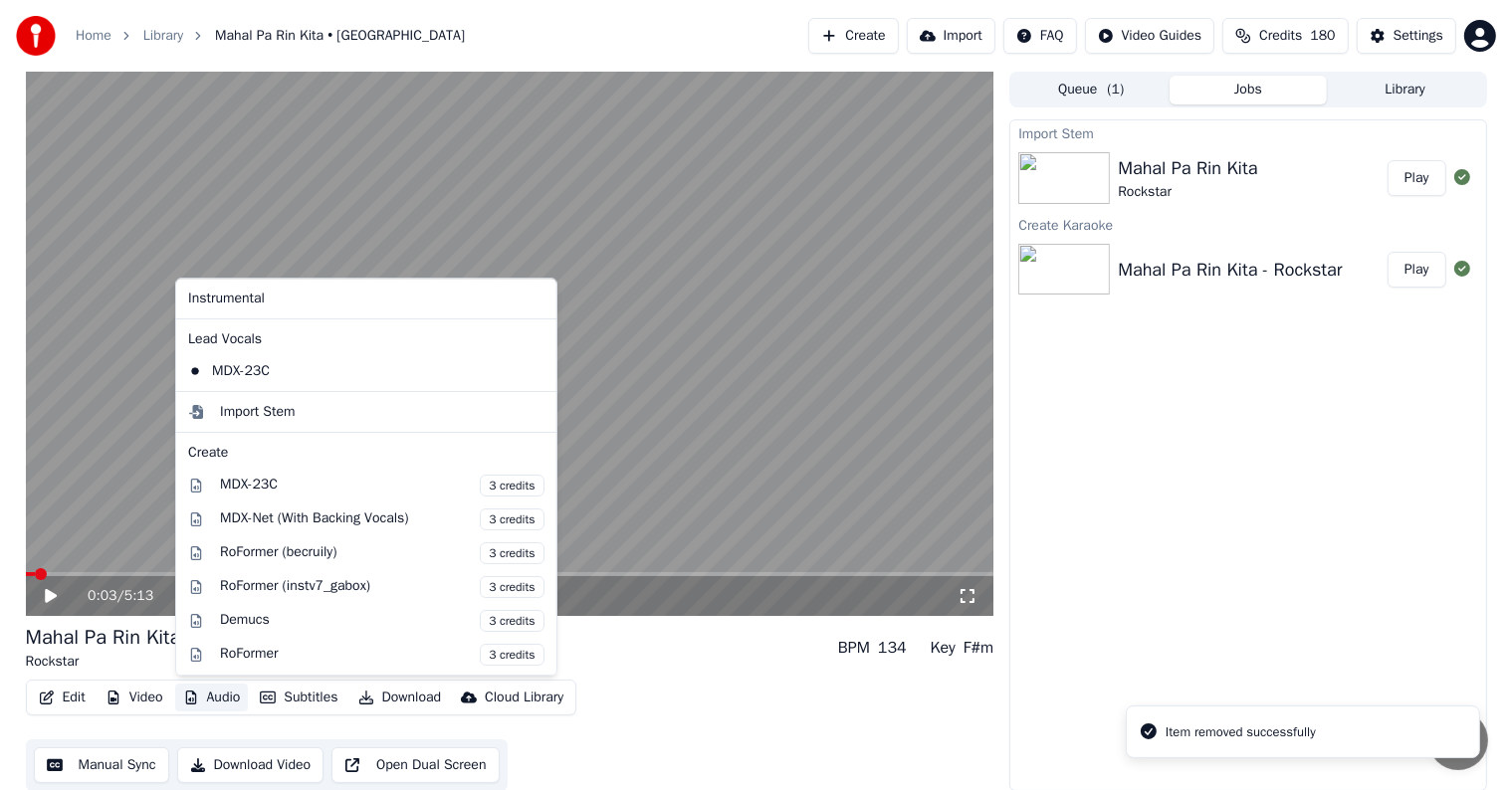 click on "Audio" at bounding box center [212, 697] 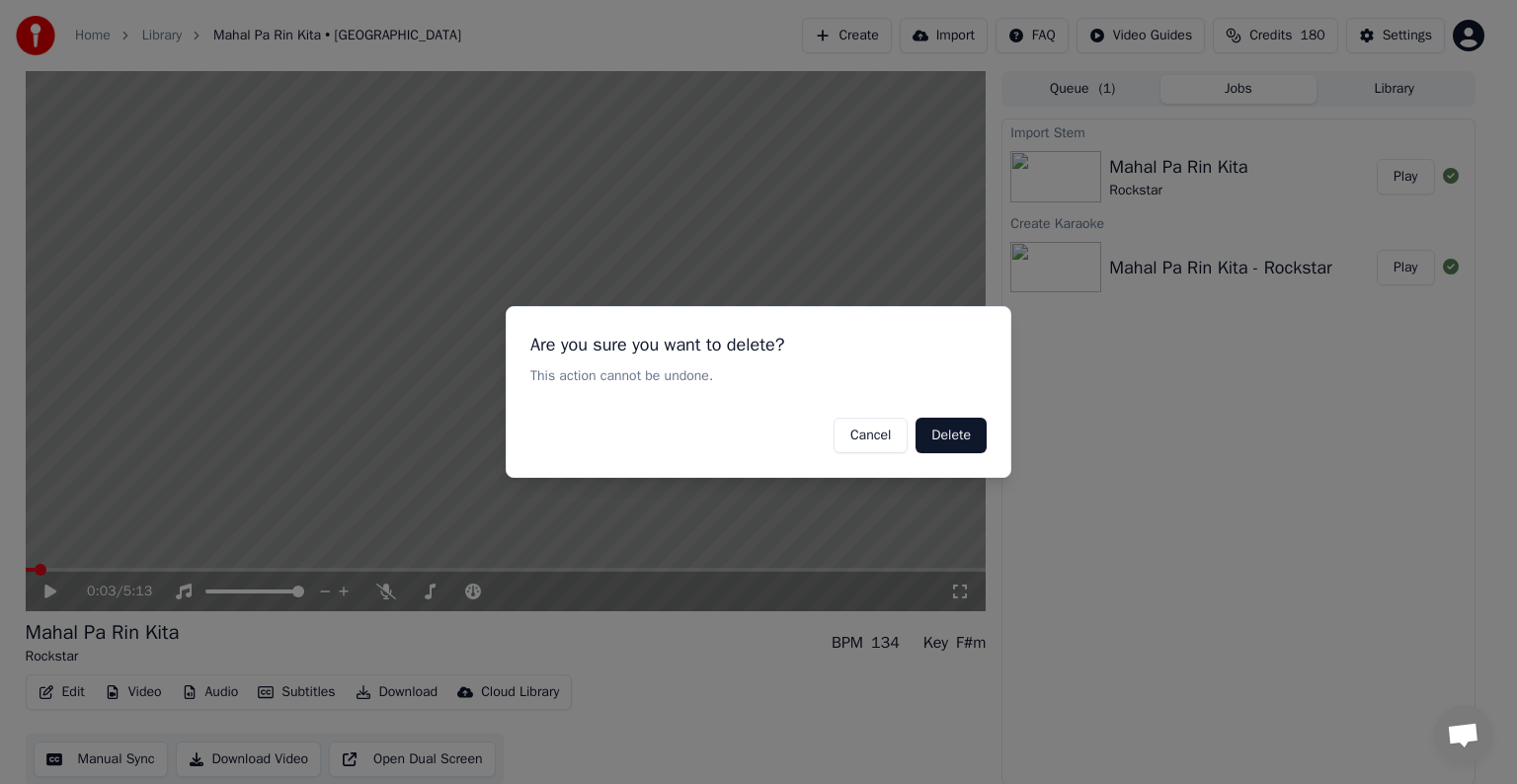 click on "Delete" at bounding box center [951, 435] 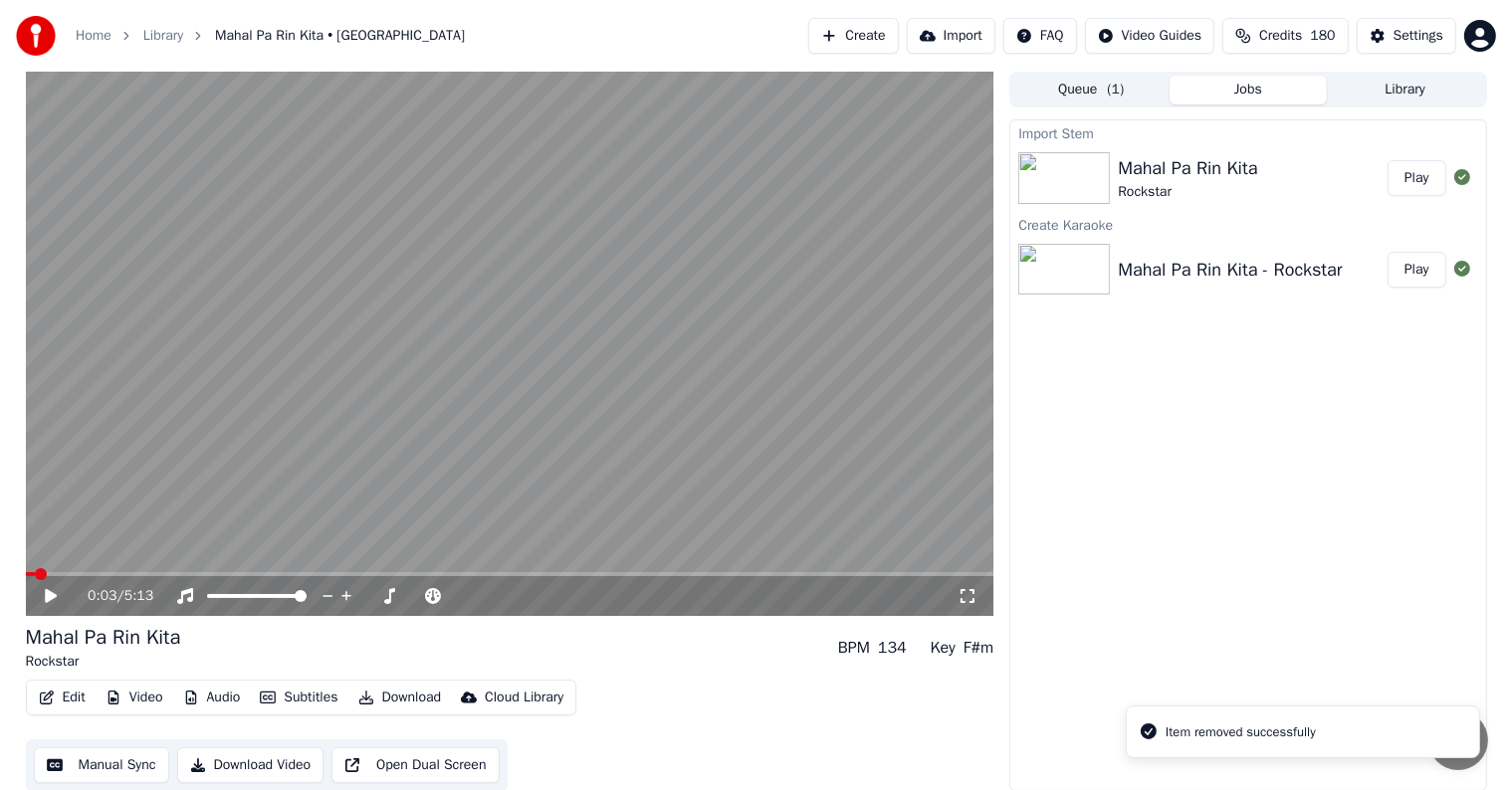 click on "Audio" at bounding box center (212, 697) 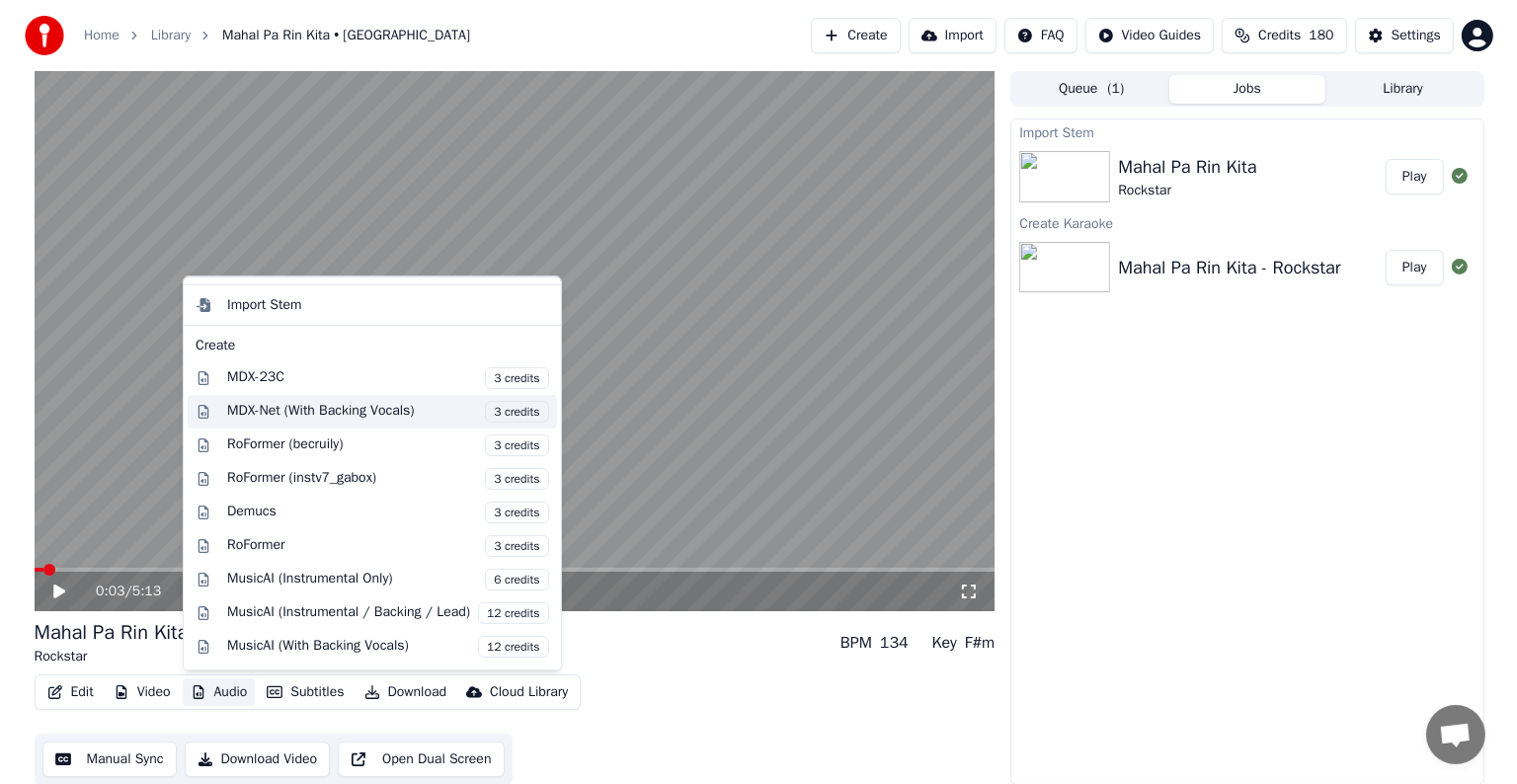 scroll, scrollTop: 0, scrollLeft: 0, axis: both 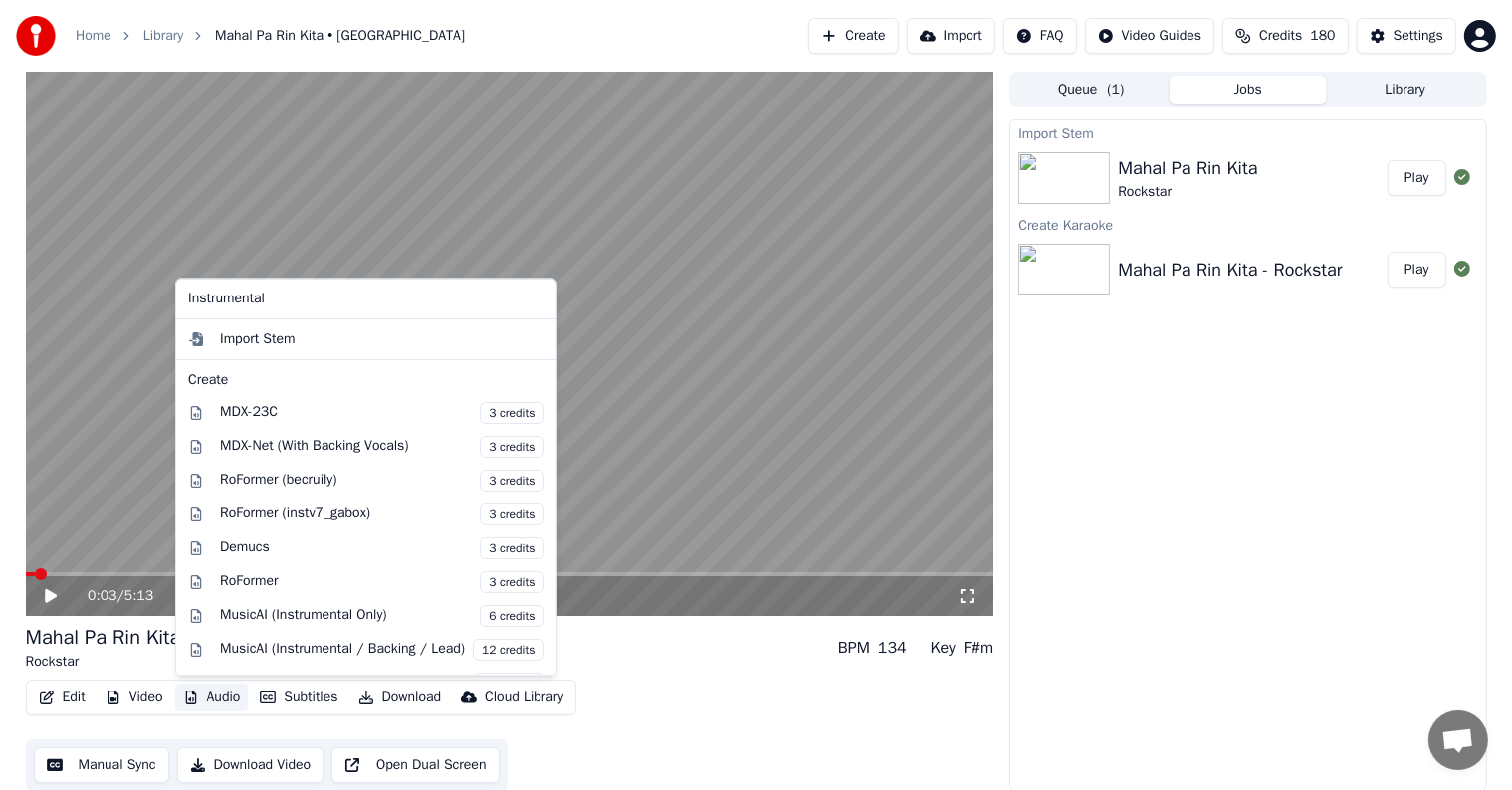 click on "Create" at bounding box center (853, 36) 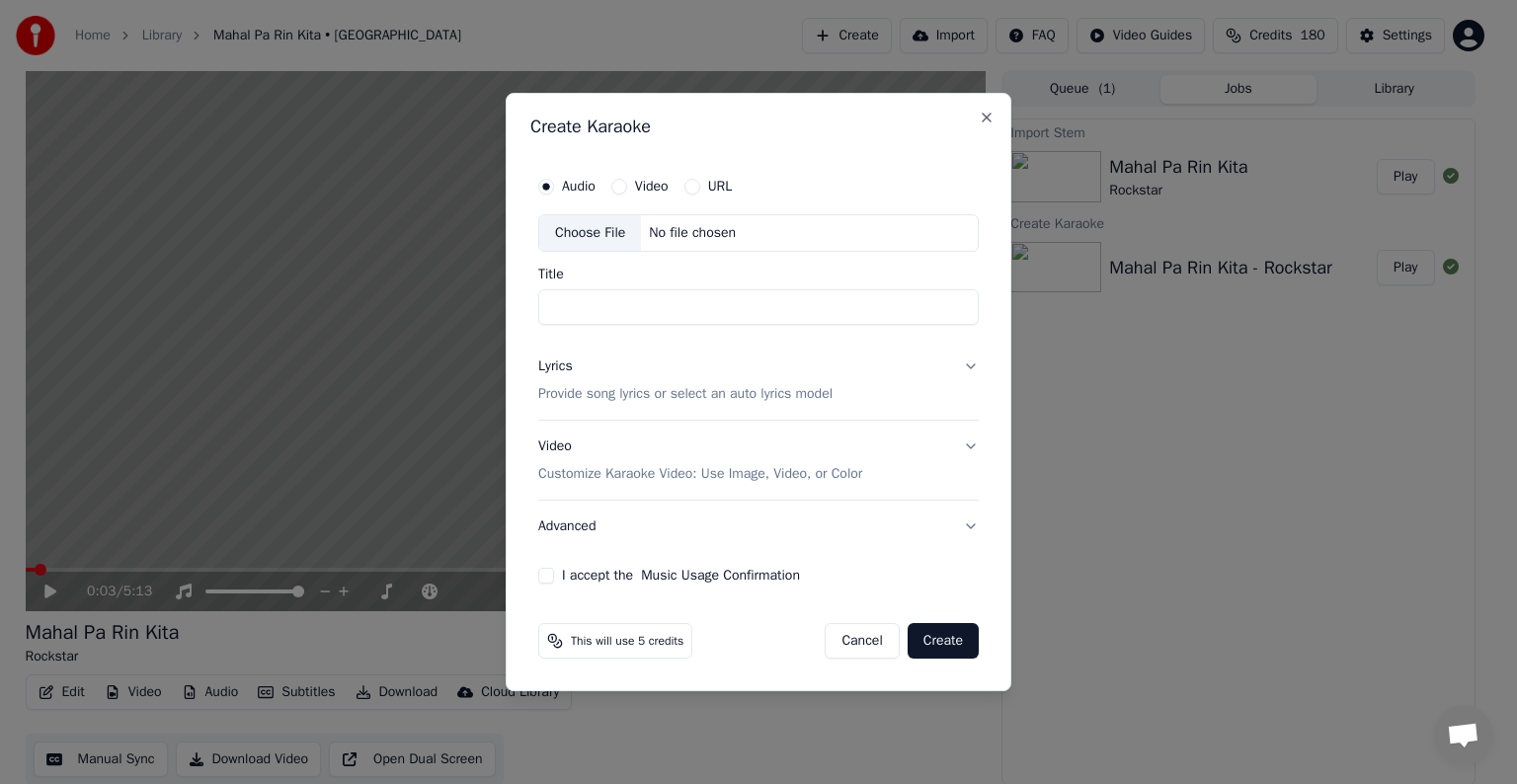 click on "Choose File" at bounding box center [590, 233] 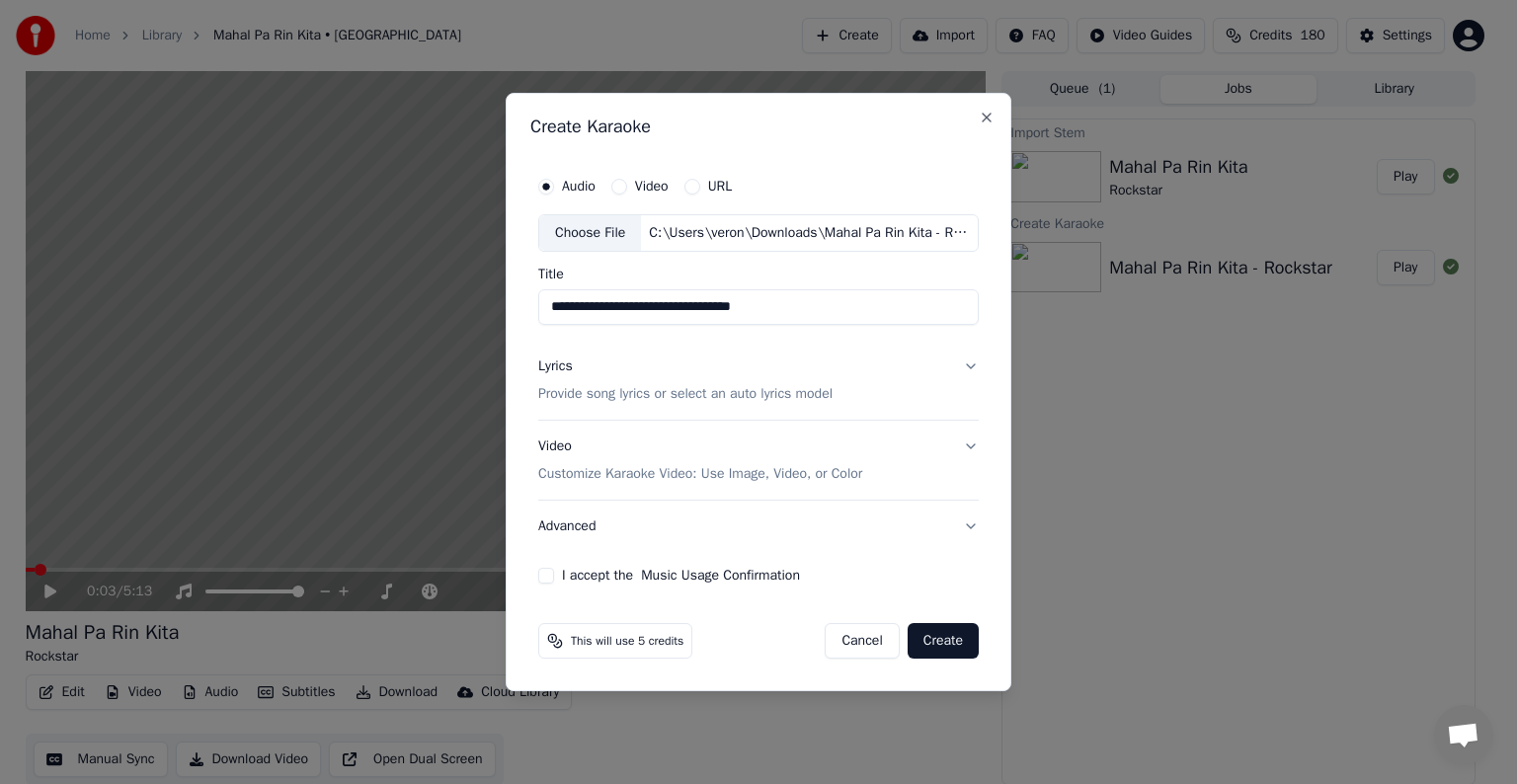 drag, startPoint x: 721, startPoint y: 309, endPoint x: 838, endPoint y: 312, distance: 117.03846 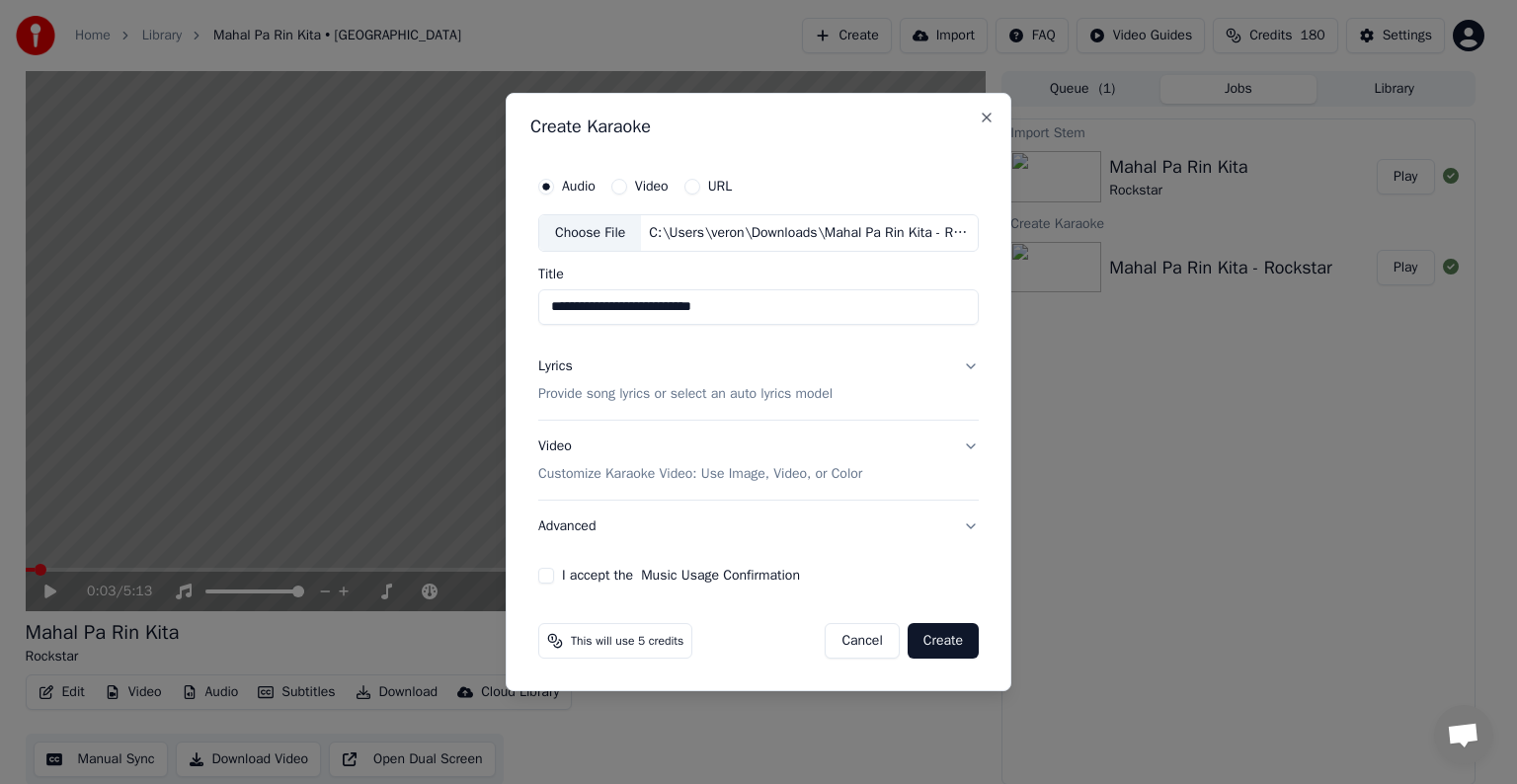 type on "**********" 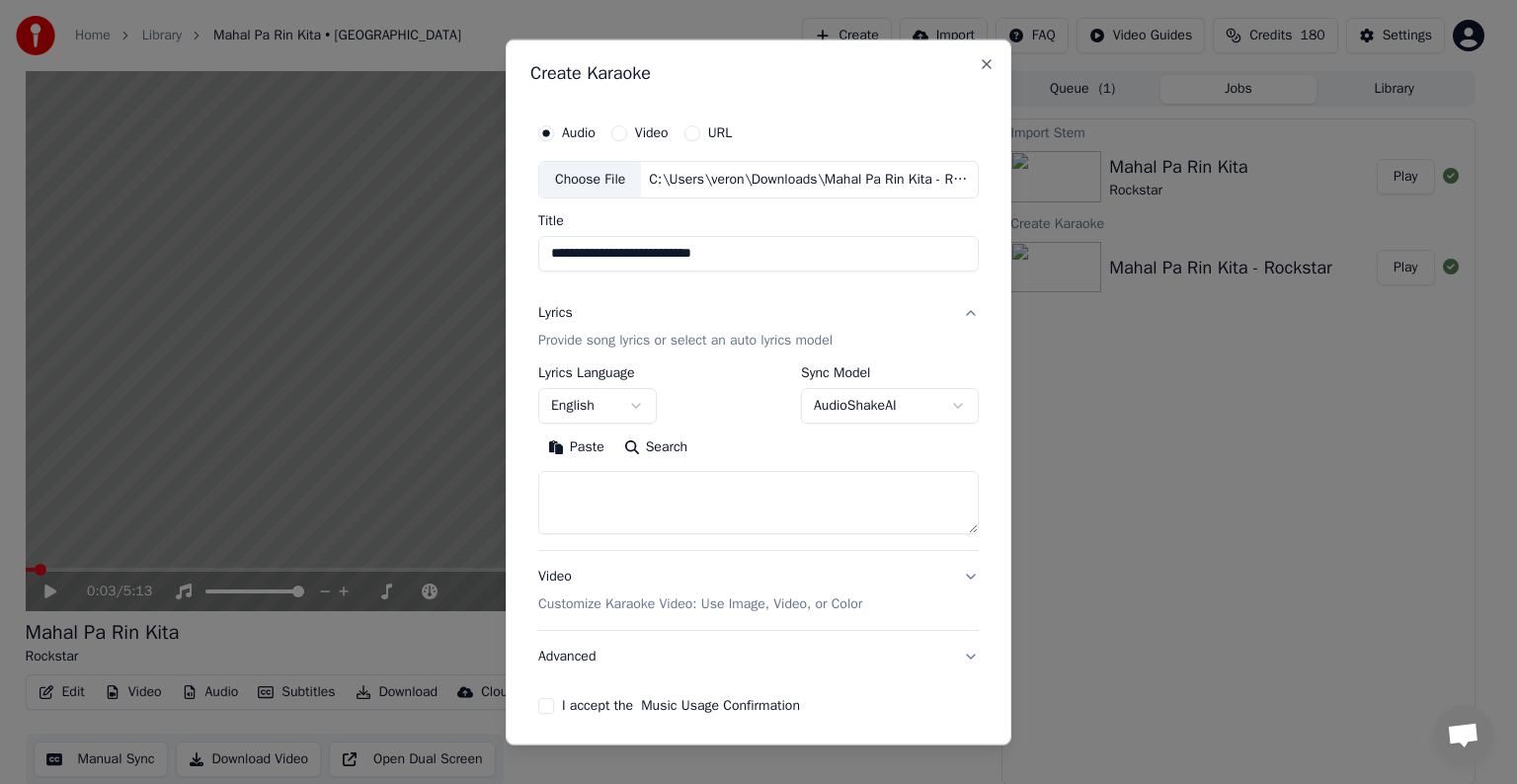 click at bounding box center (758, 503) 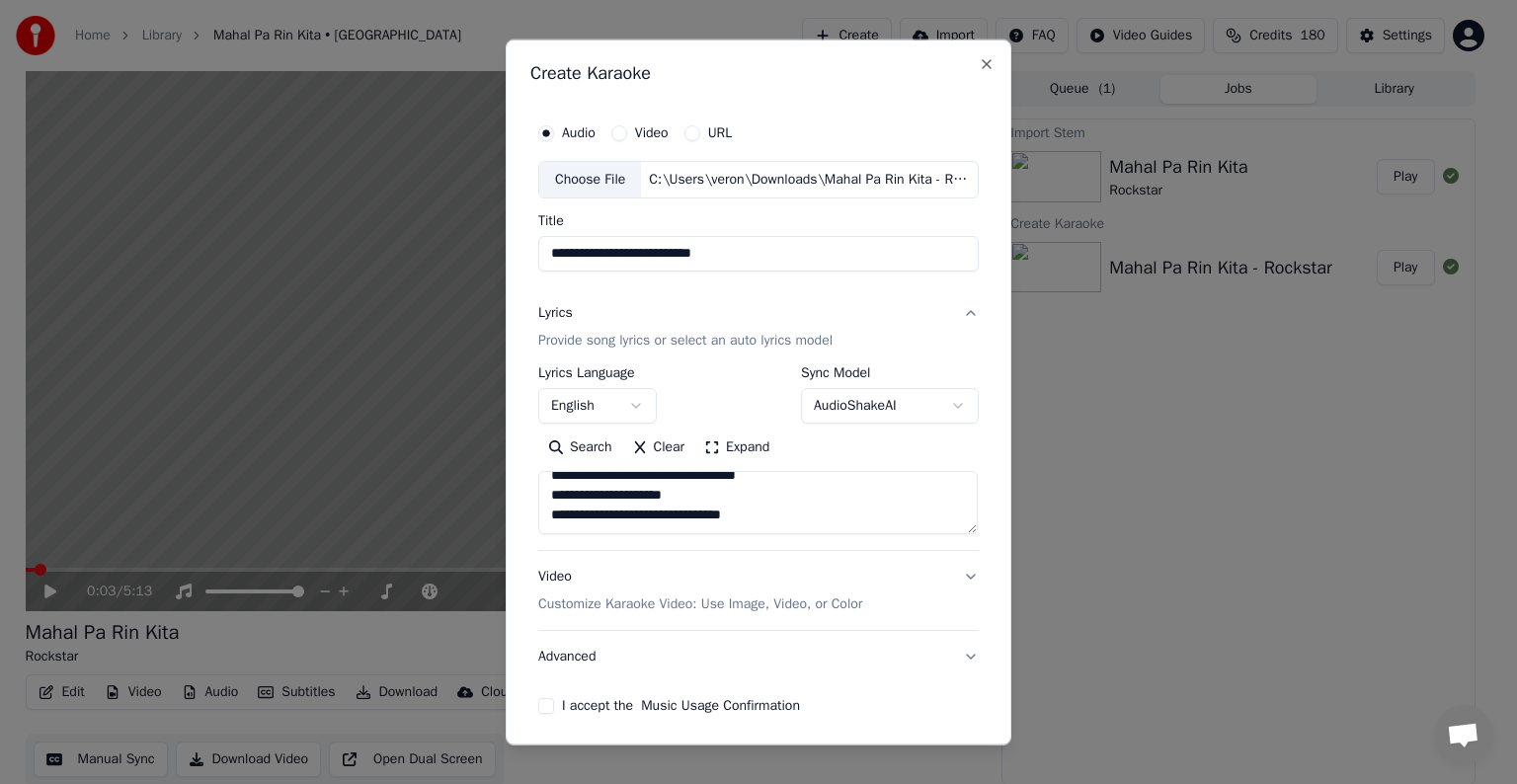 scroll, scrollTop: 63, scrollLeft: 0, axis: vertical 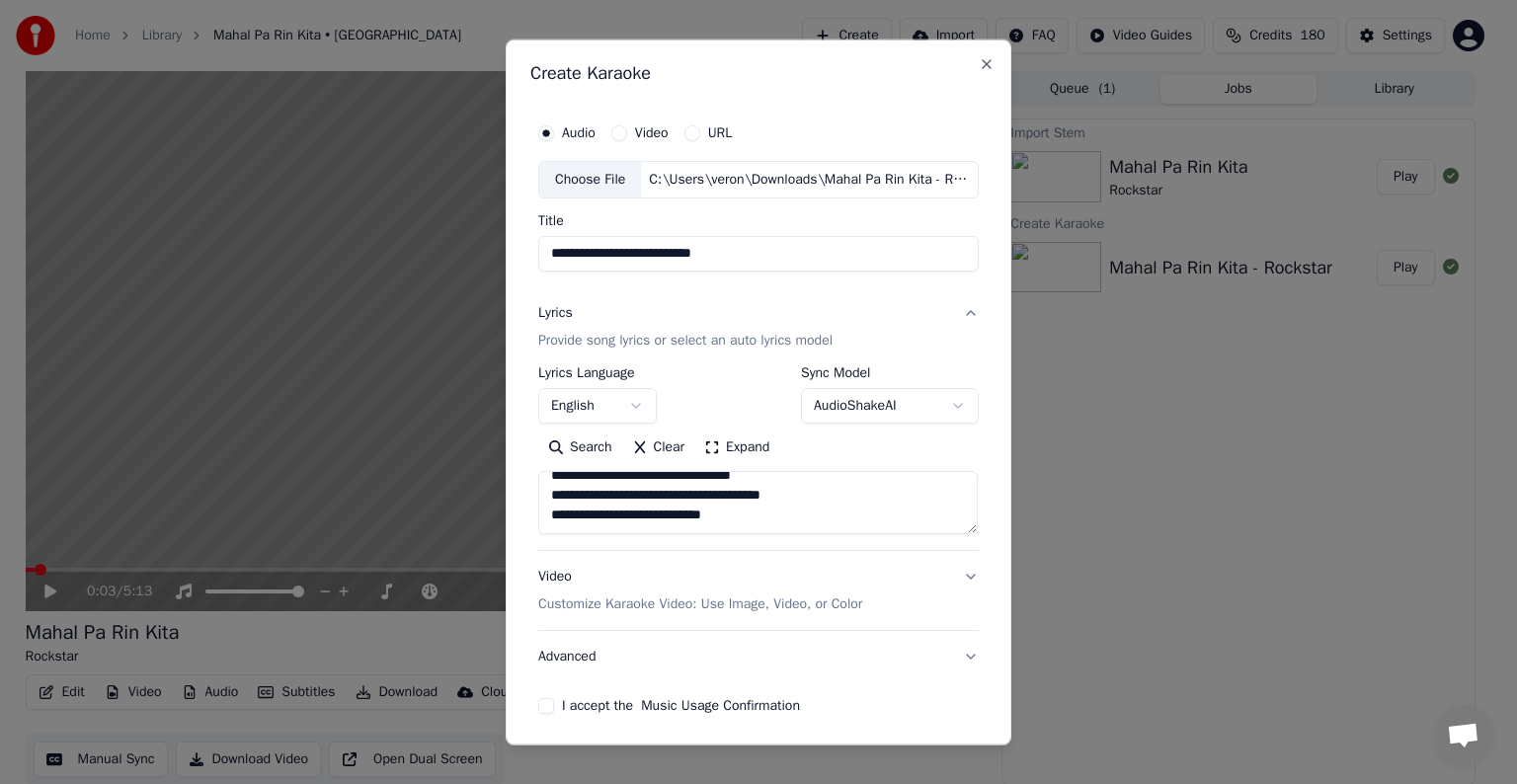 paste on "**********" 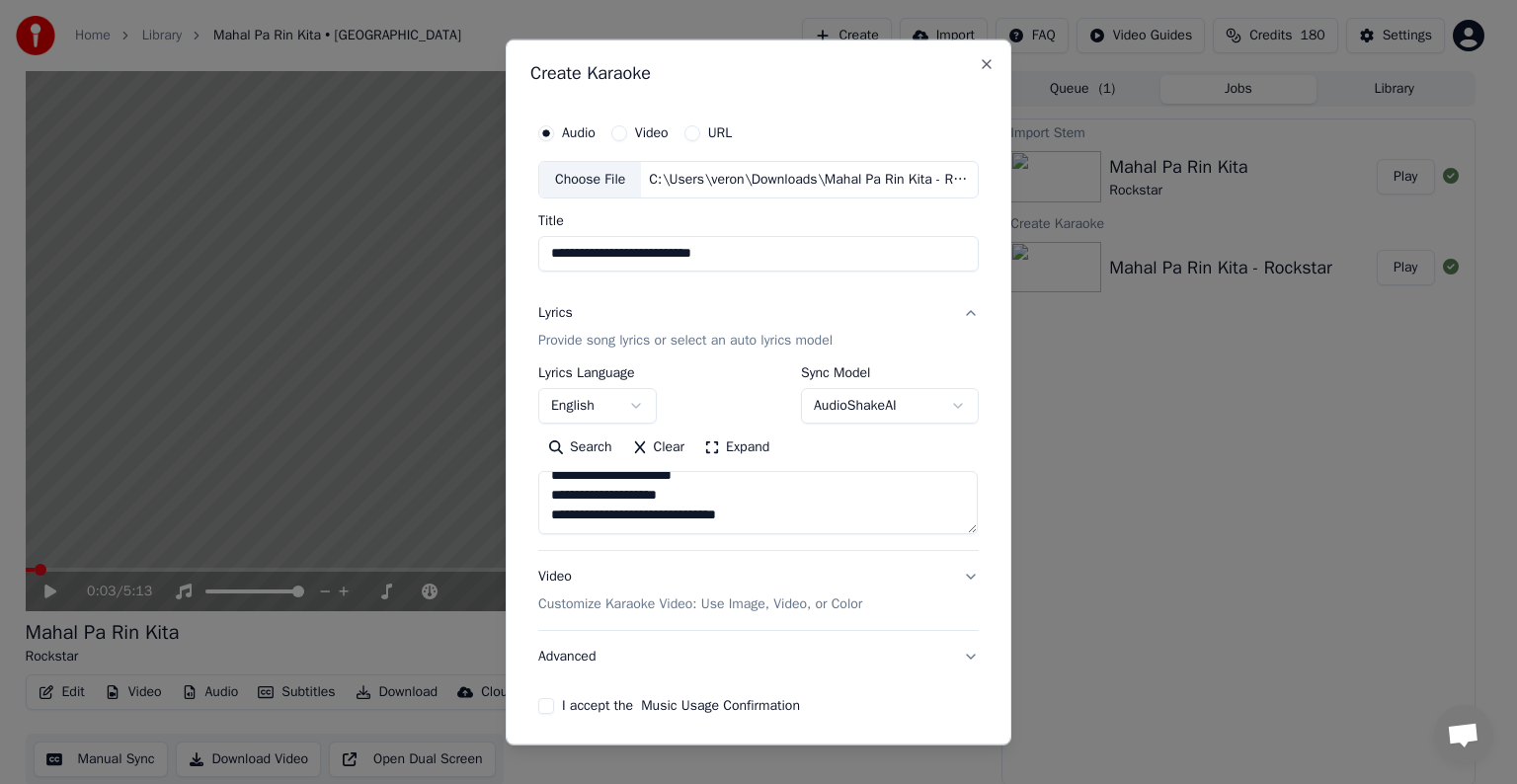 scroll, scrollTop: 340, scrollLeft: 0, axis: vertical 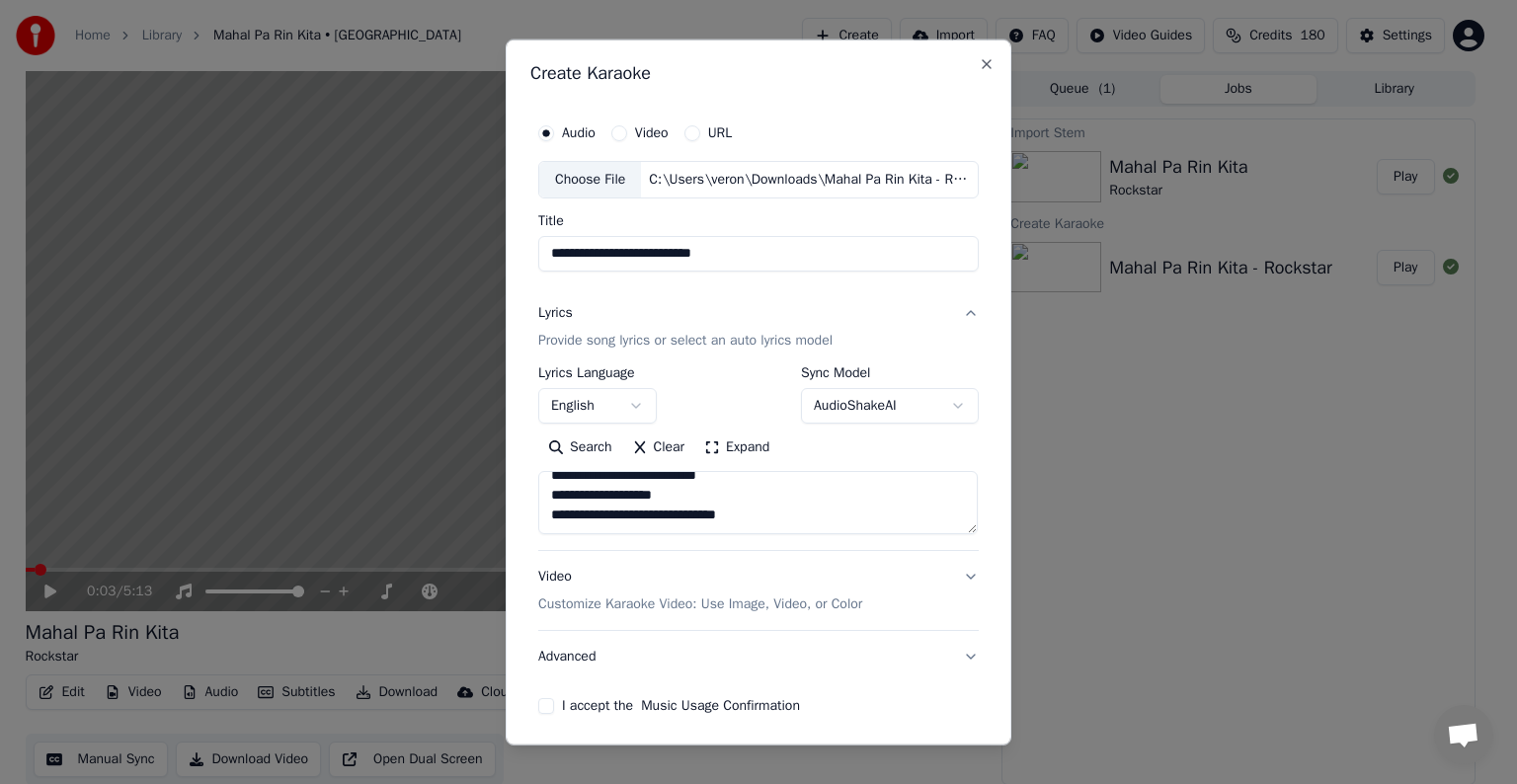 paste on "**********" 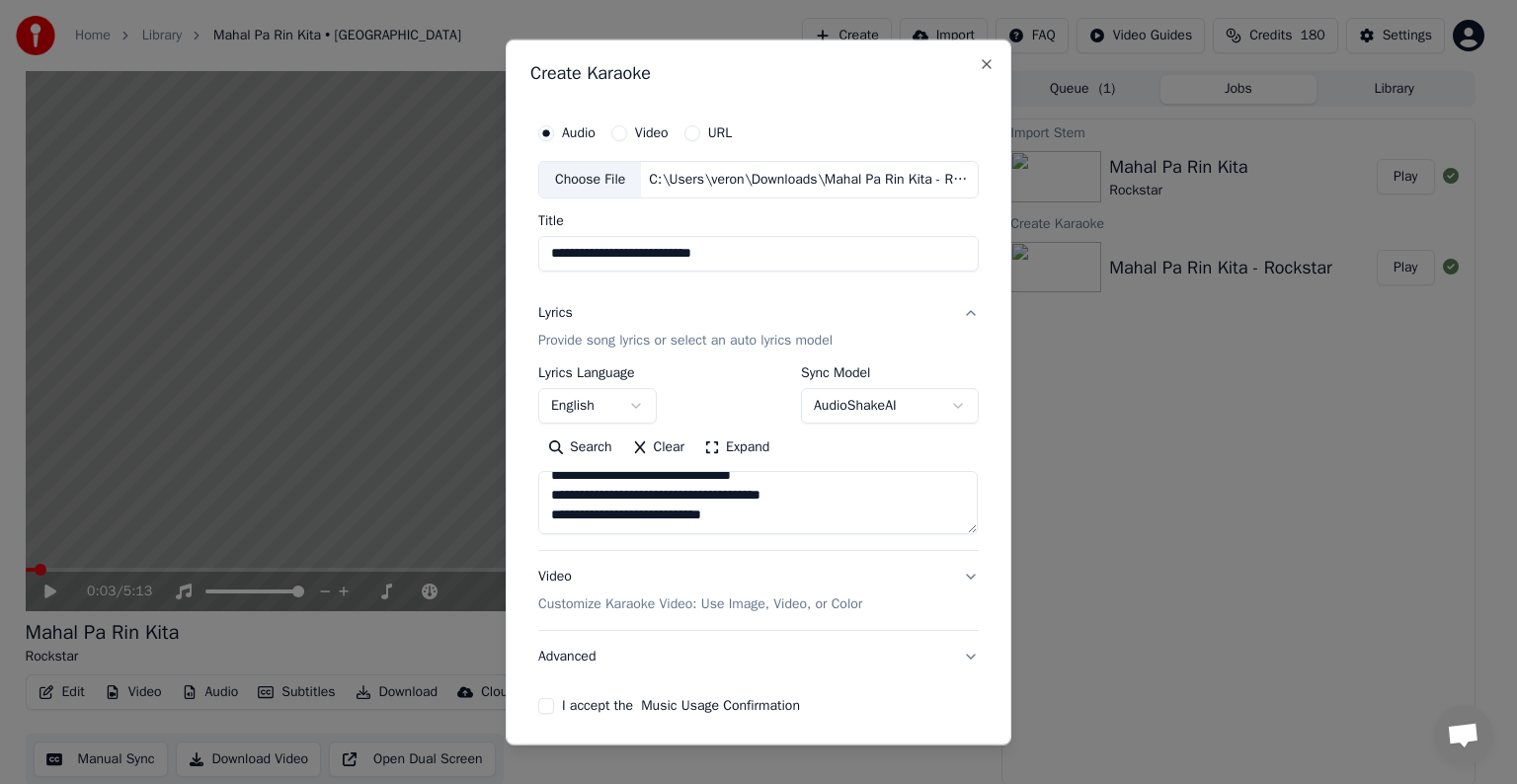 scroll, scrollTop: 537, scrollLeft: 0, axis: vertical 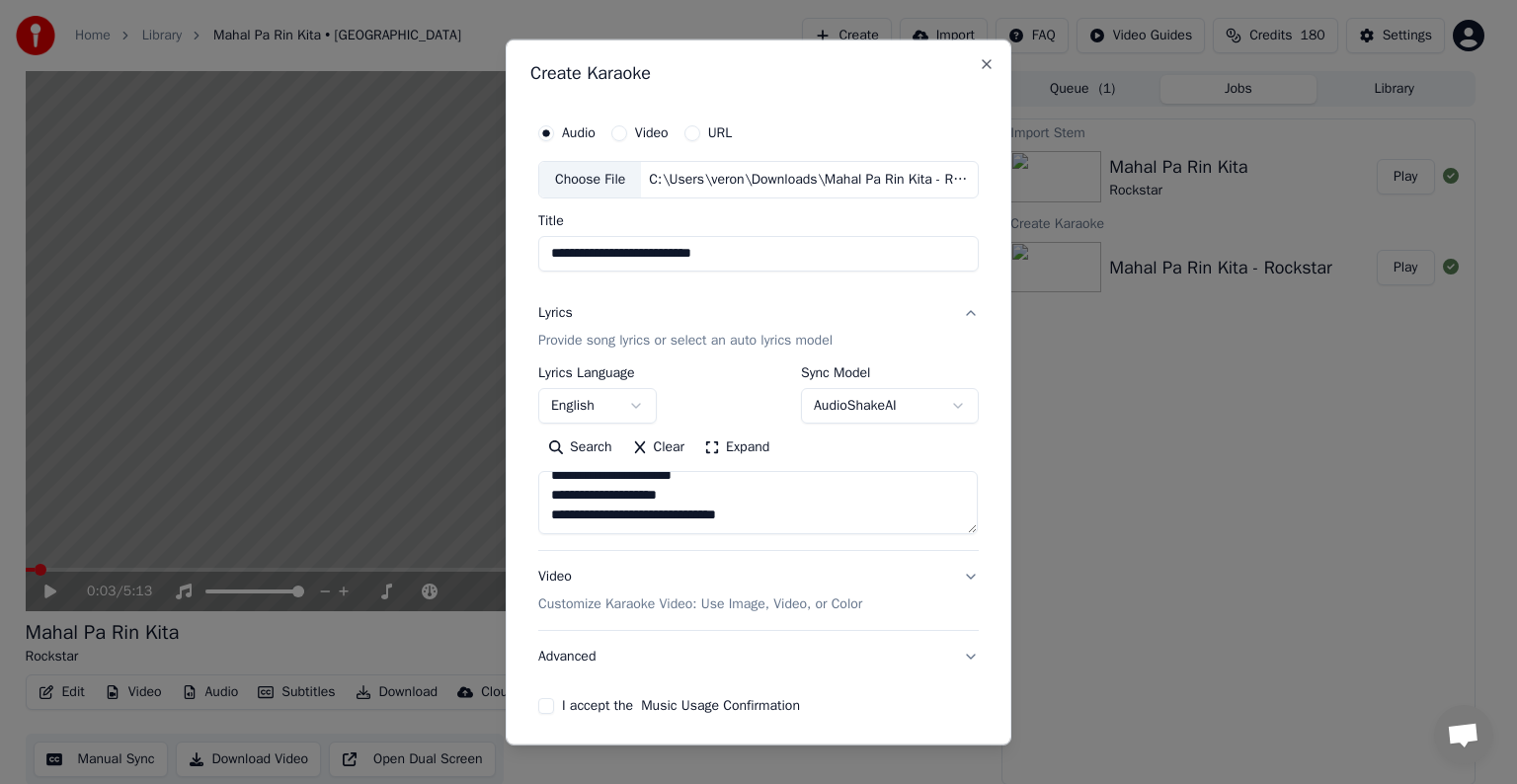 paste on "**********" 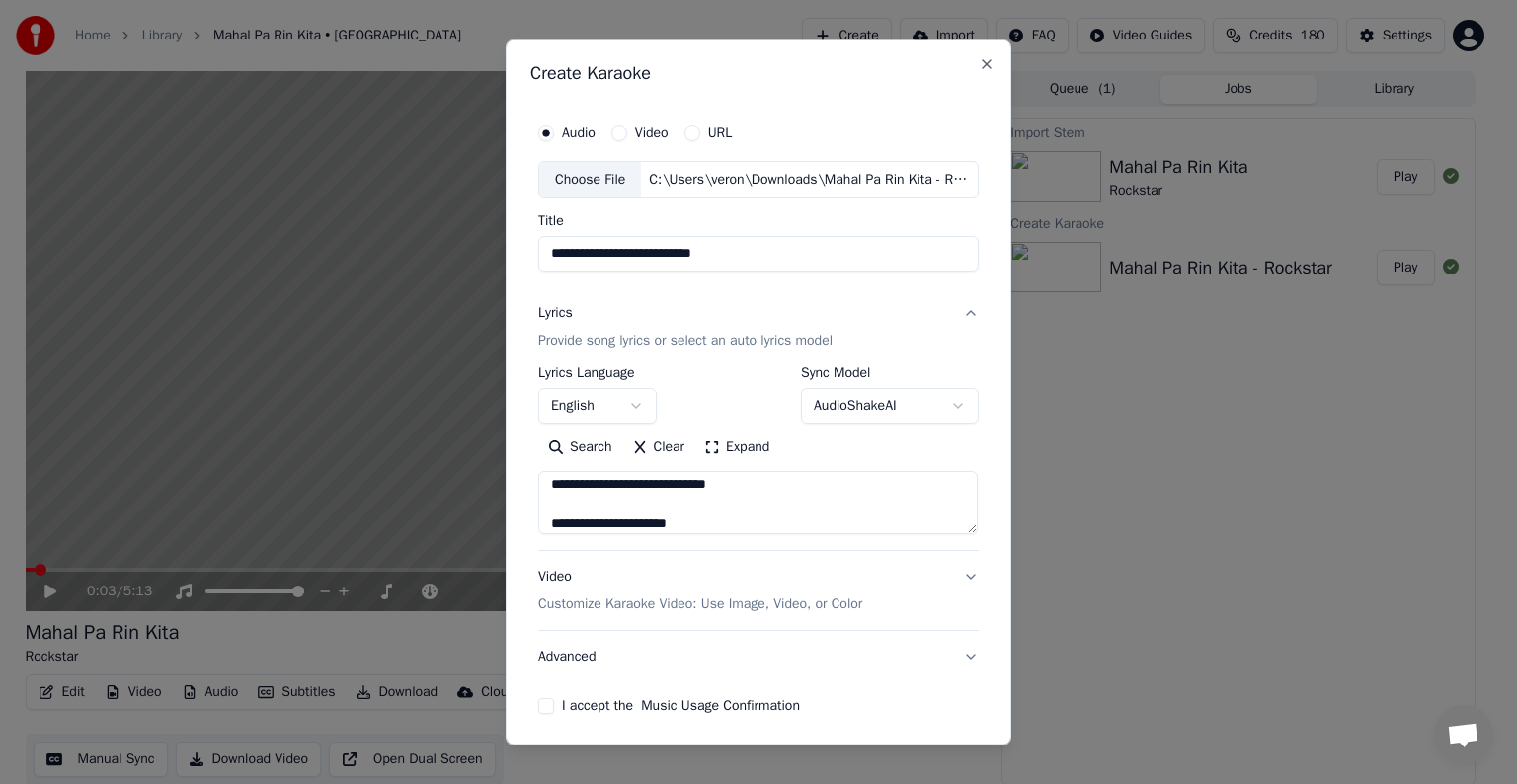 scroll, scrollTop: 853, scrollLeft: 0, axis: vertical 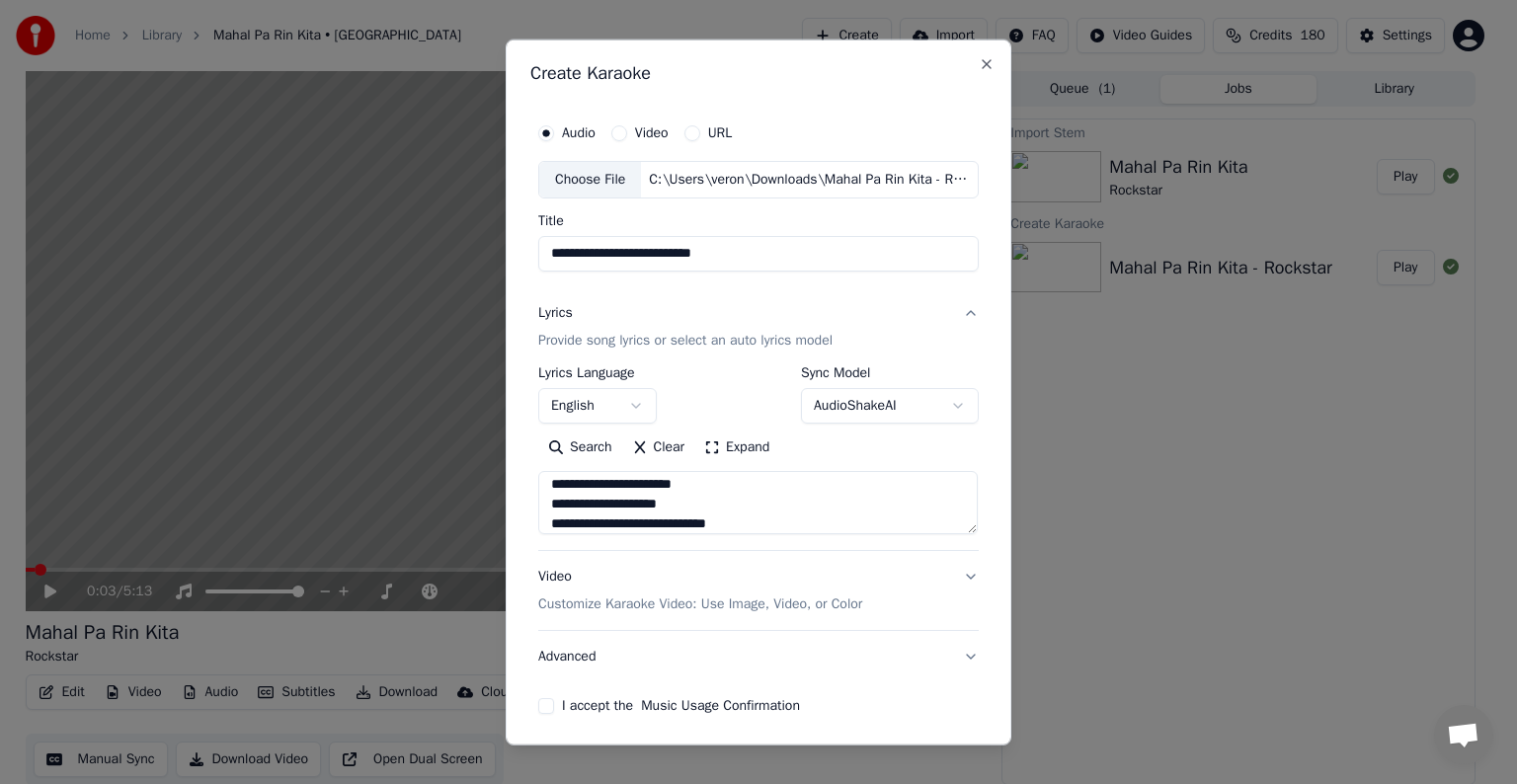 type on "**********" 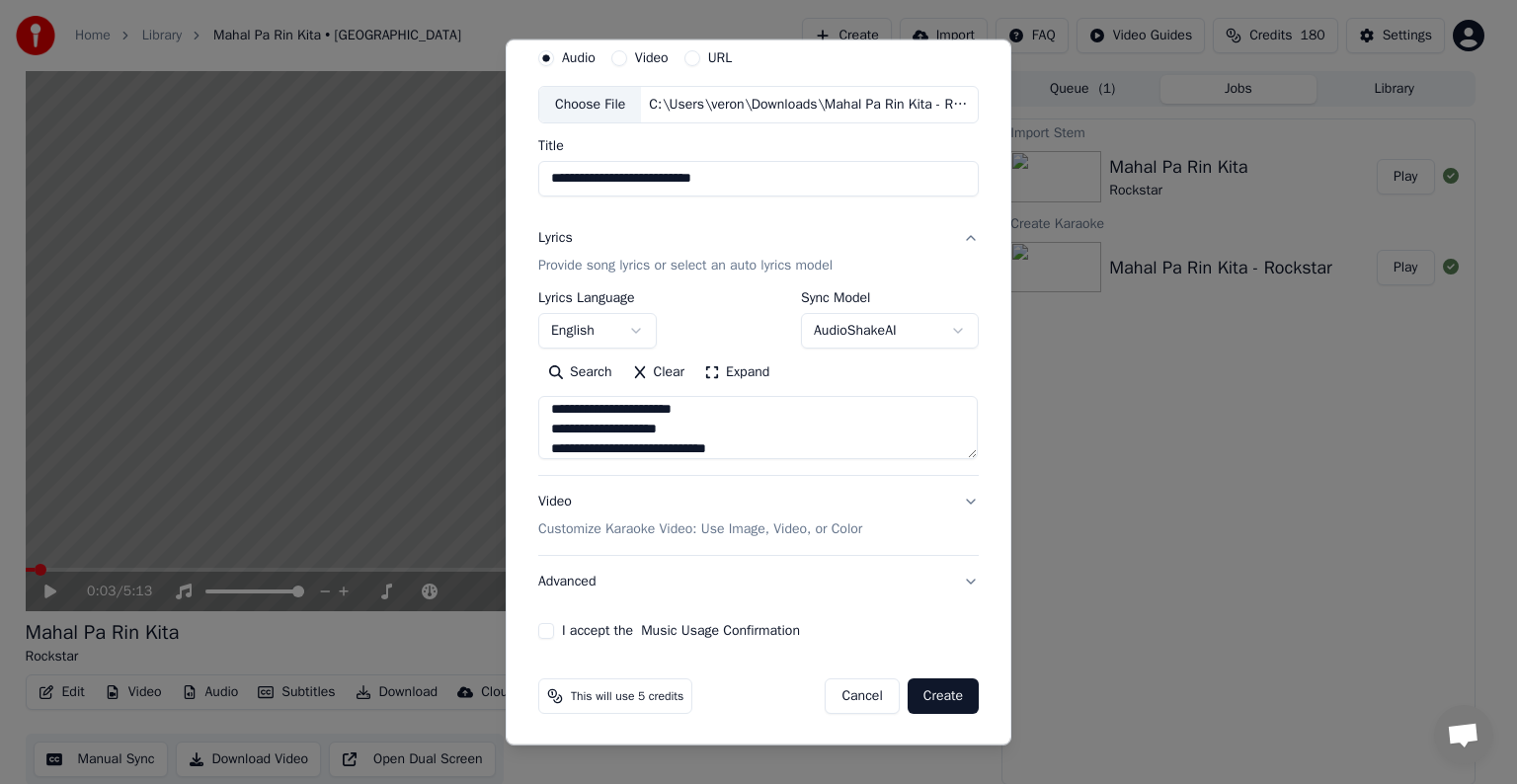 click on "This will use 5 credits" at bounding box center [615, 696] 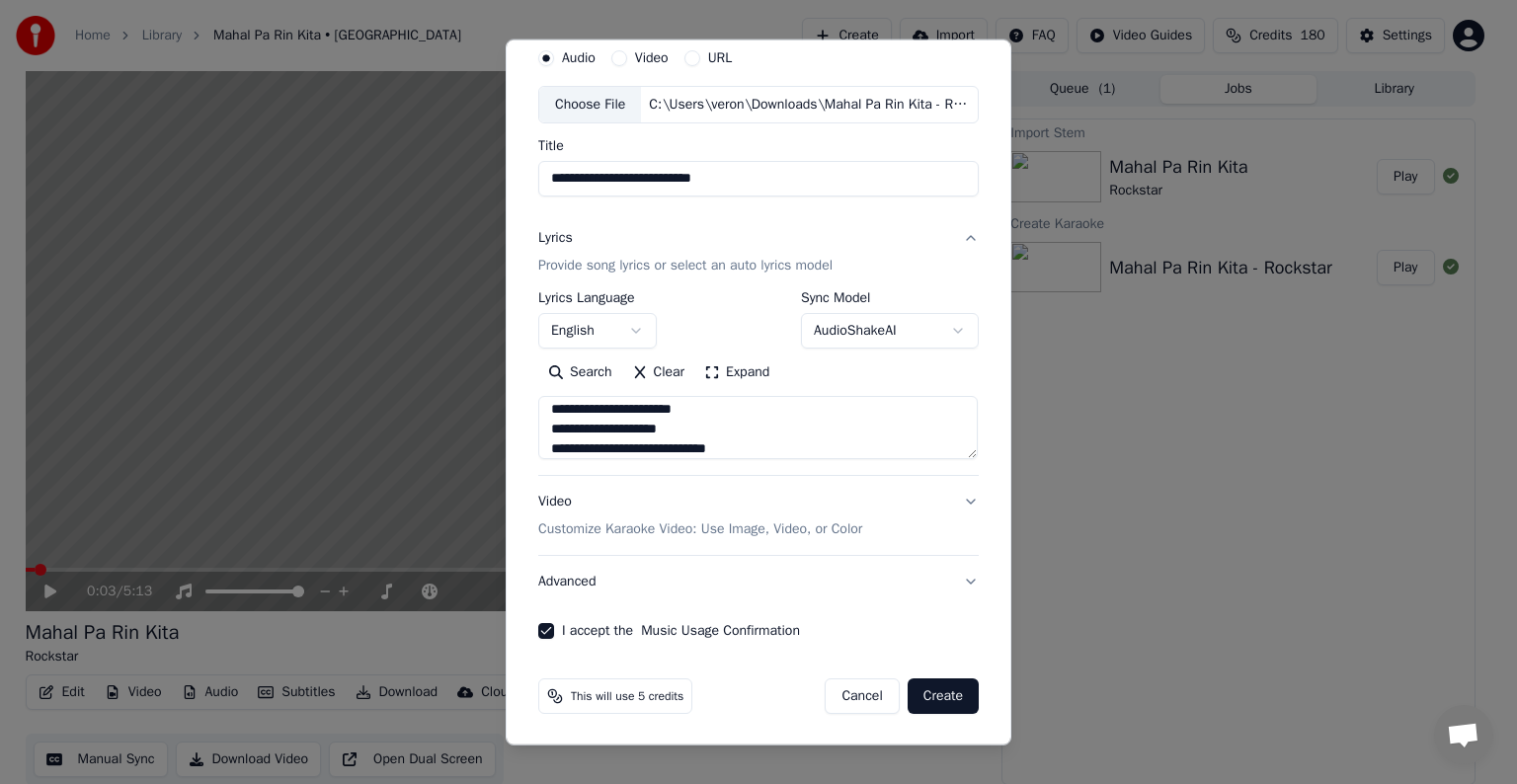 click on "Customize Karaoke Video: Use Image, Video, or Color" at bounding box center [700, 529] 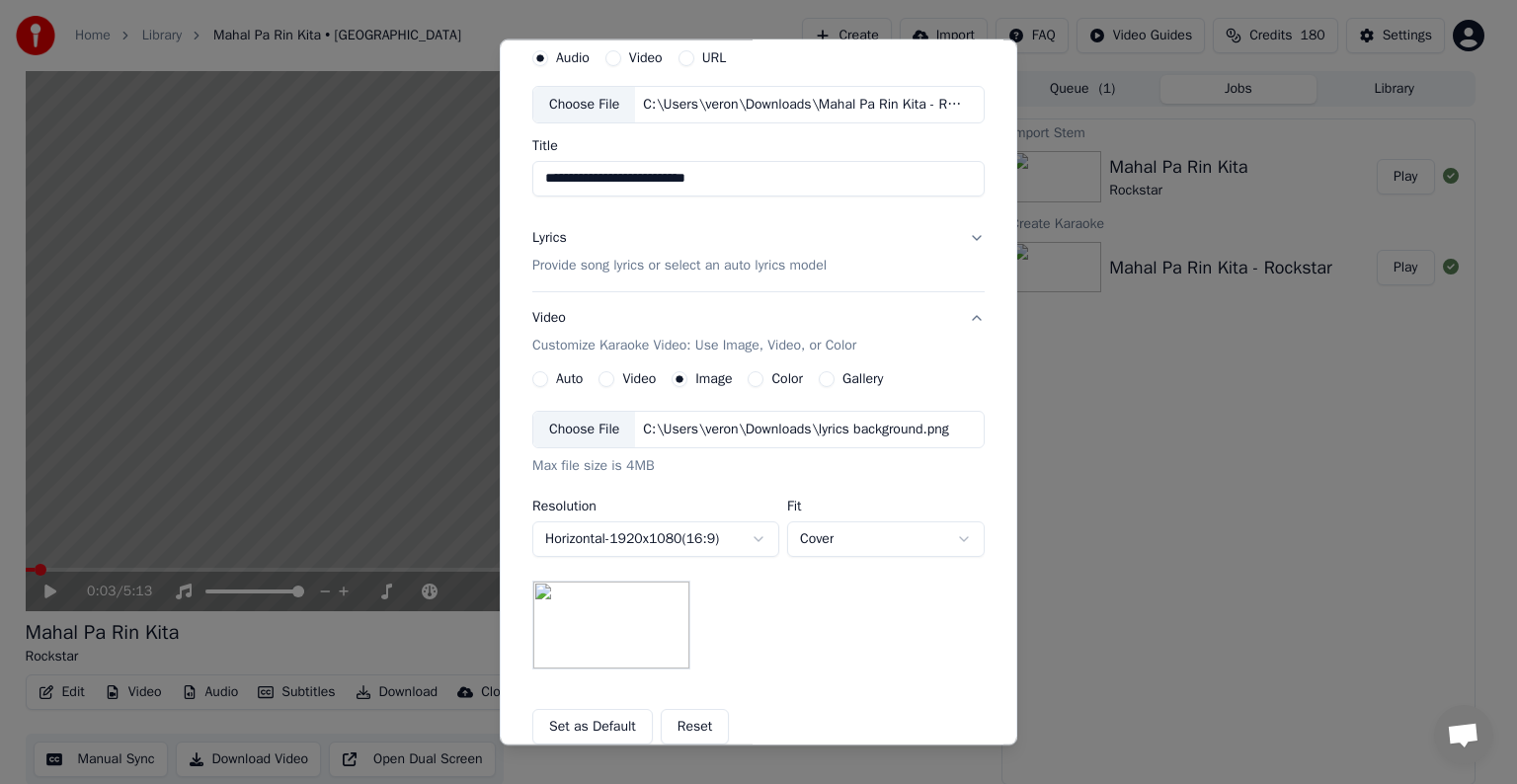 scroll, scrollTop: 280, scrollLeft: 0, axis: vertical 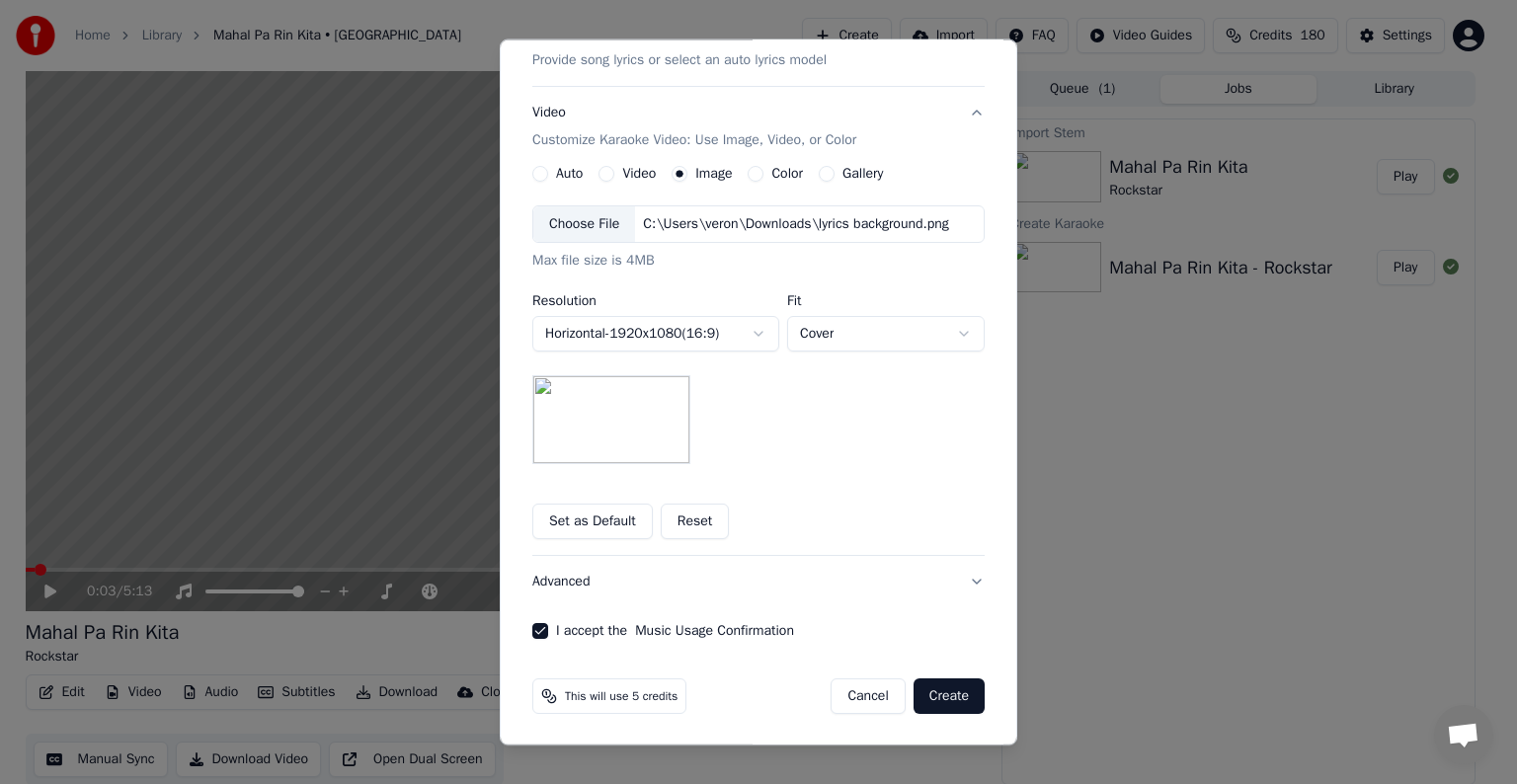 click on "Create" at bounding box center [949, 696] 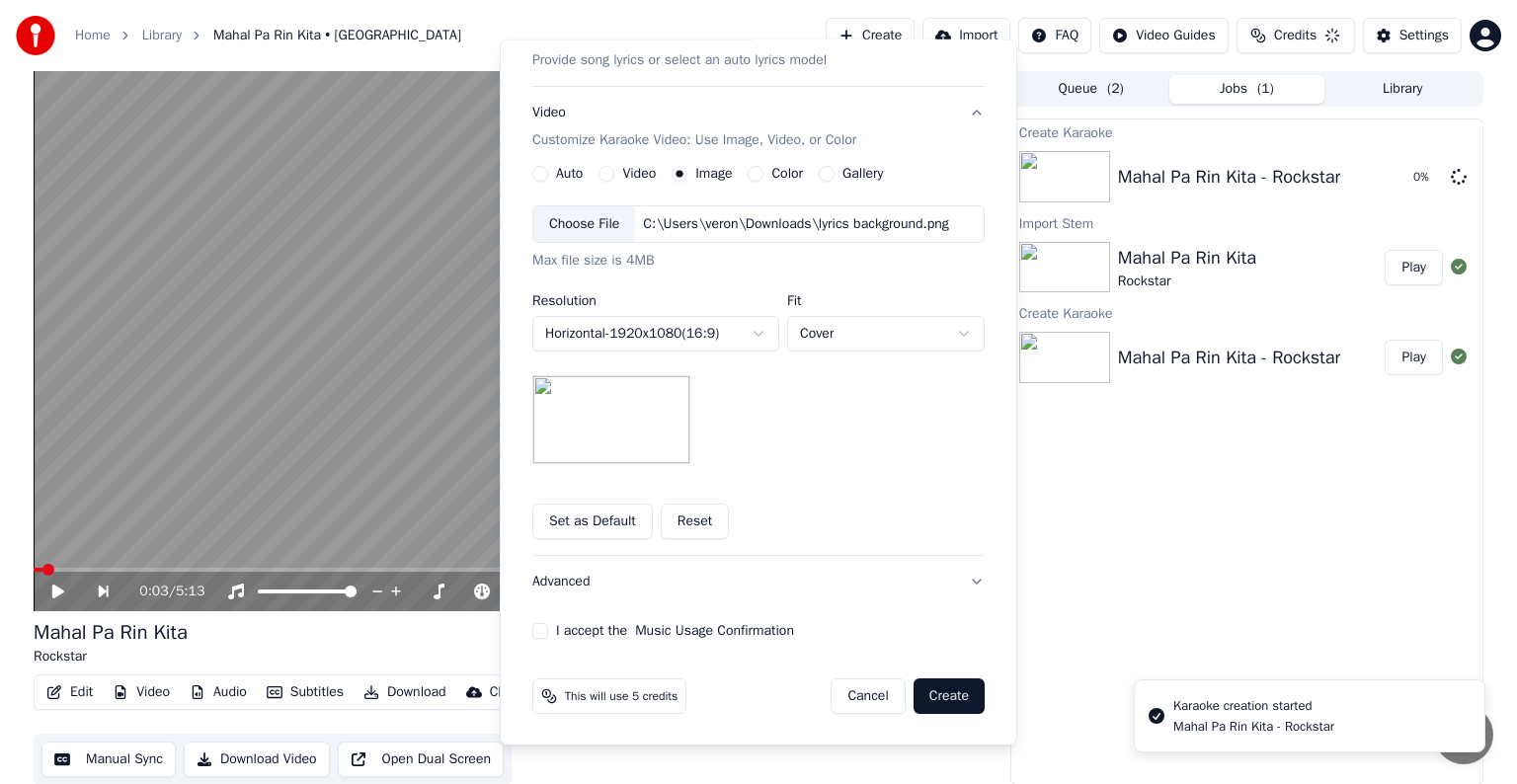 type 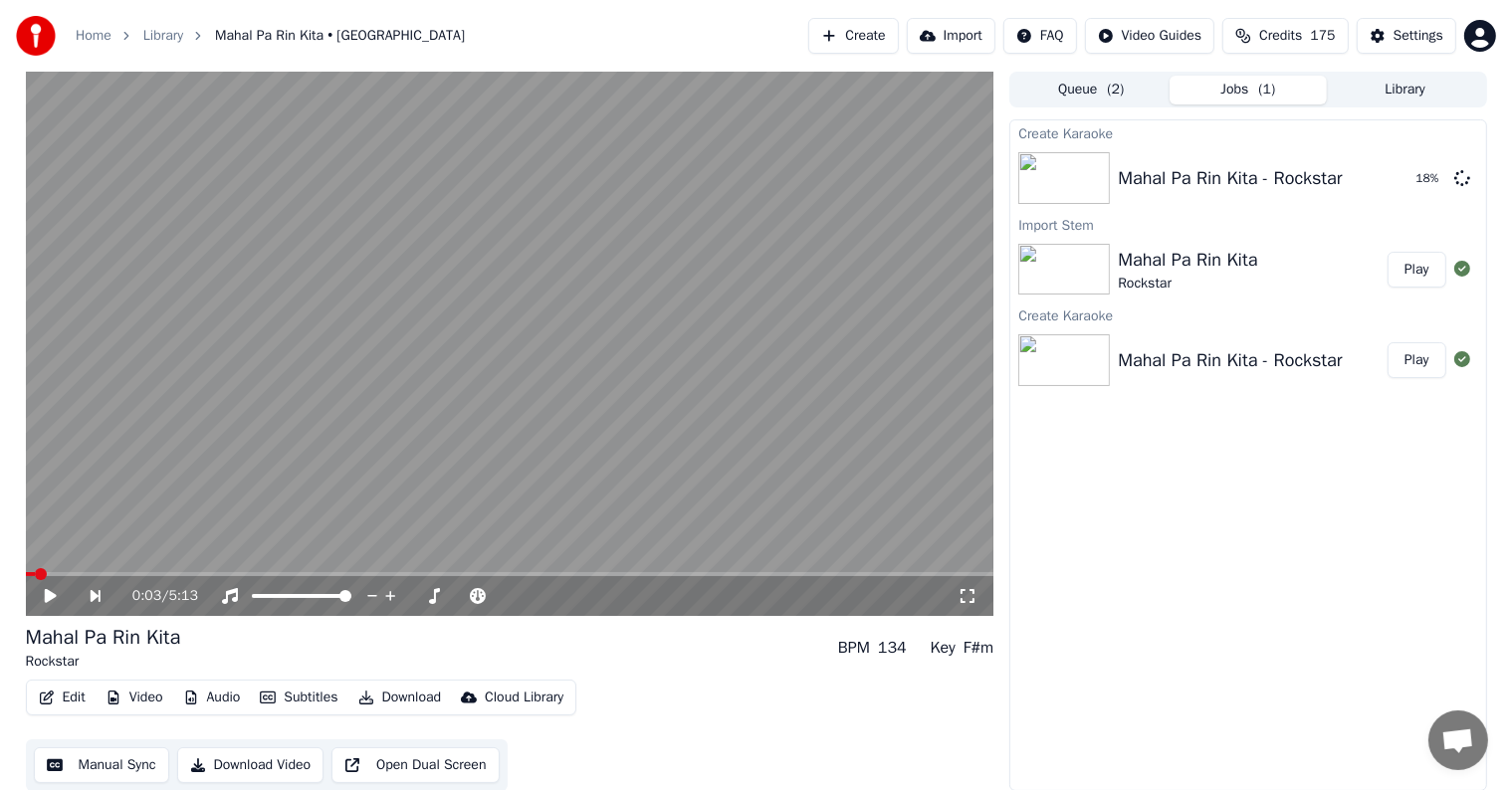 click on "Create" at bounding box center [853, 36] 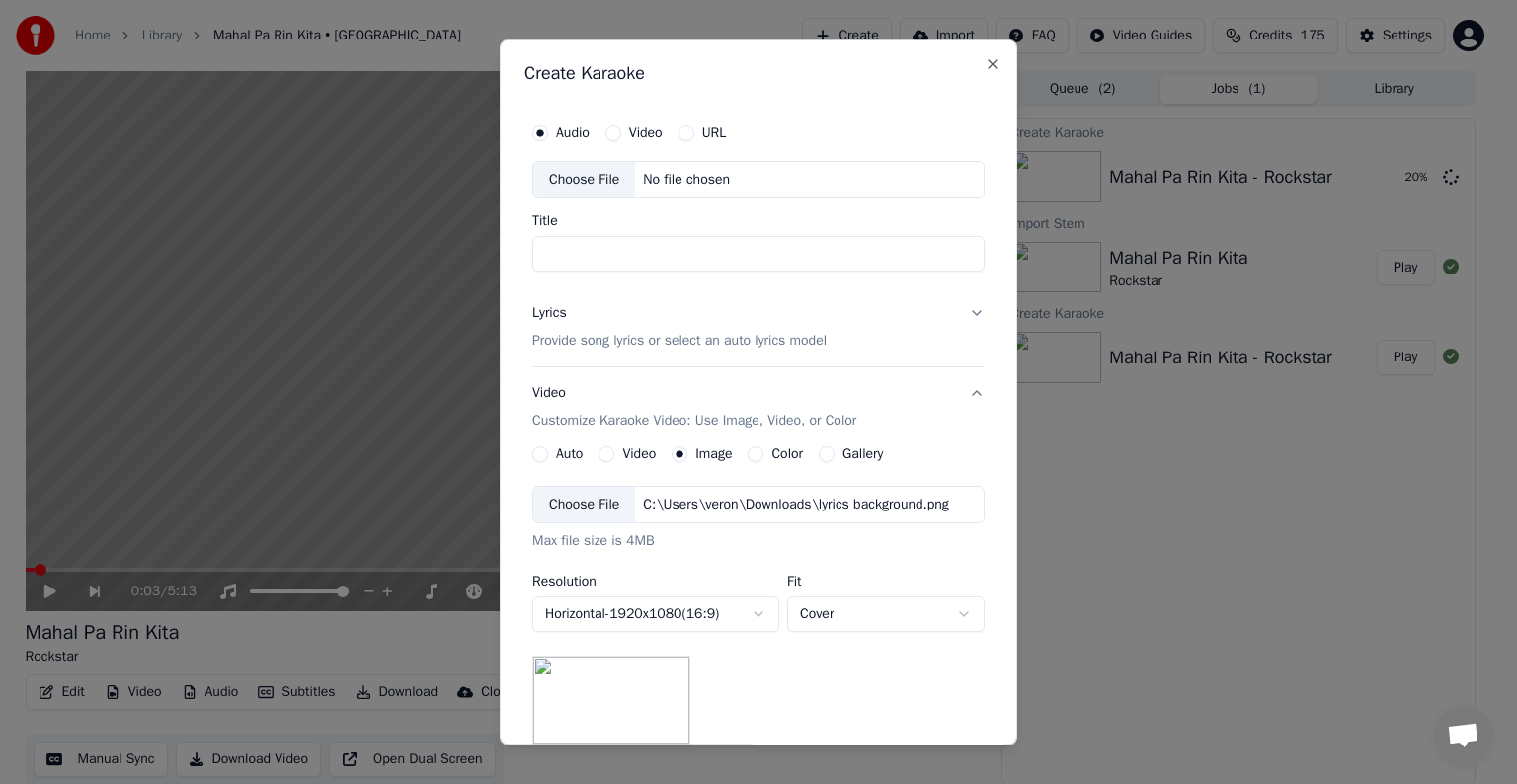 click on "Choose File" at bounding box center [584, 180] 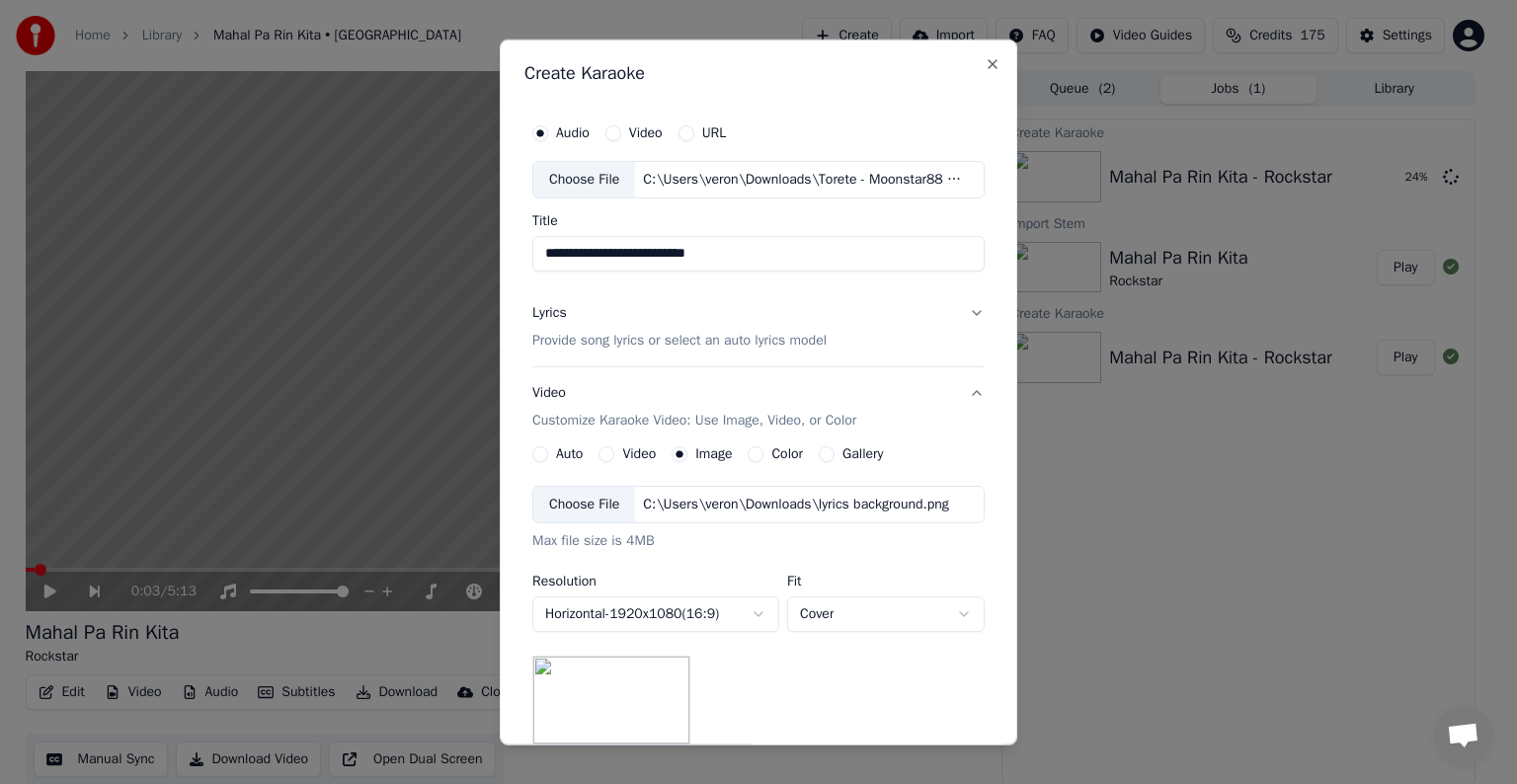 drag, startPoint x: 661, startPoint y: 257, endPoint x: 731, endPoint y: 257, distance: 70 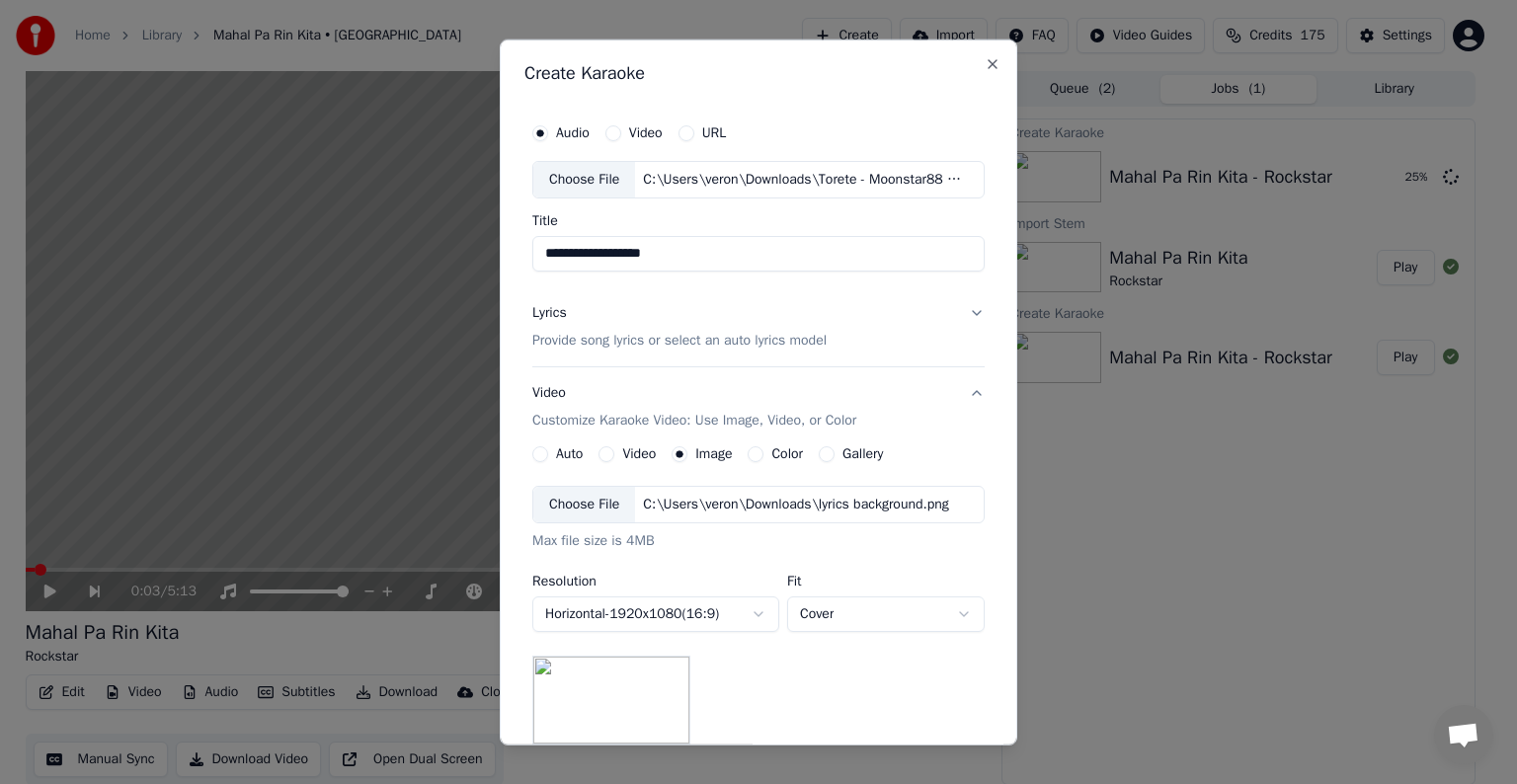 type on "**********" 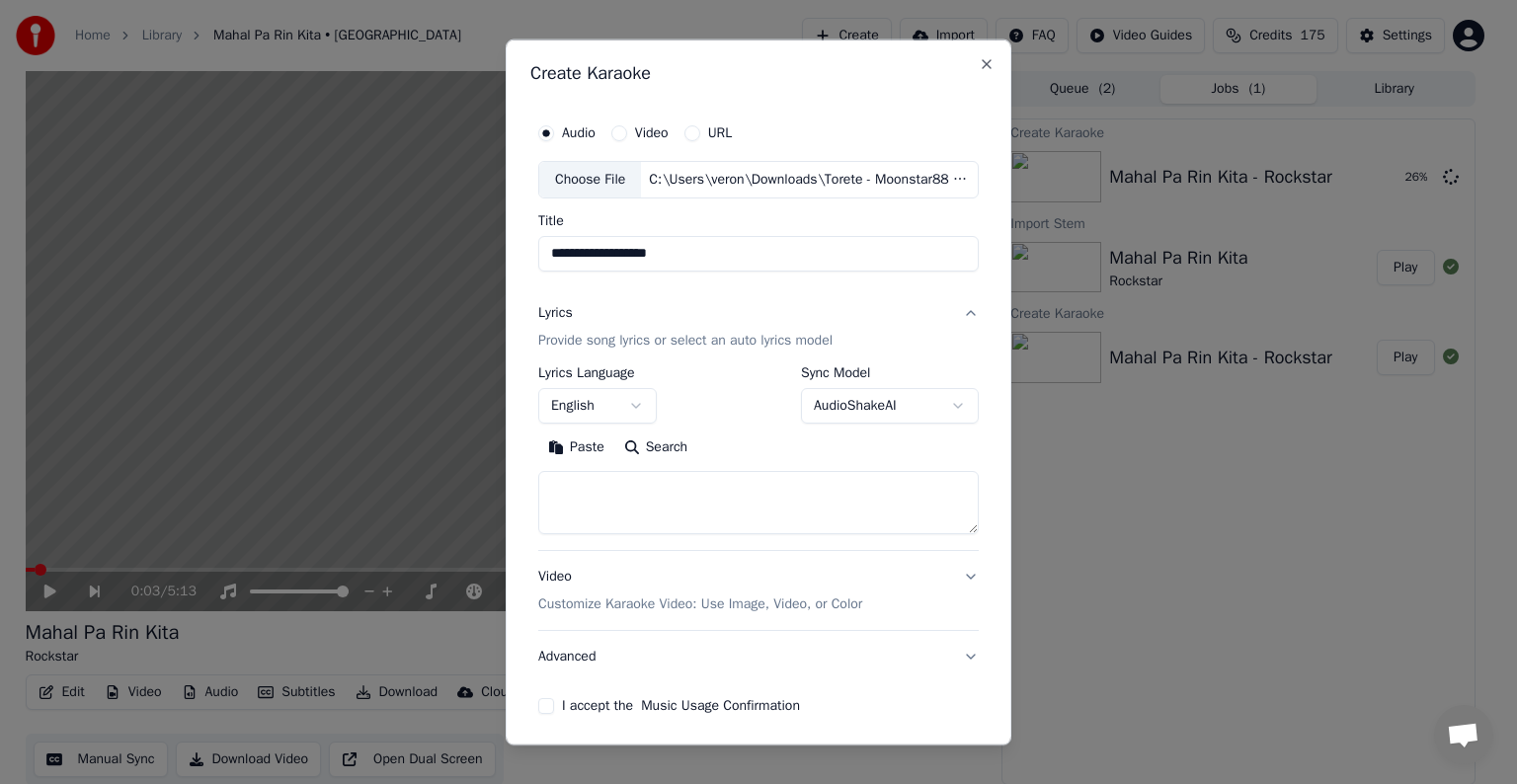 click at bounding box center (758, 503) 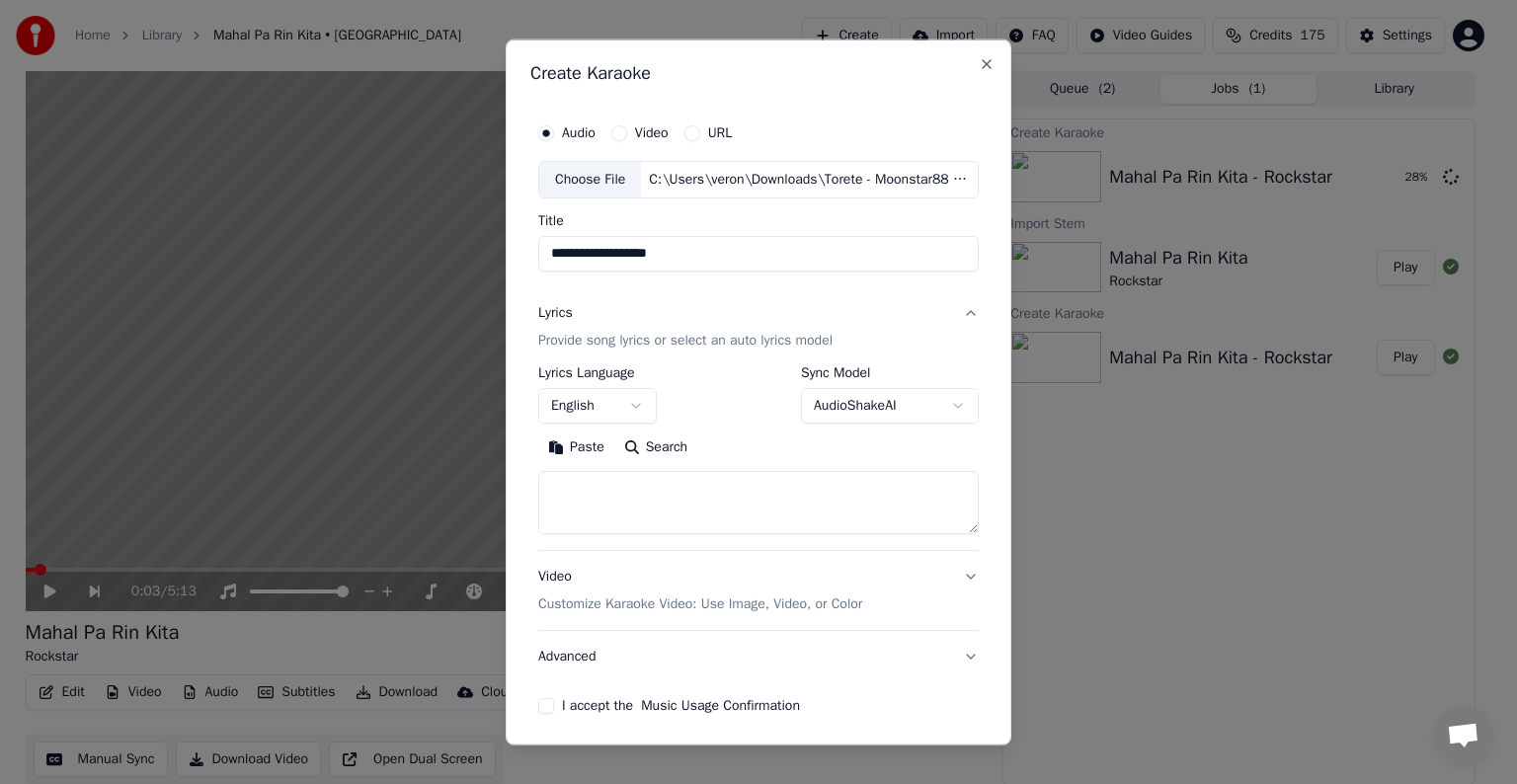 paste on "**********" 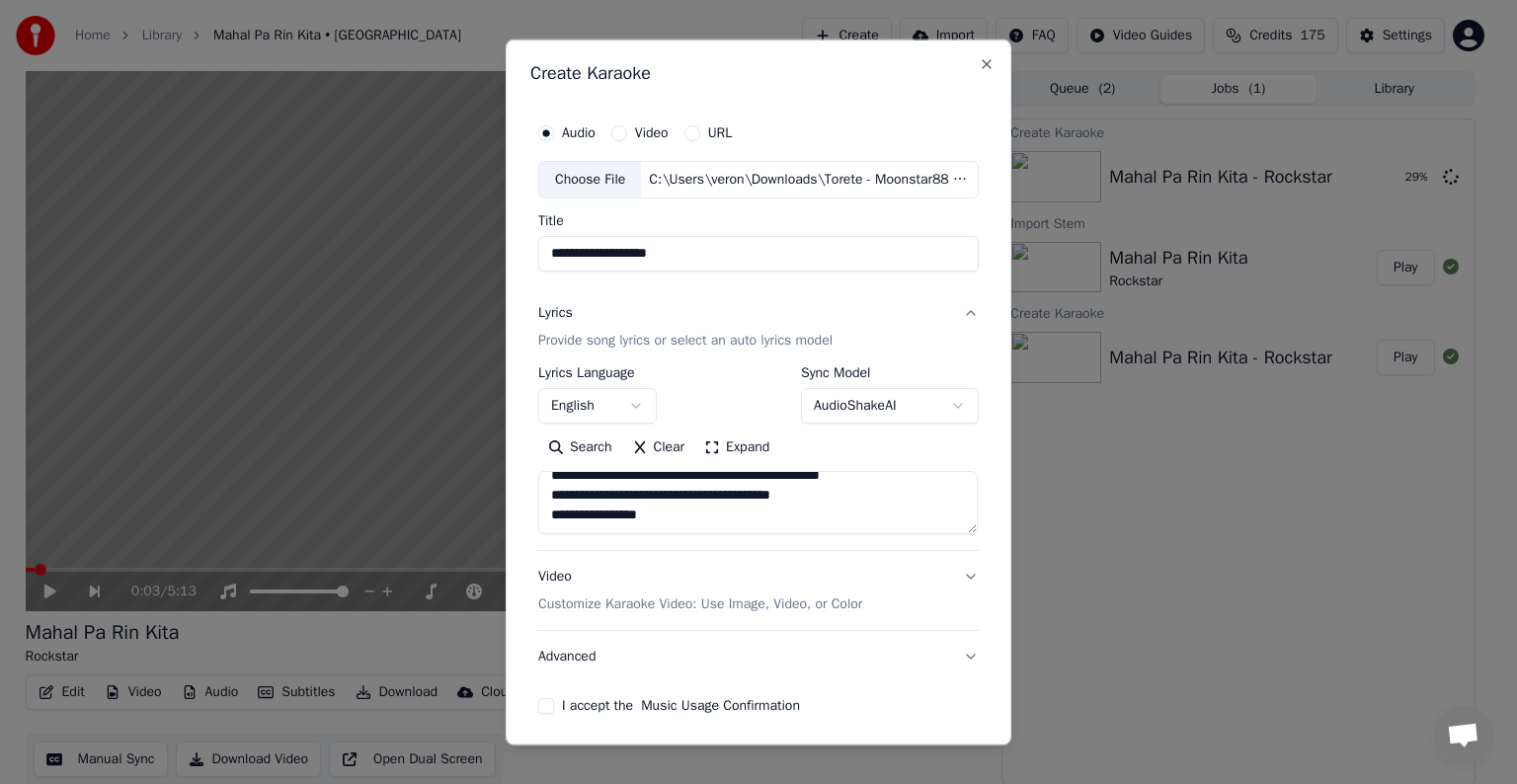 scroll, scrollTop: 63, scrollLeft: 0, axis: vertical 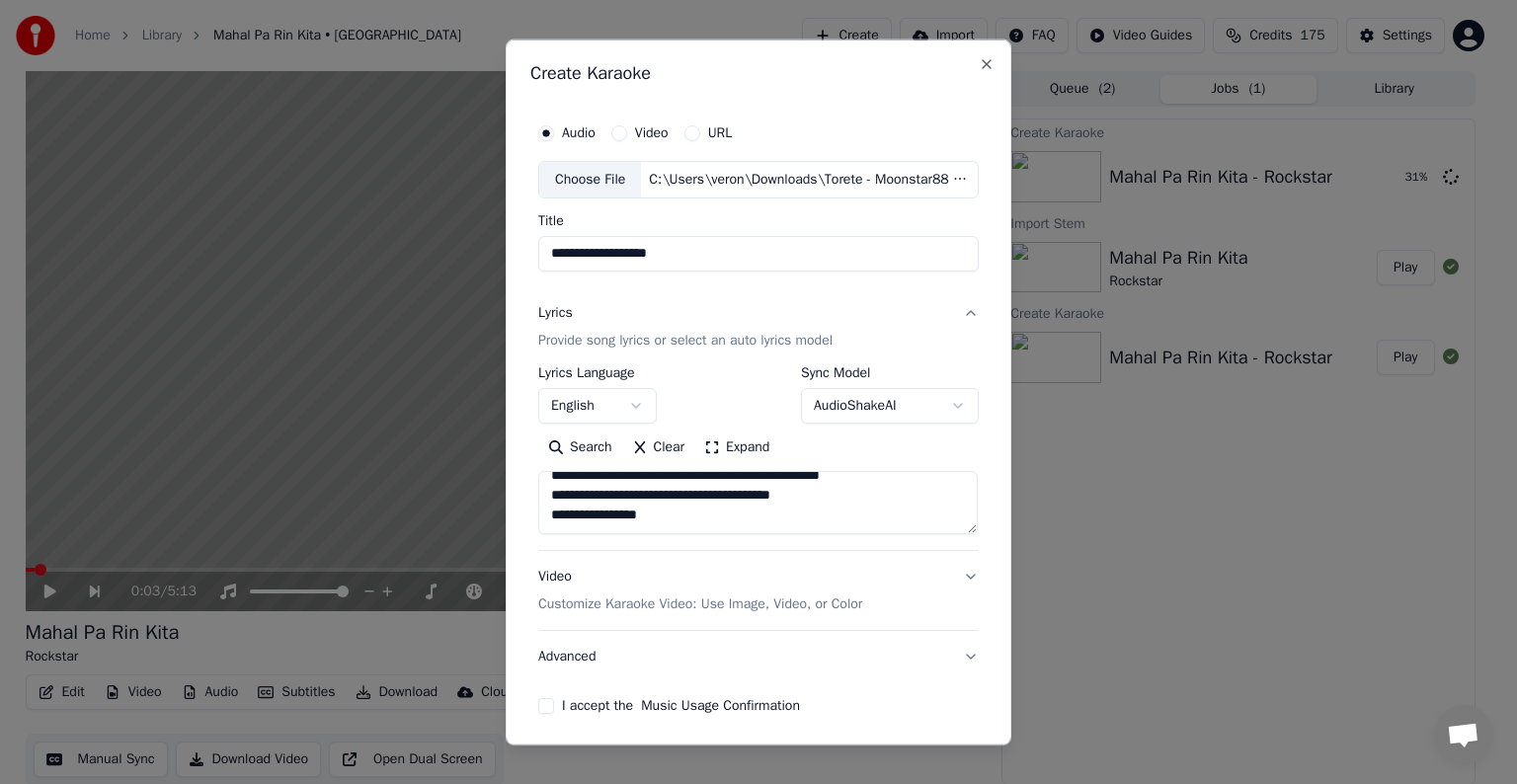 paste on "**********" 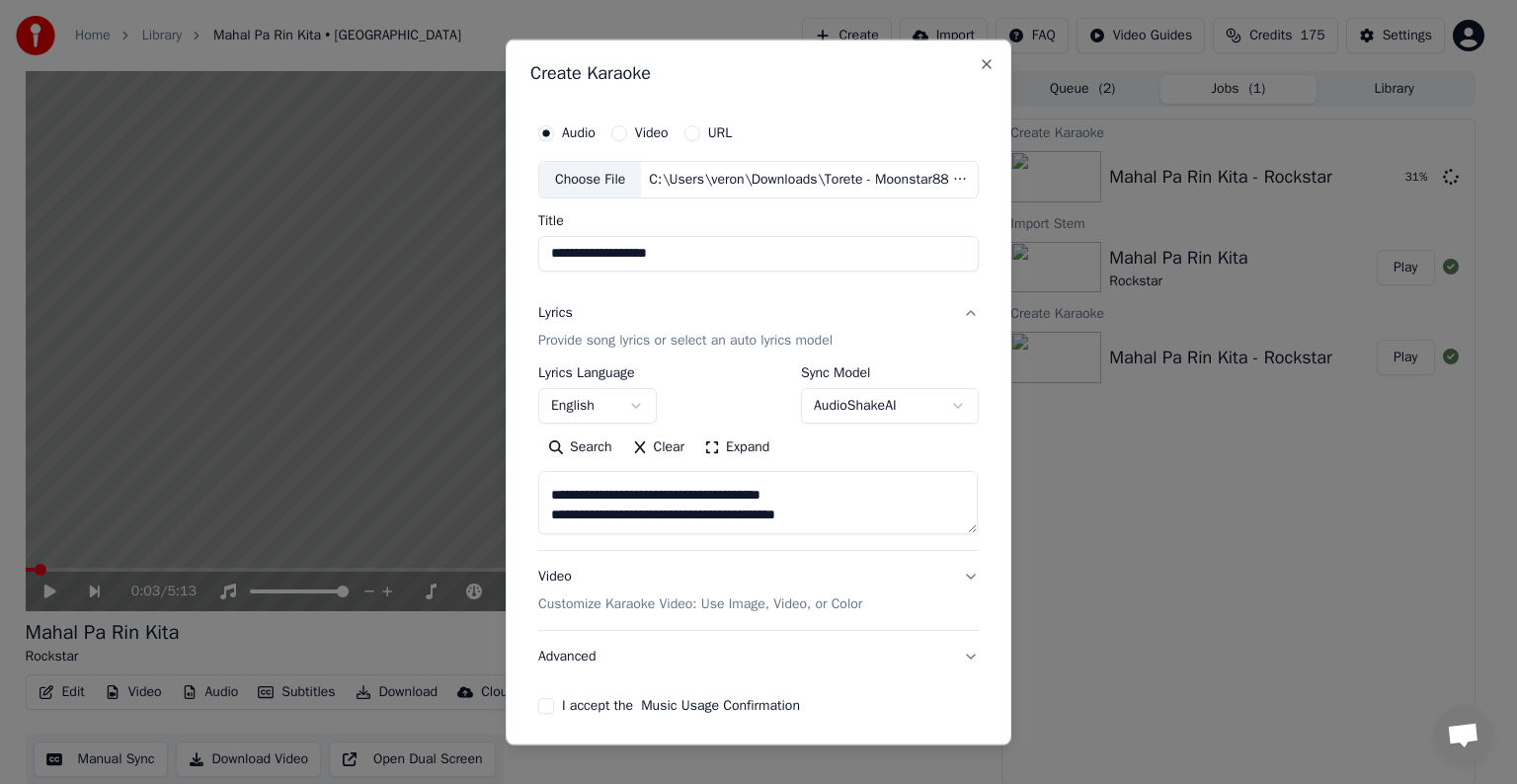 scroll, scrollTop: 122, scrollLeft: 0, axis: vertical 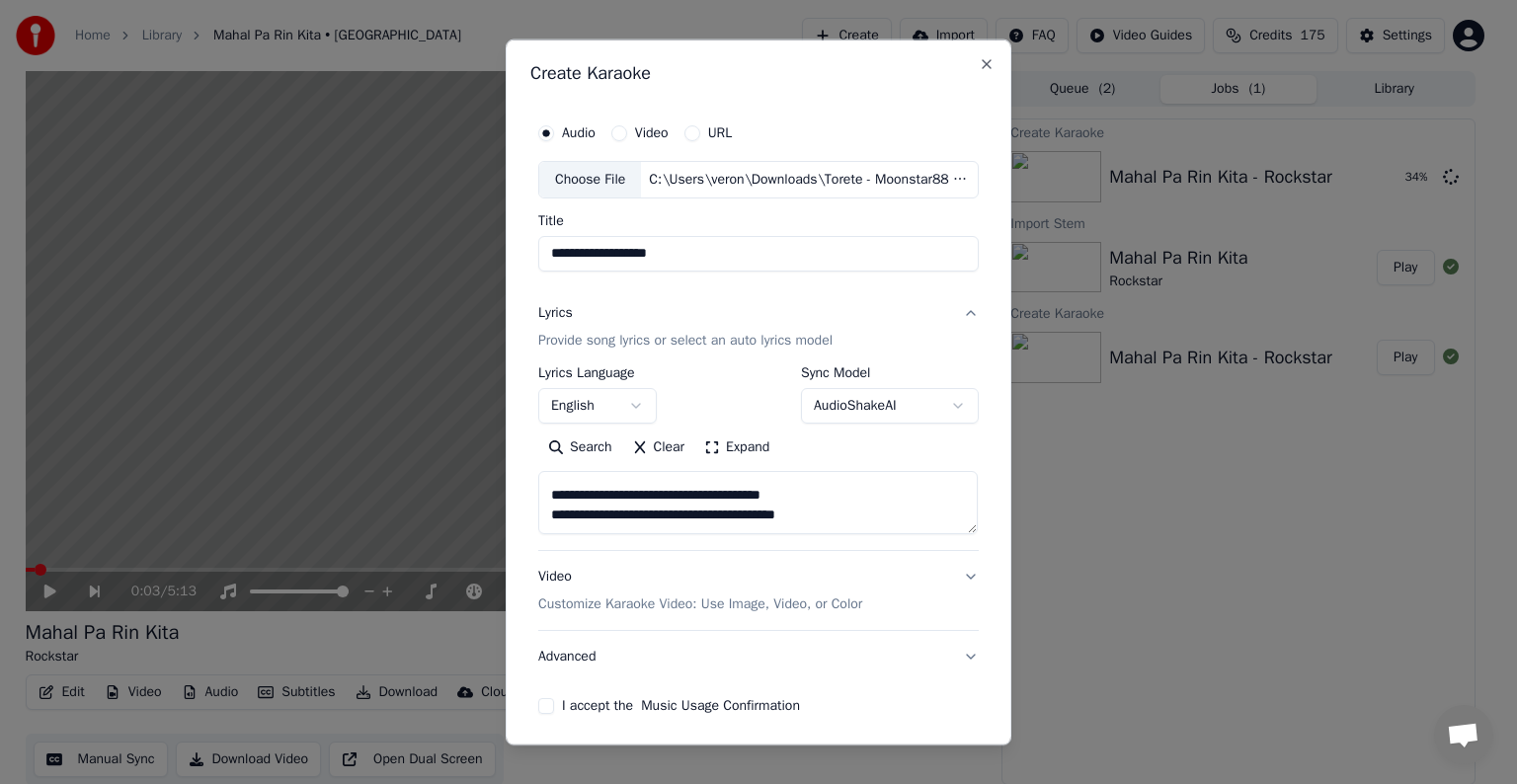 paste on "**********" 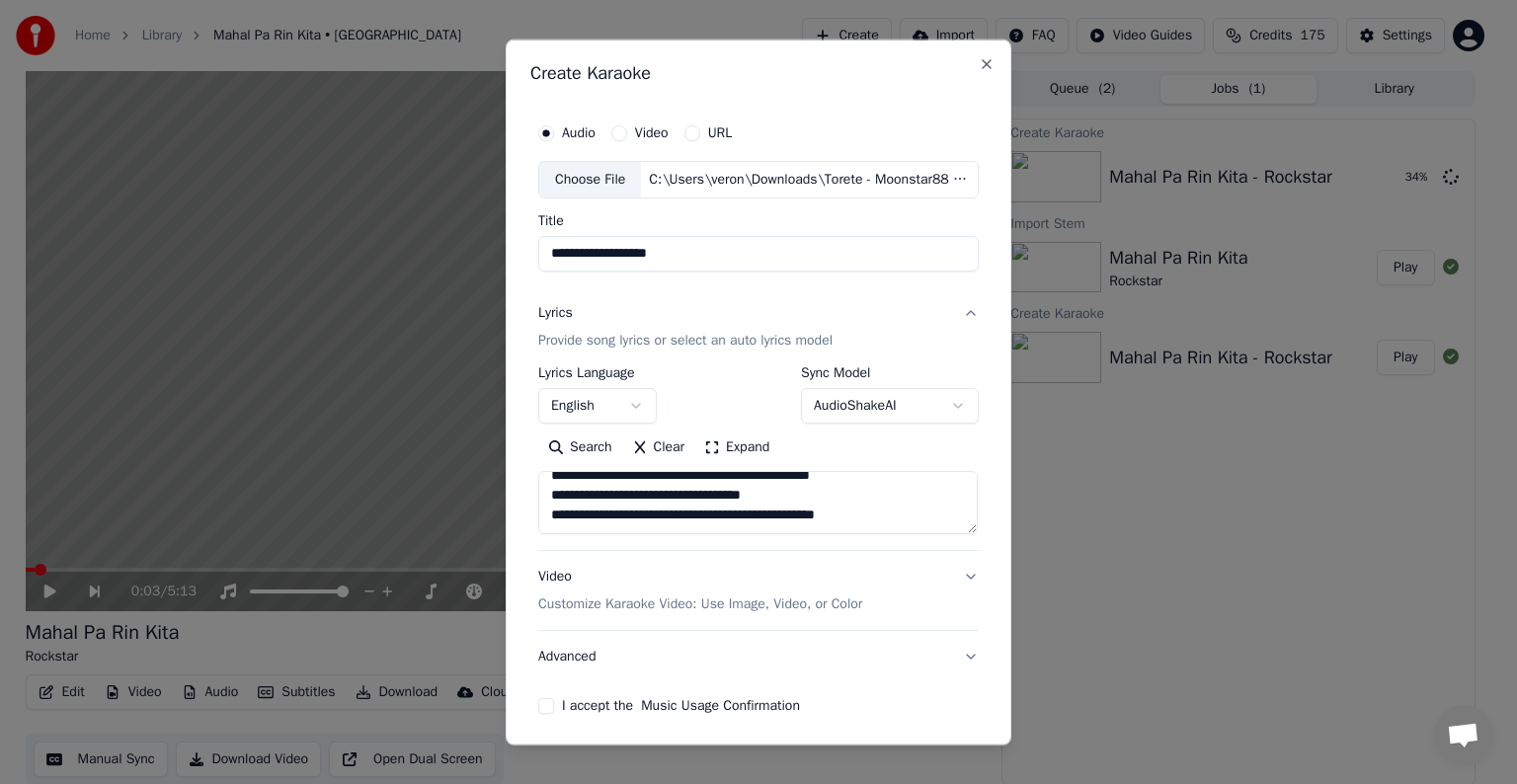 scroll, scrollTop: 221, scrollLeft: 0, axis: vertical 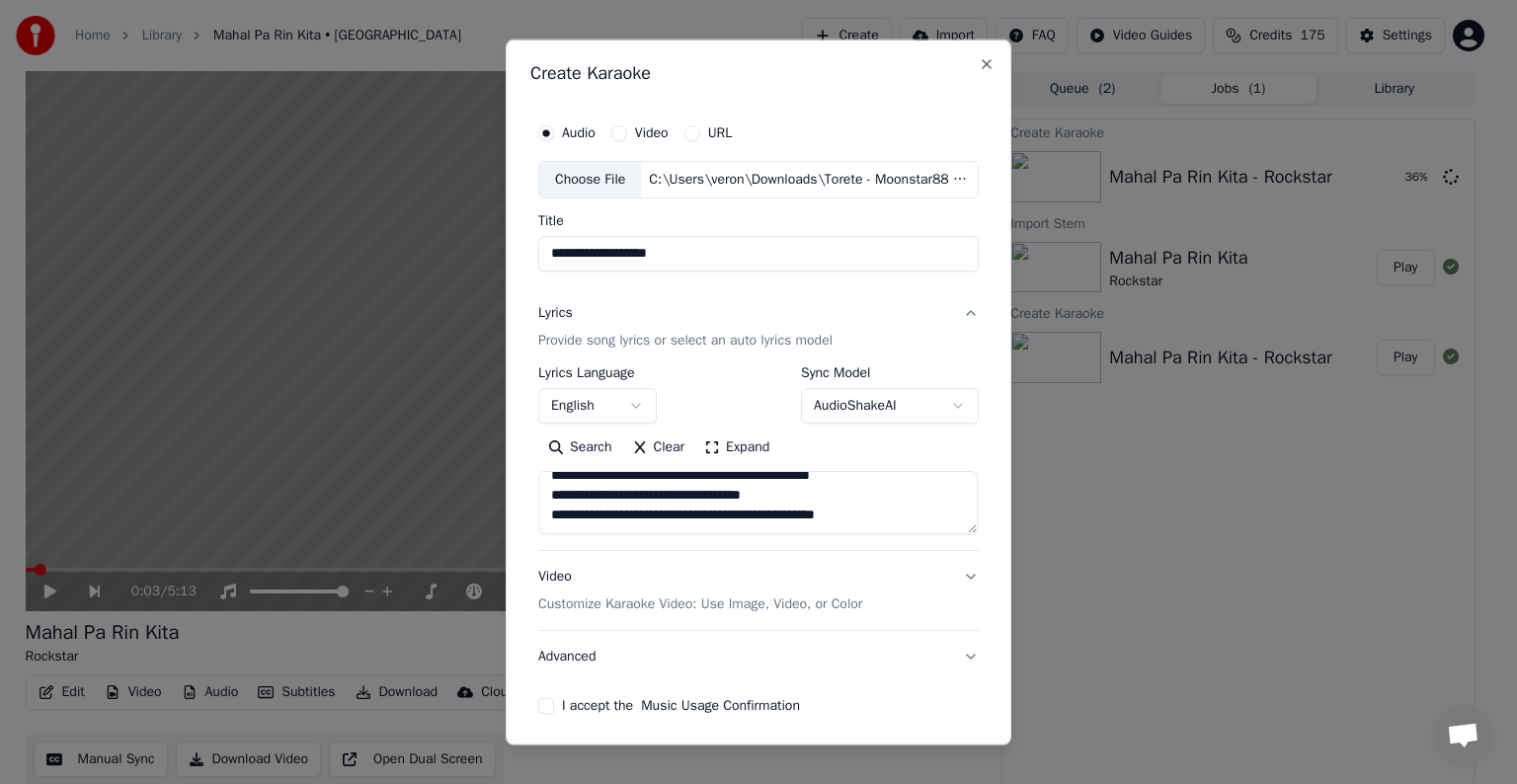 paste on "**********" 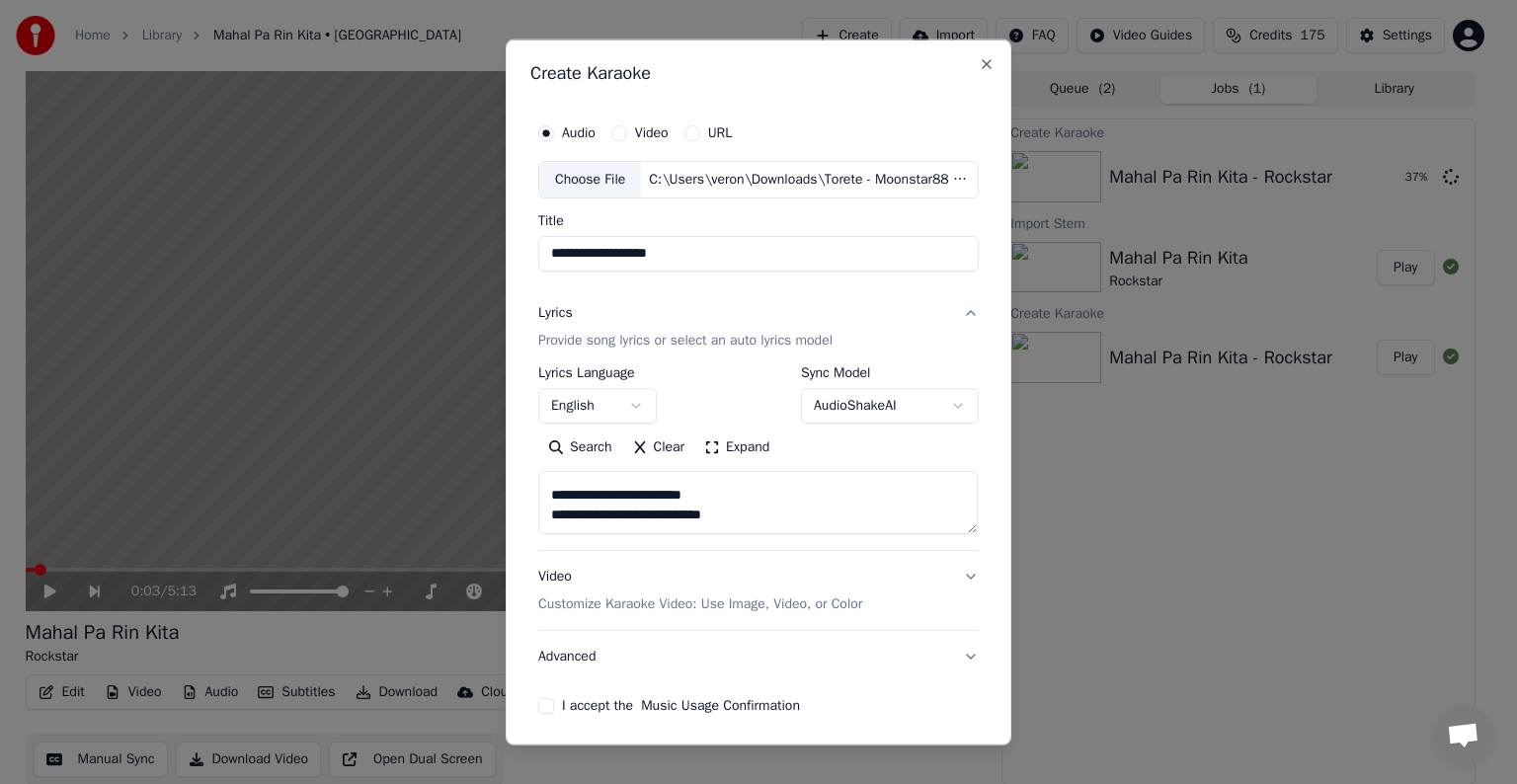 scroll, scrollTop: 280, scrollLeft: 0, axis: vertical 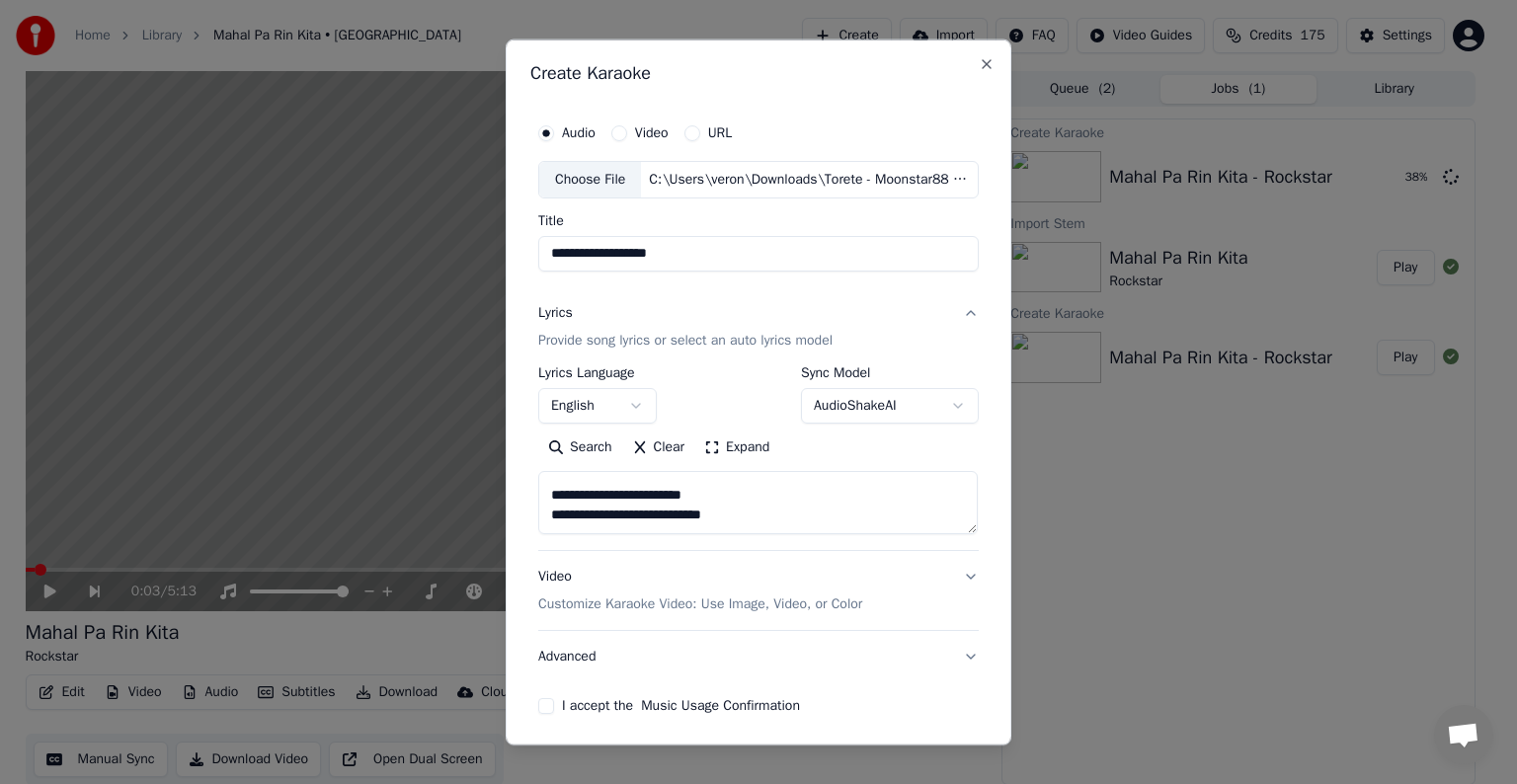paste on "**********" 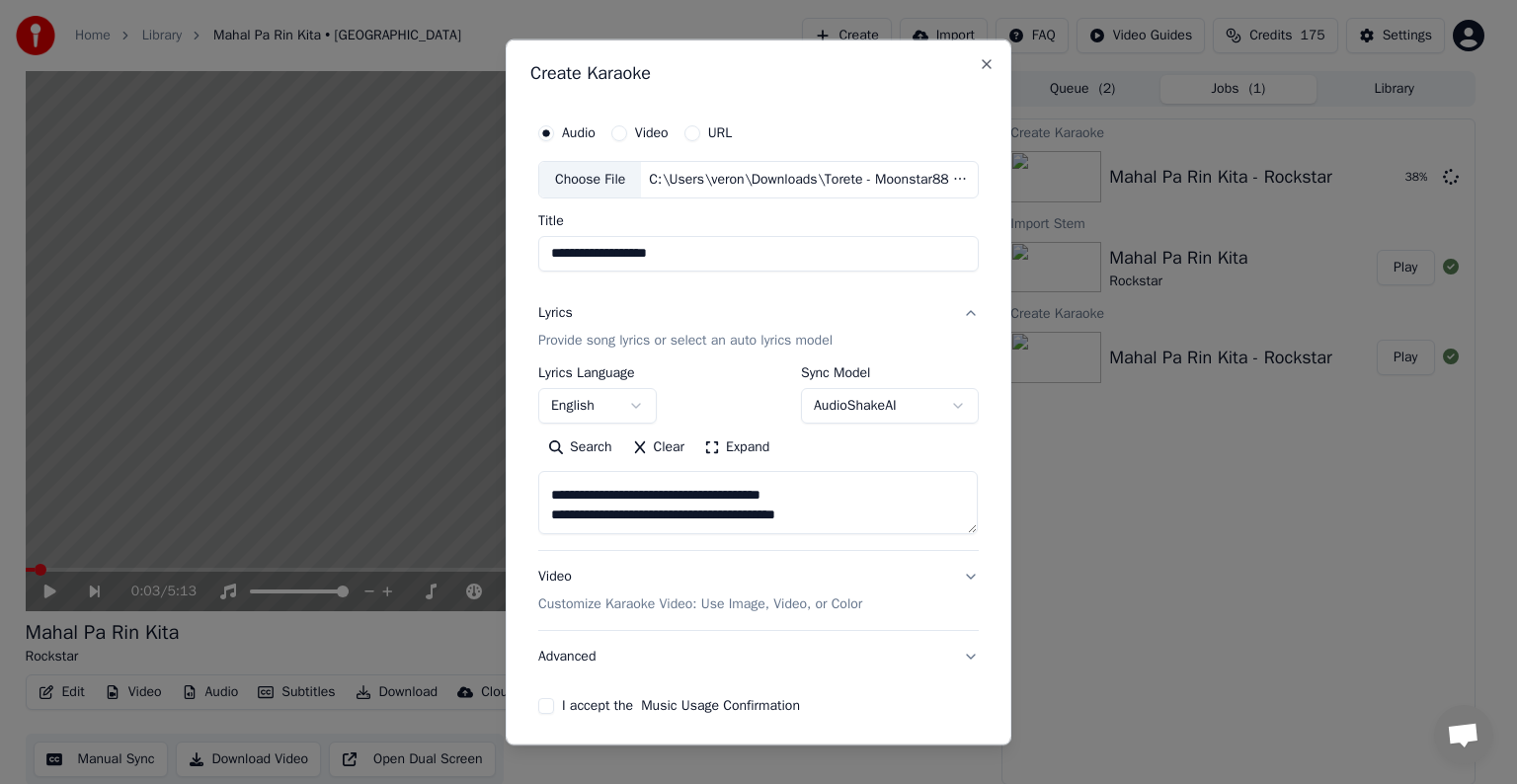 scroll, scrollTop: 340, scrollLeft: 0, axis: vertical 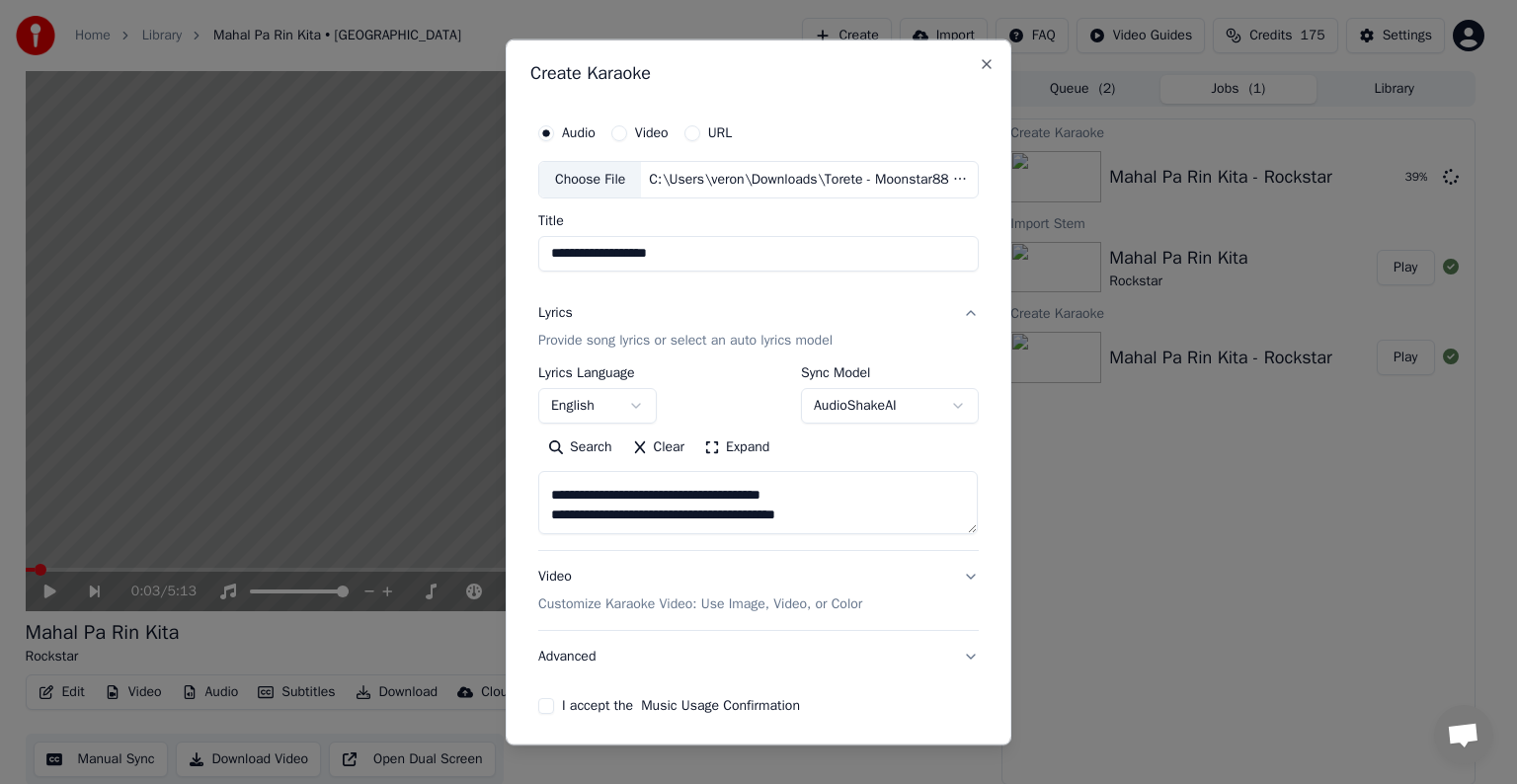 paste on "**********" 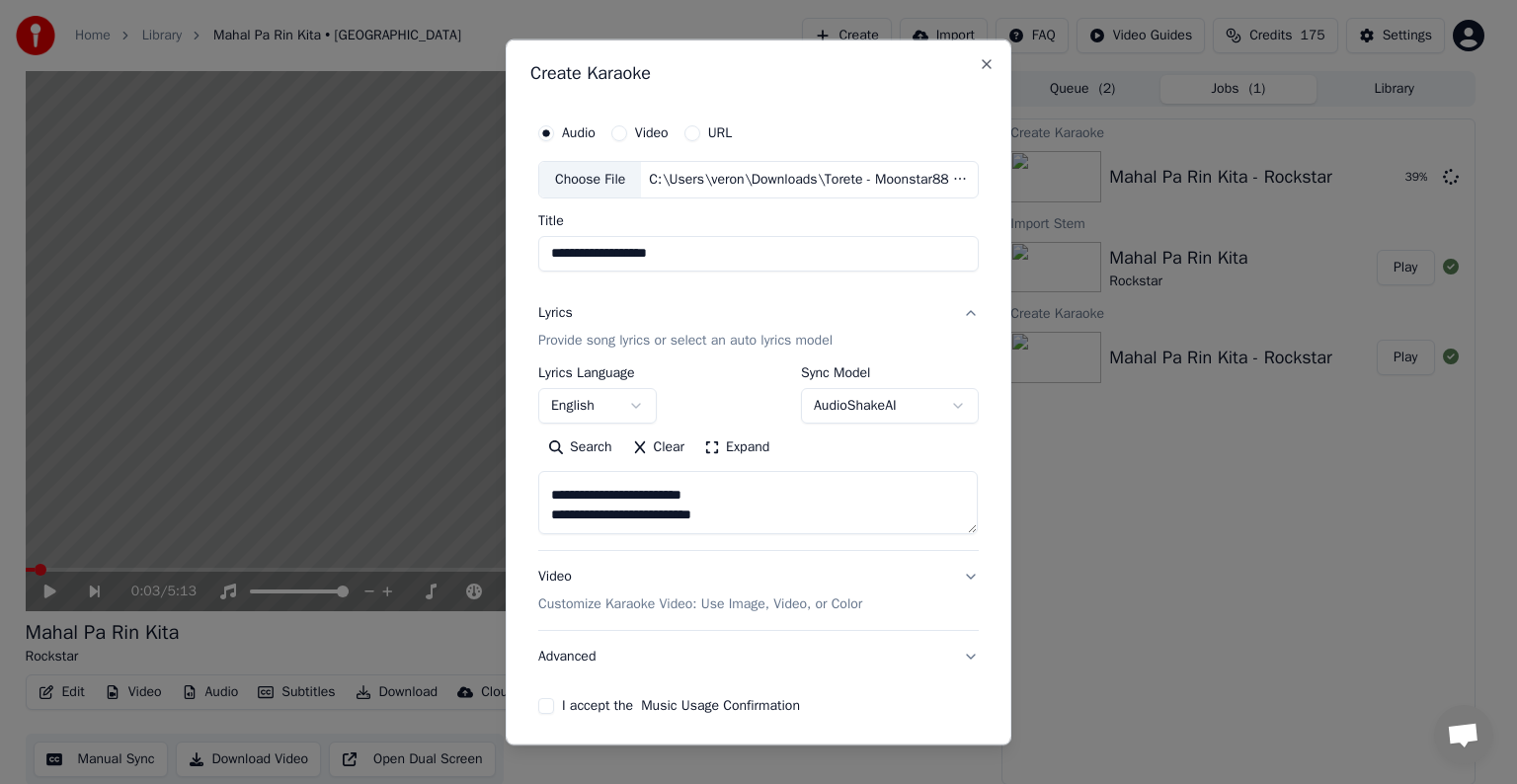 scroll, scrollTop: 399, scrollLeft: 0, axis: vertical 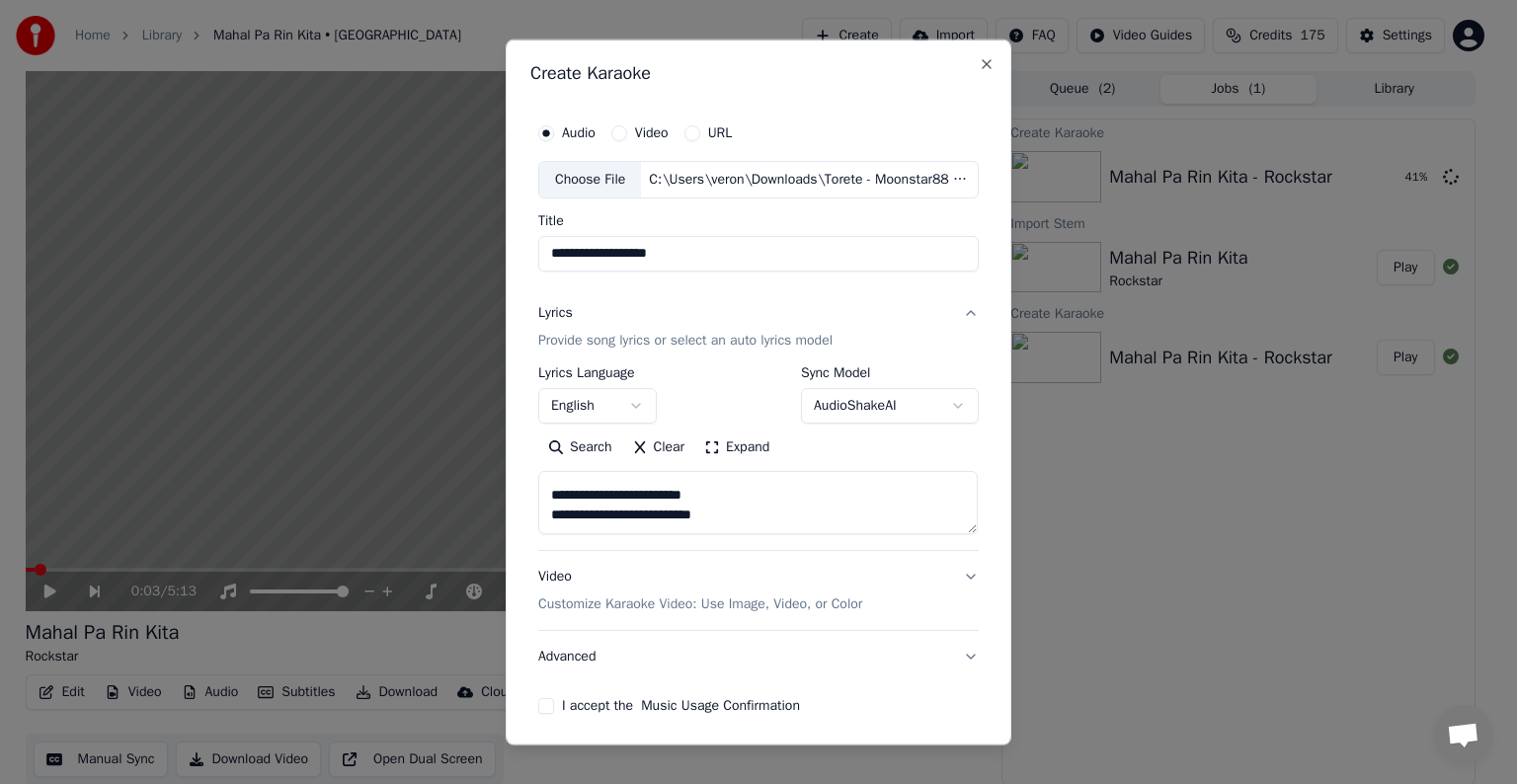 paste on "**********" 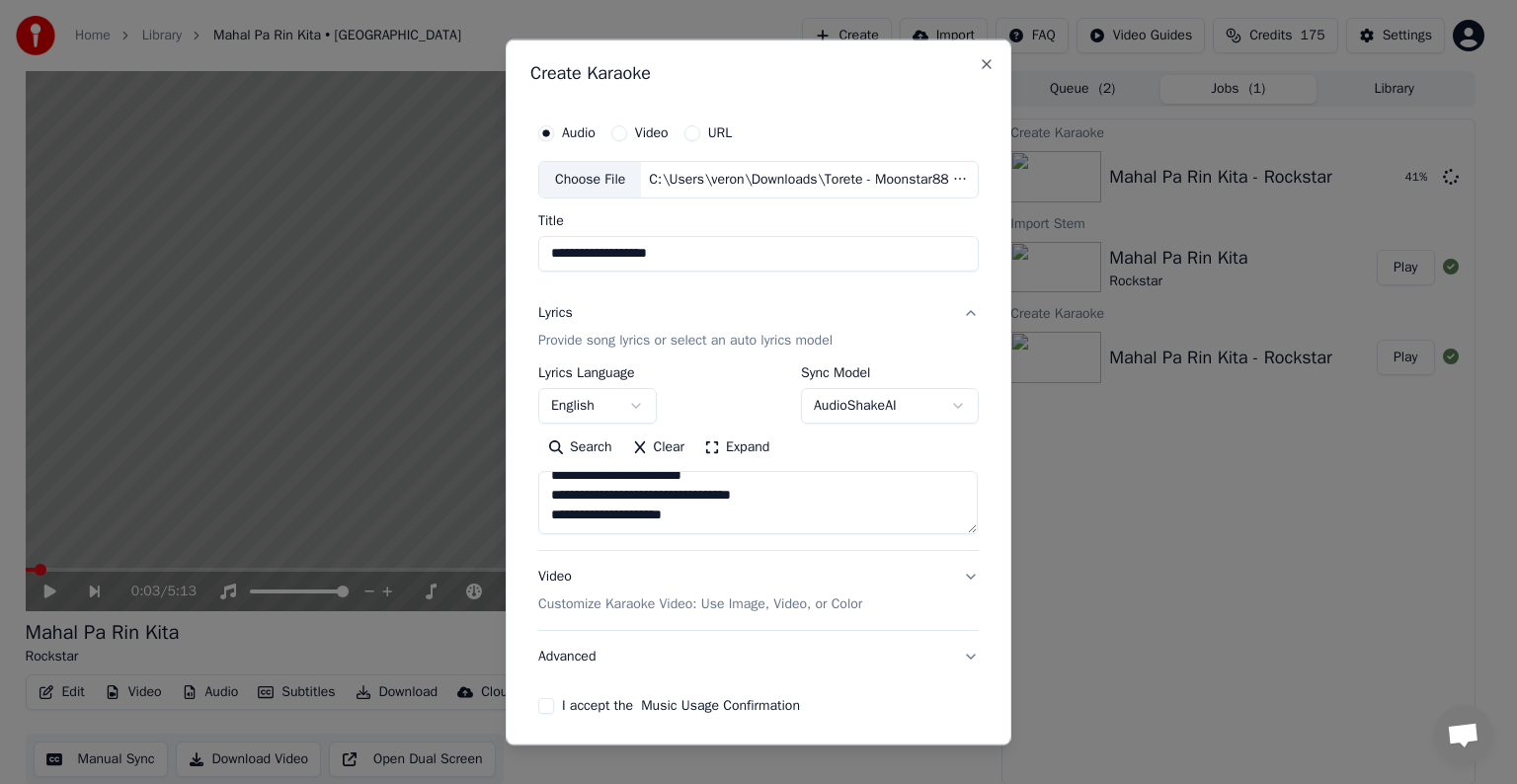 scroll, scrollTop: 478, scrollLeft: 0, axis: vertical 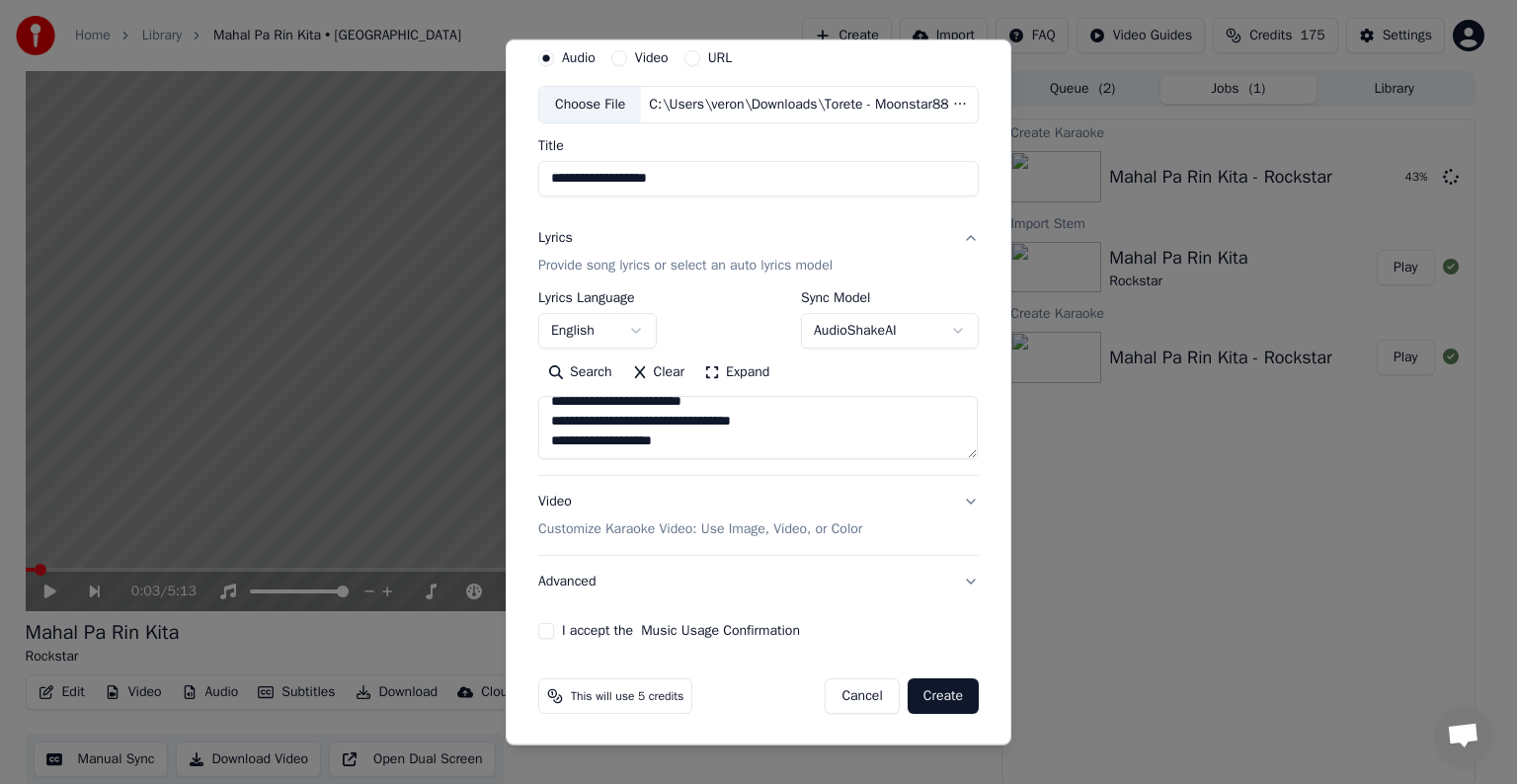 type on "**********" 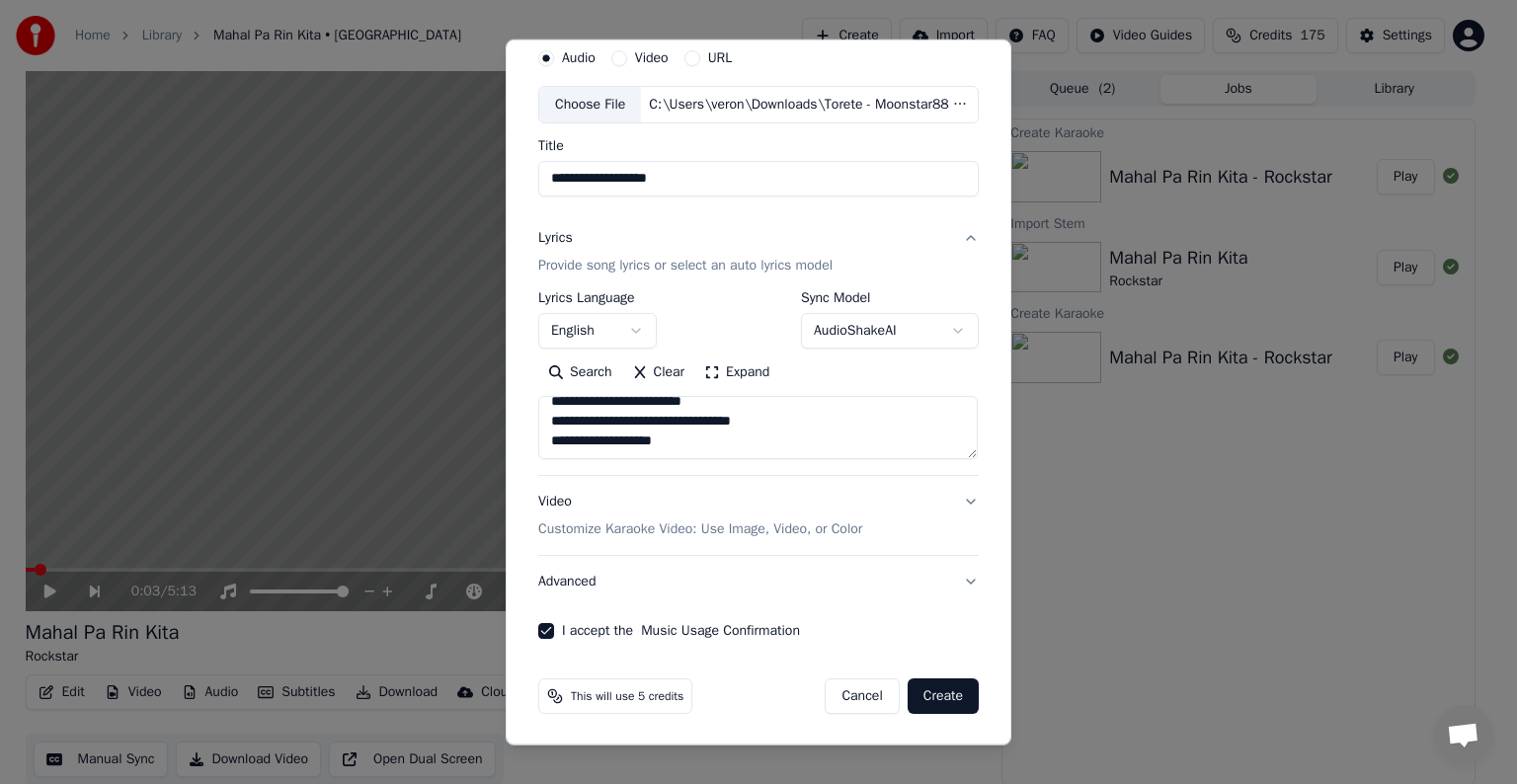 click on "Create" at bounding box center (943, 696) 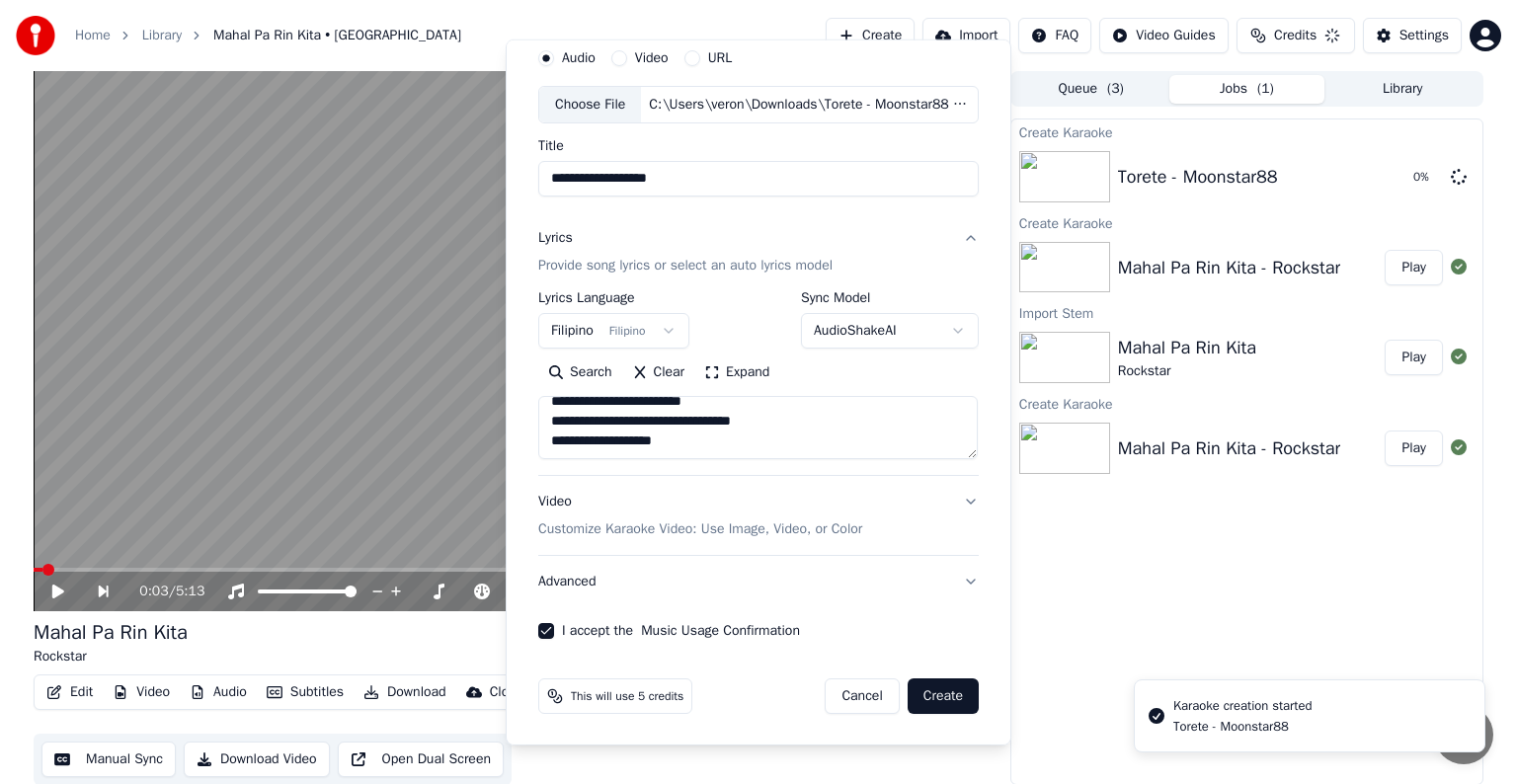 type 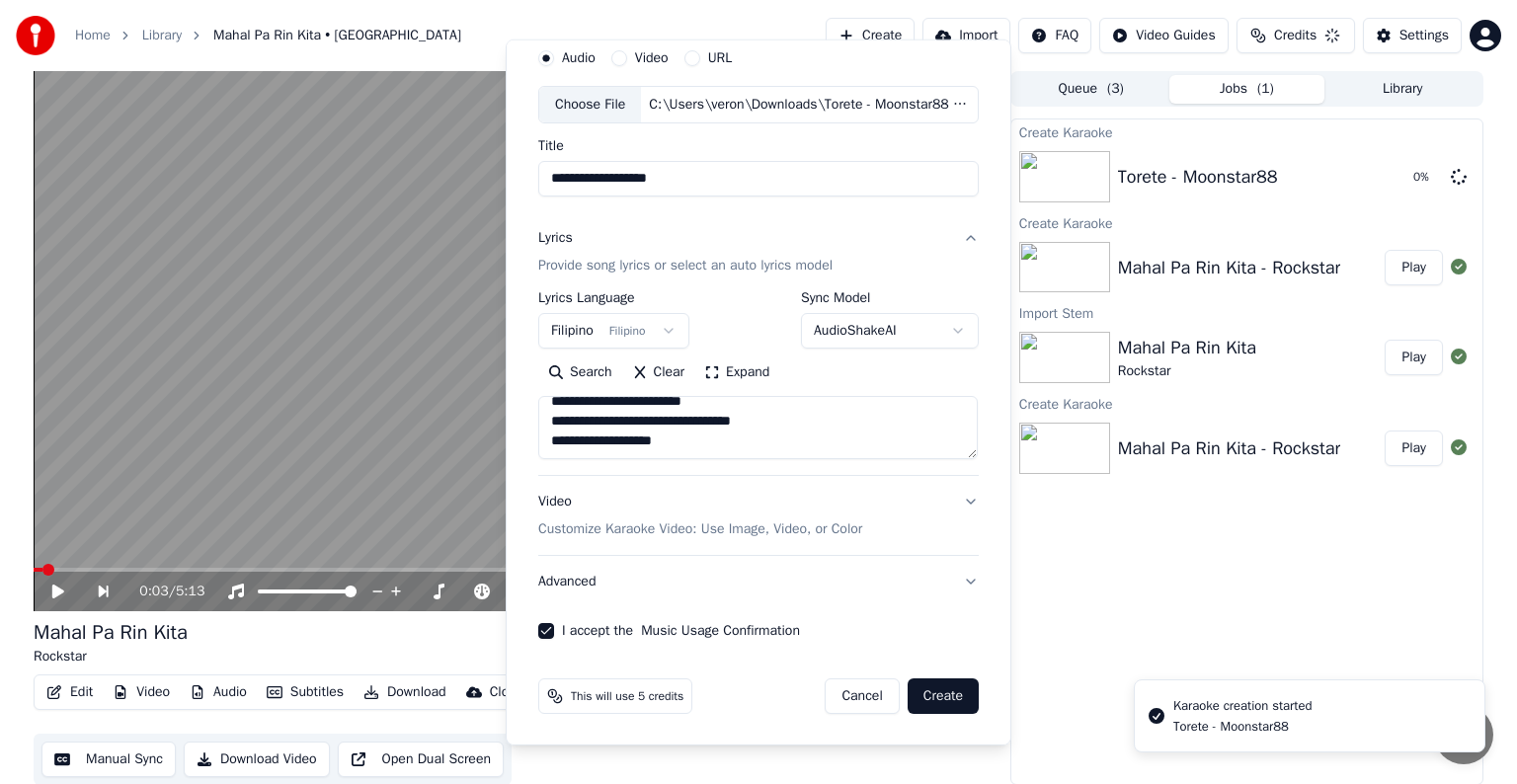 type 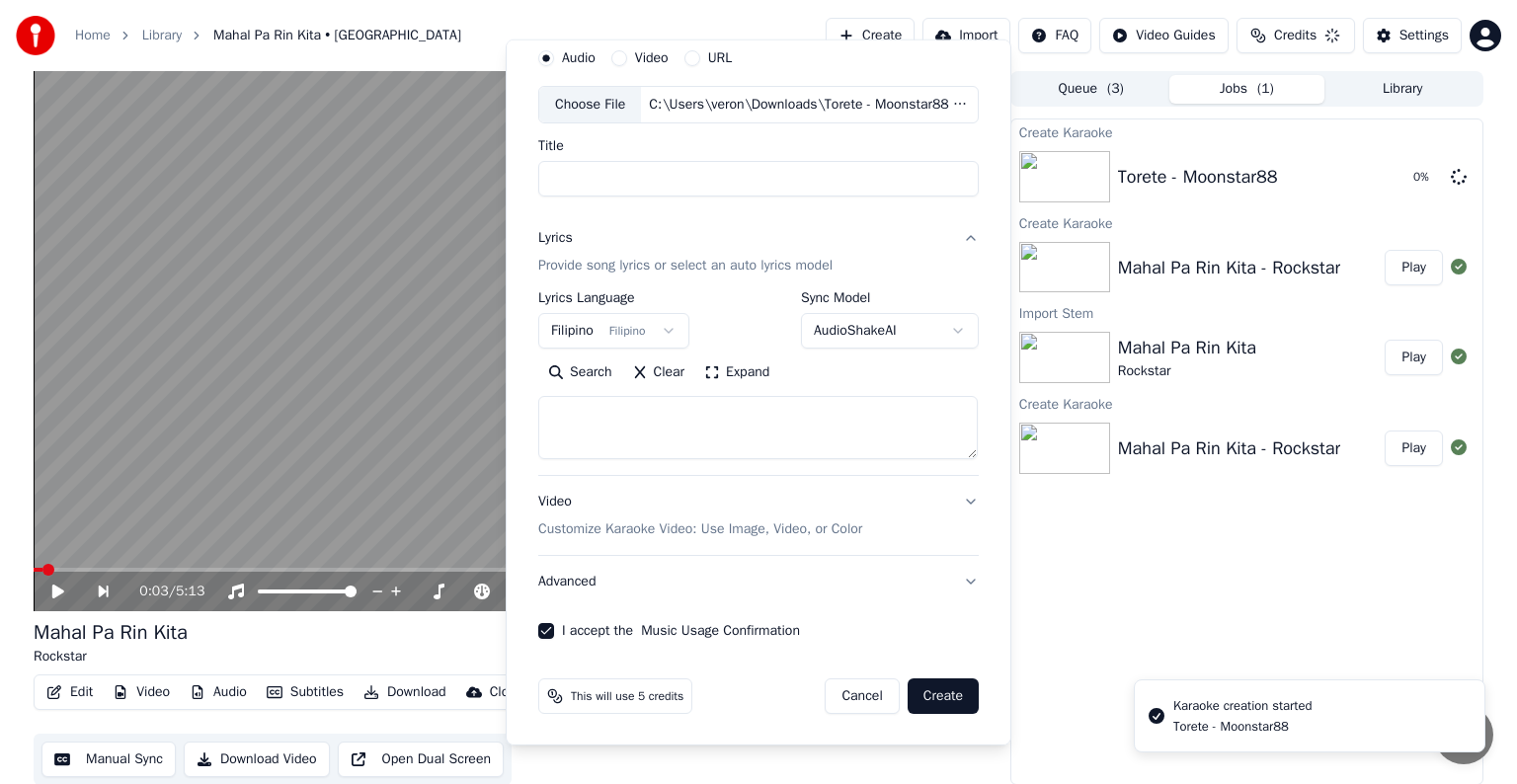 select 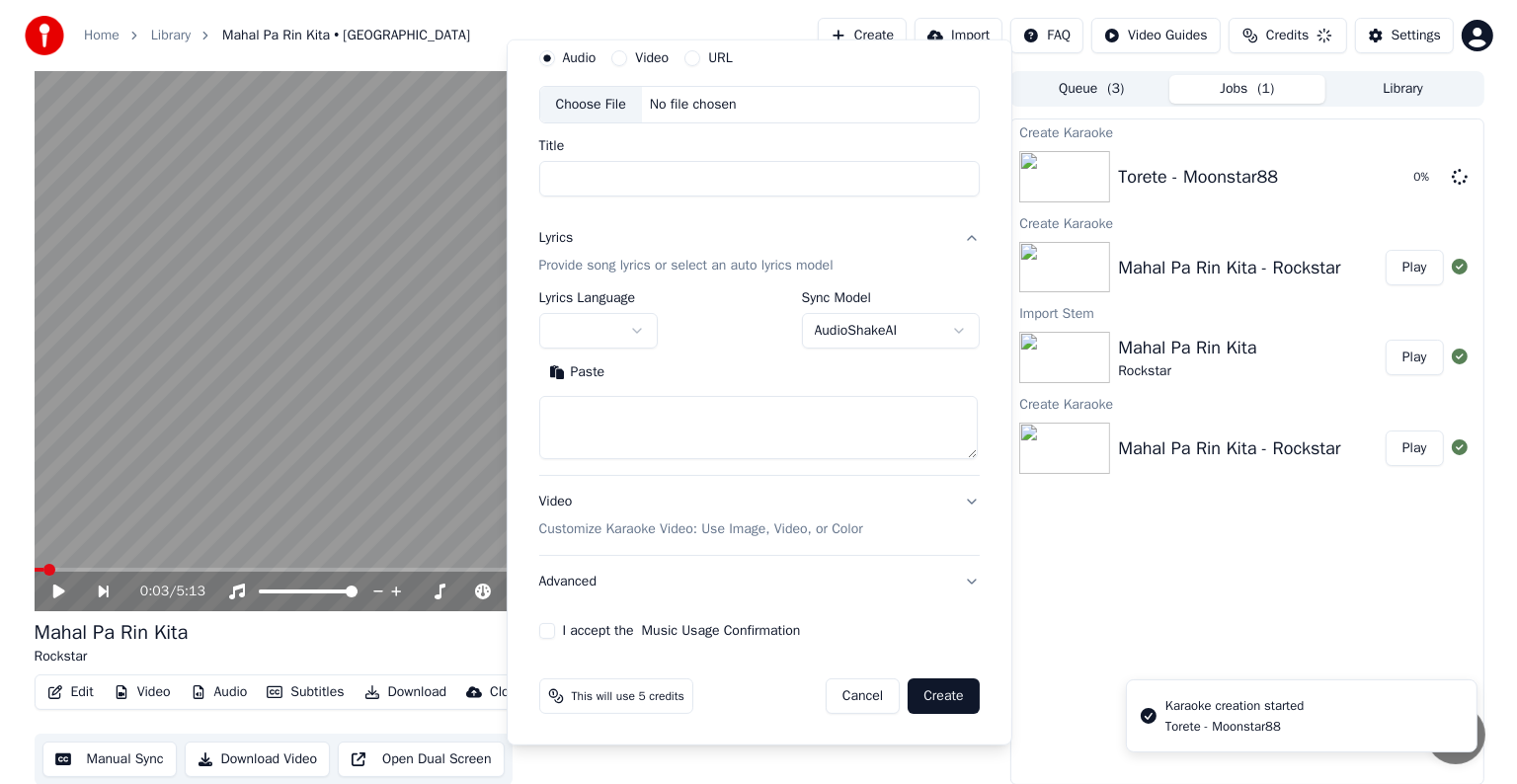 scroll, scrollTop: 0, scrollLeft: 0, axis: both 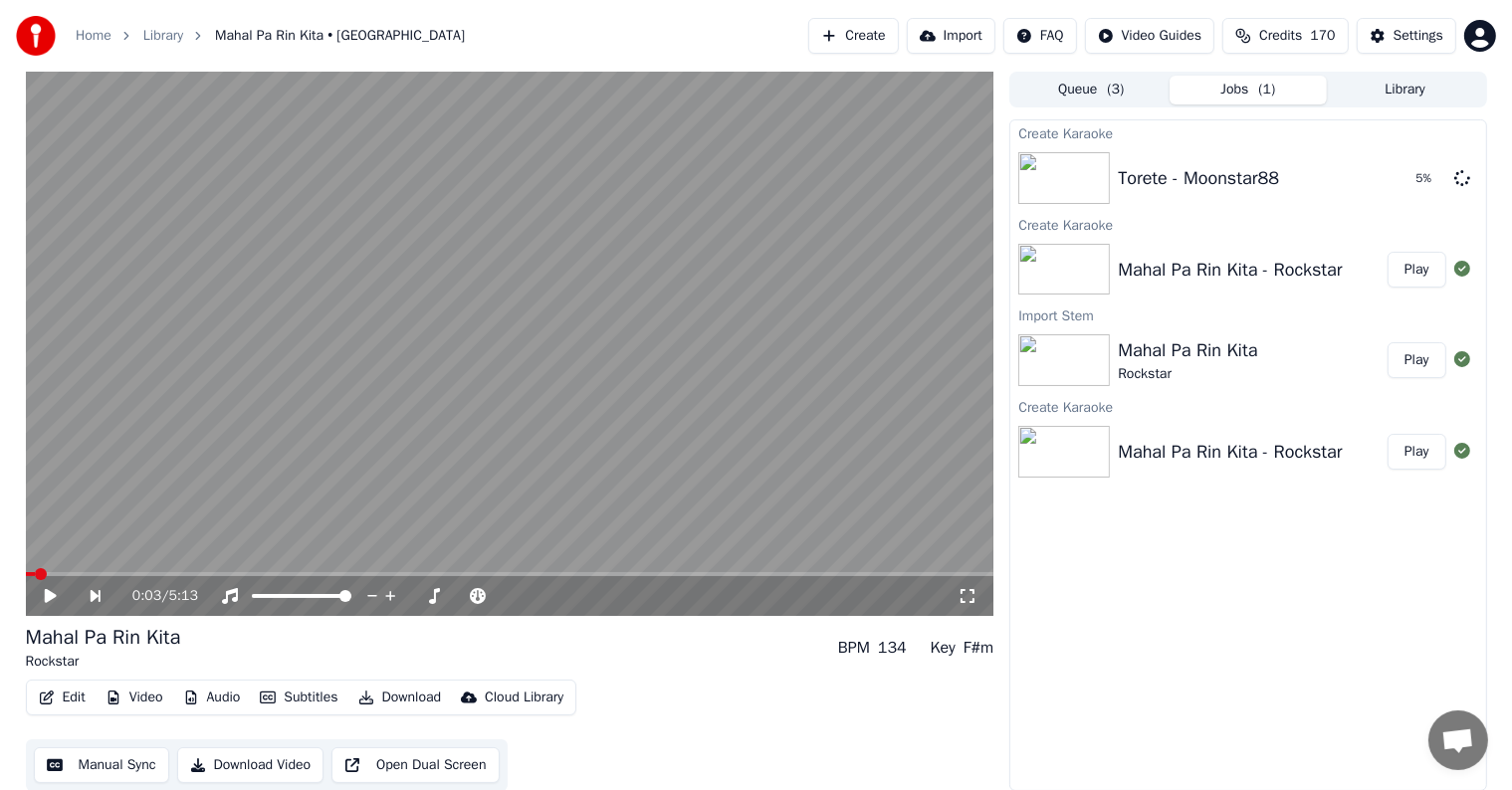 drag, startPoint x: 1059, startPoint y: 565, endPoint x: 1146, endPoint y: 516, distance: 99.849887 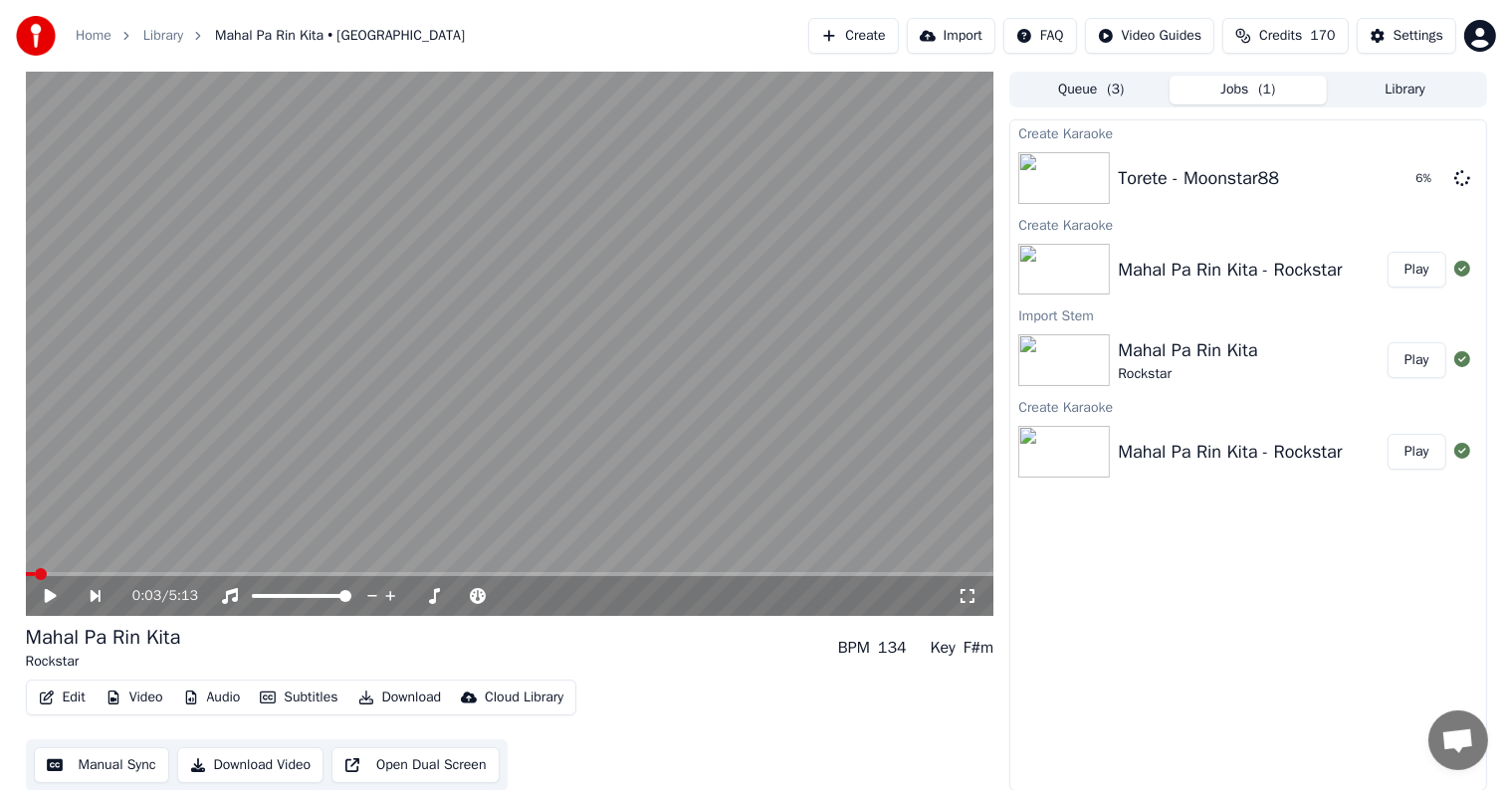 click on "Play" at bounding box center (1416, 270) 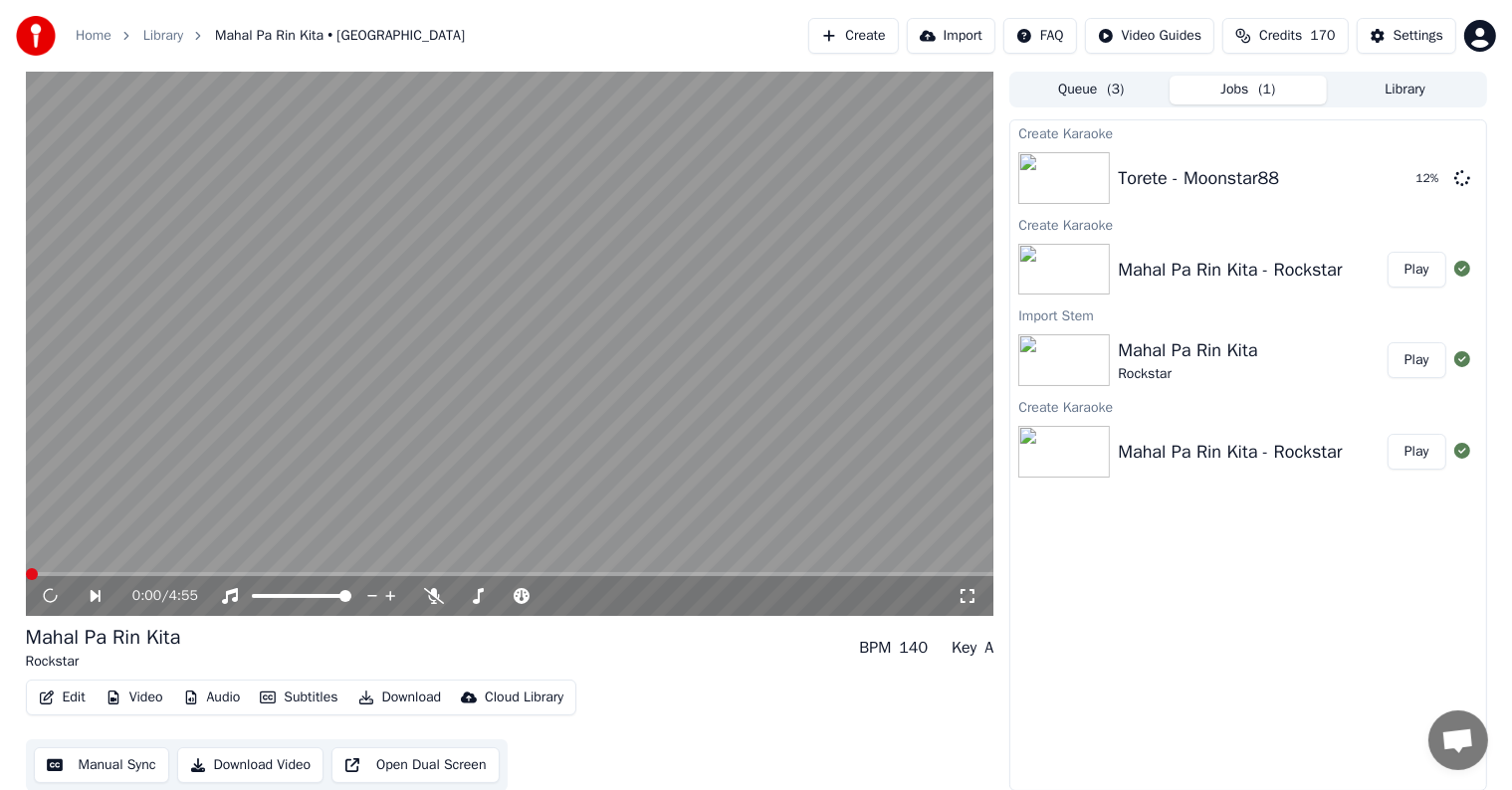 click on "Play" at bounding box center [1416, 270] 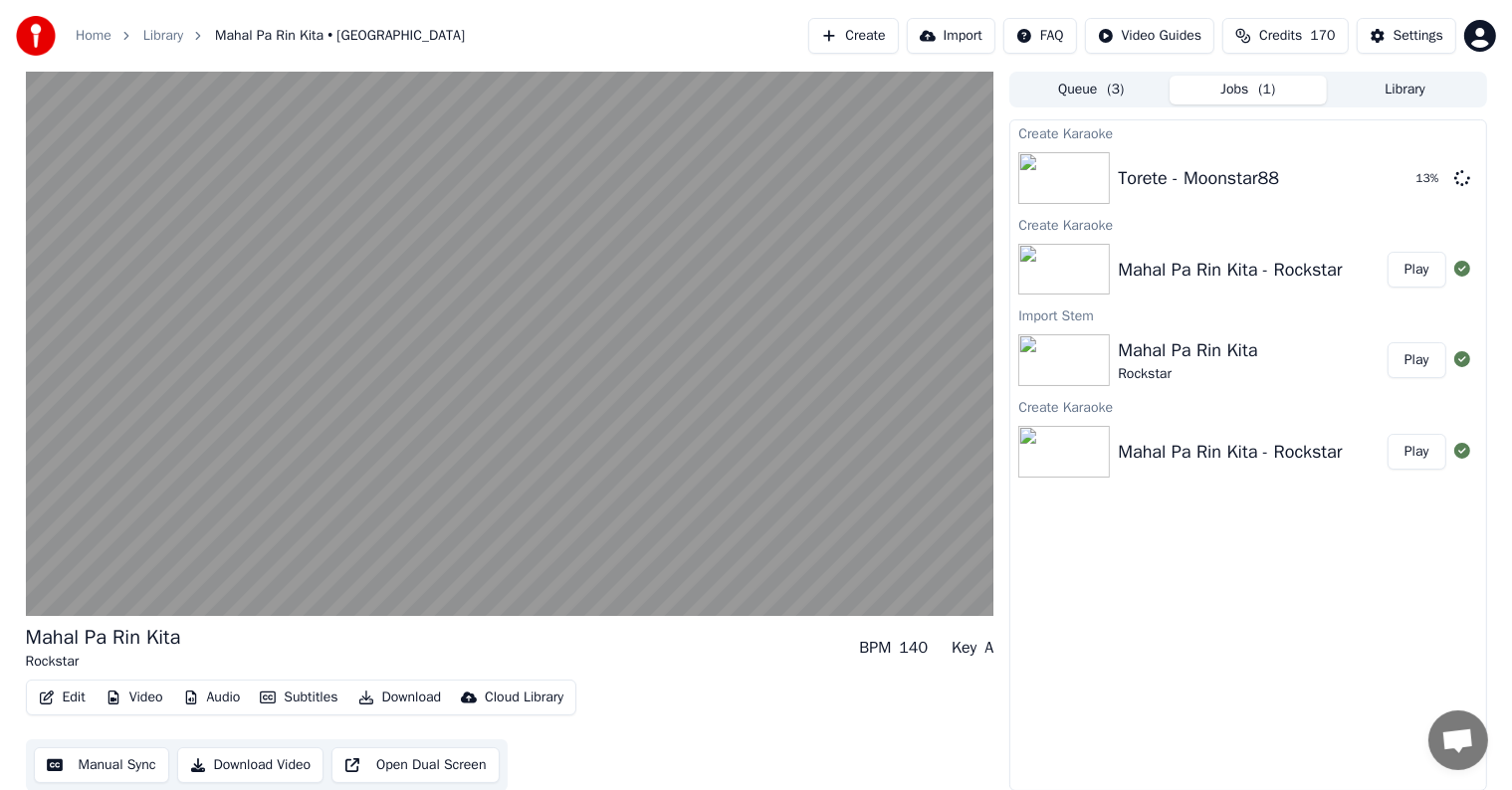 type 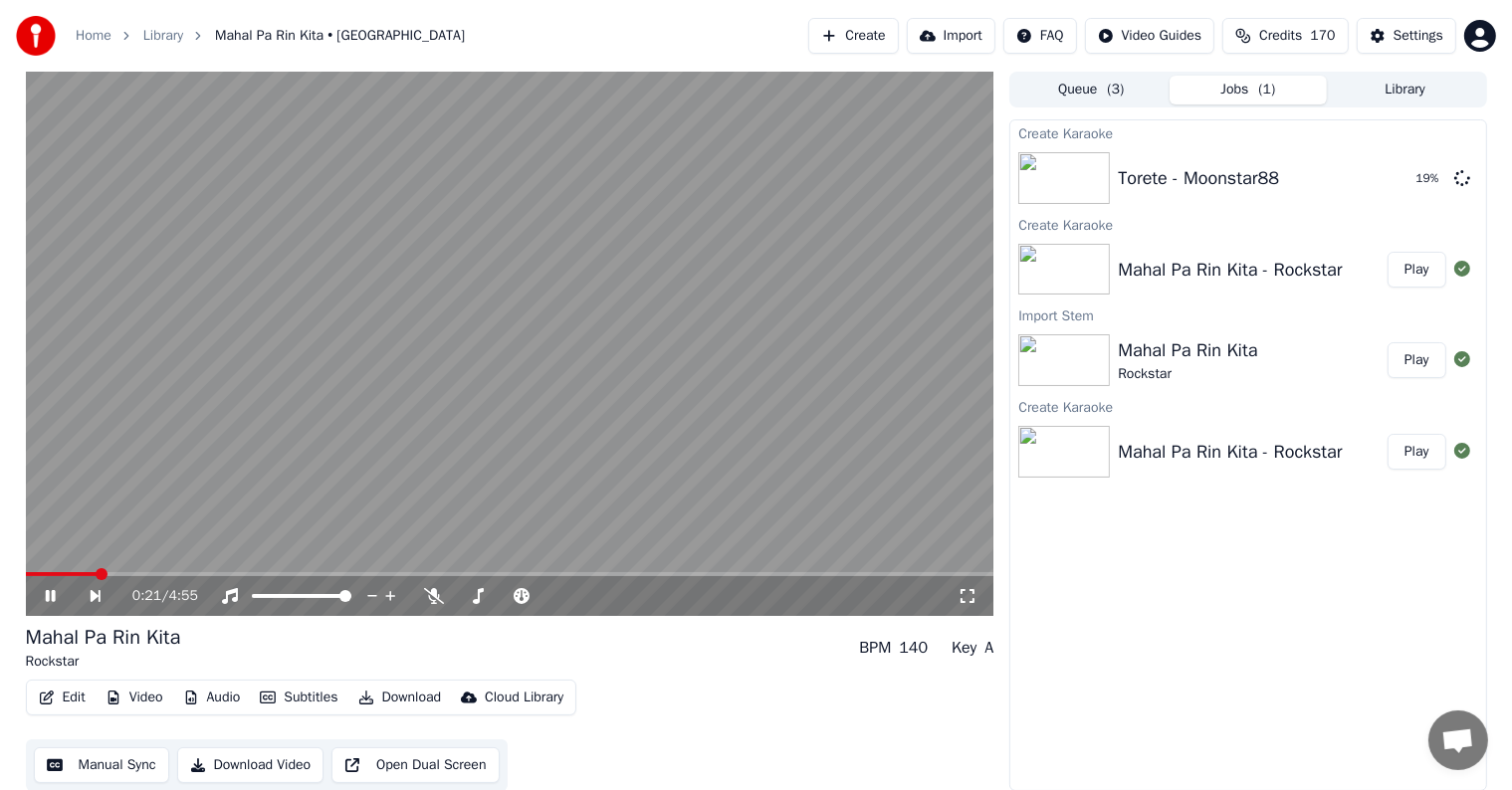 click 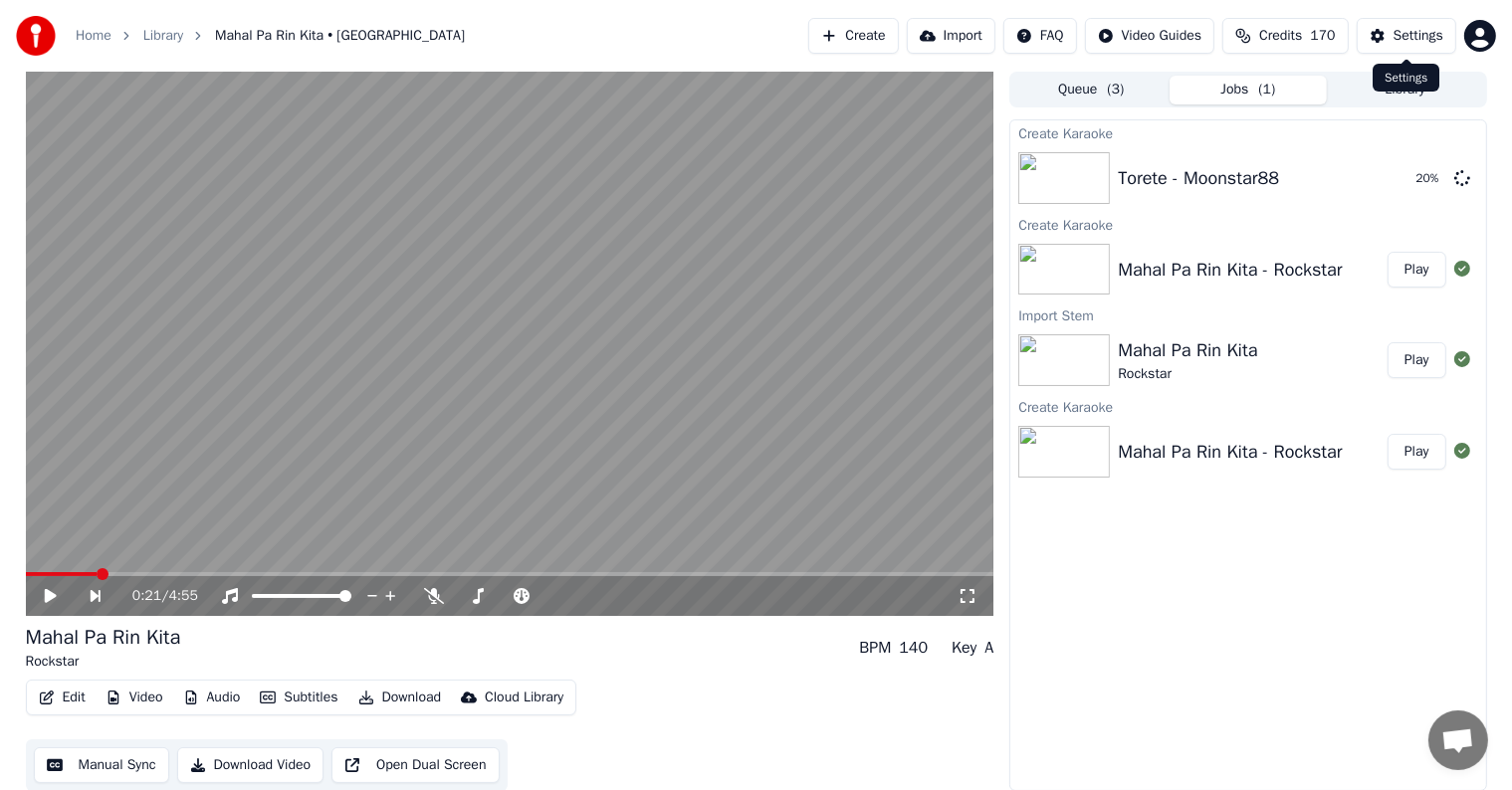 click on "Settings" at bounding box center (1418, 36) 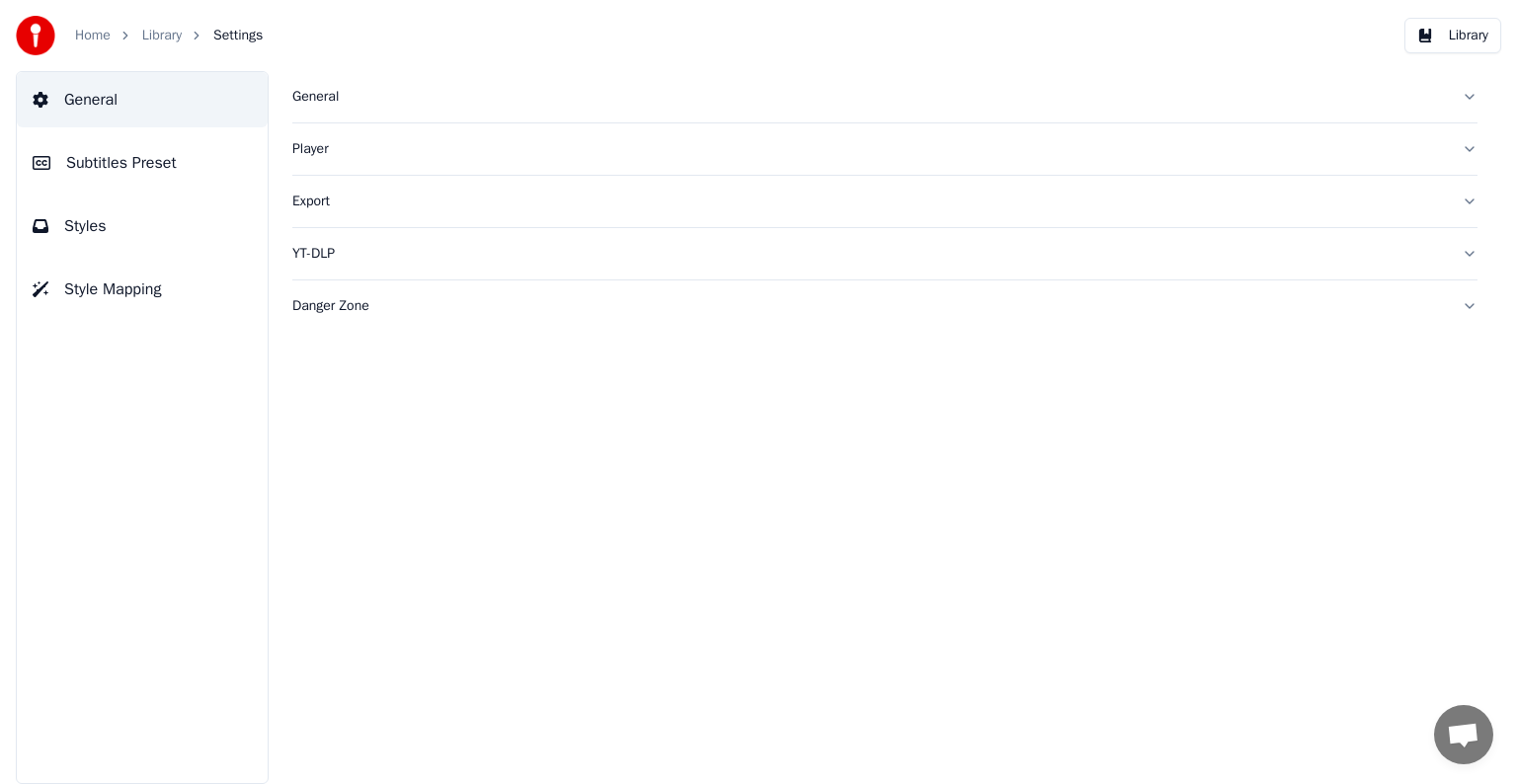 click on "Subtitles Preset" at bounding box center [121, 163] 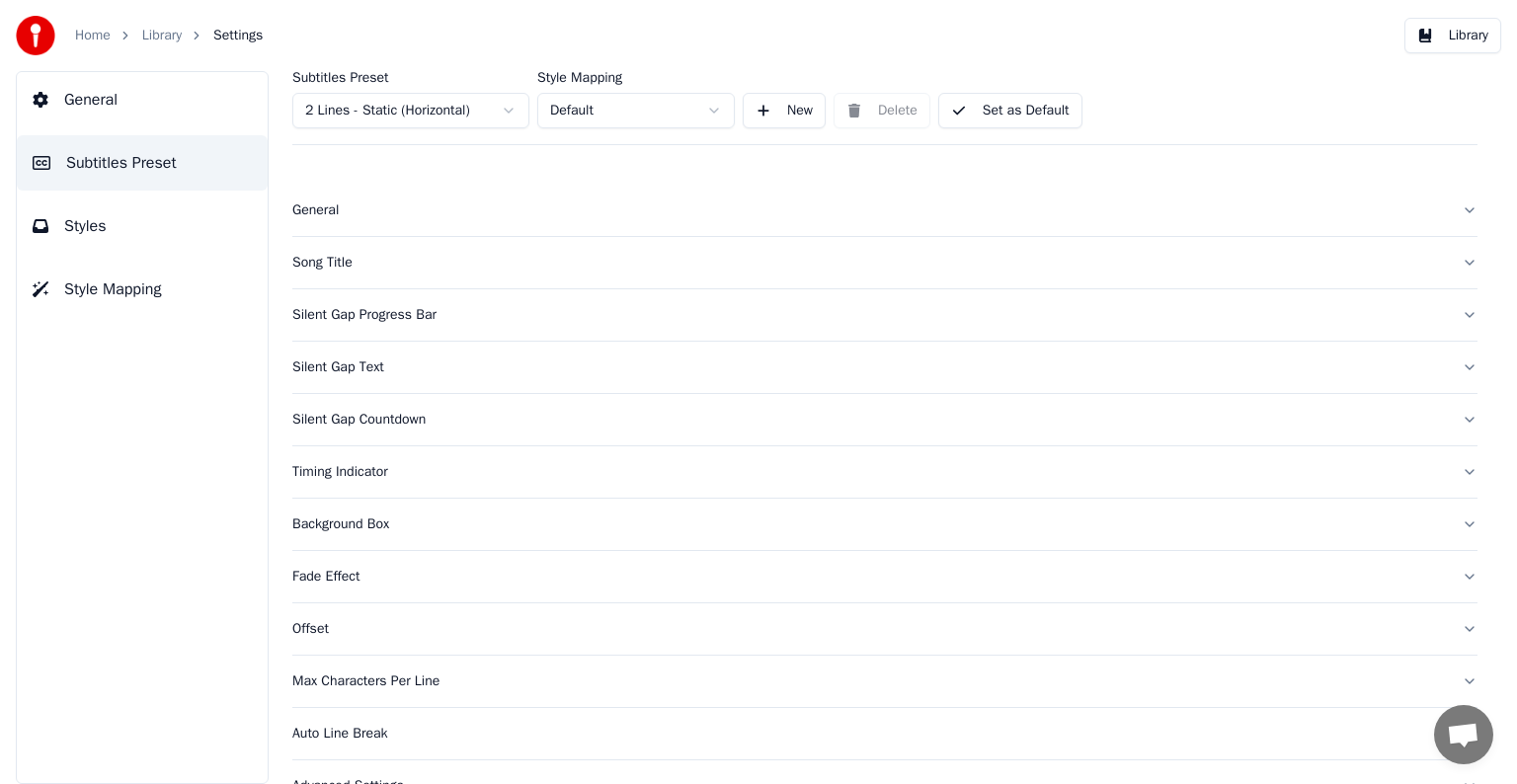 click on "Home Library Settings Library General Subtitles Preset Styles Style Mapping Subtitles Preset 2 Lines - Static (Horizontal) Style Mapping Default New Delete Set as Default General Song Title Silent Gap Progress Bar Silent Gap Text Silent Gap Countdown Timing Indicator Background Box Fade Effect Offset Max Characters Per Line Auto Line Break Advanced Settings Chat [PERSON_NAME] from Youka Desktop More channels Continue on Email Network offline. Reconnecting... No messages can be received or sent for now. Youka Desktop Hello! How can I help you?  [DATE] Hi! I'ts me again. The lyrics are not appearing. Even editing to add lyrics again, it's not appearing. I already spent 22 credits for this please check [DATE] [DATE] [PERSON_NAME], credits should refunded automatically in case of failure, please let me check [DATE] yeah but credits are used again in adding the lyrics in the song that supposed to be good in the first place [DATE] Read [PERSON_NAME] added 22 more credits to your account. [DATE] Send a file" at bounding box center (758, 392) 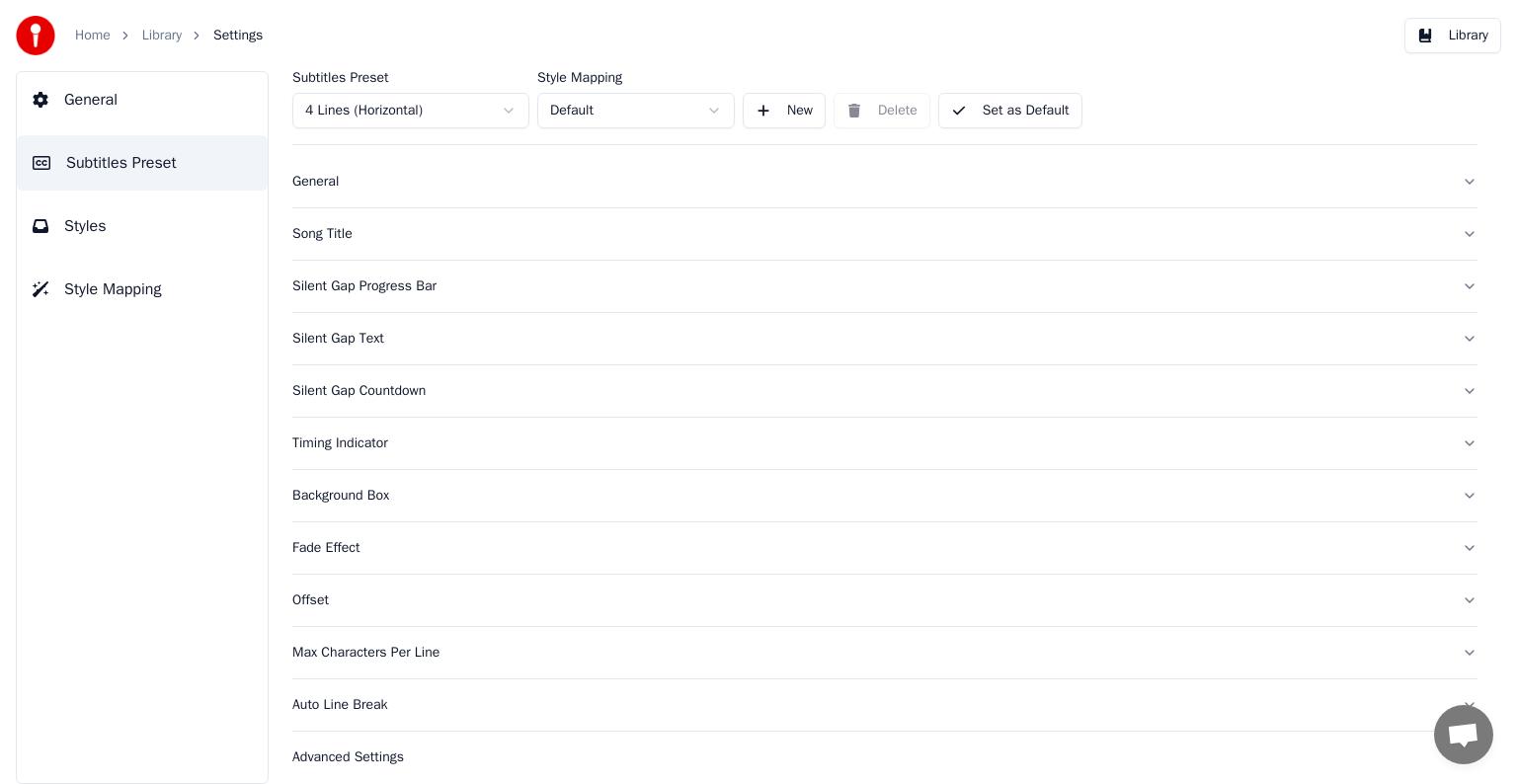scroll, scrollTop: 40, scrollLeft: 0, axis: vertical 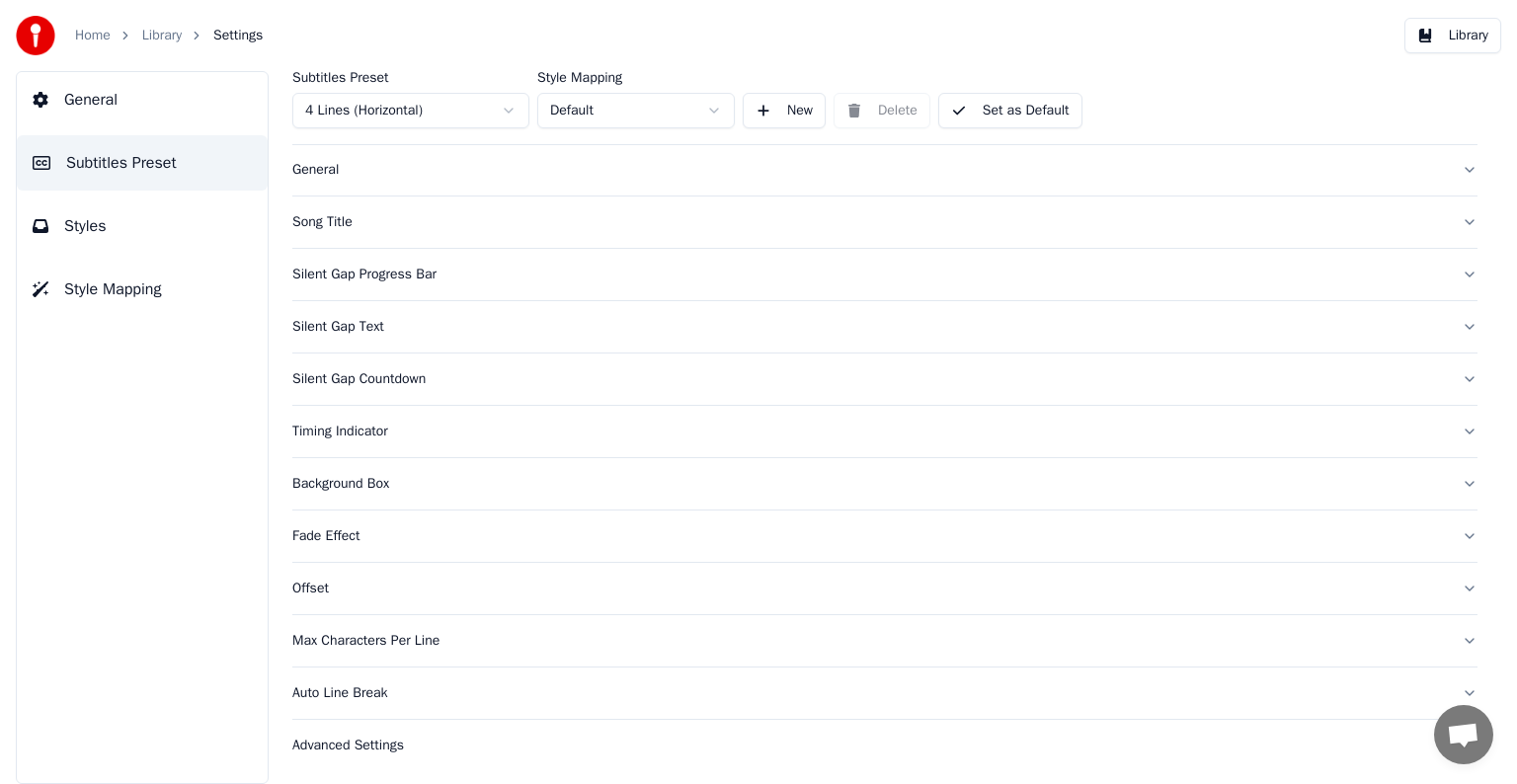 click on "Song Title" at bounding box center [869, 222] 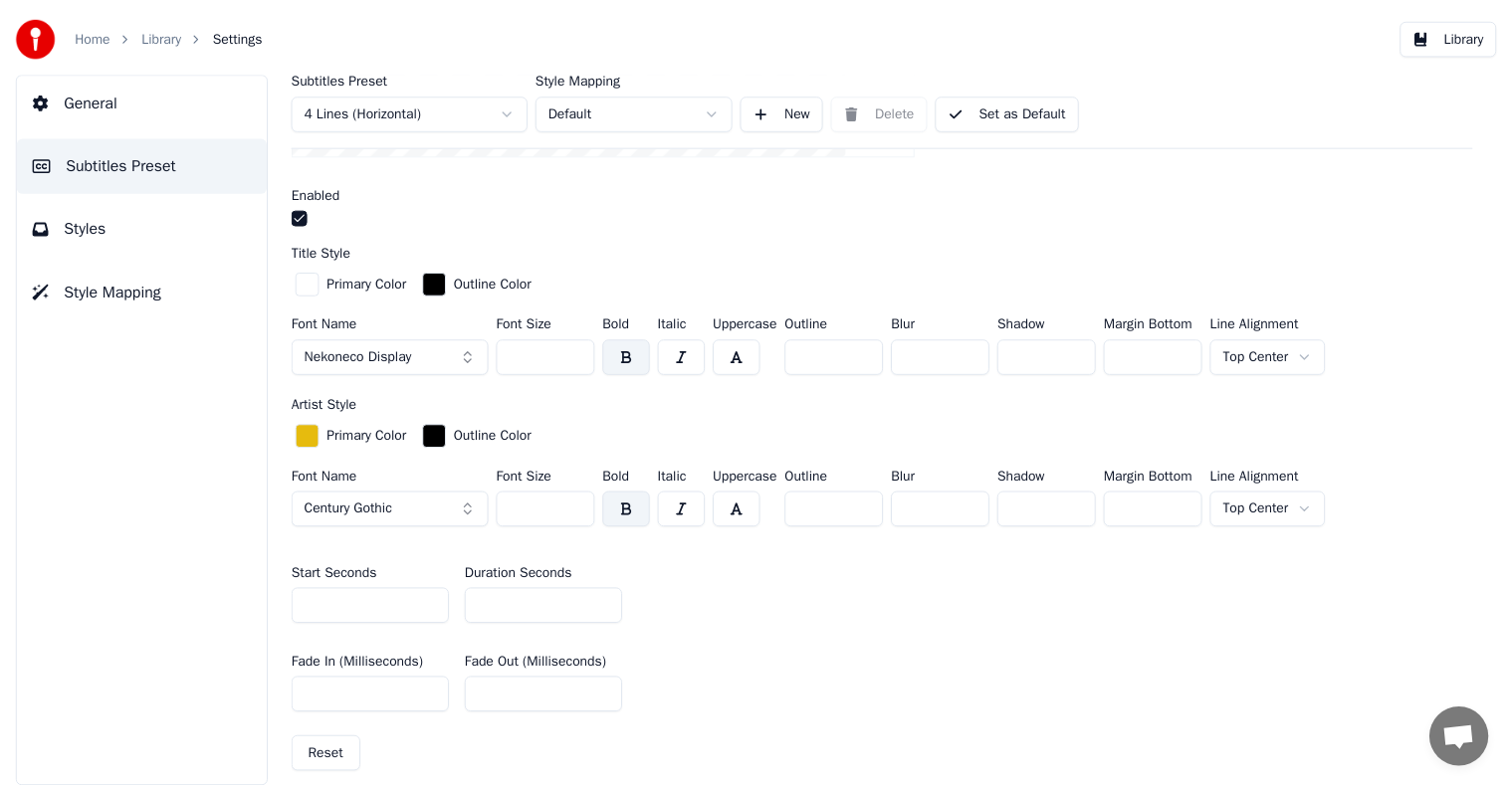scroll, scrollTop: 638, scrollLeft: 0, axis: vertical 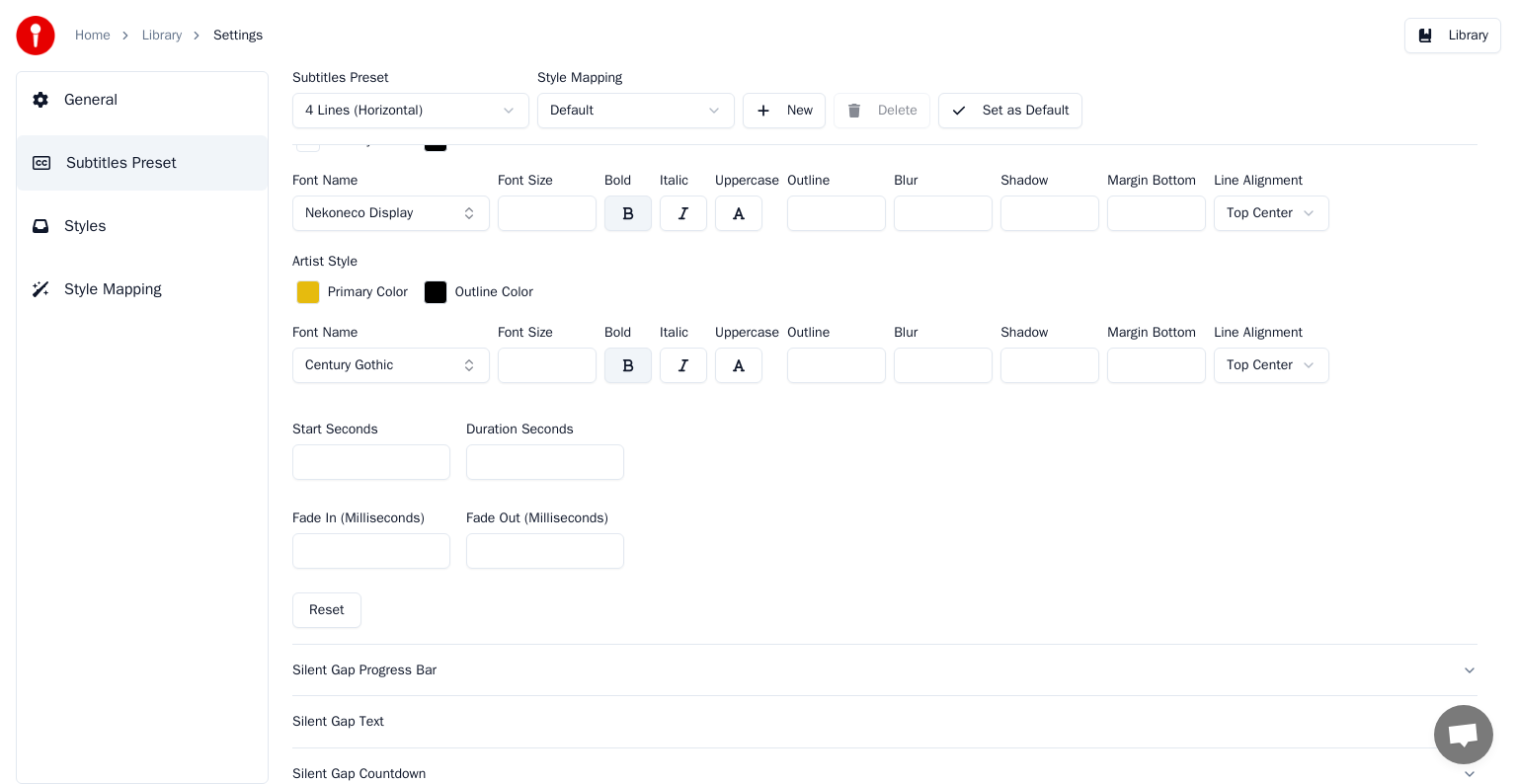 click on "**" at bounding box center (545, 462) 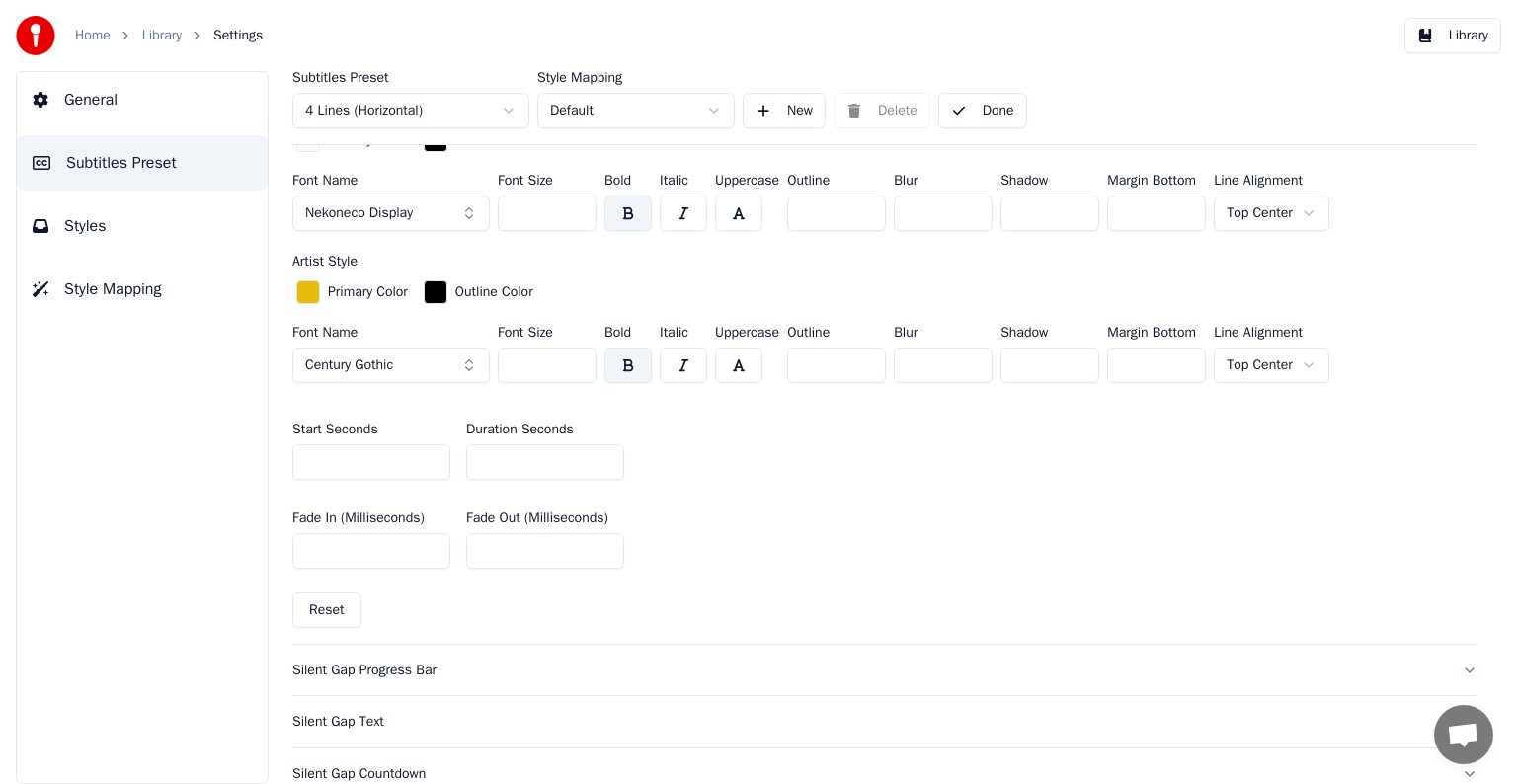 click on "Library" at bounding box center (162, 36) 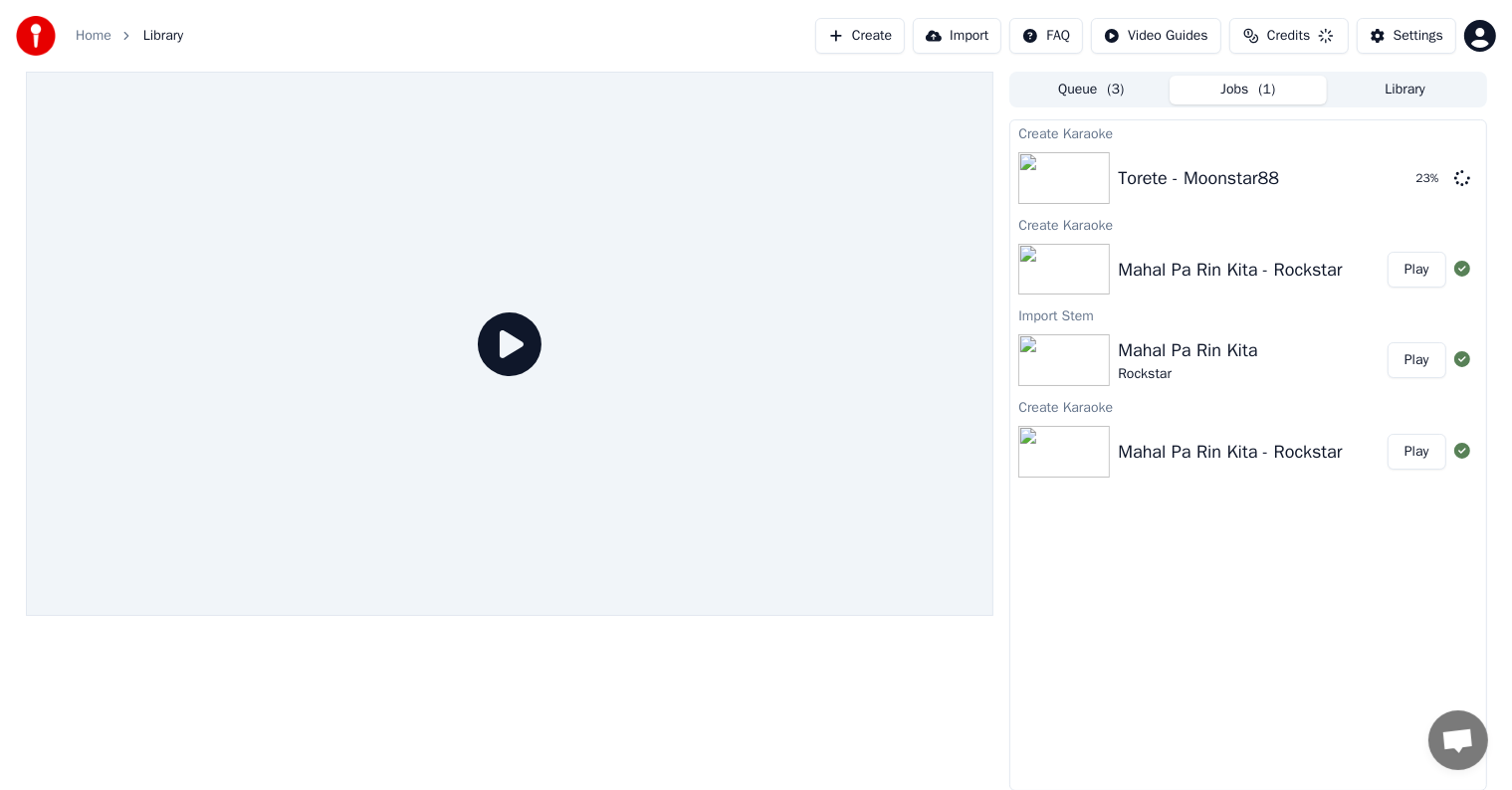 click on "Play" at bounding box center [1416, 270] 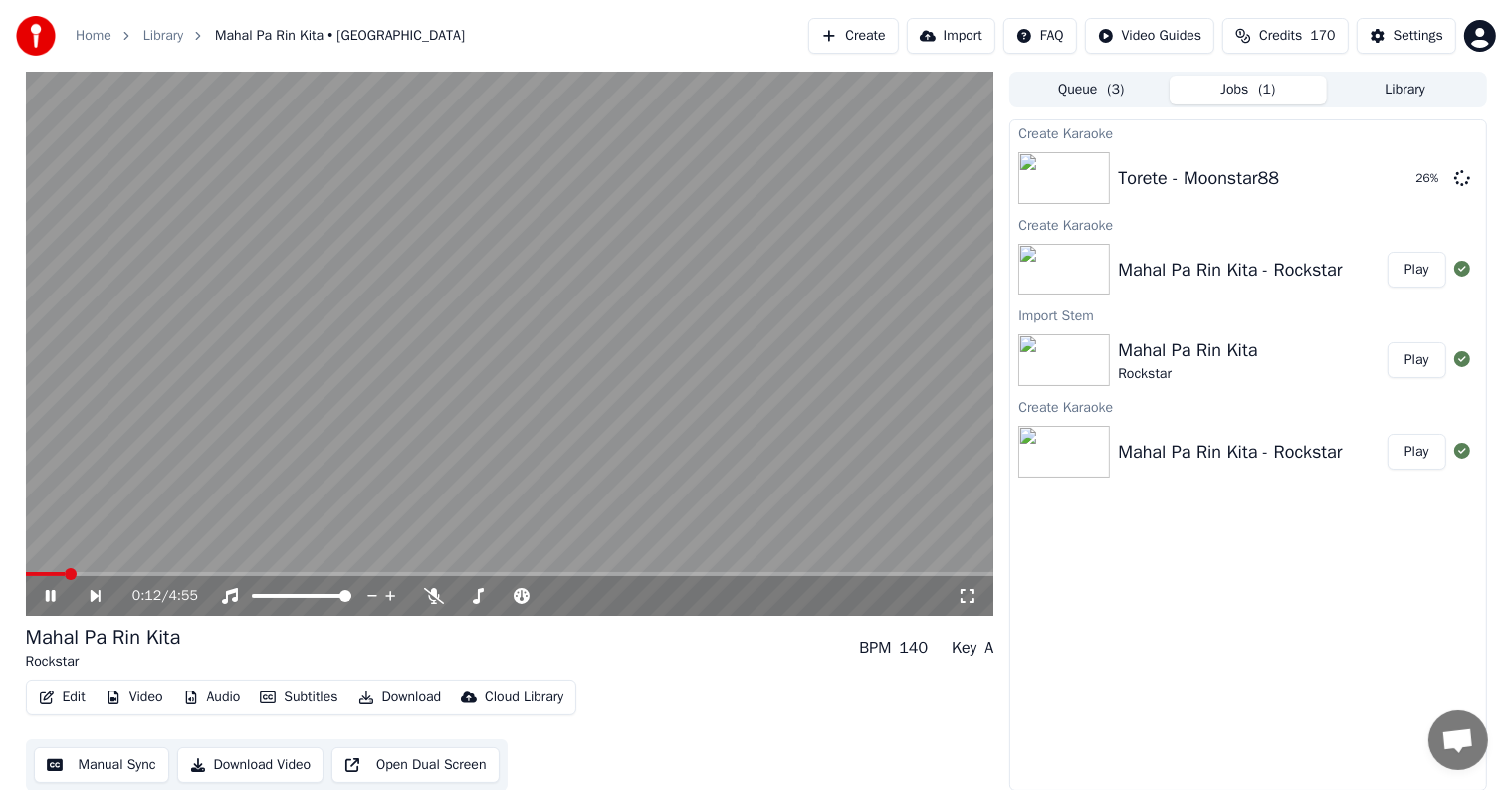 click at bounding box center (510, 574) 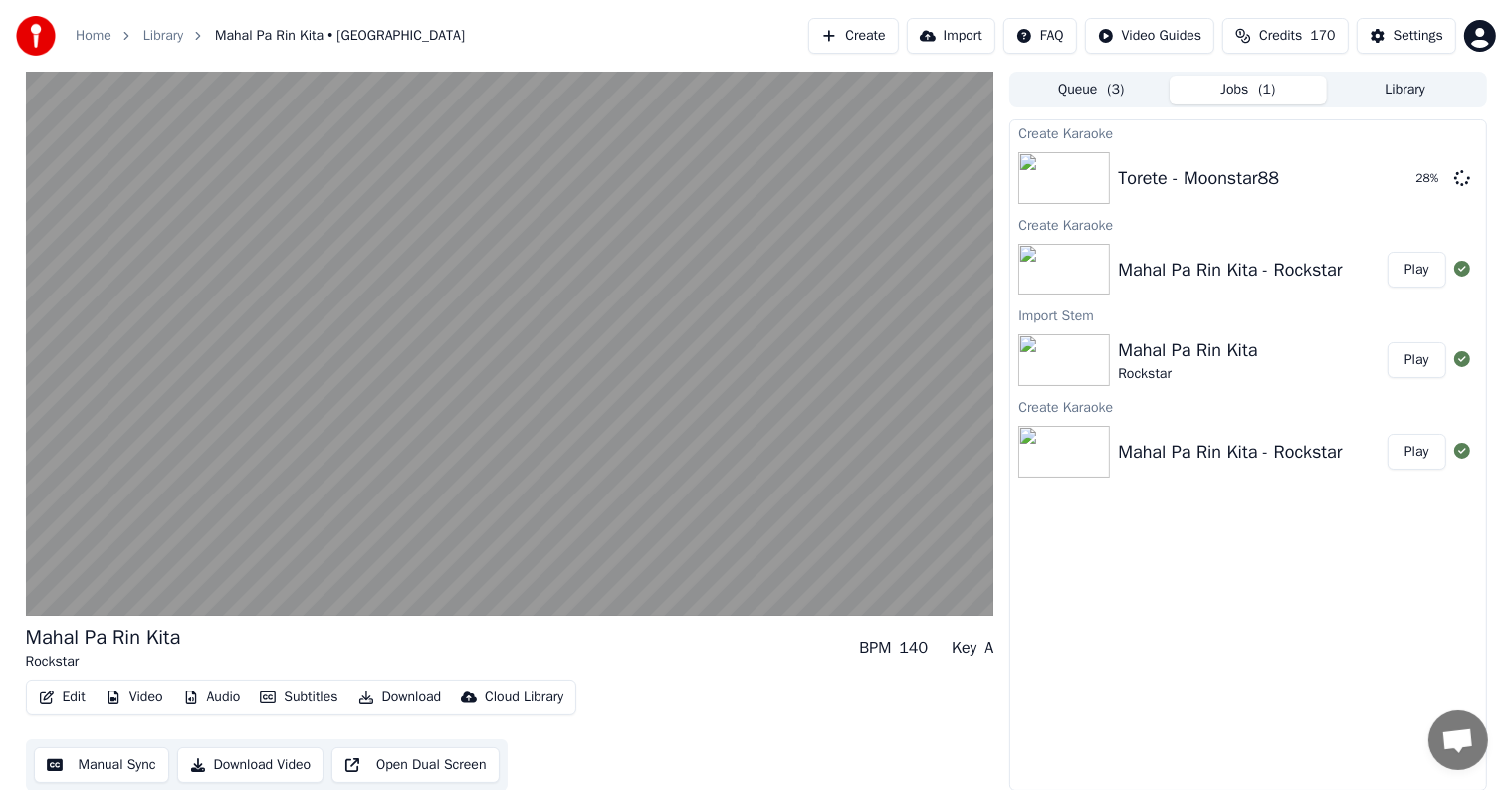 click on "Manual Sync" at bounding box center (102, 765) 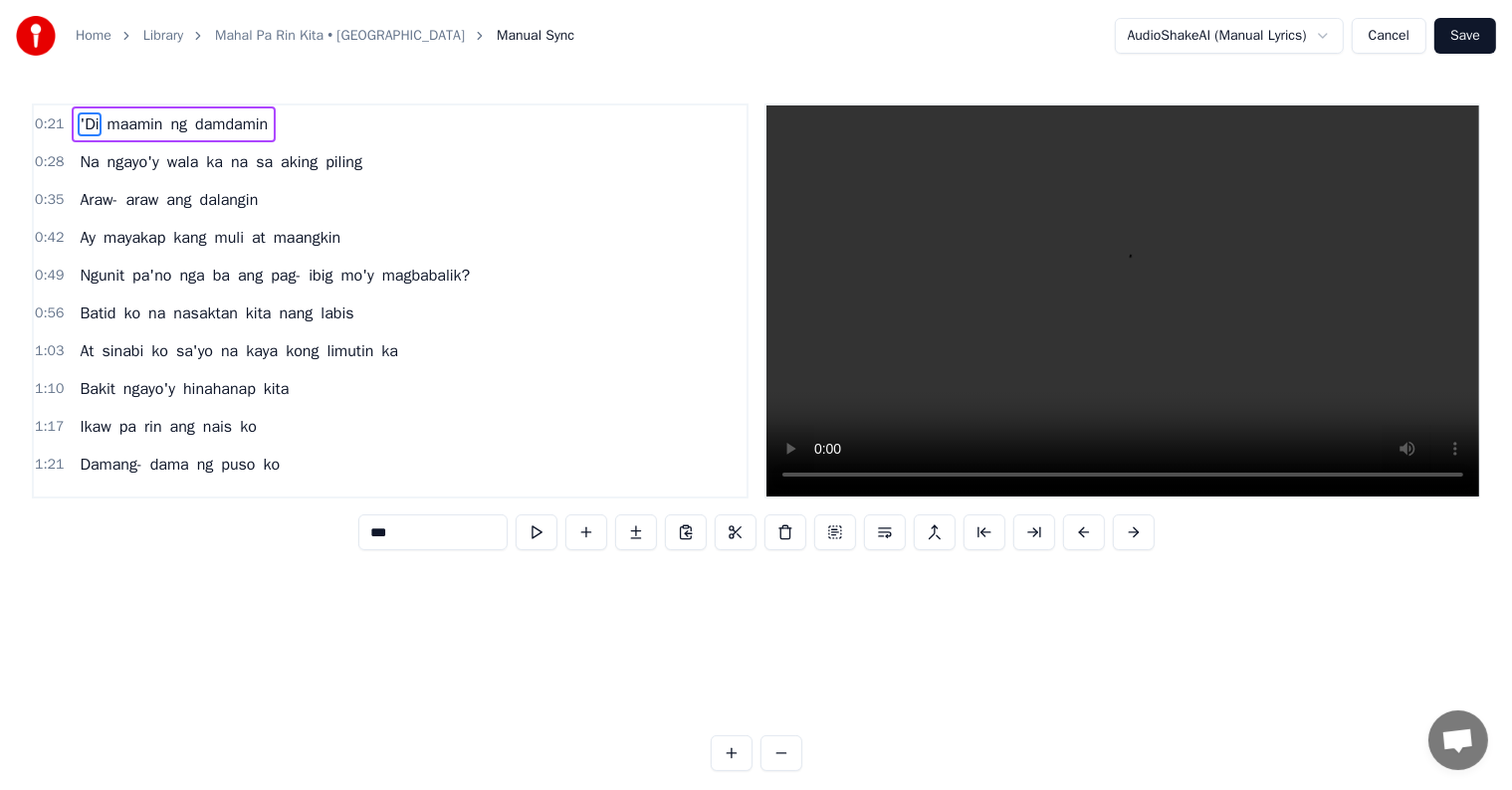 scroll, scrollTop: 0, scrollLeft: 6194, axis: horizontal 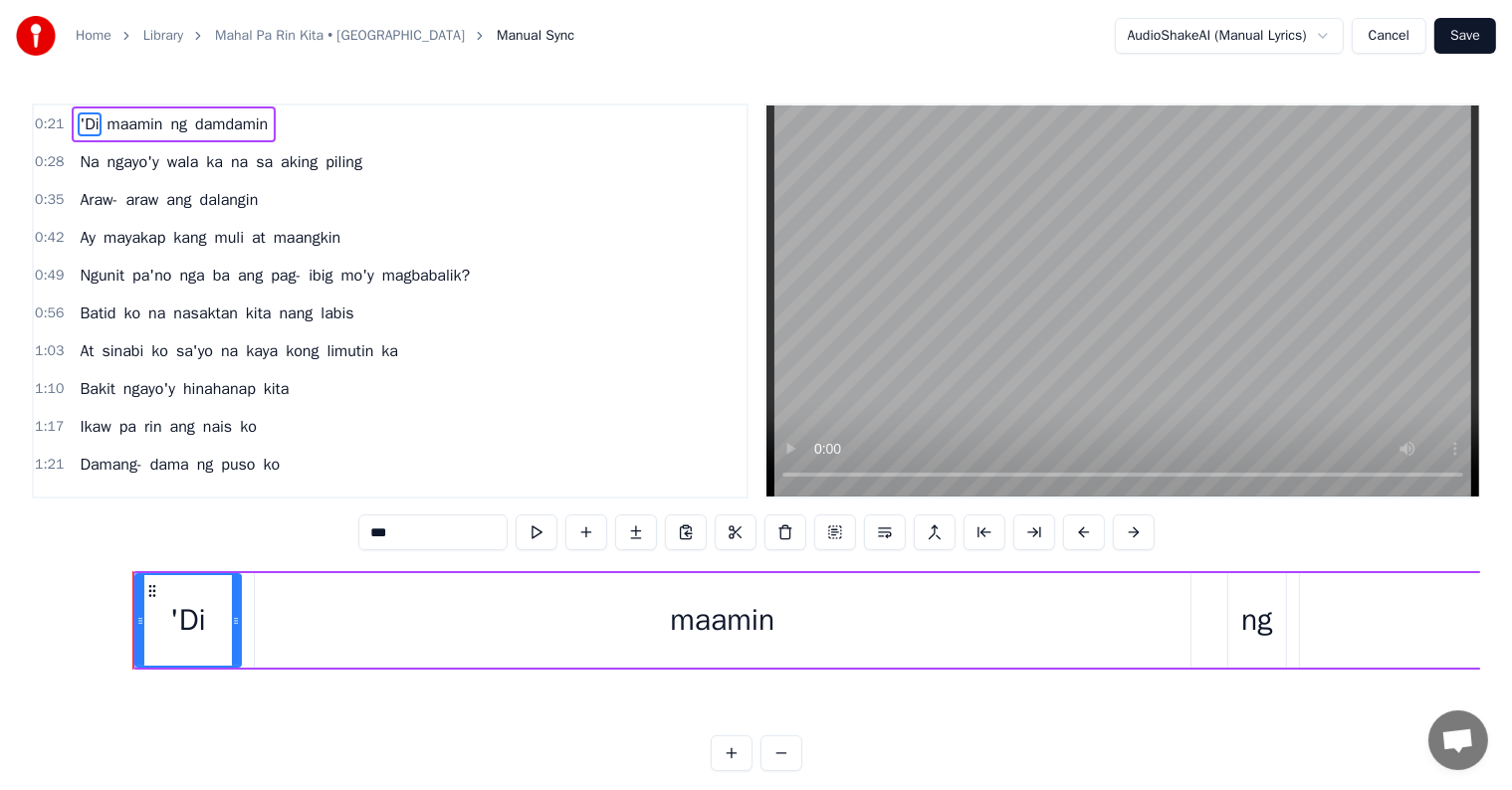 click on "'Di maamin ng damdamin Na ngayo'y wala ka na sa aking piling Araw- araw [PERSON_NAME] Ay mayakap kang muli at maangkin Ngunit pa'no nga ba ang pag- ibig mo'y magbabalik? Batid ko na nasaktan kita [PERSON_NAME] At sinabi ko sa'yo na kaya kong limutin ka Bakit ngayo'y hinahanap kita Ikaw pa rin ang nais ko Damang- dama ng puso ko Mahirap na dayain ang isipa't damdamin Ikaw pa rin ang hanap ko Mapapatawad ba ako? Muli't muling sasambitin Sinisigaw ng damdamin Mahal pa rin kita, oh, giliw ko Alaala ang kasama Mga sandaling dati anong saya Pinipilit na limutin Bakit 'di maamin na wala ka na? Ngunit pa'no nga ba ang pag- ibig mo'y magbabalik? Batid ko na nasaktan kita [PERSON_NAME] At sinabi ko sa'yo na kaya kong limutin ka Bakit ngayo'y hinahanap kita Ikaw pa rin ang nais ko Damang- dama ng puso ko Mahirap na dayain ang isipa't damdamin Ikaw pa rin ang hanap ko Mapapatawad ba ako? Muli't muling sasambitin Sinisigaw ng damdamin Mahal pa rin kita, oh, giliw ko Ikaw pa rin ang nais ko Damang- dama ng puso ko [PERSON_NAME] na ang" at bounding box center [756, 645] 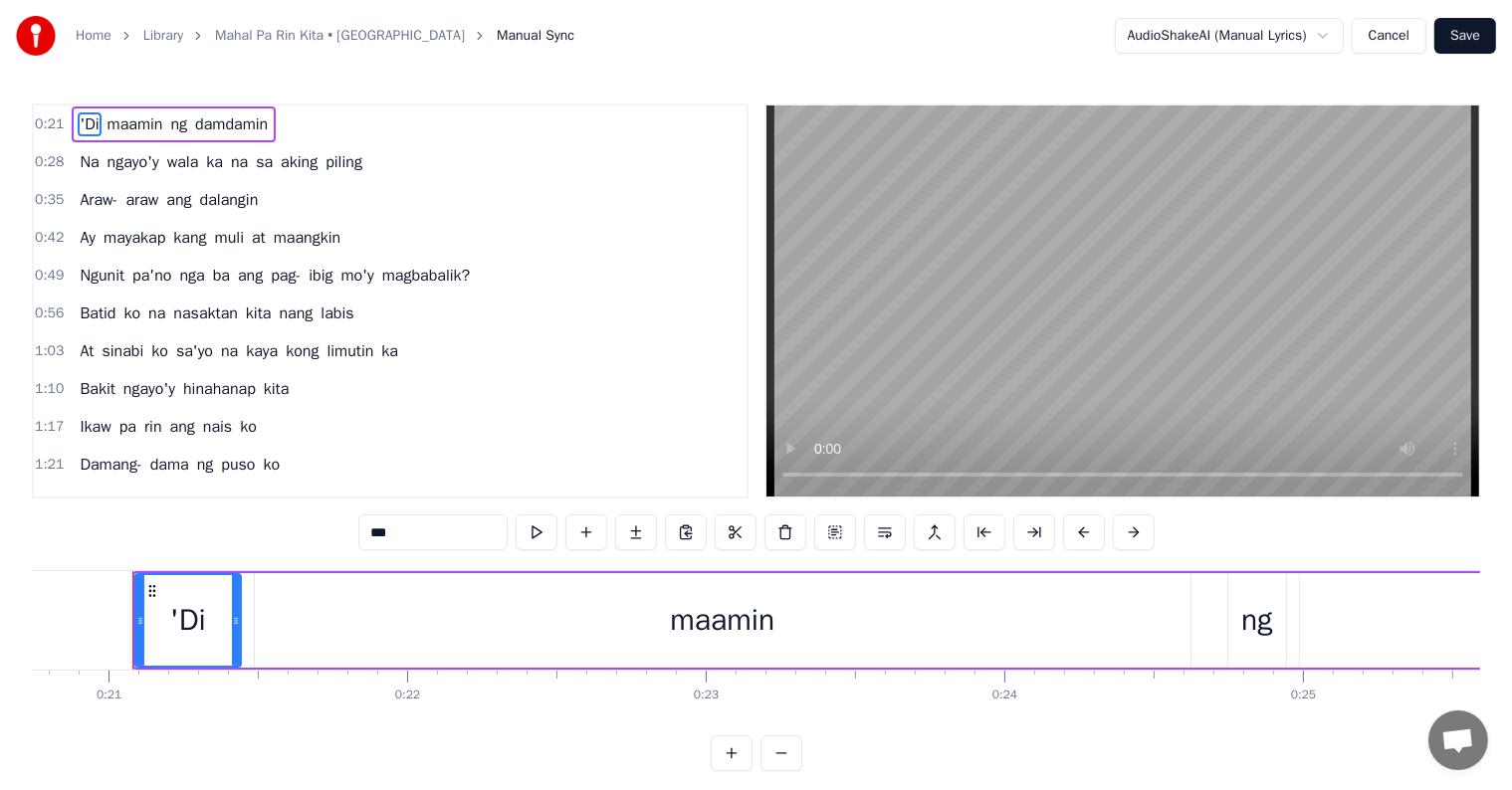 click at bounding box center (37915, 620) 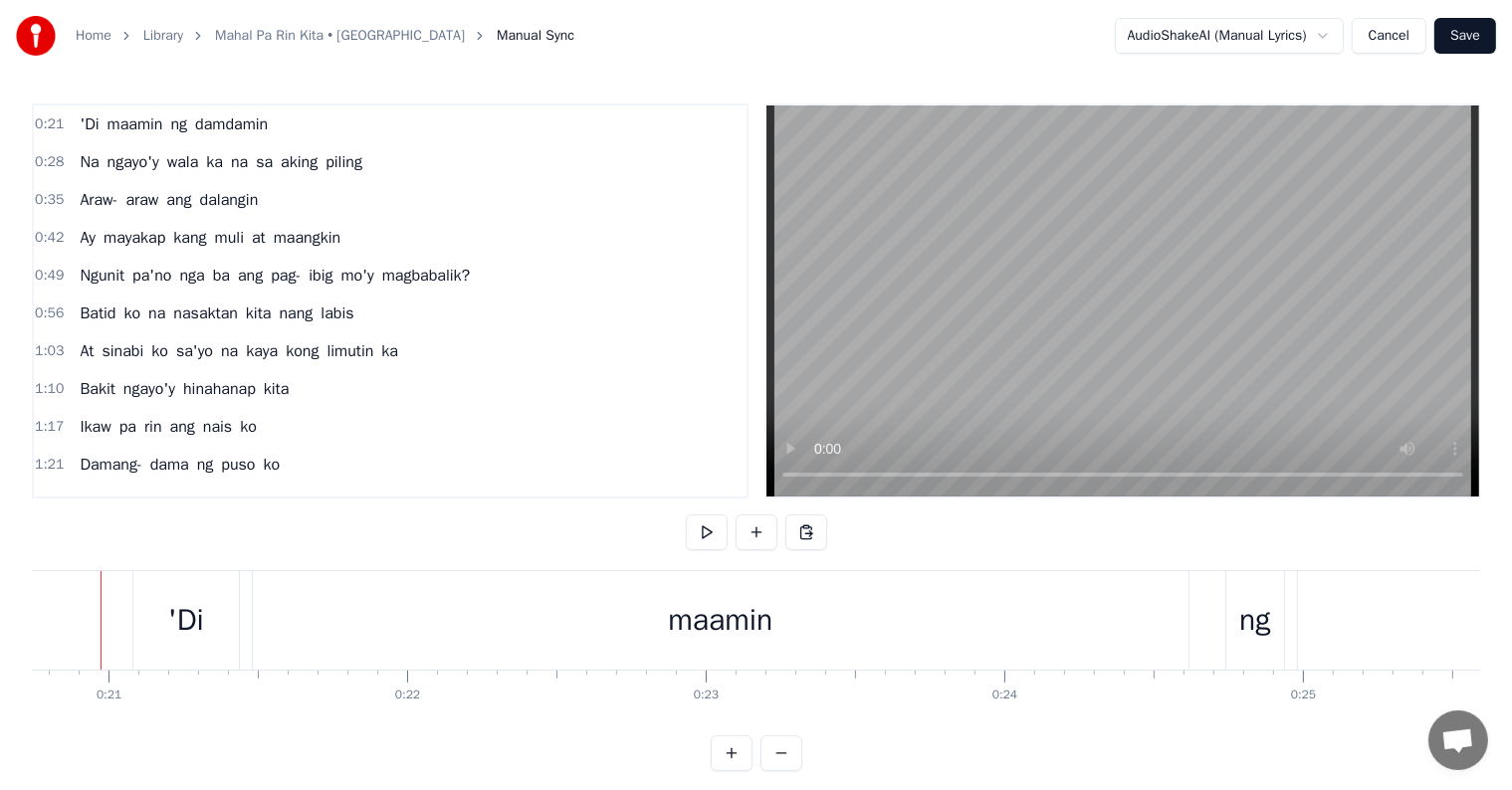 scroll, scrollTop: 0, scrollLeft: 6163, axis: horizontal 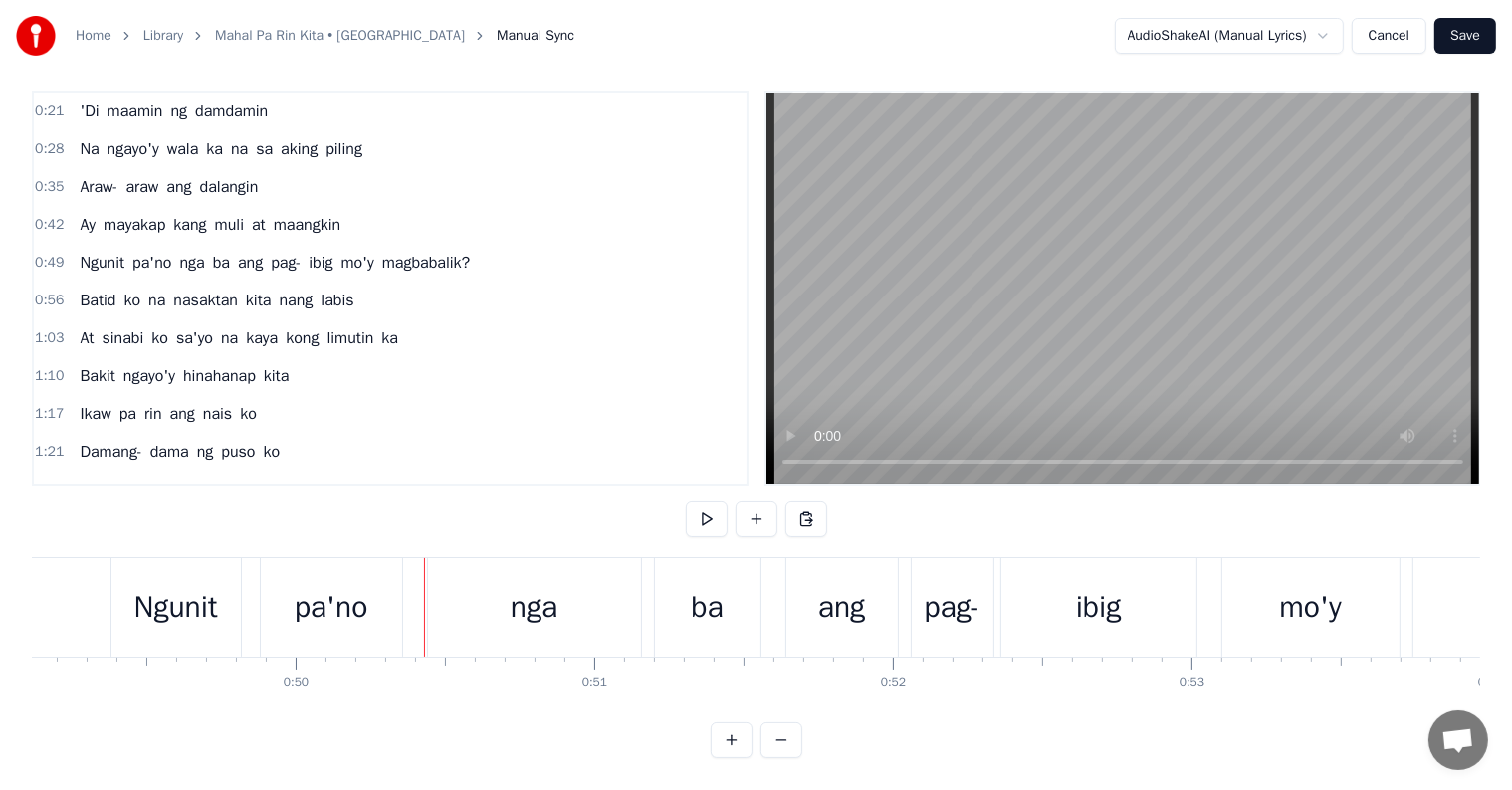 click on "nga" at bounding box center [535, 607] 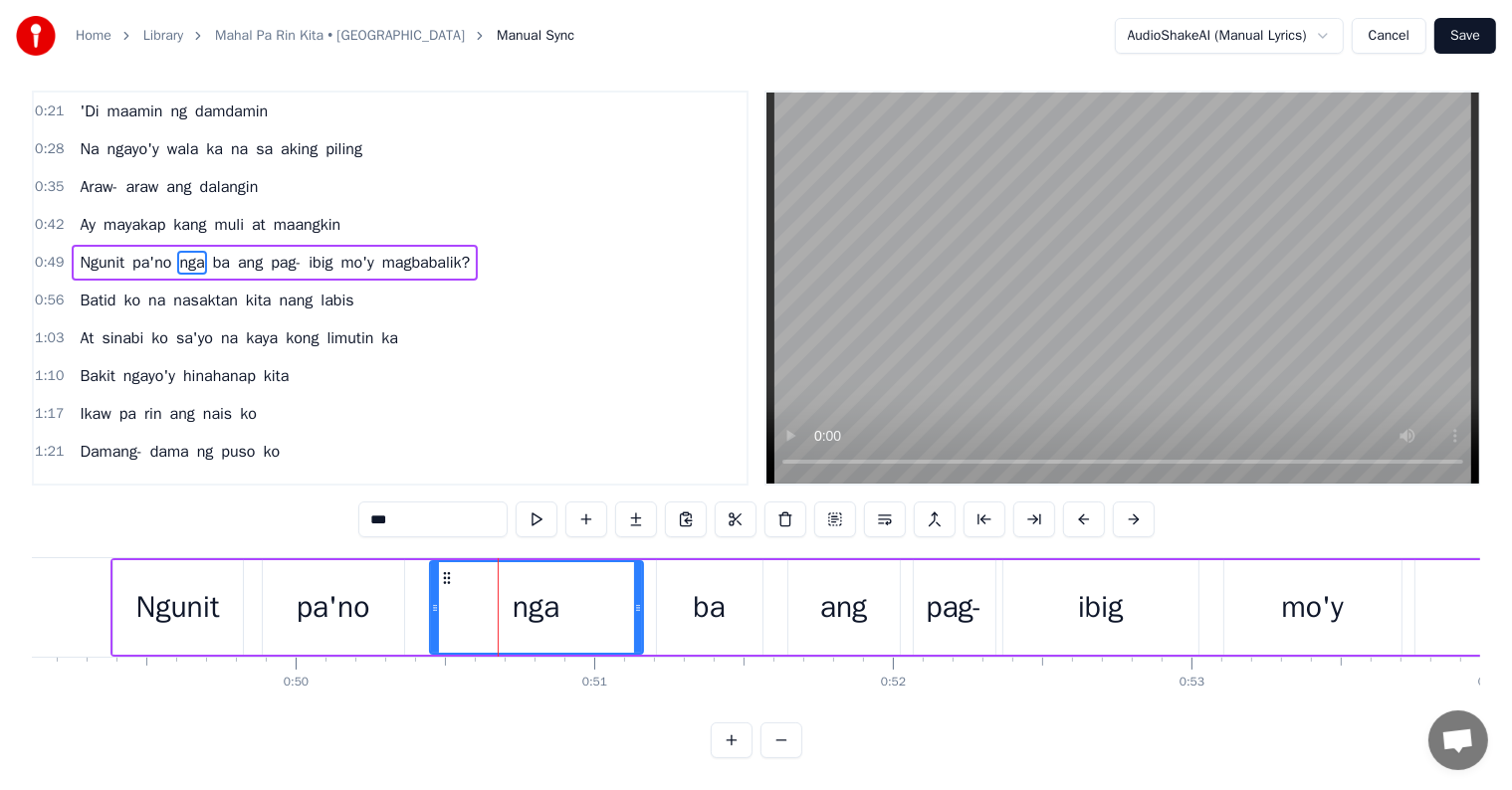 scroll, scrollTop: 0, scrollLeft: 0, axis: both 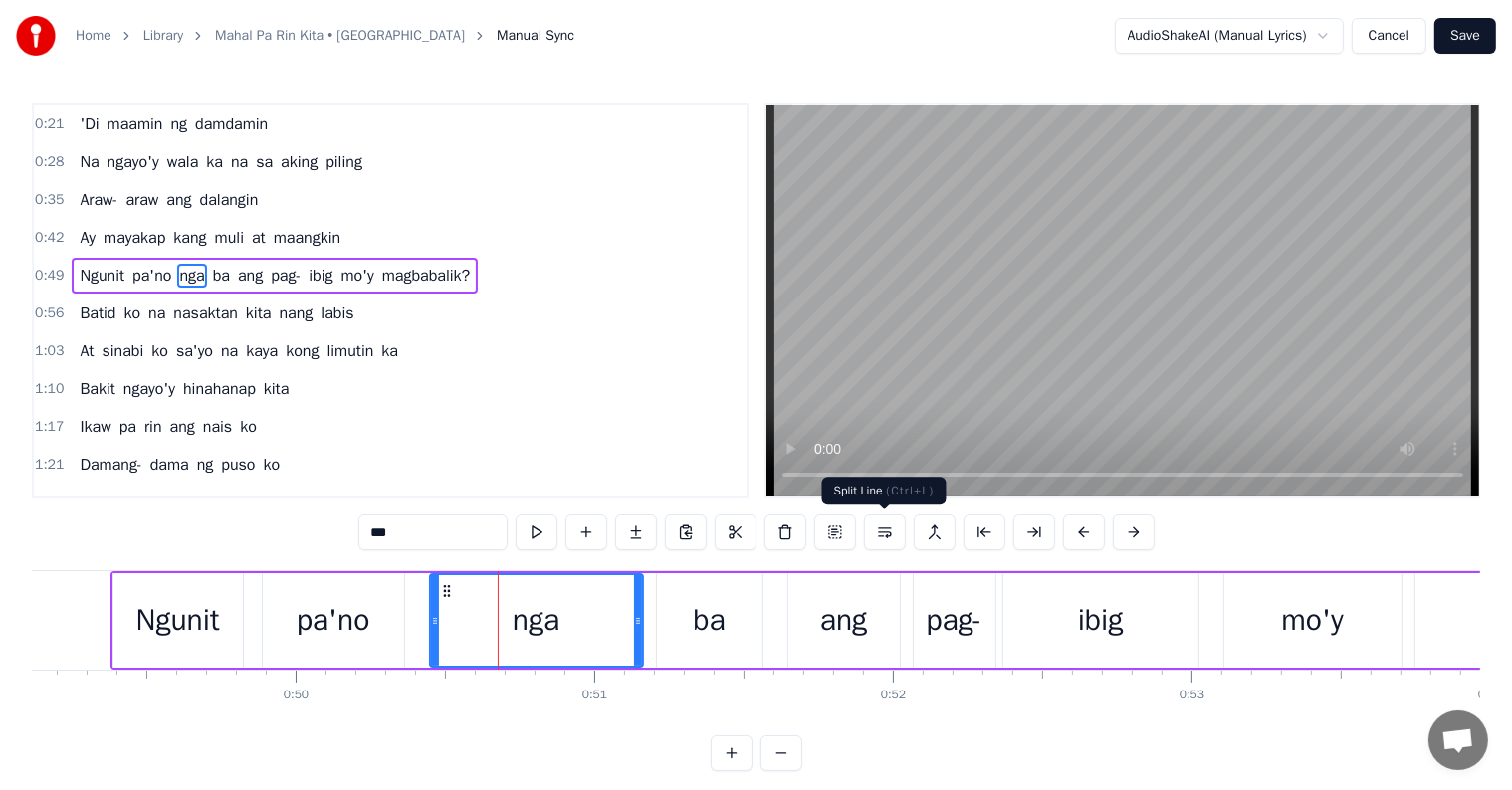 click at bounding box center (885, 532) 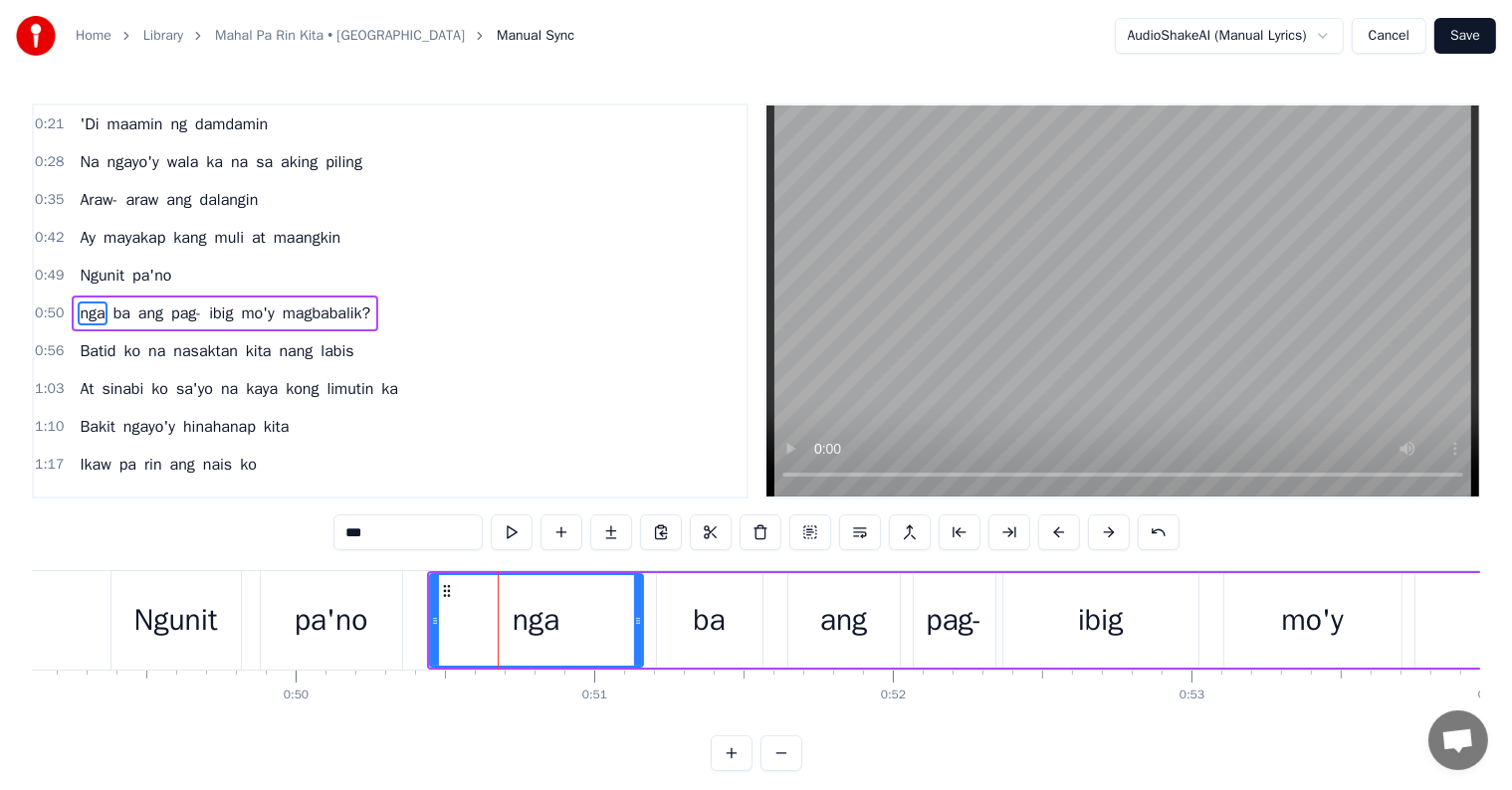 scroll, scrollTop: 5, scrollLeft: 0, axis: vertical 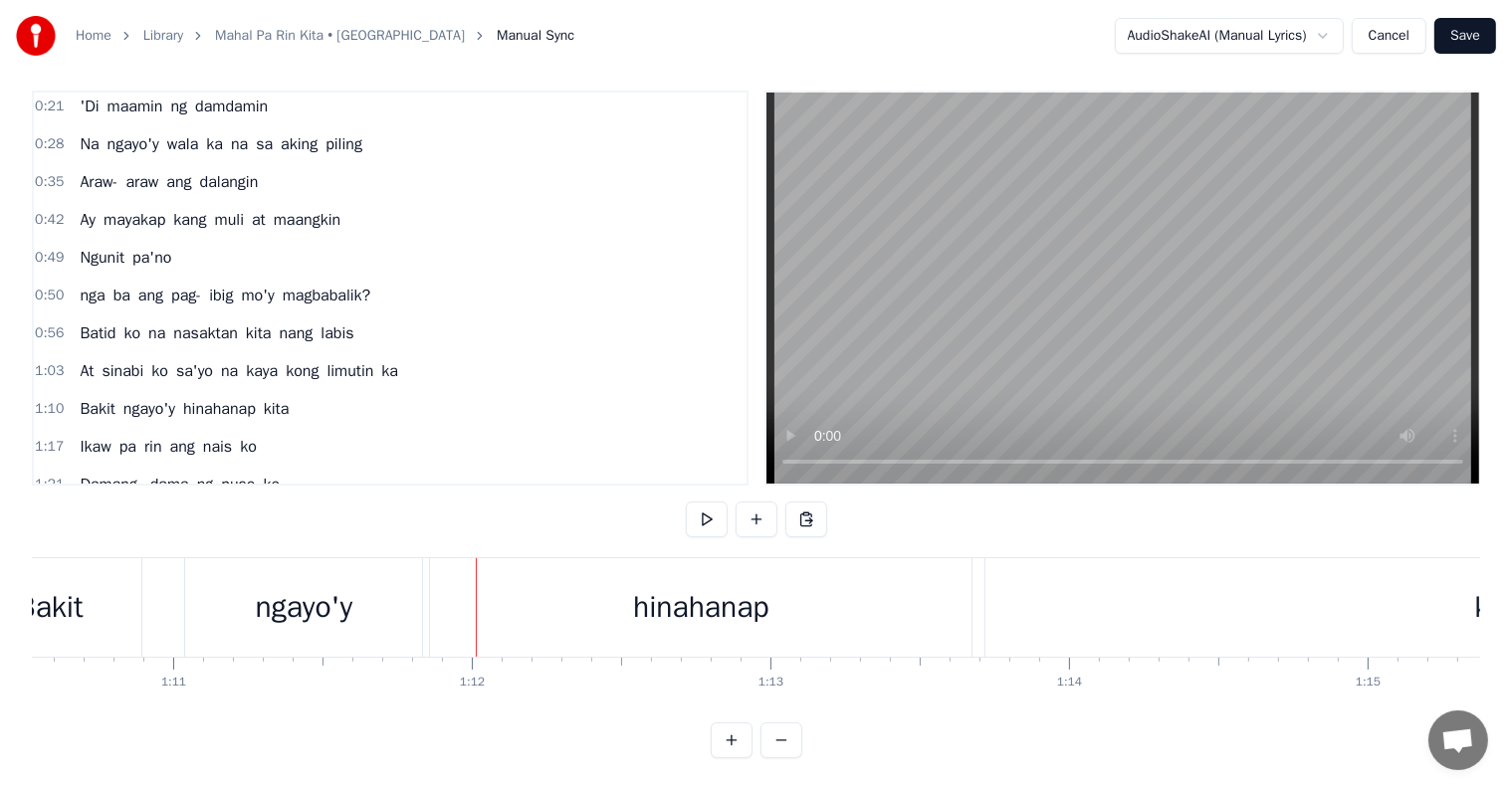 click on "hinahanap" at bounding box center (701, 607) 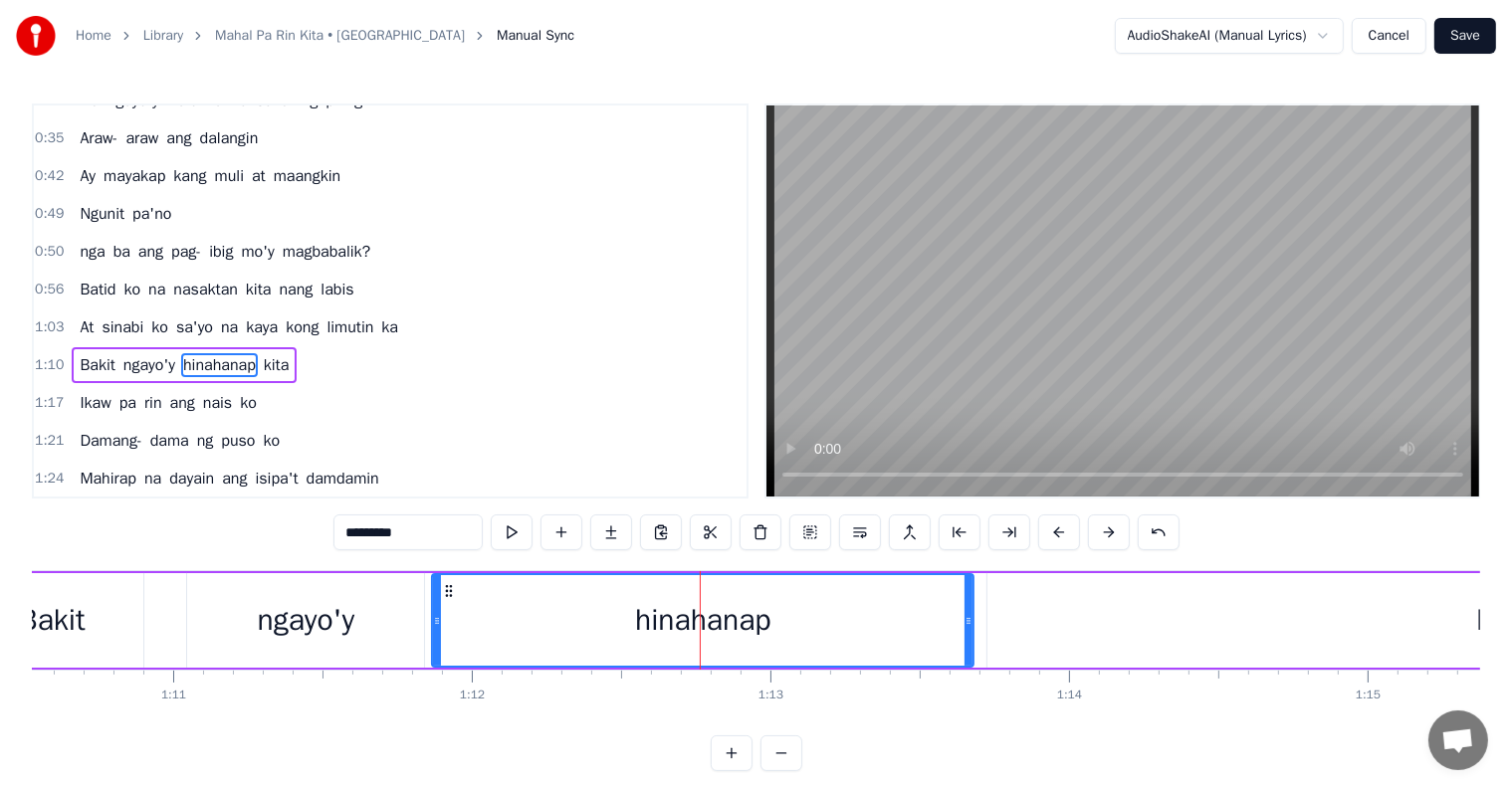 scroll, scrollTop: 115, scrollLeft: 0, axis: vertical 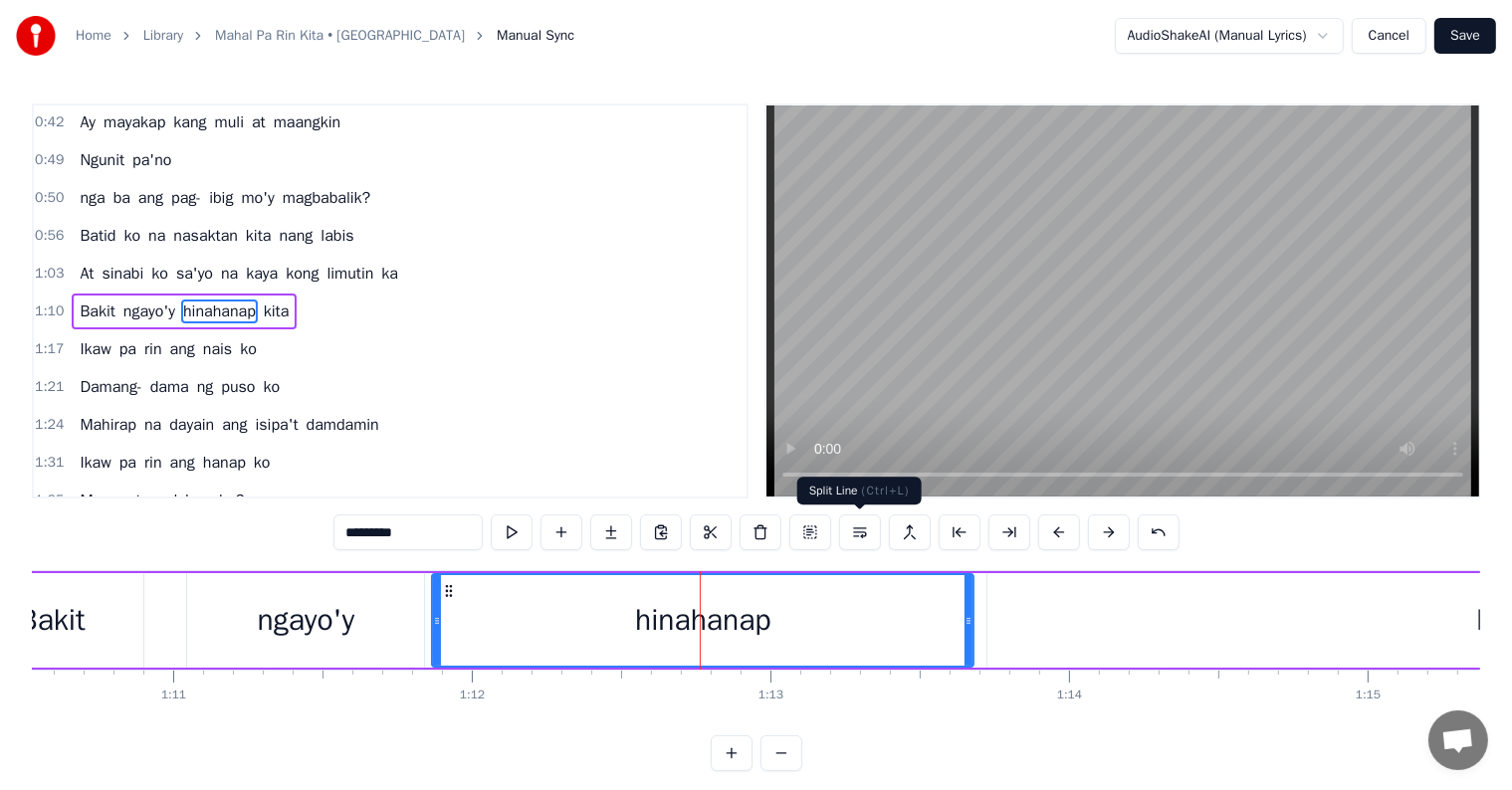 click at bounding box center [860, 532] 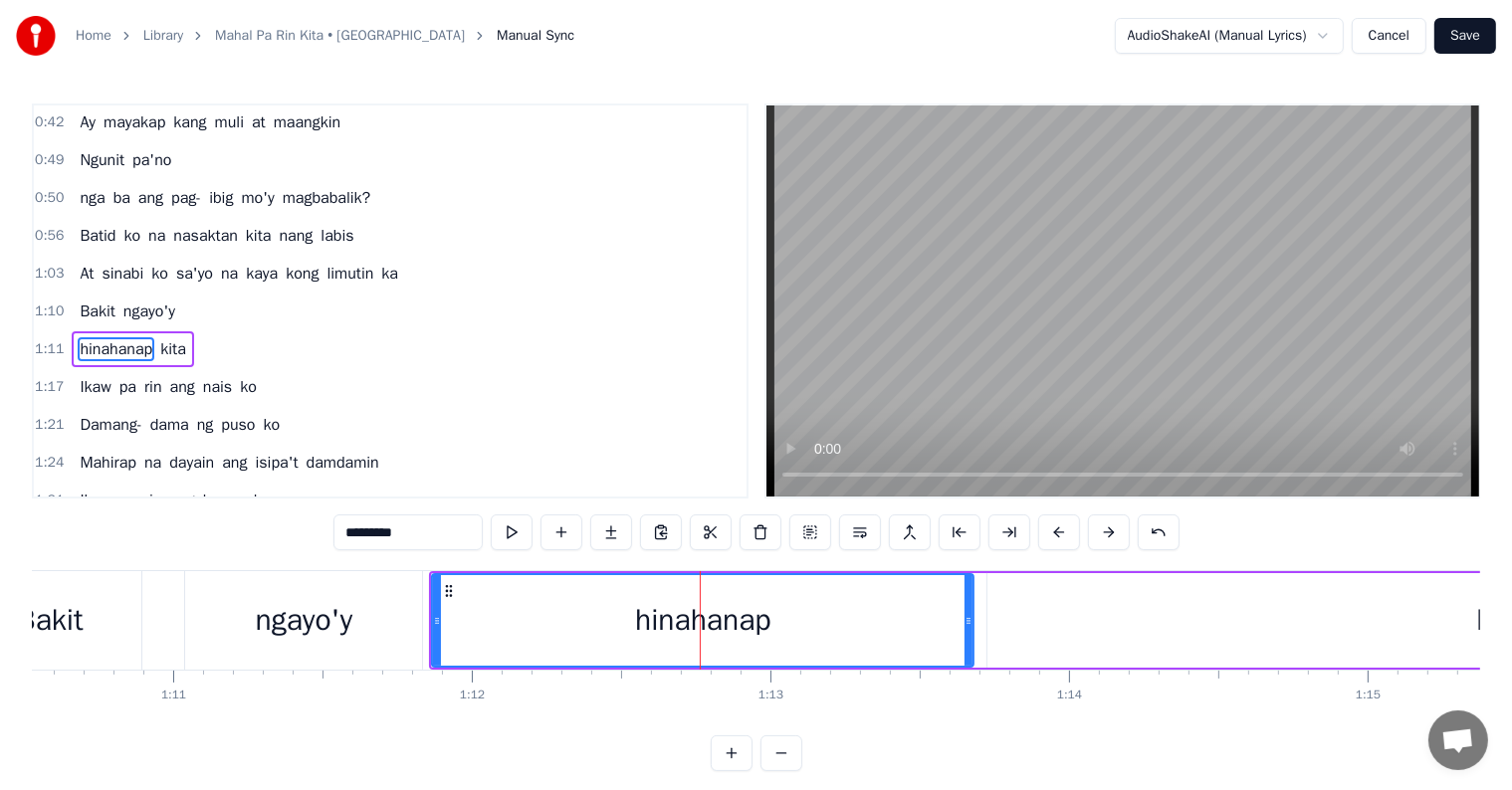 scroll, scrollTop: 151, scrollLeft: 0, axis: vertical 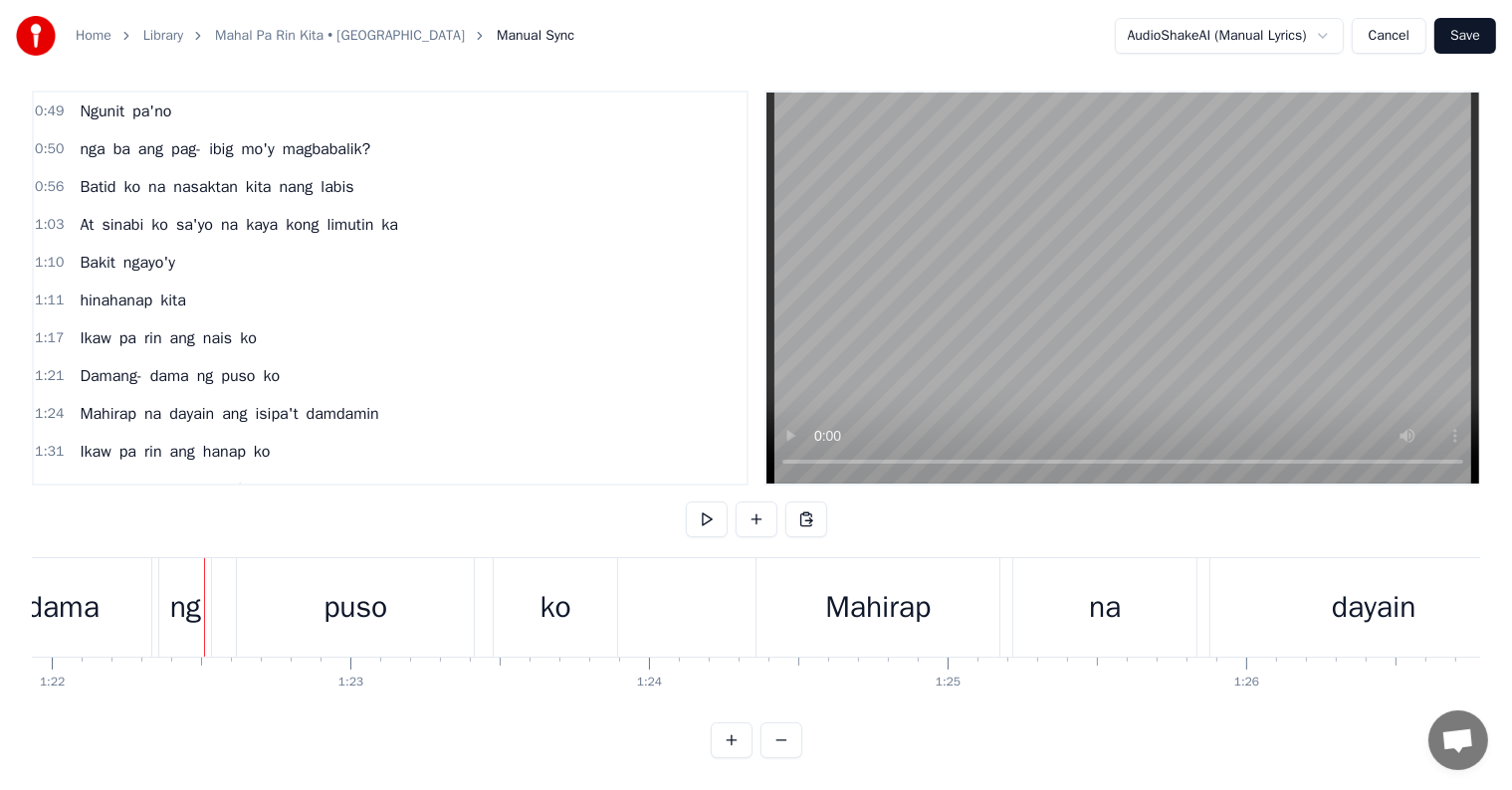 click on "ng" at bounding box center [185, 607] 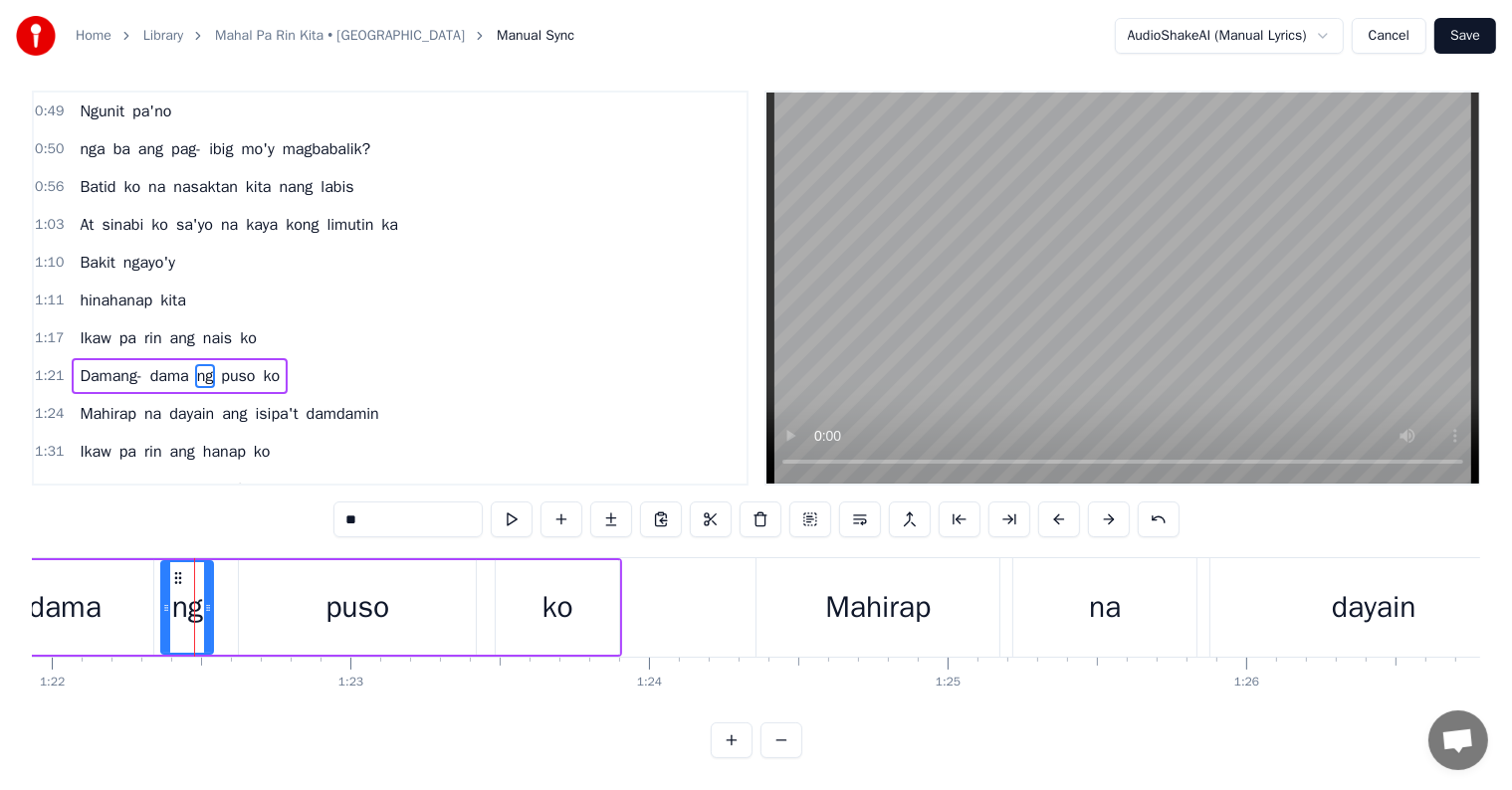 scroll, scrollTop: 0, scrollLeft: 0, axis: both 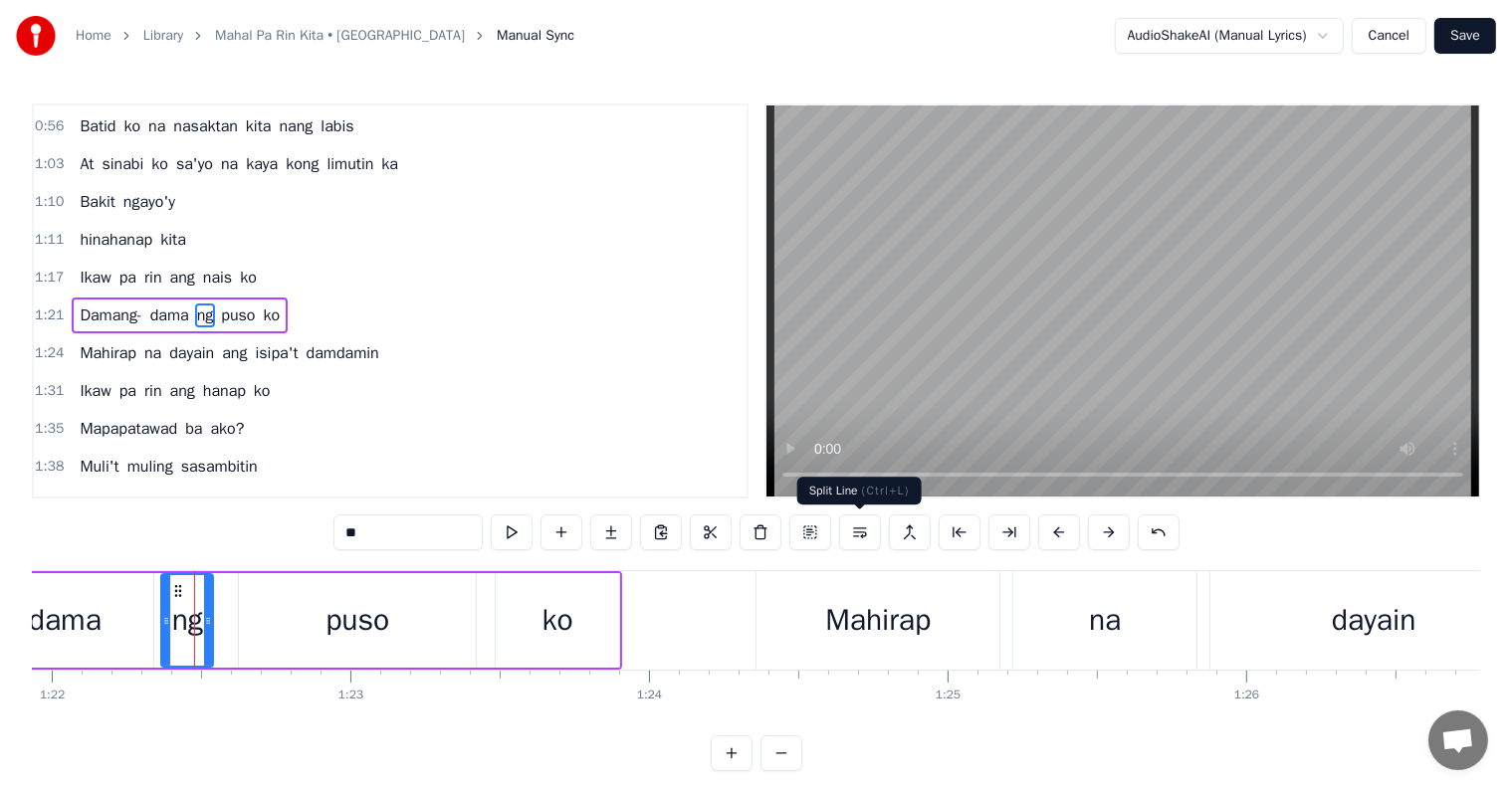 click at bounding box center (860, 532) 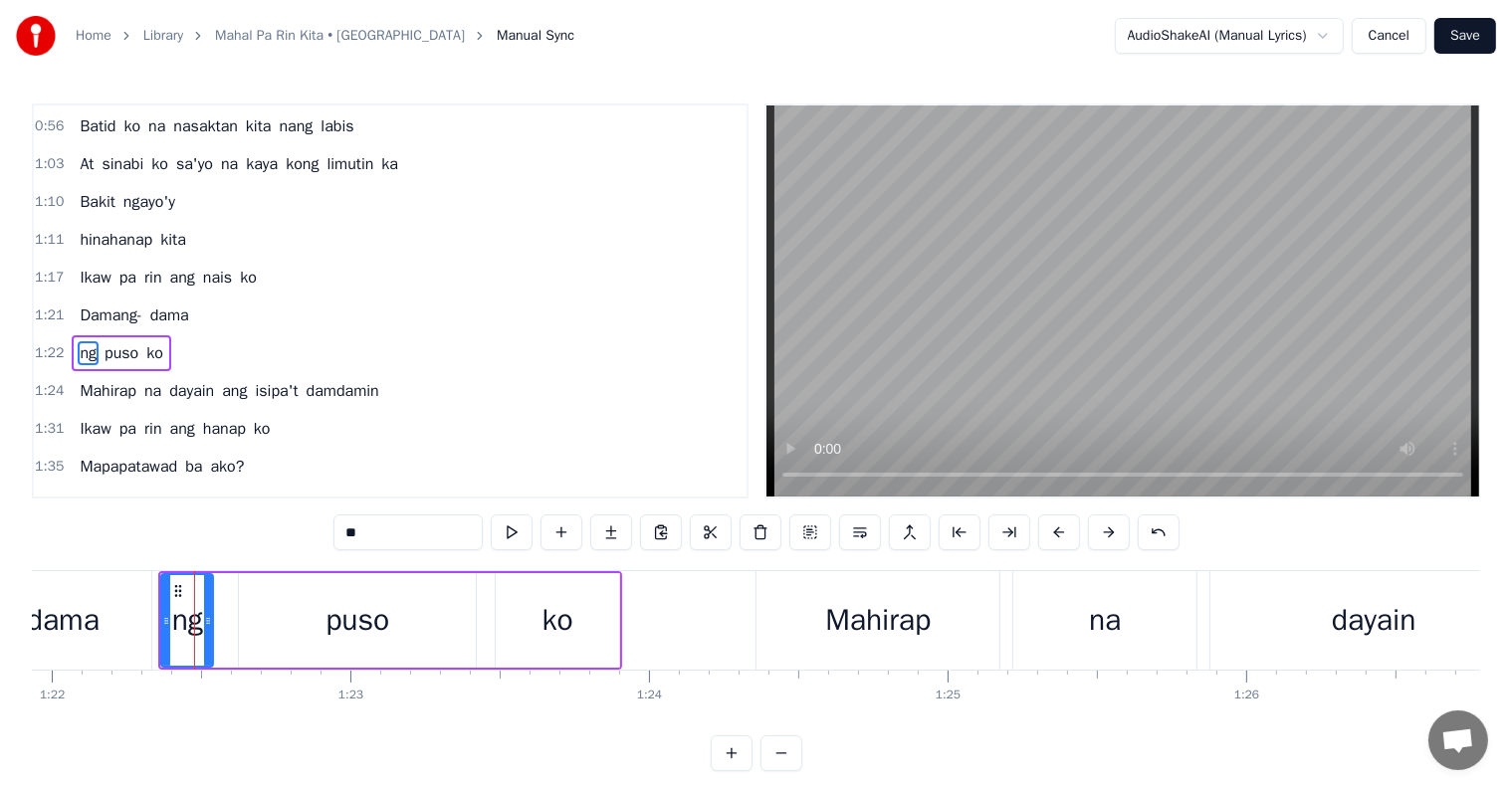 scroll, scrollTop: 262, scrollLeft: 0, axis: vertical 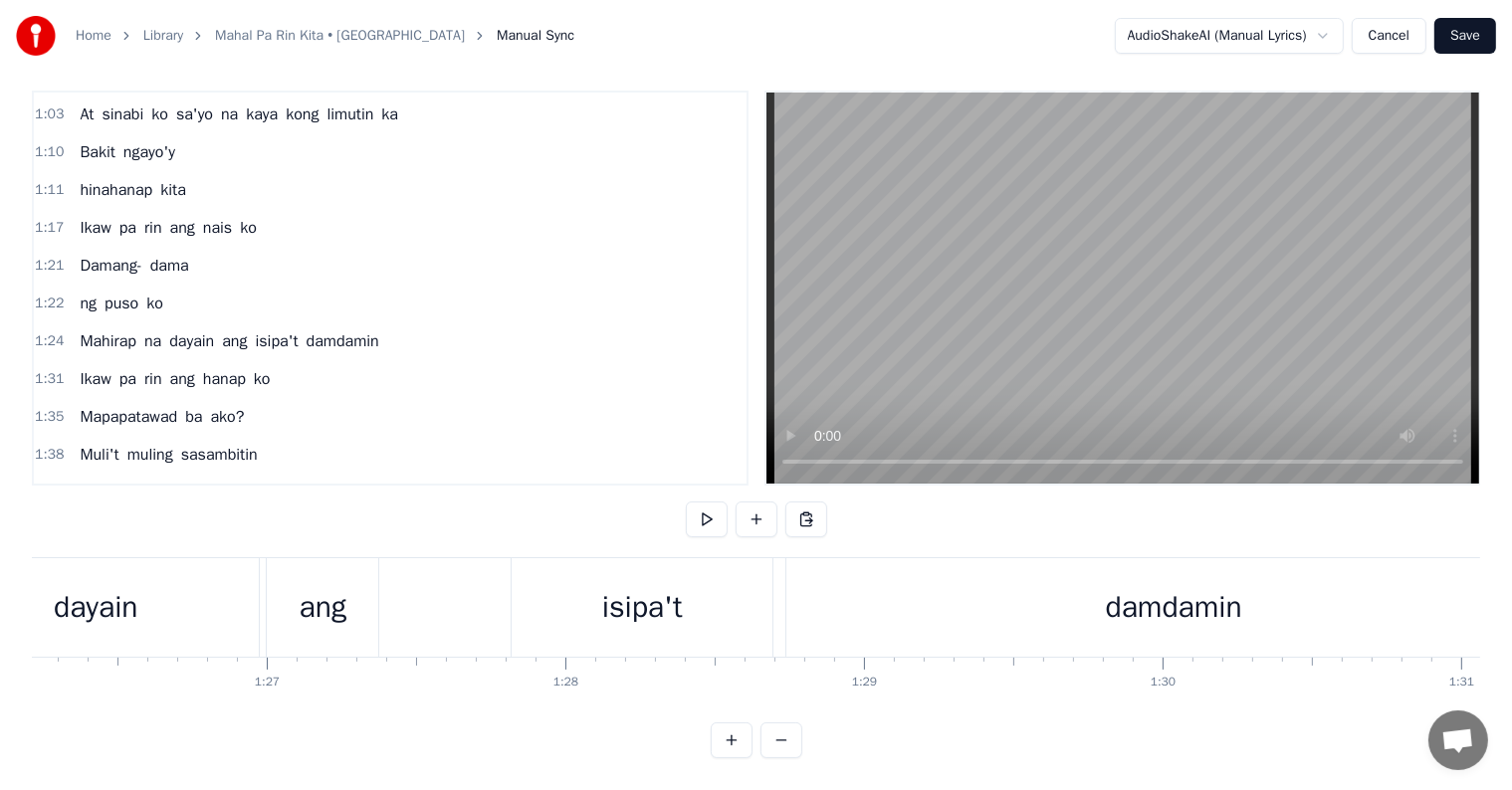 click on "isipa't" at bounding box center [642, 607] 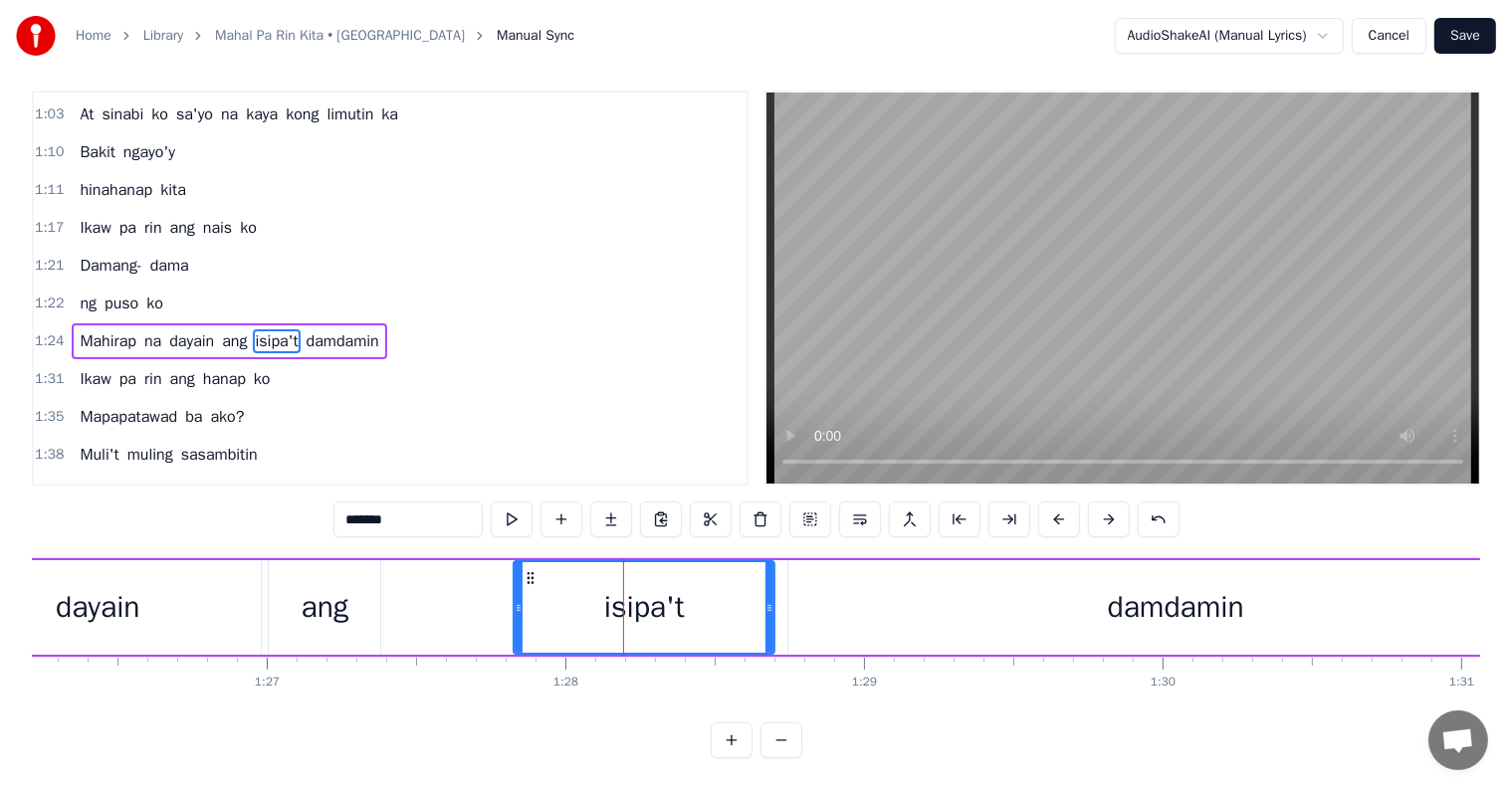 scroll, scrollTop: 0, scrollLeft: 0, axis: both 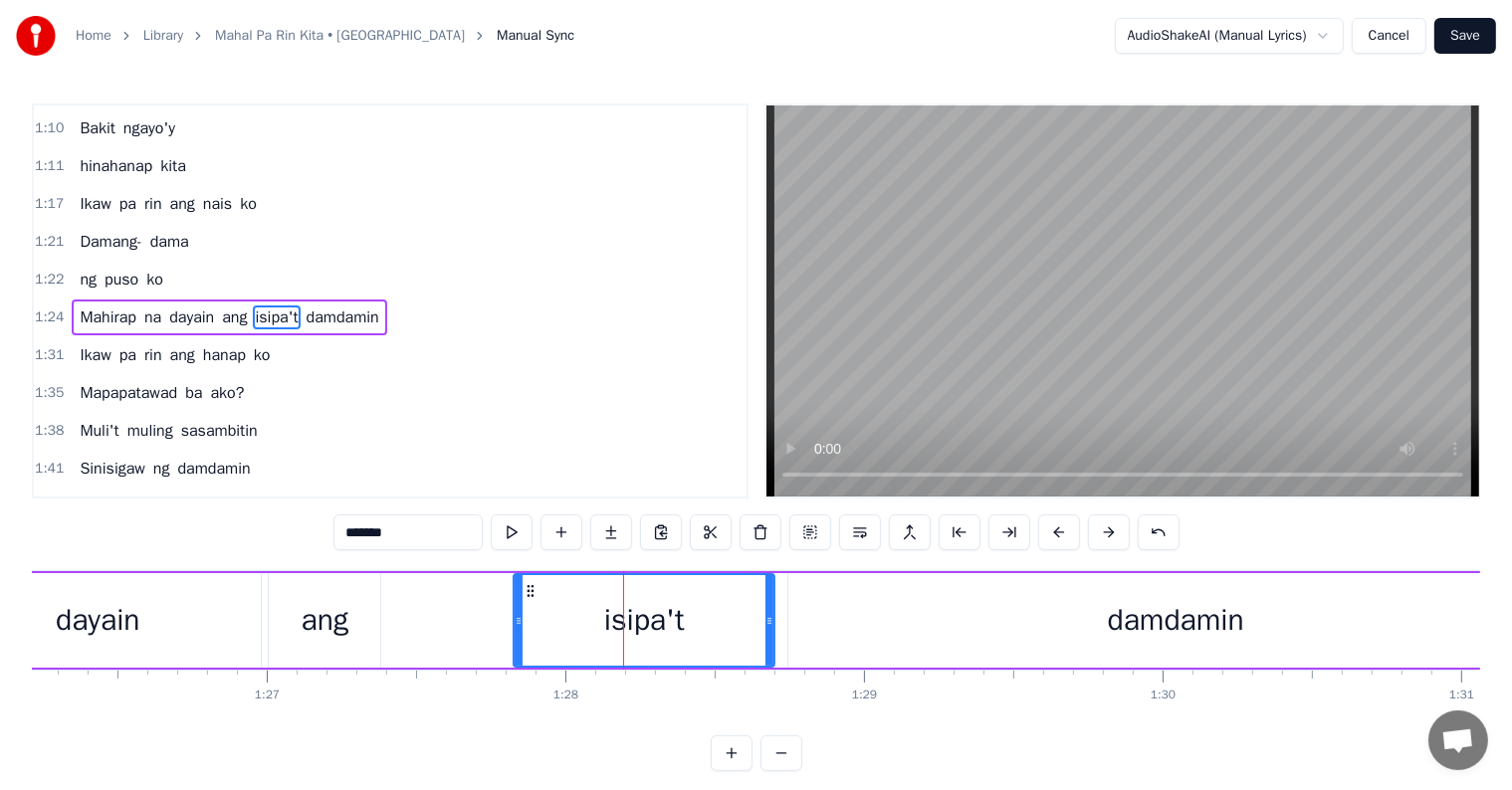 click on "isipa't" at bounding box center [644, 620] 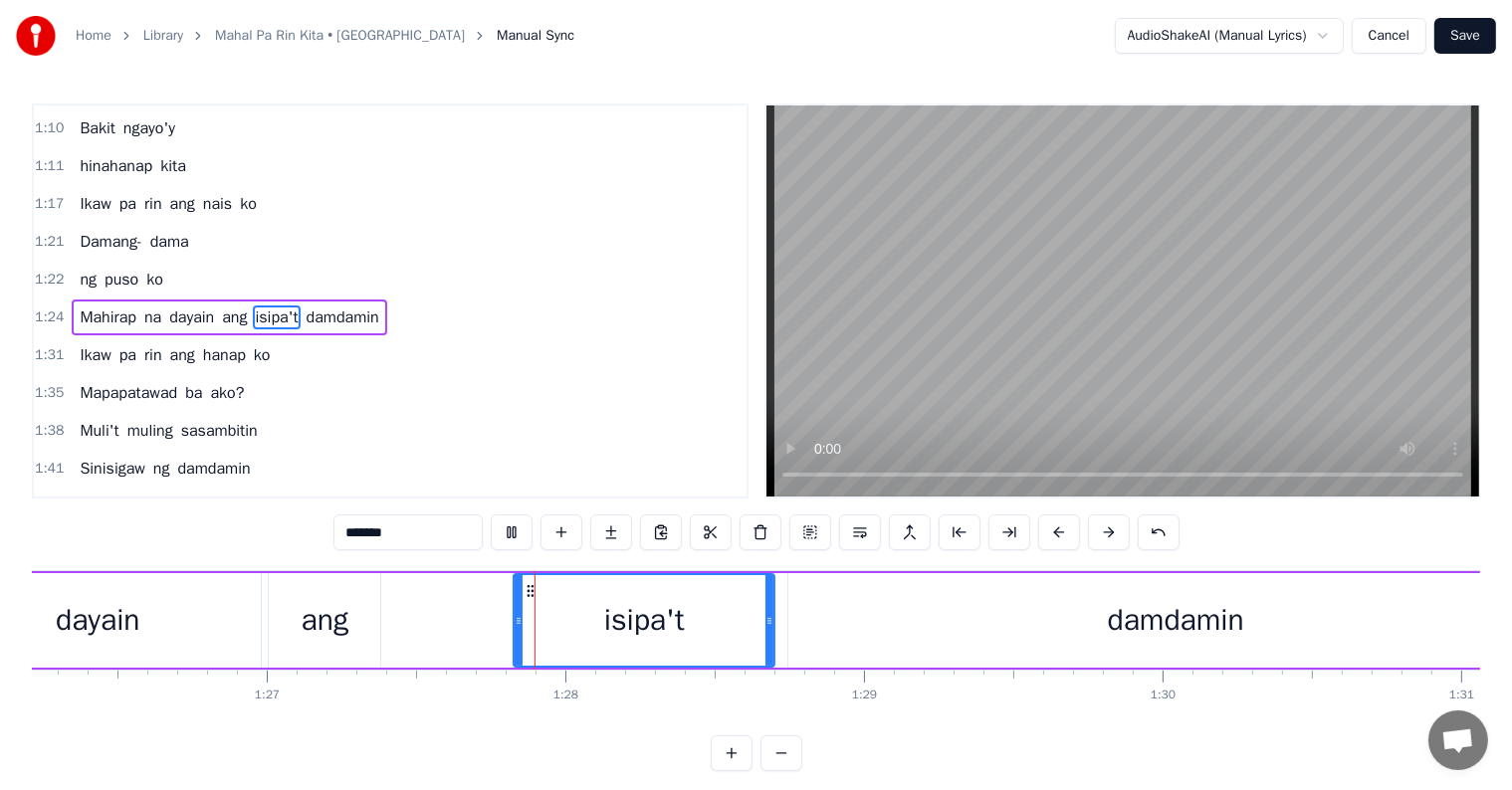 scroll, scrollTop: 30, scrollLeft: 0, axis: vertical 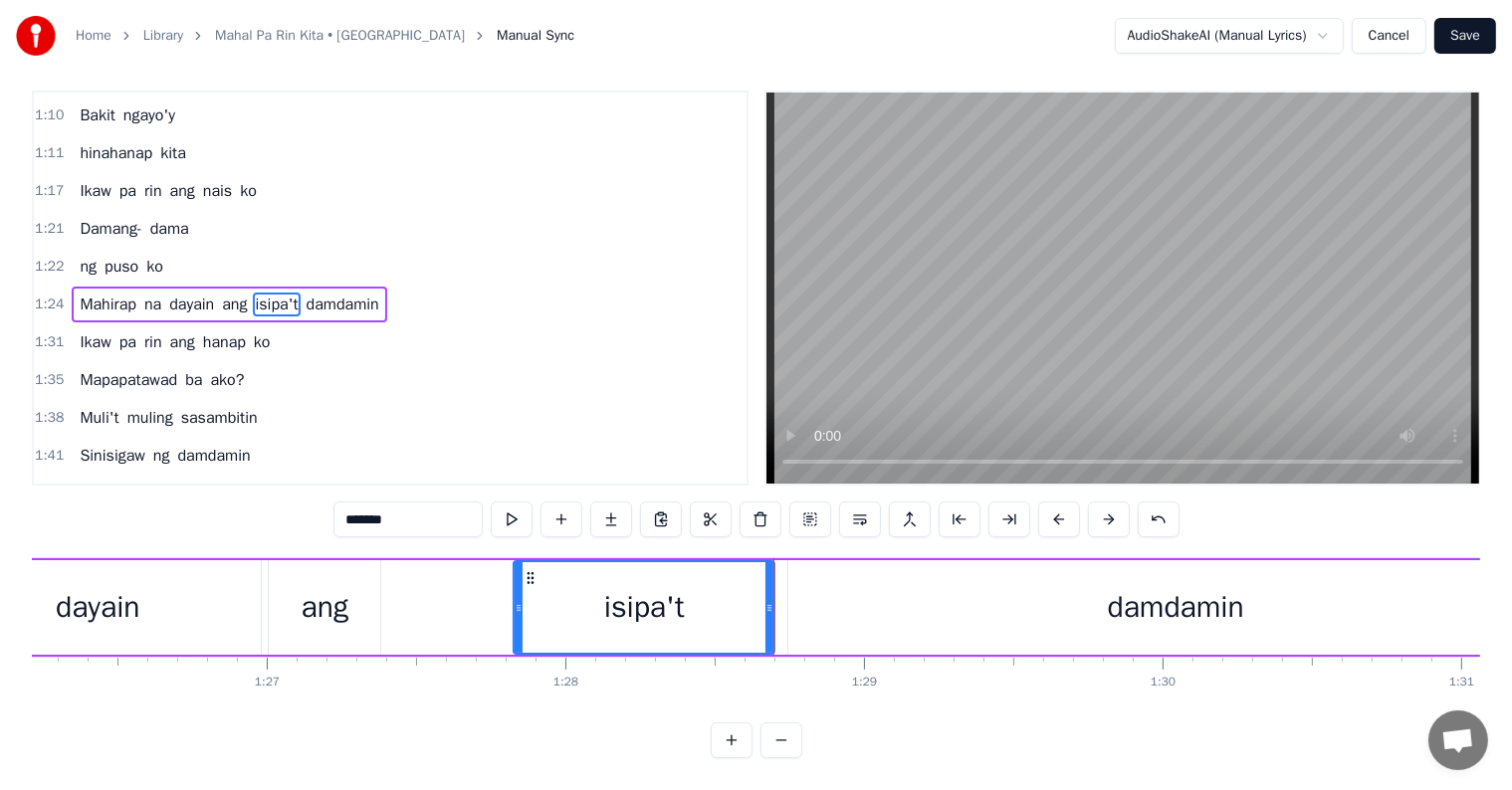 click on "*******" at bounding box center [408, 519] 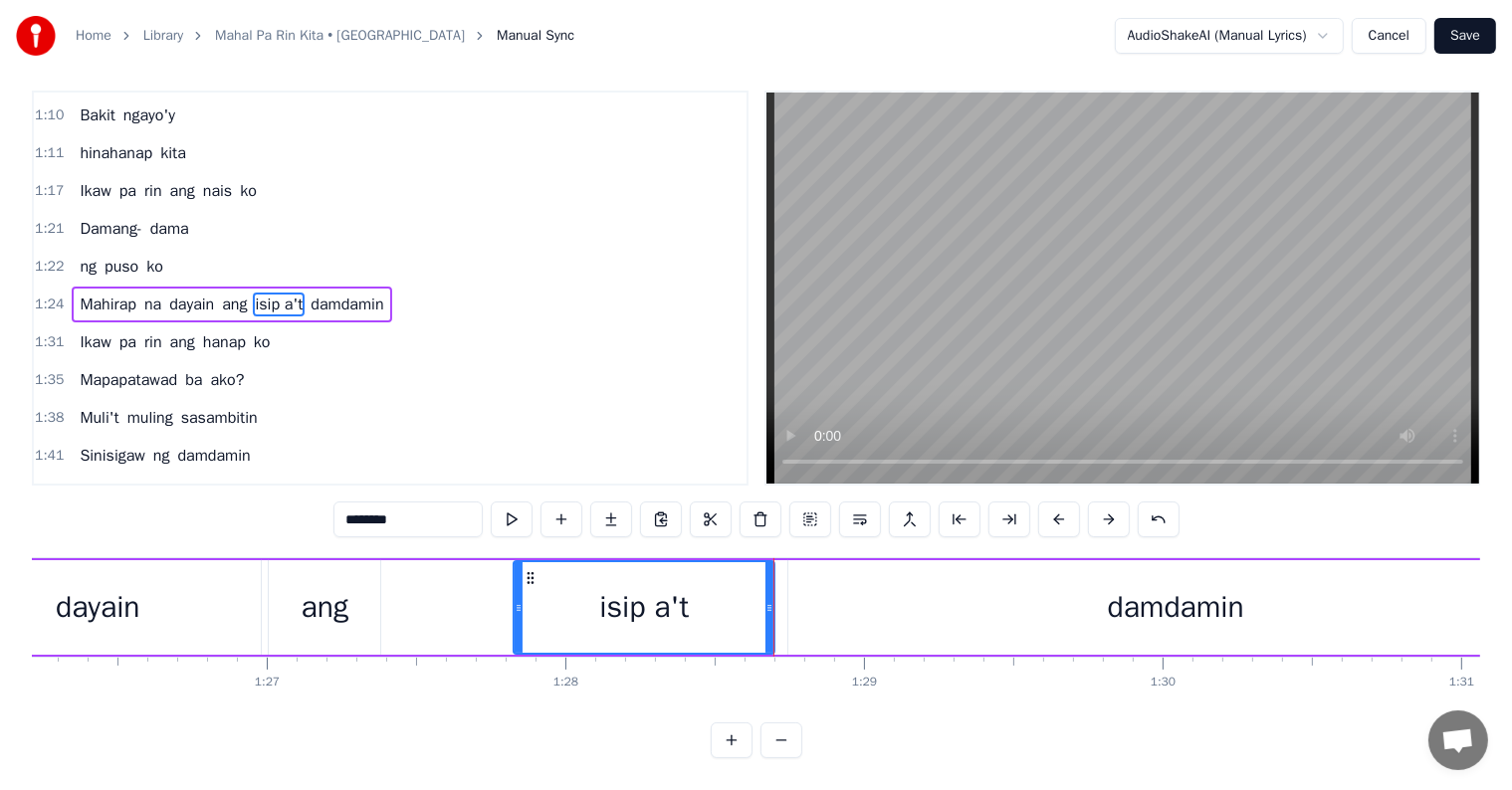 click on "********" at bounding box center (408, 519) 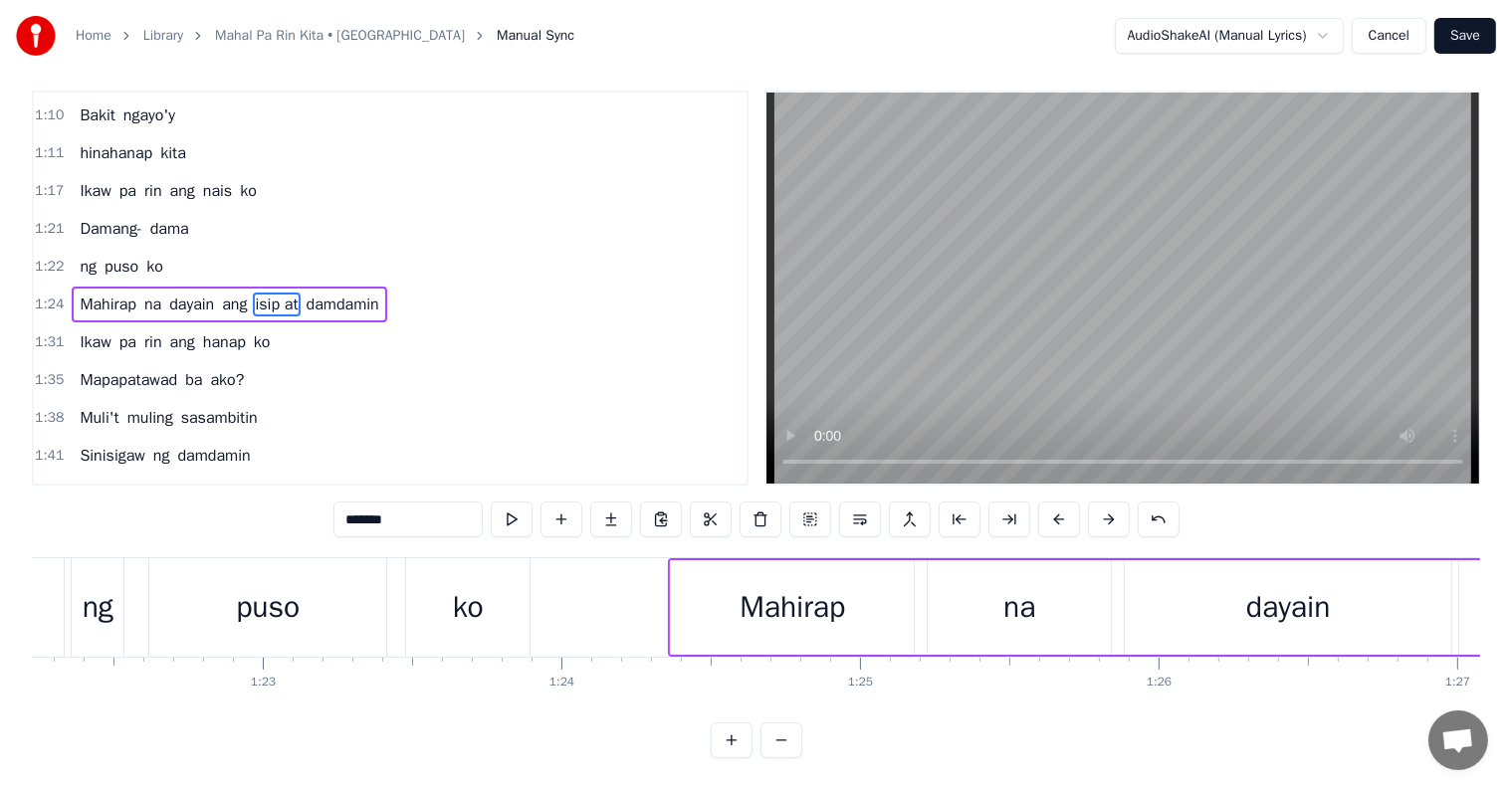 scroll, scrollTop: 0, scrollLeft: 24504, axis: horizontal 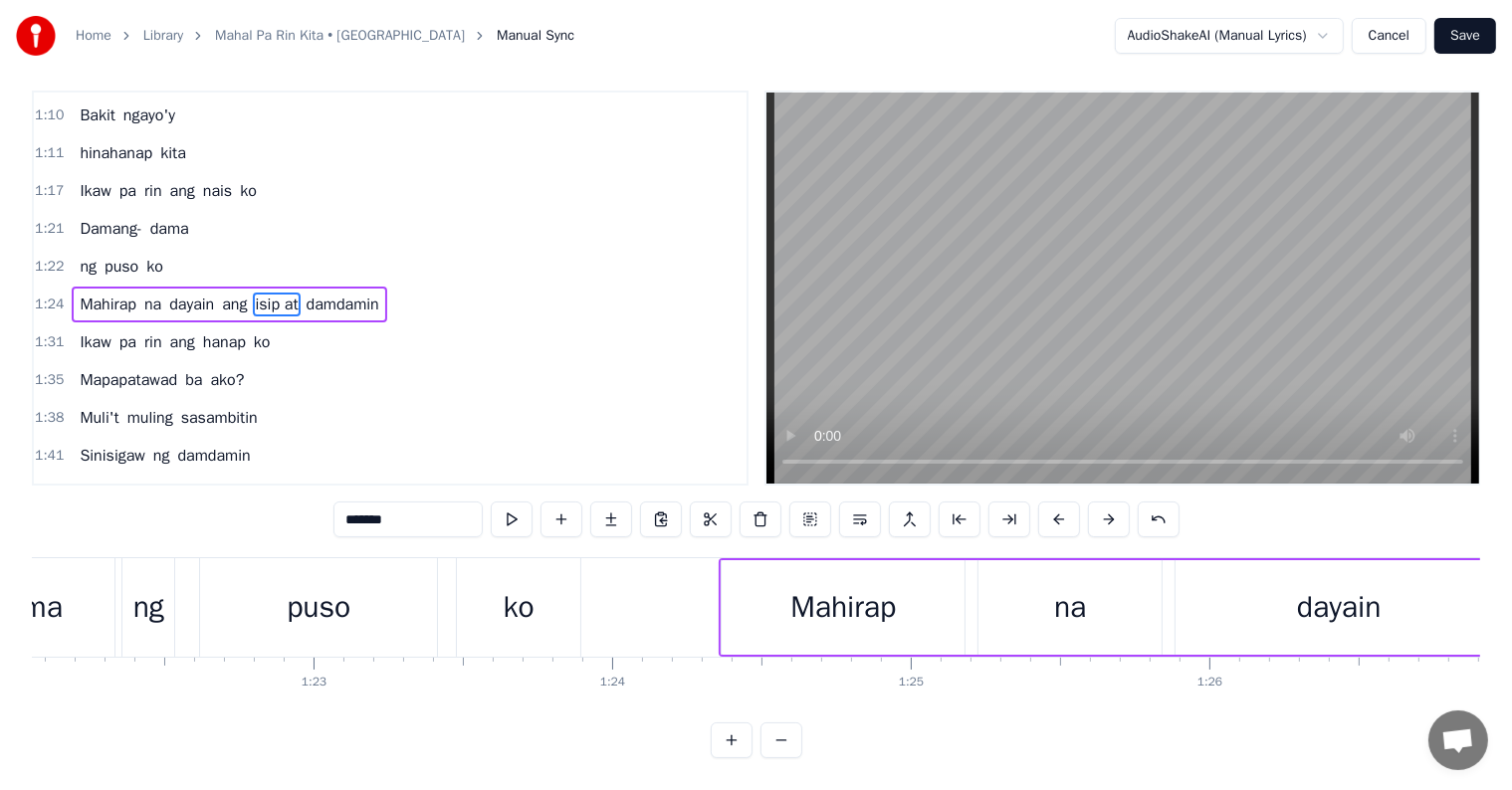 type on "*******" 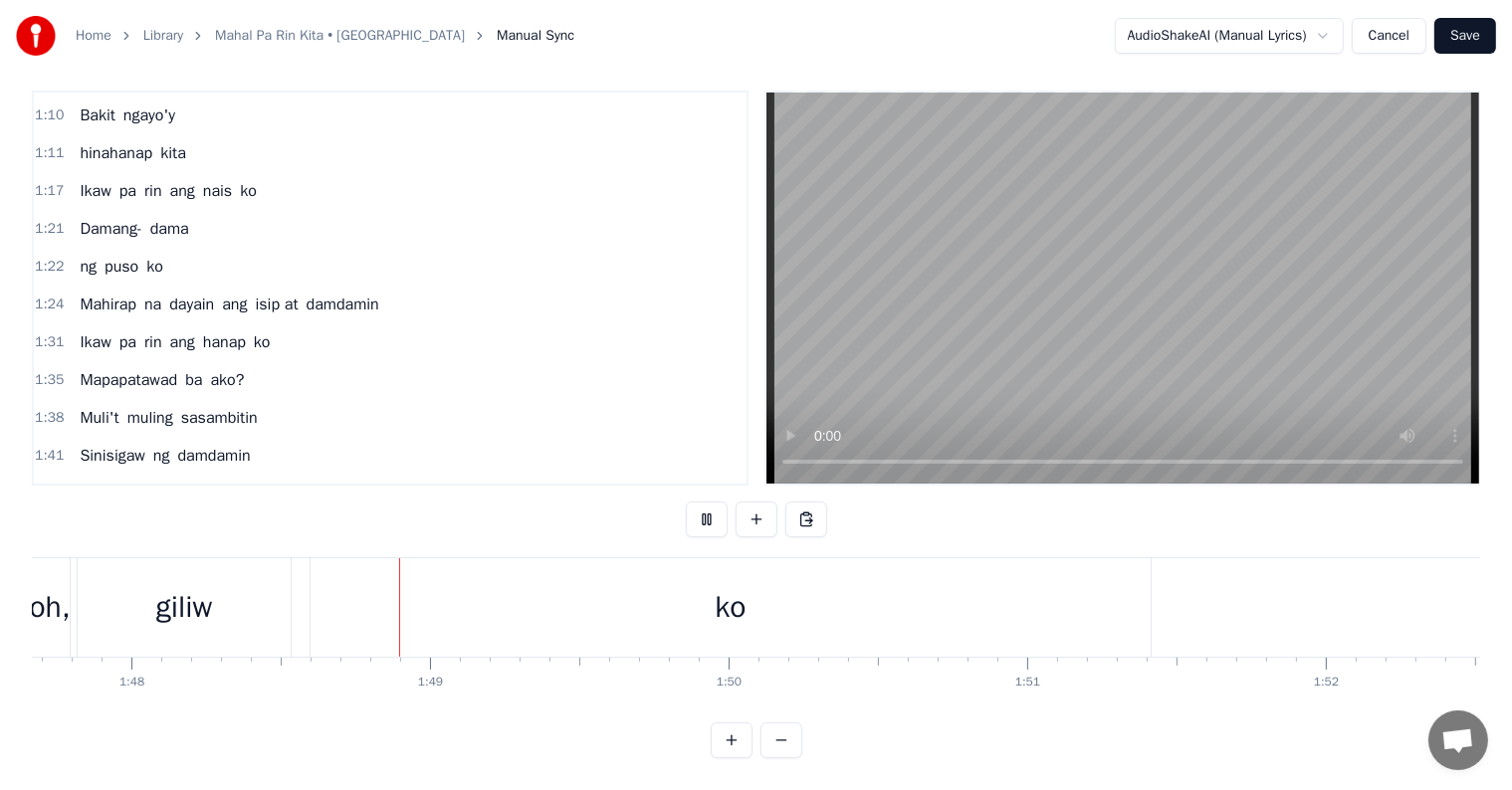 scroll, scrollTop: 0, scrollLeft: 32209, axis: horizontal 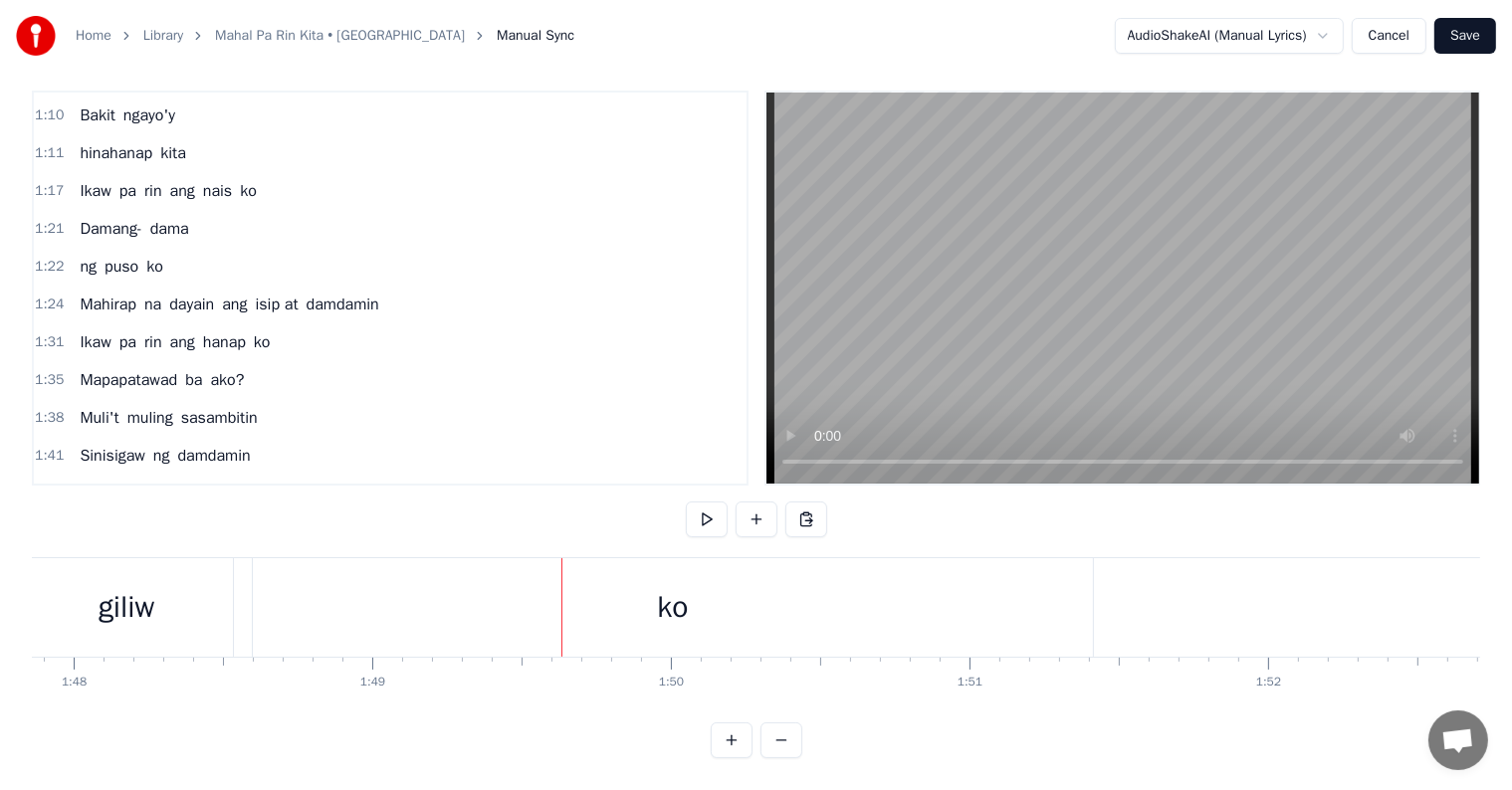 click on "giliw" at bounding box center (126, 607) 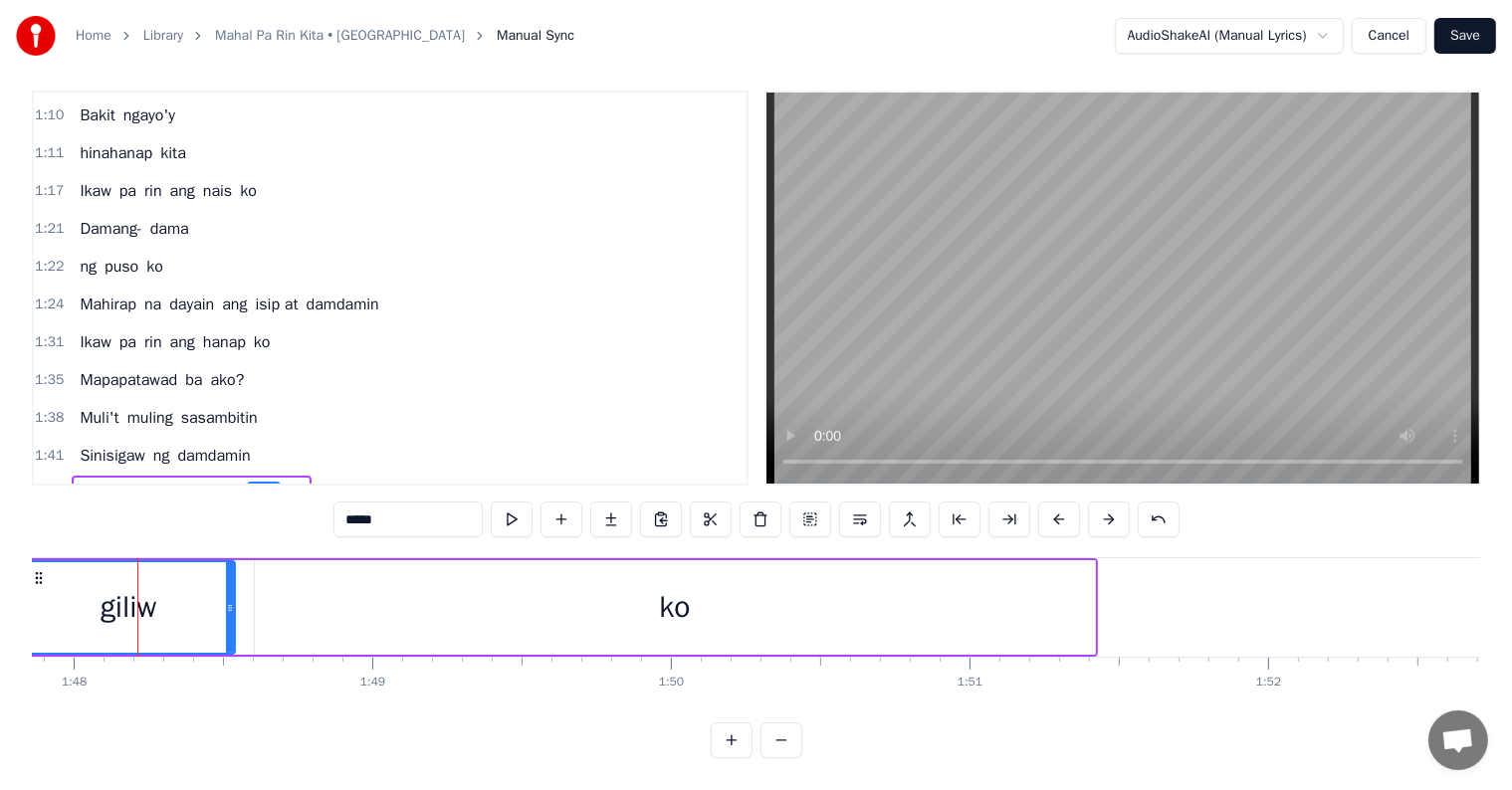 scroll, scrollTop: 0, scrollLeft: 0, axis: both 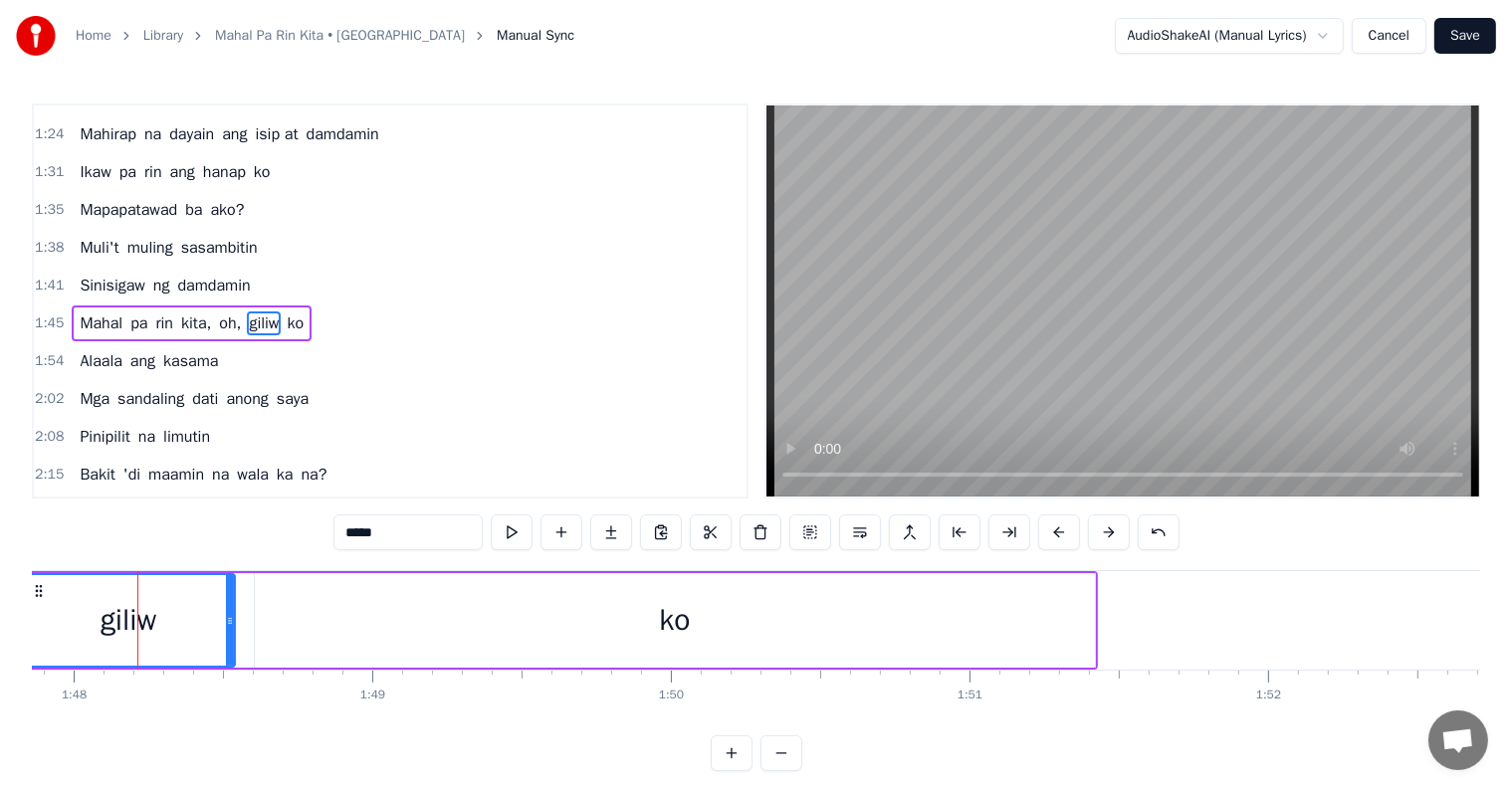 click on "oh," at bounding box center (230, 323) 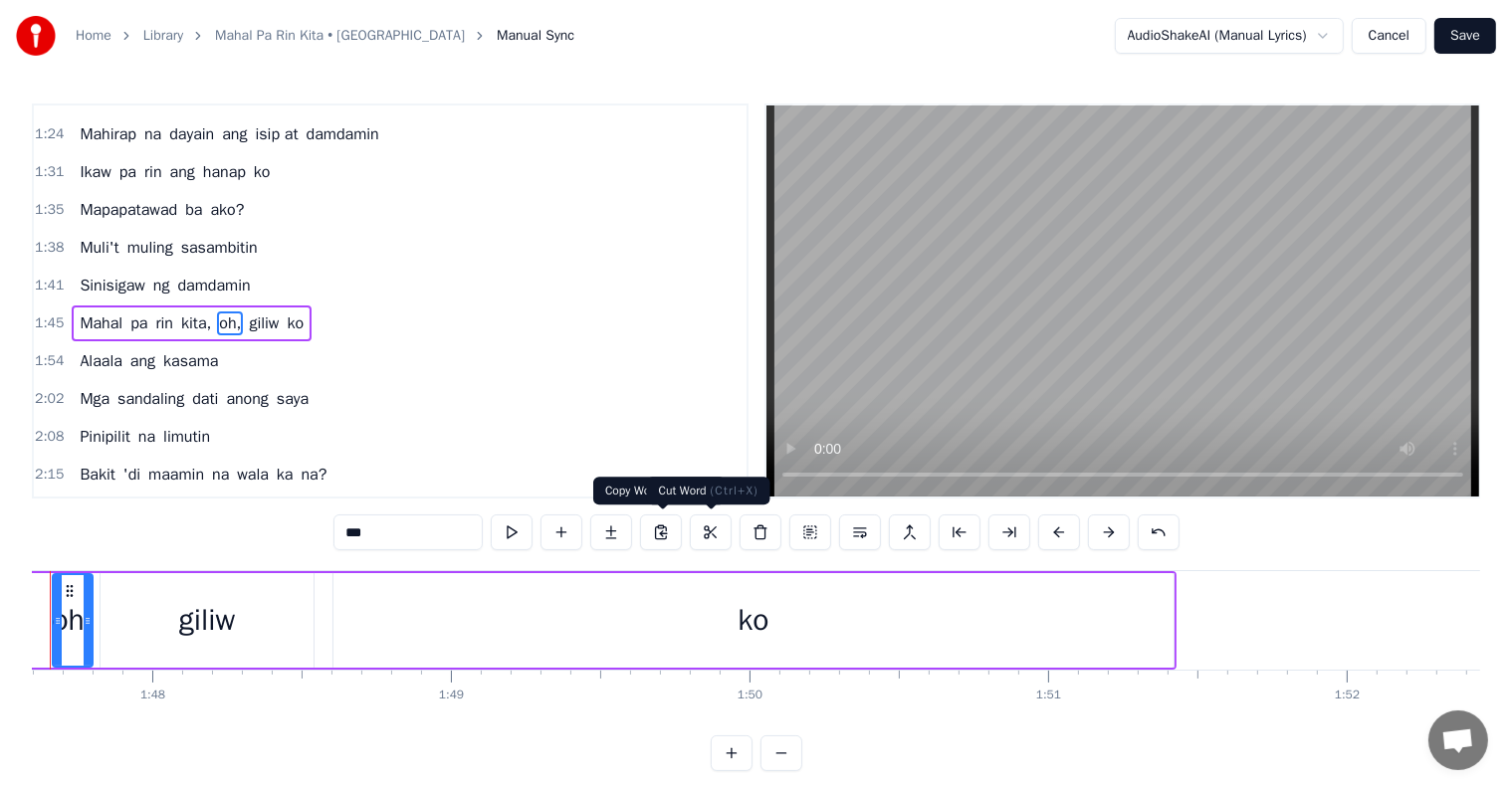 scroll, scrollTop: 0, scrollLeft: 32048, axis: horizontal 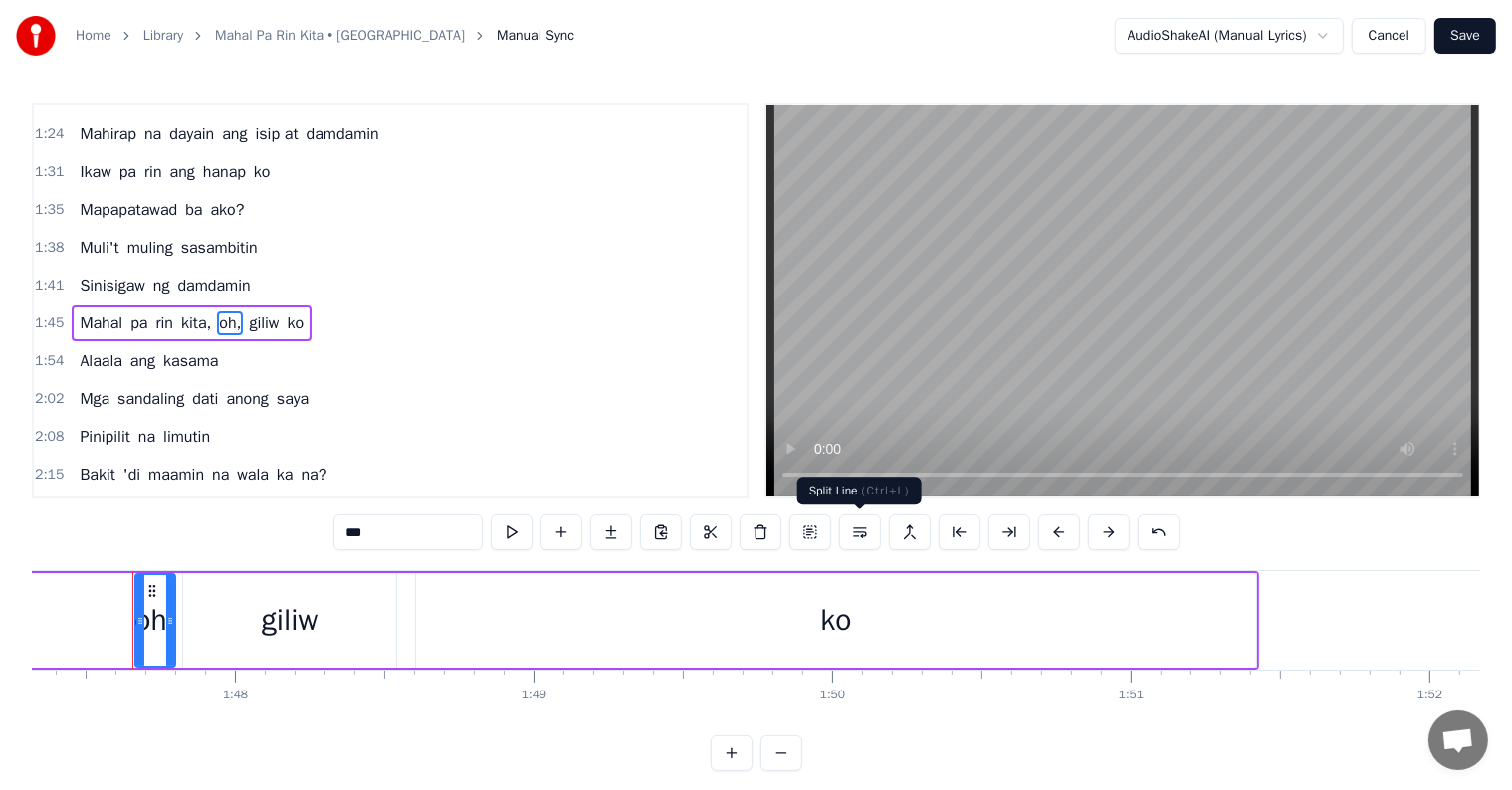 click at bounding box center [860, 532] 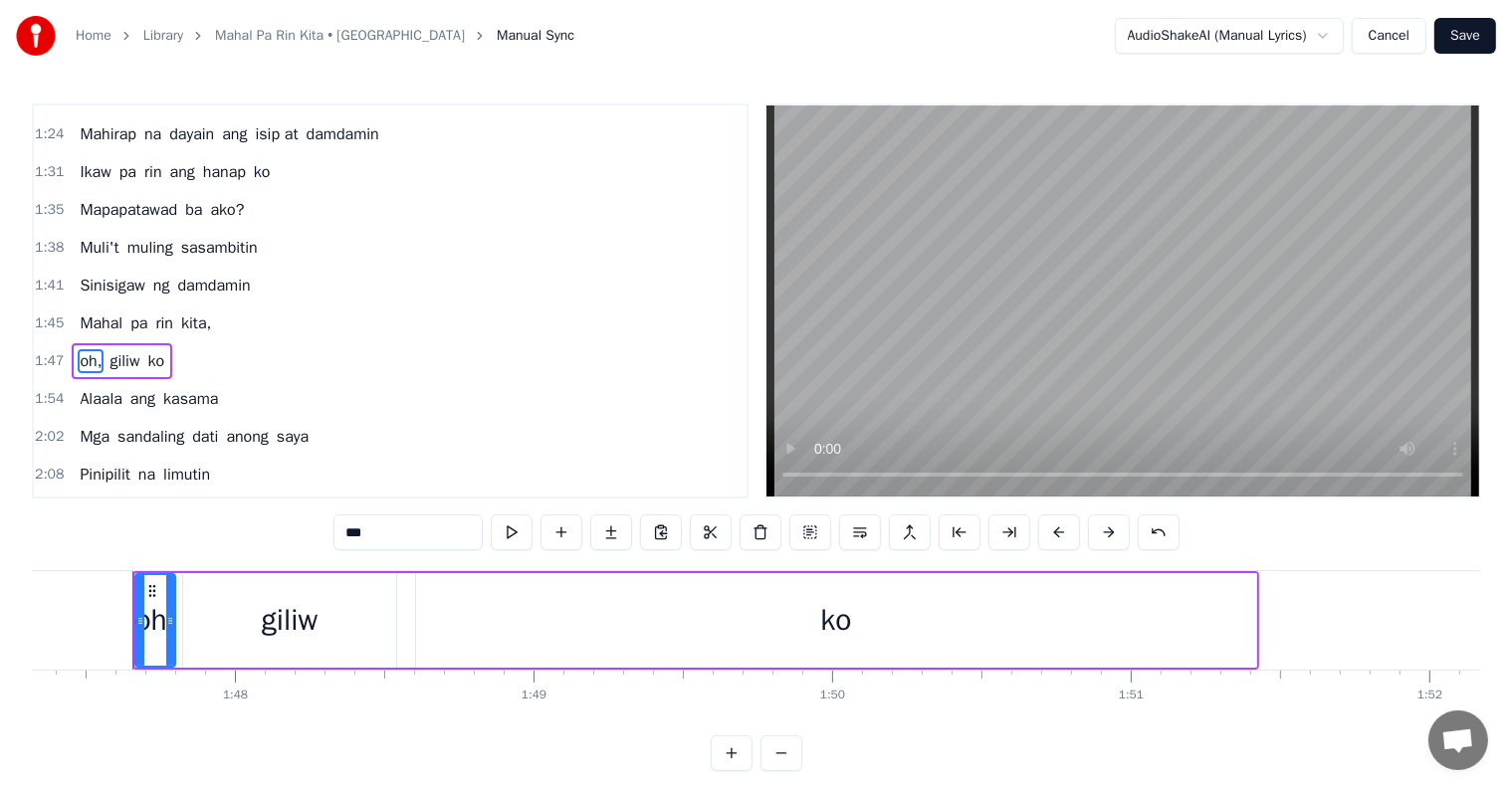 scroll, scrollTop: 517, scrollLeft: 0, axis: vertical 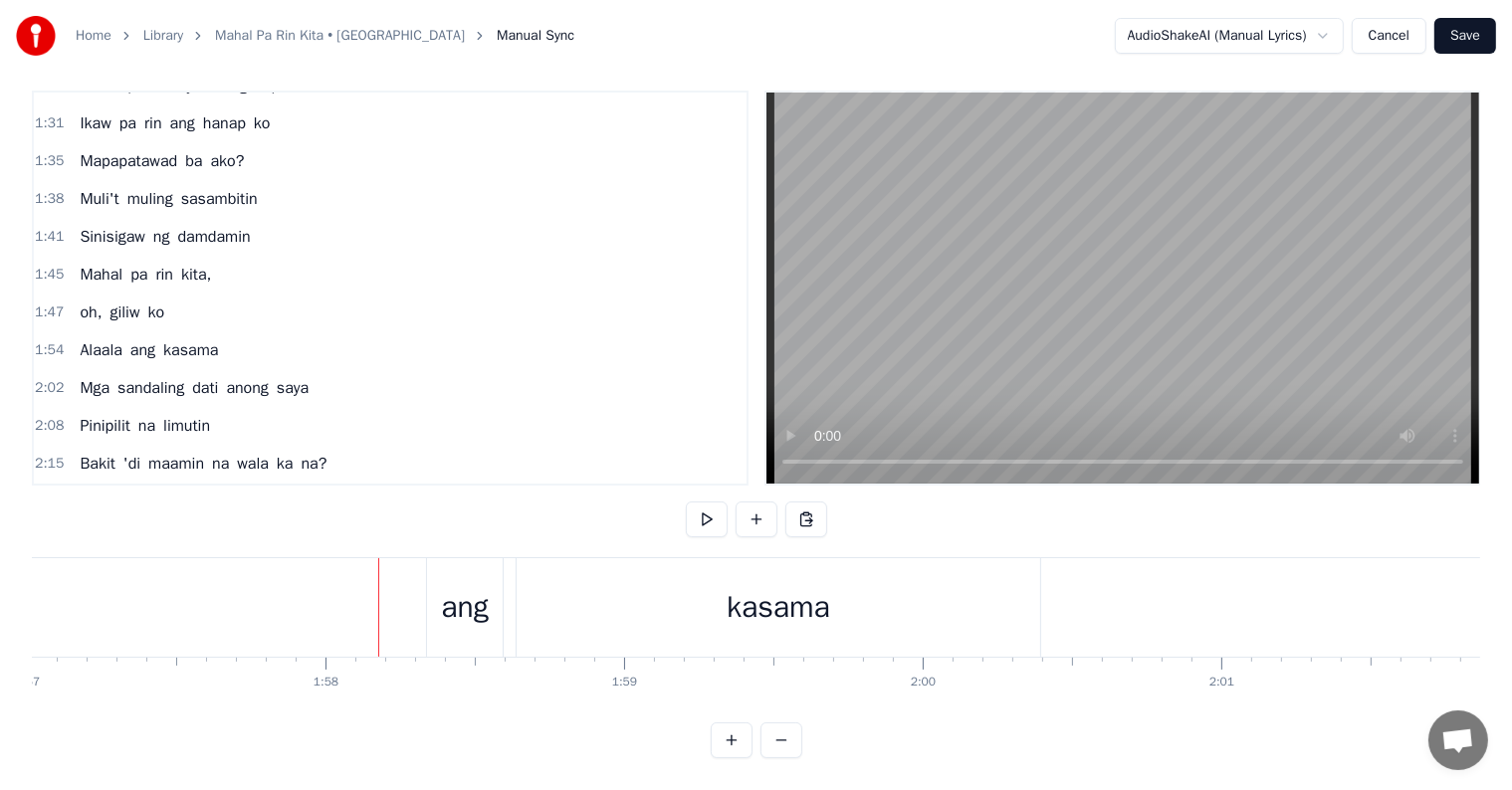 click on "ang" at bounding box center [465, 607] 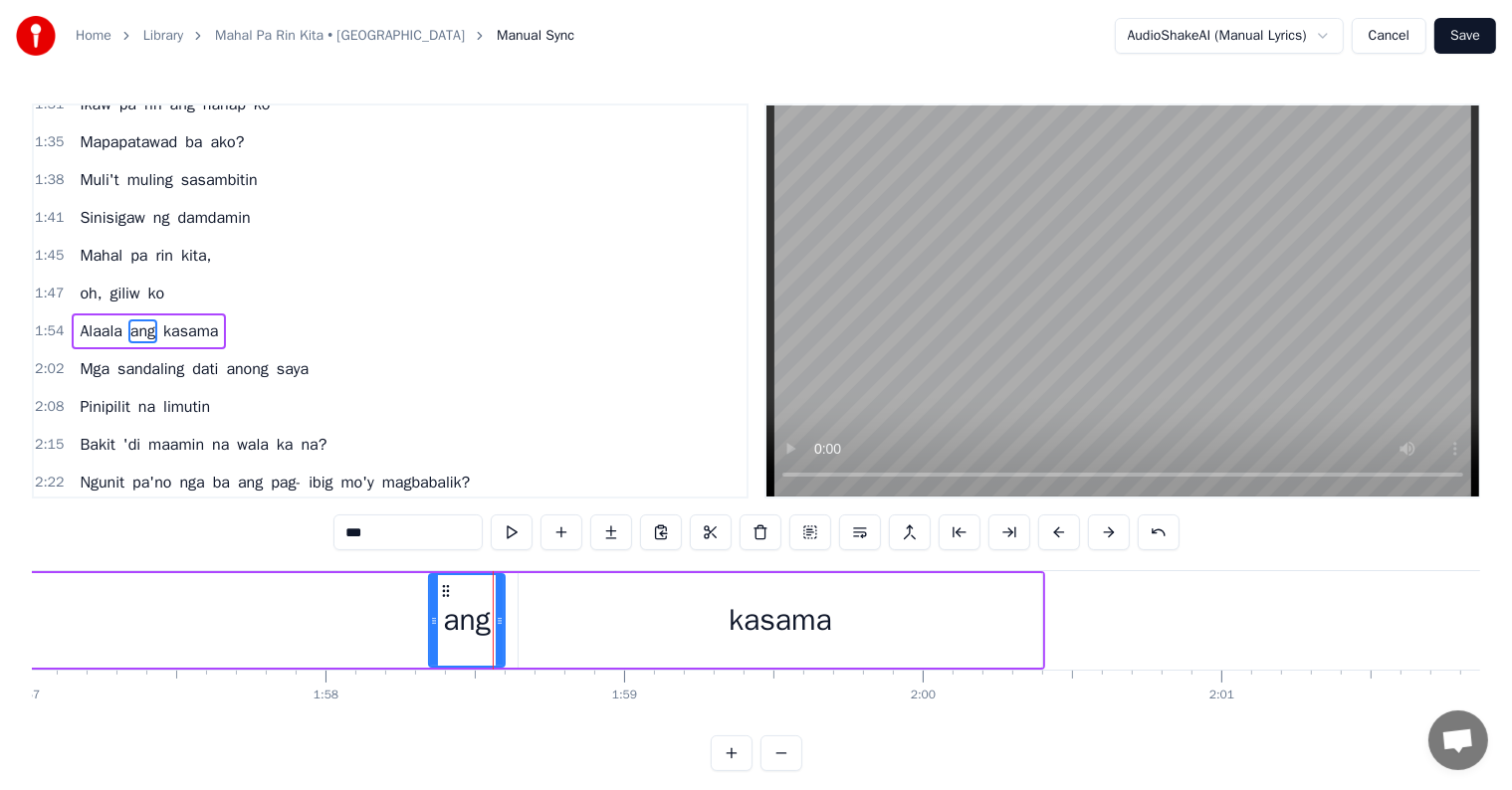 scroll, scrollTop: 554, scrollLeft: 0, axis: vertical 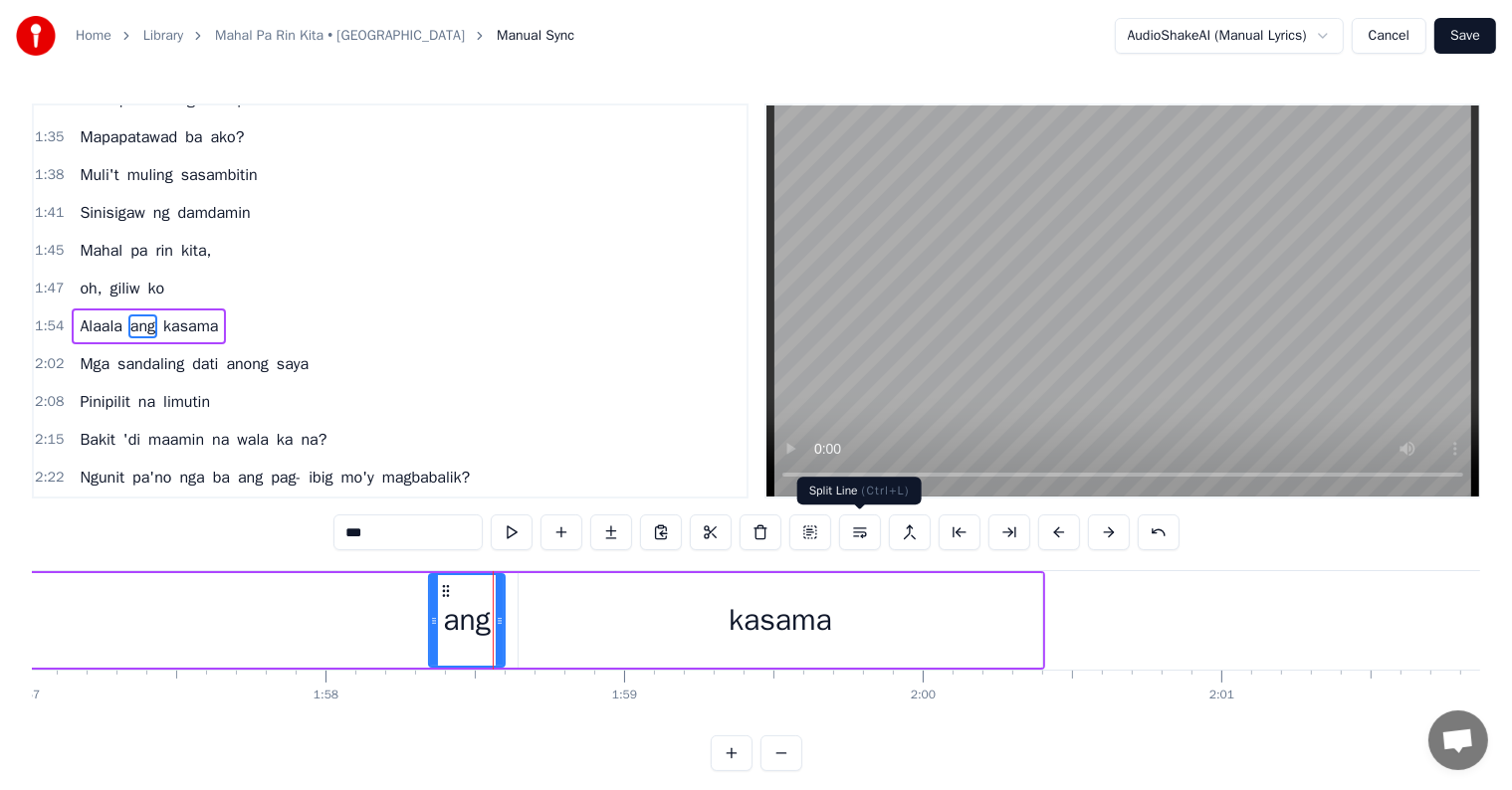 click at bounding box center (860, 532) 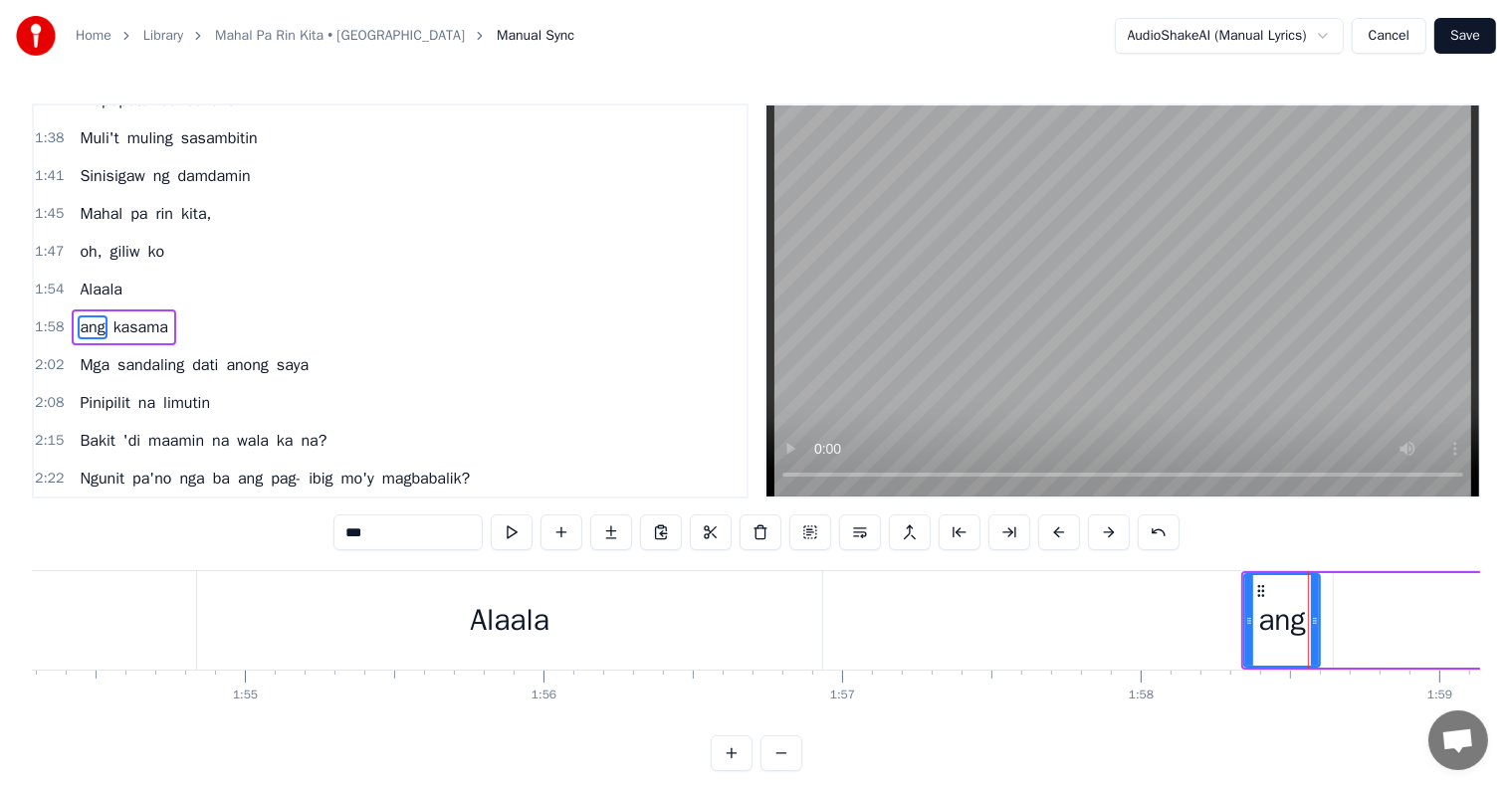 scroll, scrollTop: 0, scrollLeft: 33929, axis: horizontal 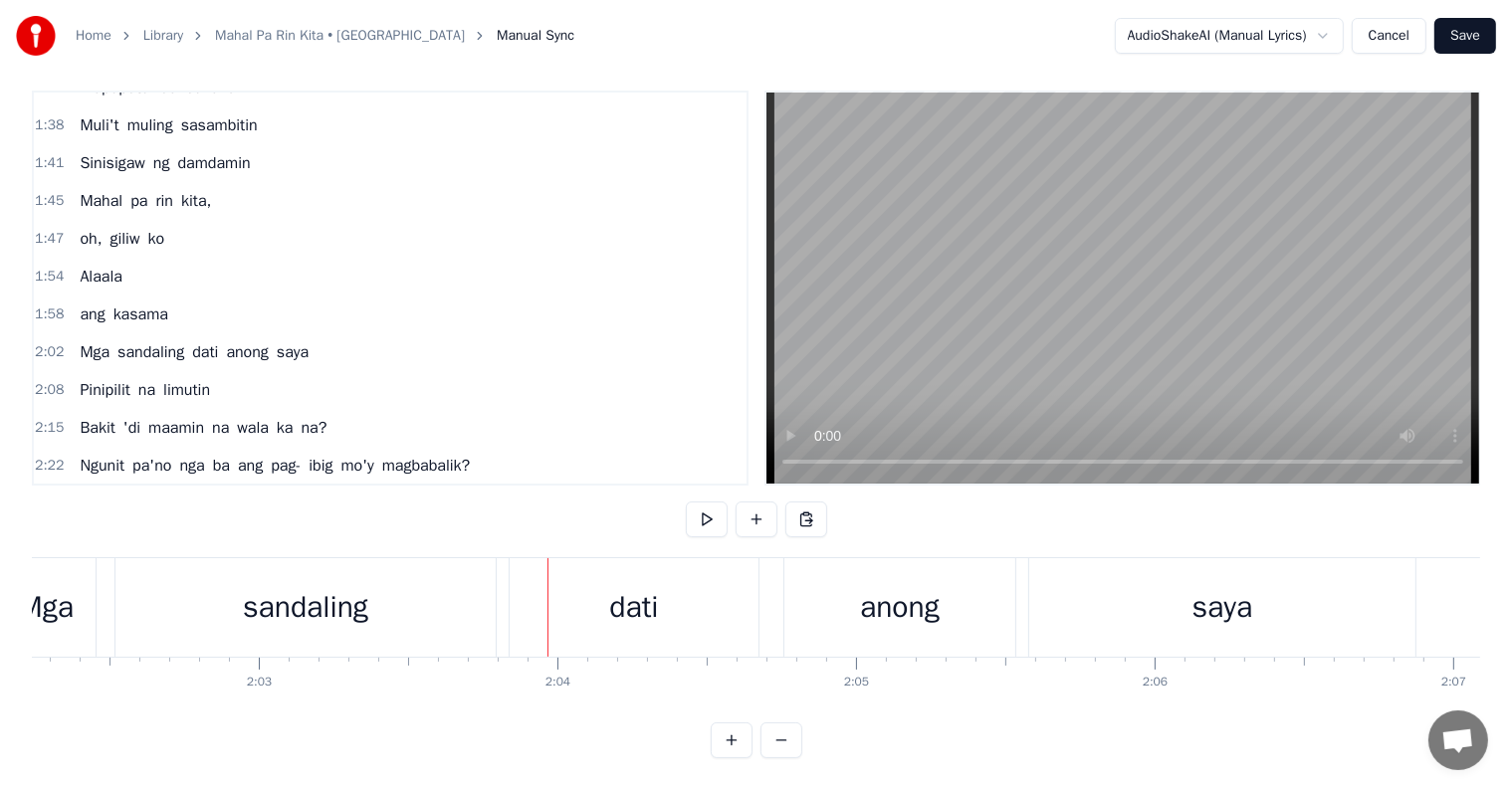 click on "dati" at bounding box center (205, 352) 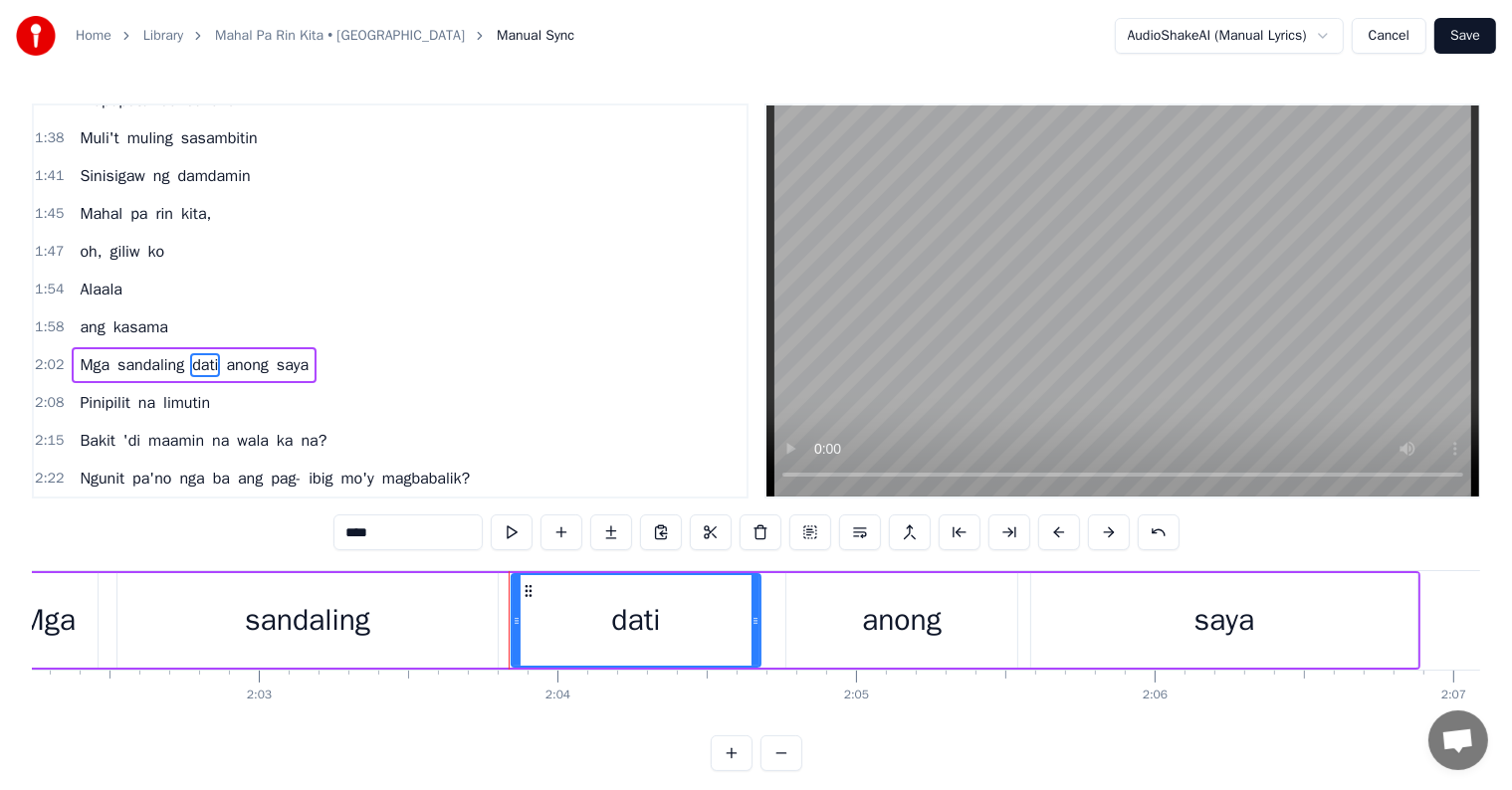 scroll, scrollTop: 628, scrollLeft: 0, axis: vertical 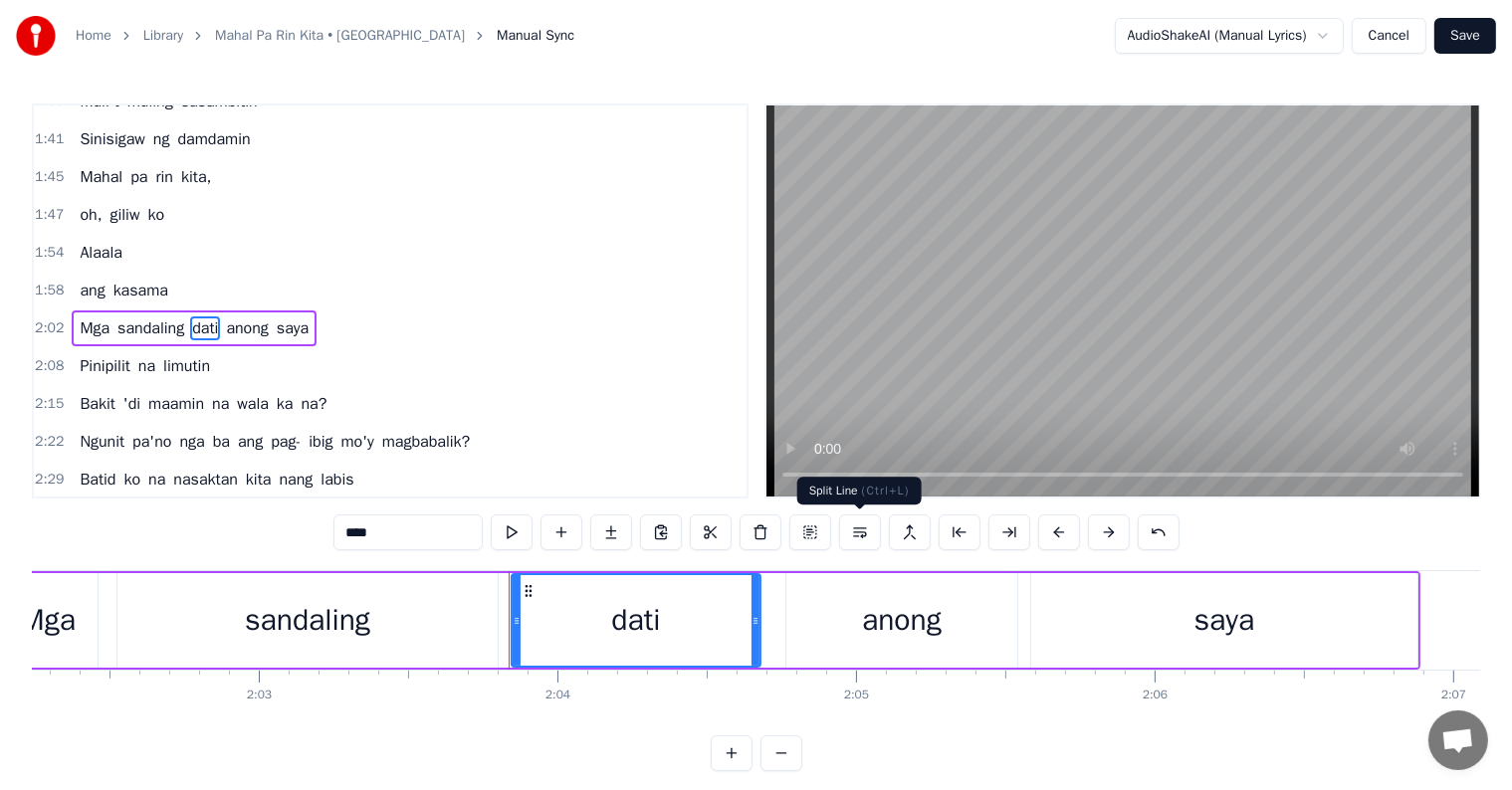click at bounding box center (860, 532) 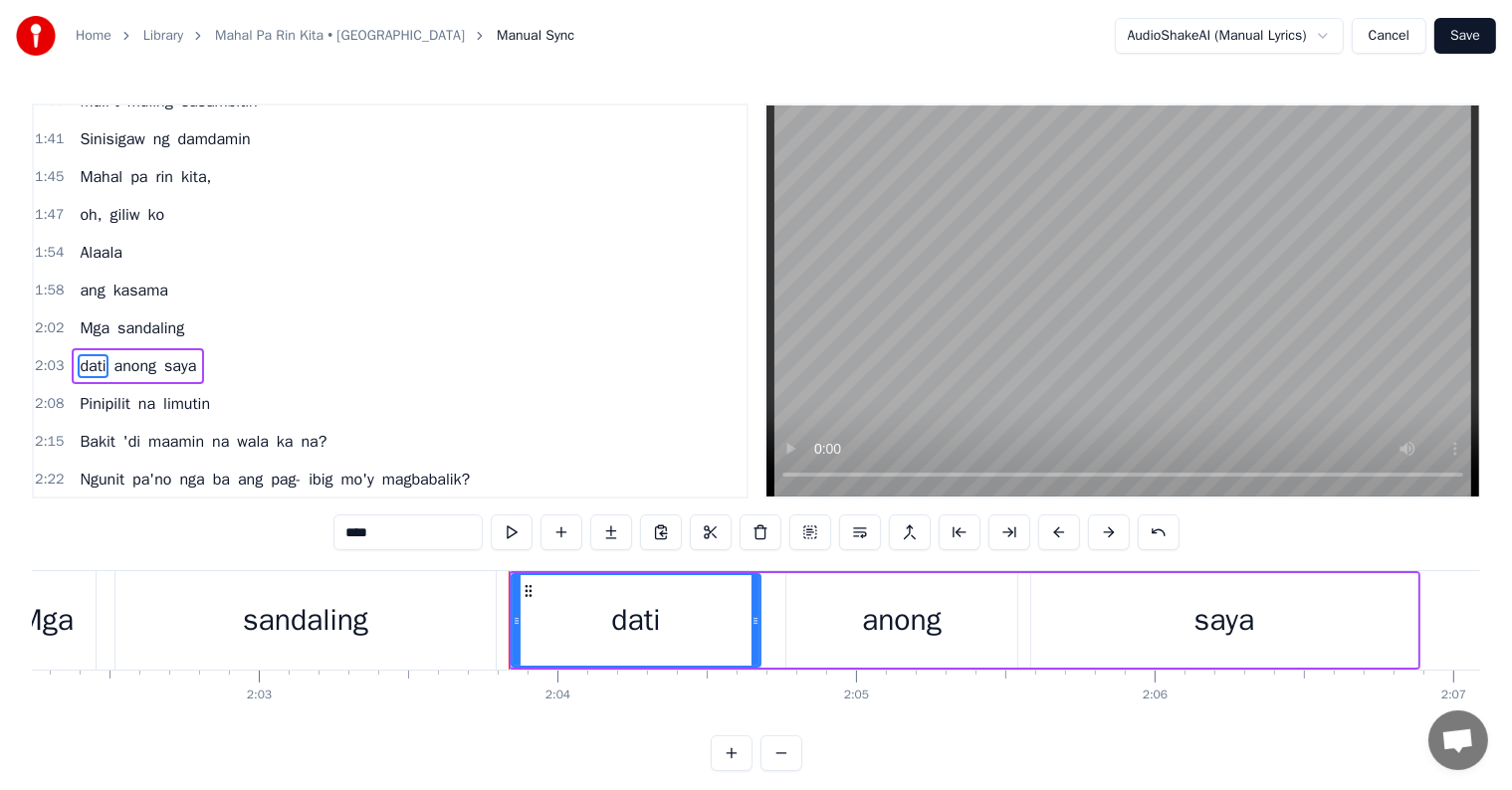 scroll, scrollTop: 665, scrollLeft: 0, axis: vertical 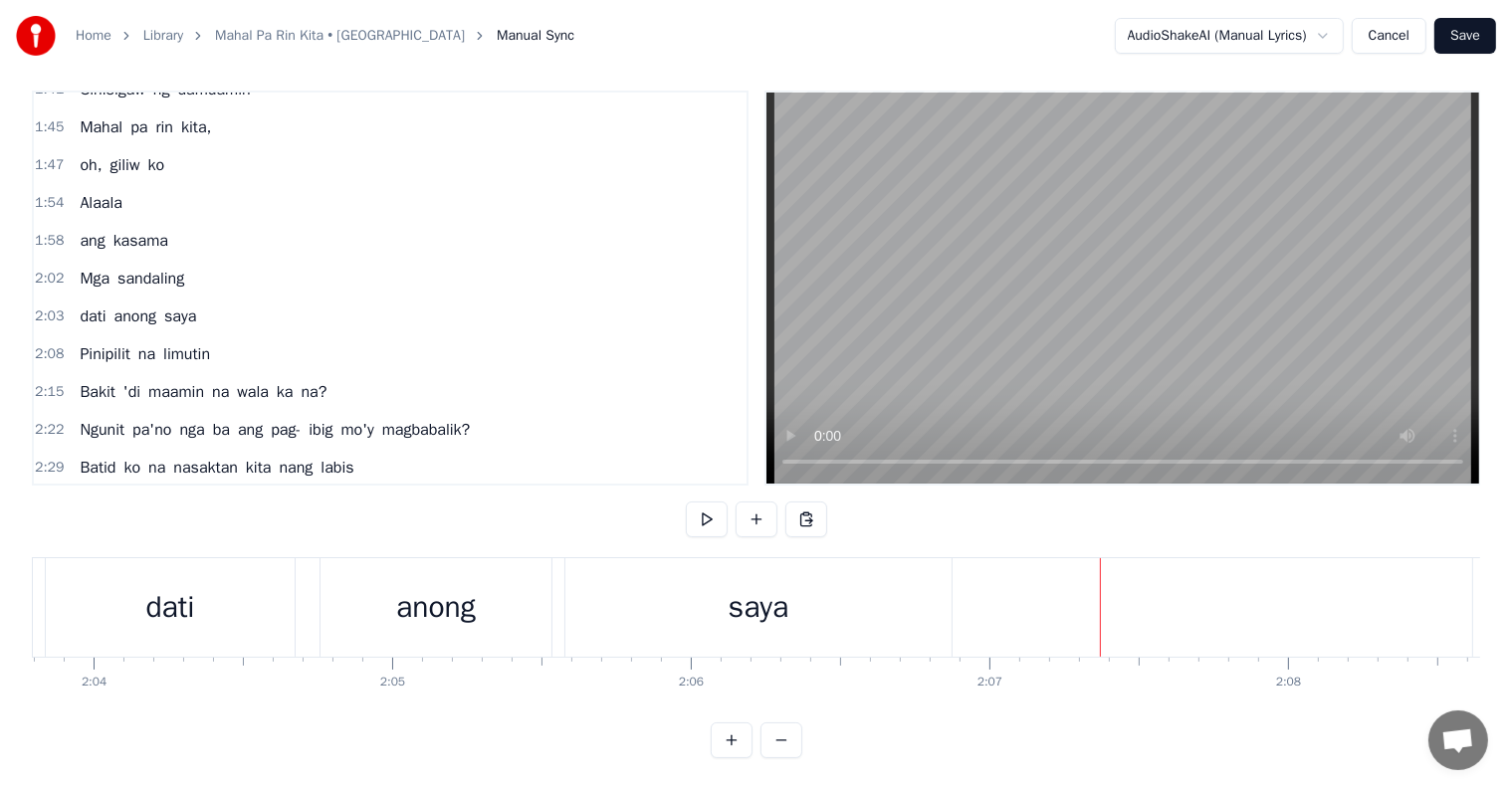 click on "dati" at bounding box center (170, 607) 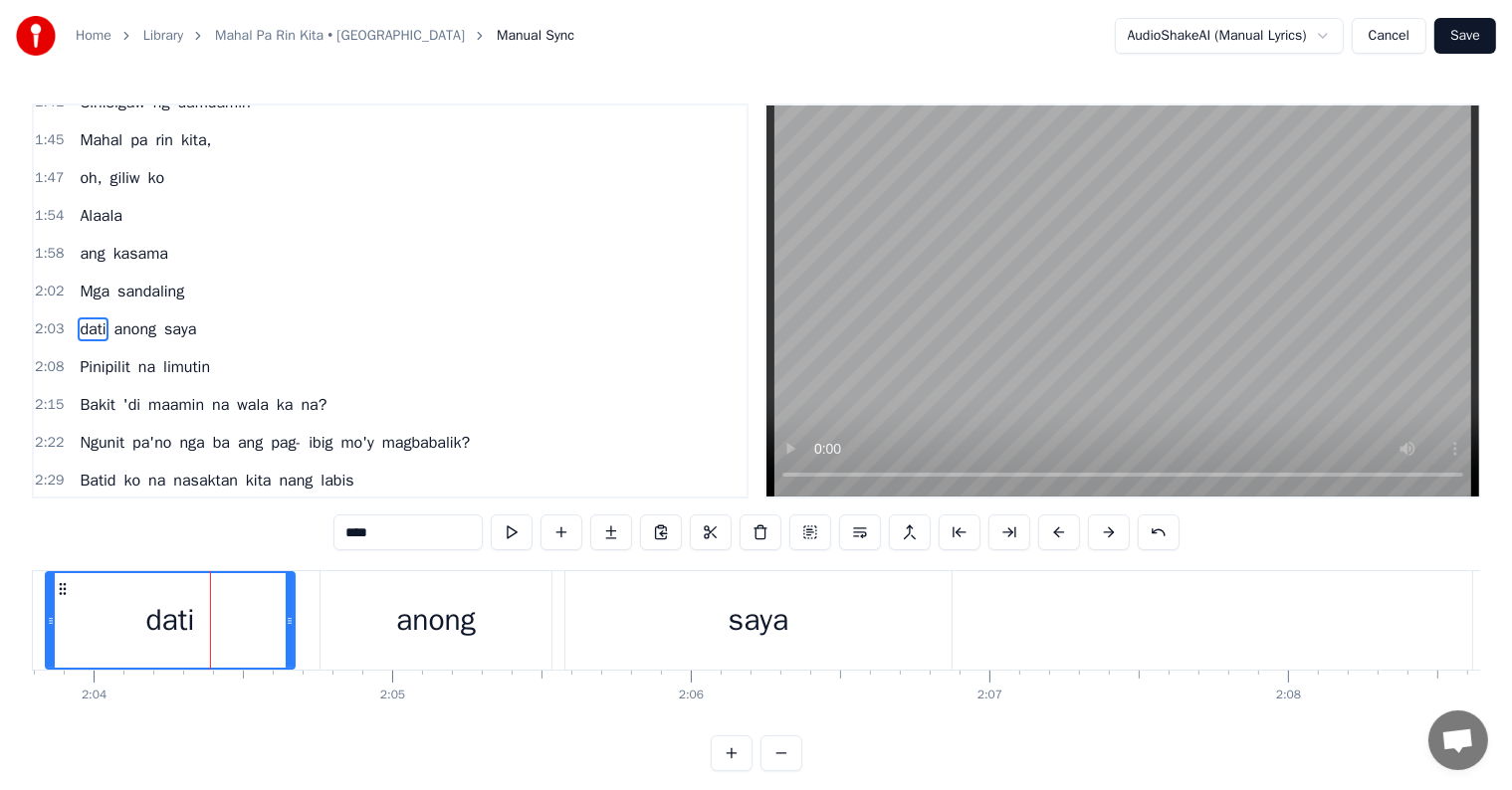 click on "****" at bounding box center [408, 532] 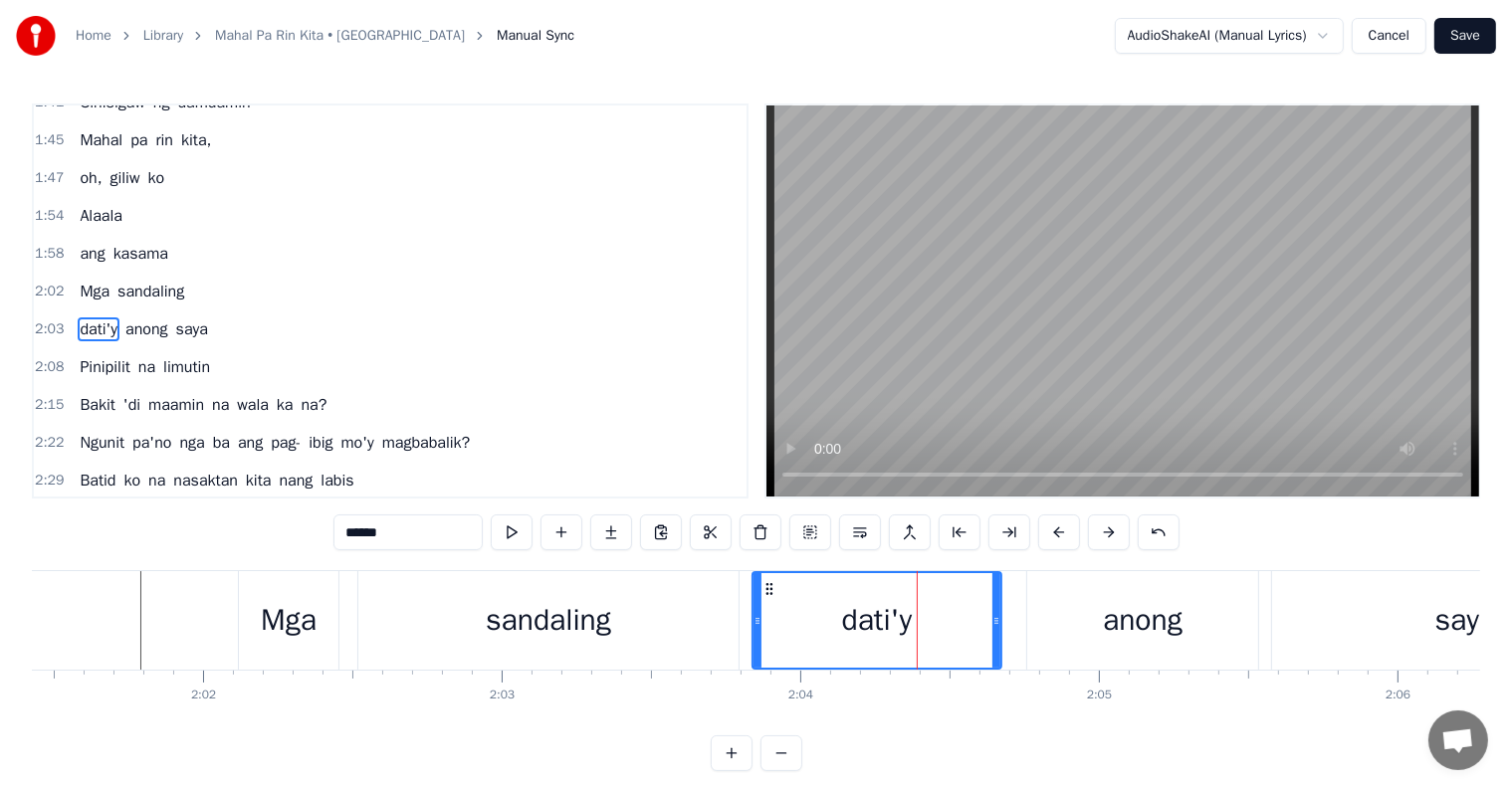 scroll, scrollTop: 0, scrollLeft: 36012, axis: horizontal 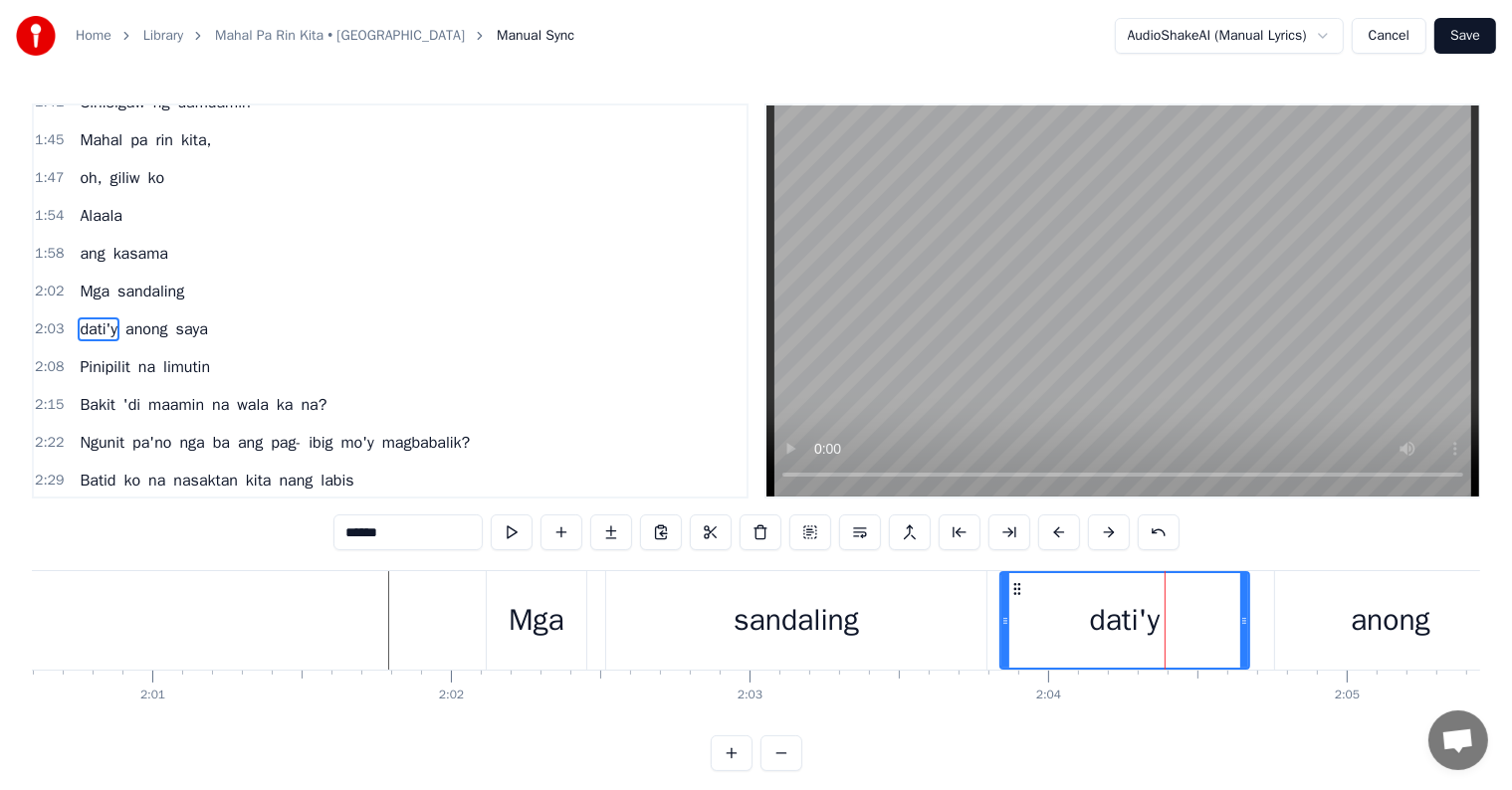 type on "******" 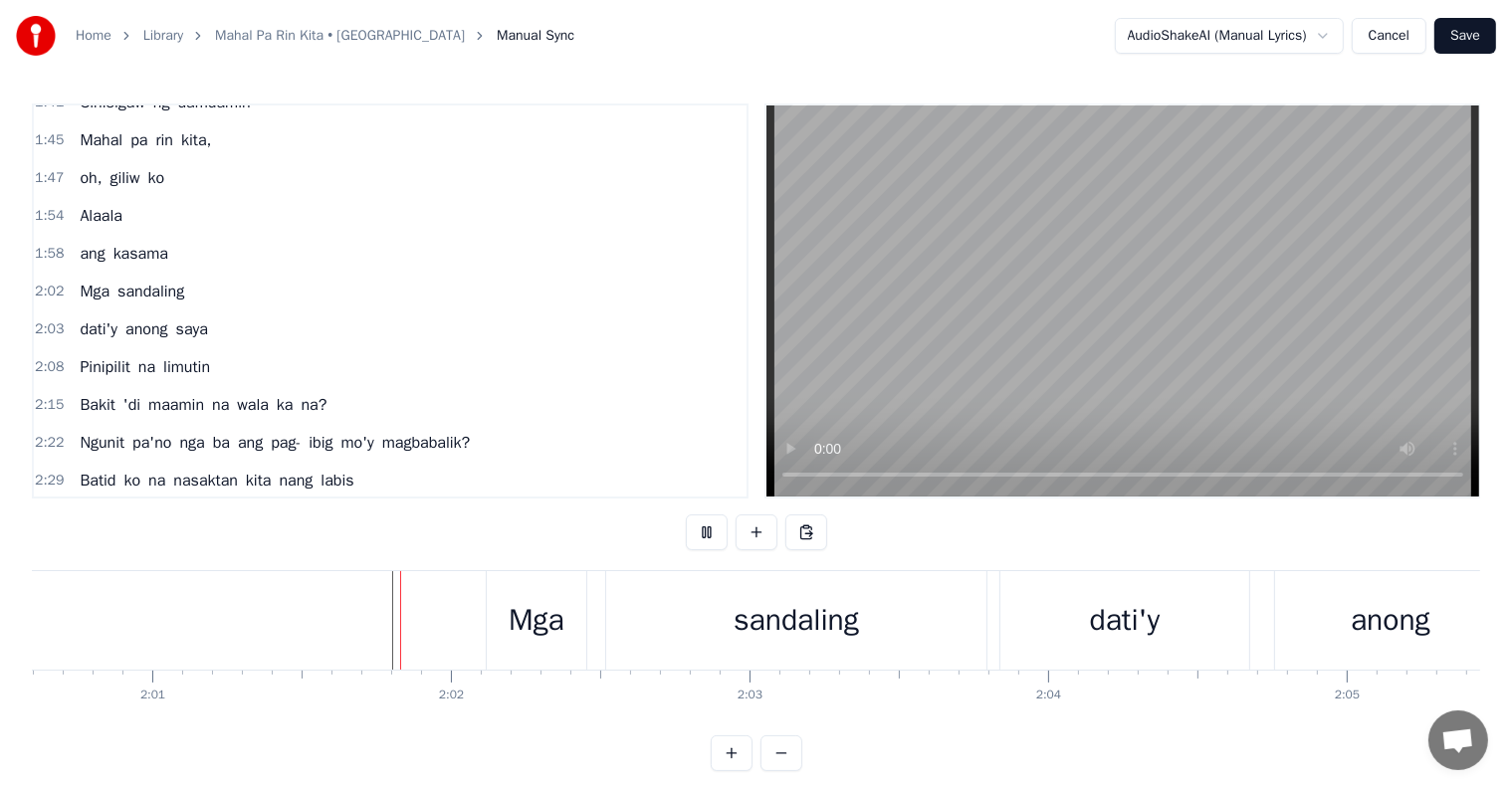 scroll, scrollTop: 30, scrollLeft: 0, axis: vertical 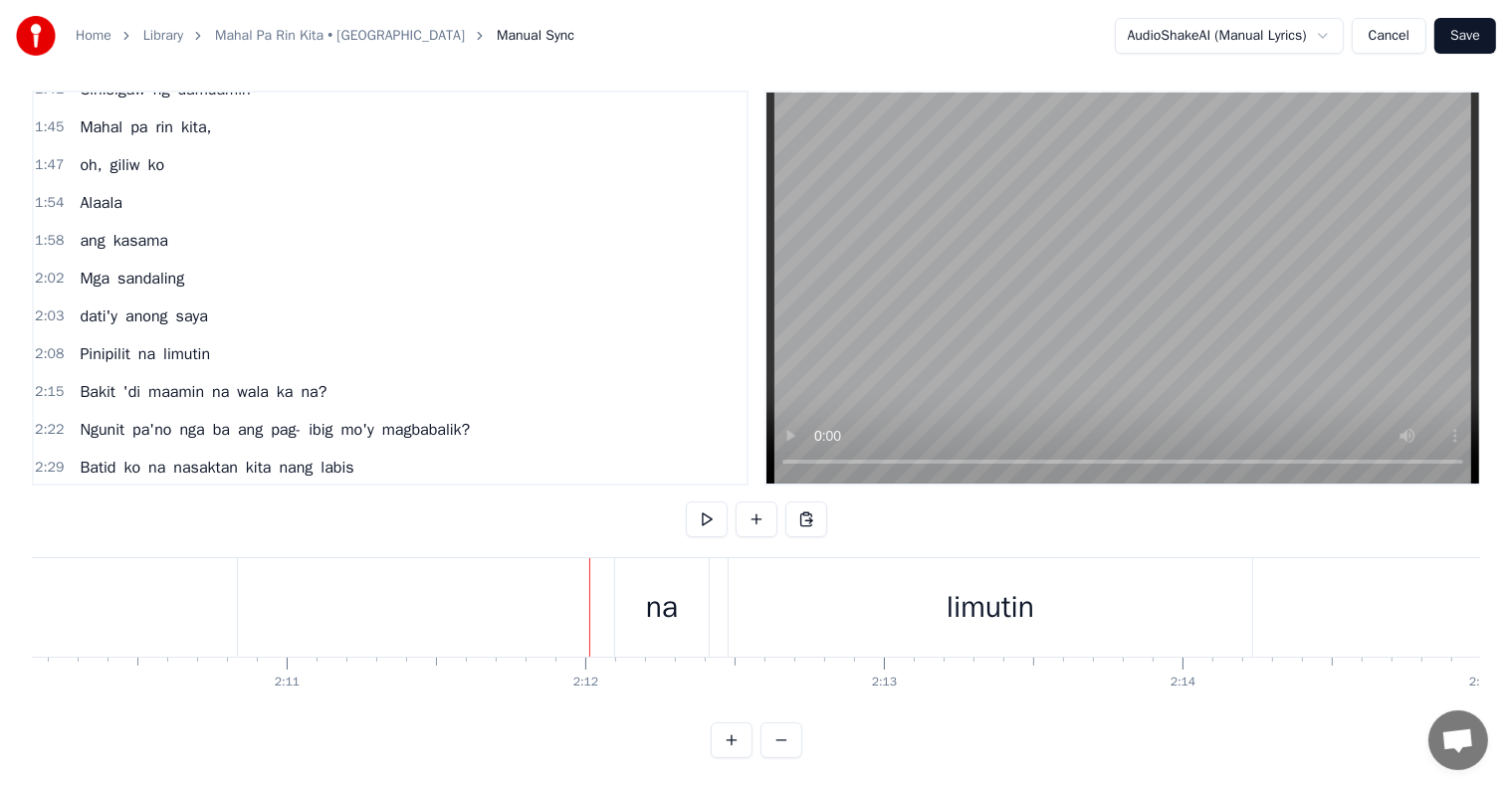 click on "na" at bounding box center [662, 607] 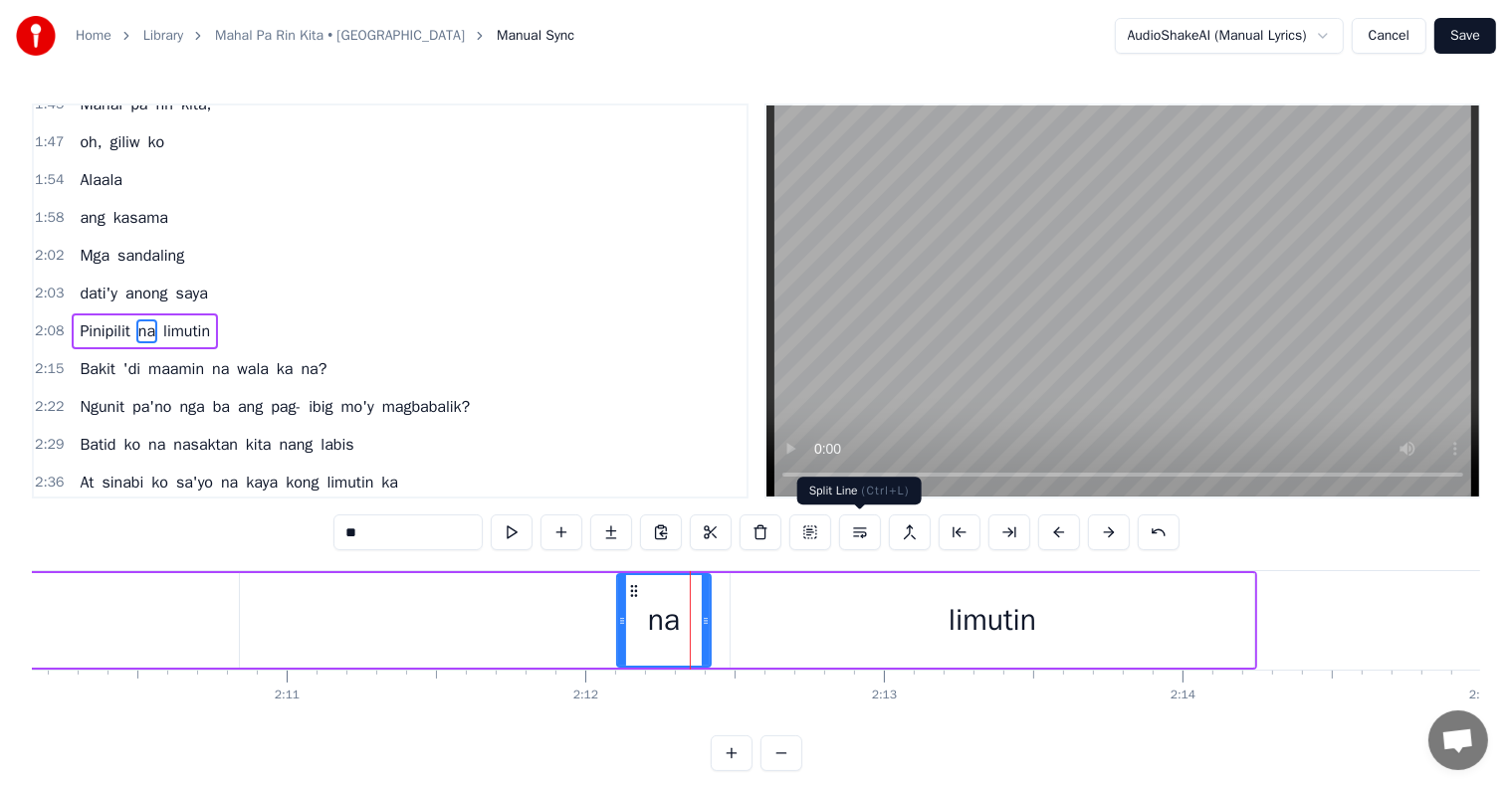 click at bounding box center (860, 532) 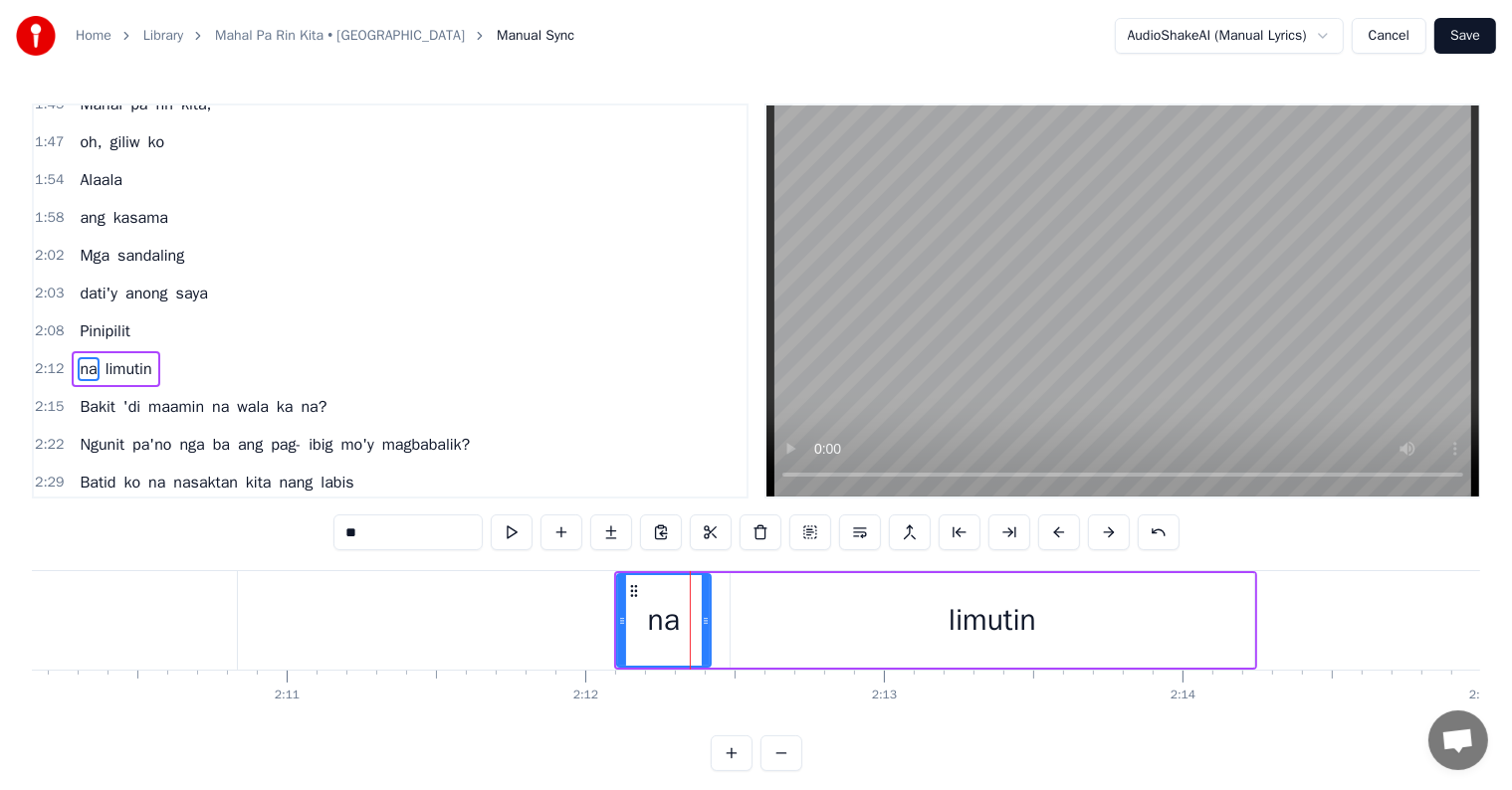 scroll, scrollTop: 737, scrollLeft: 0, axis: vertical 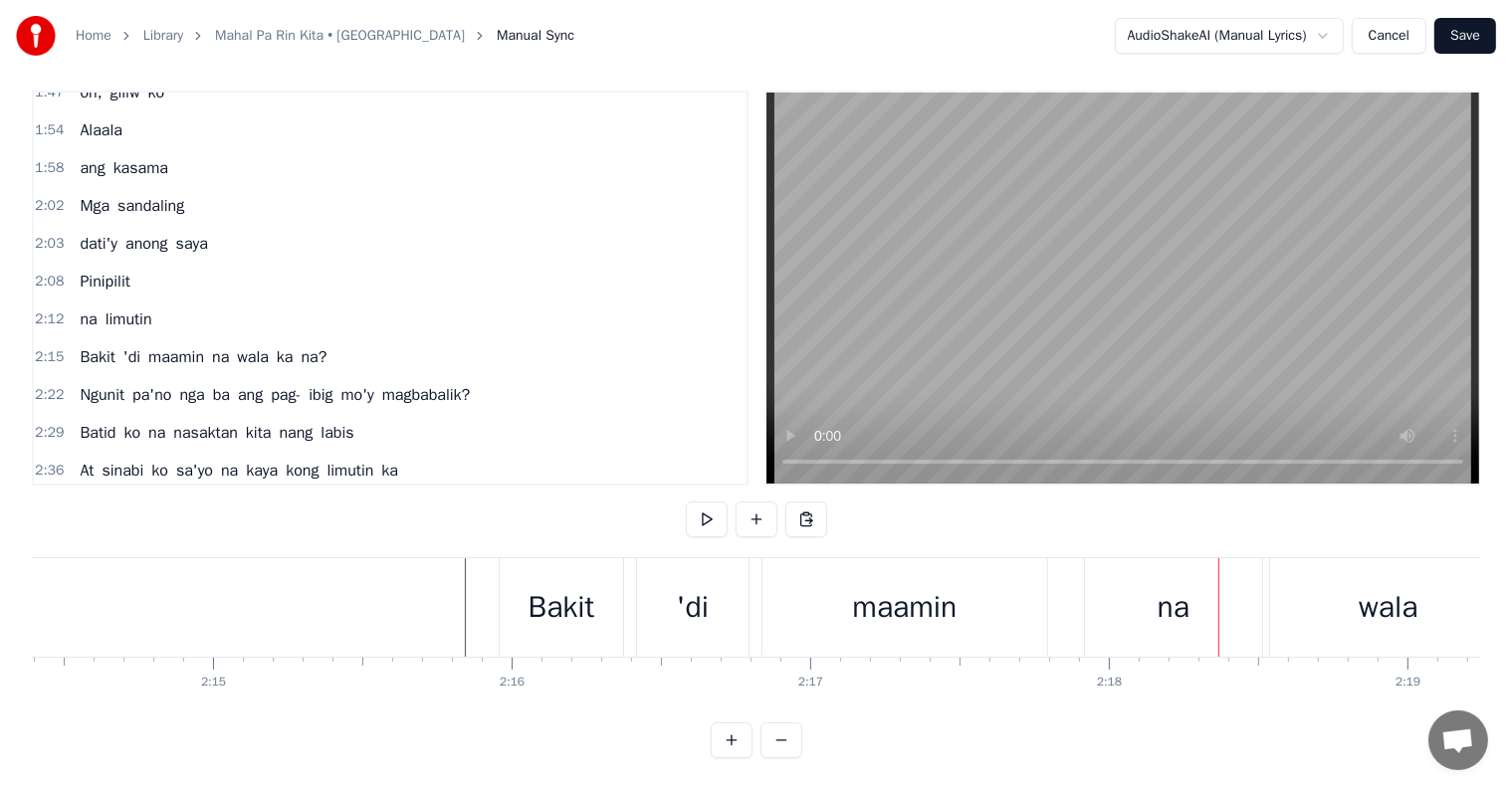 click on "na" at bounding box center (1174, 607) 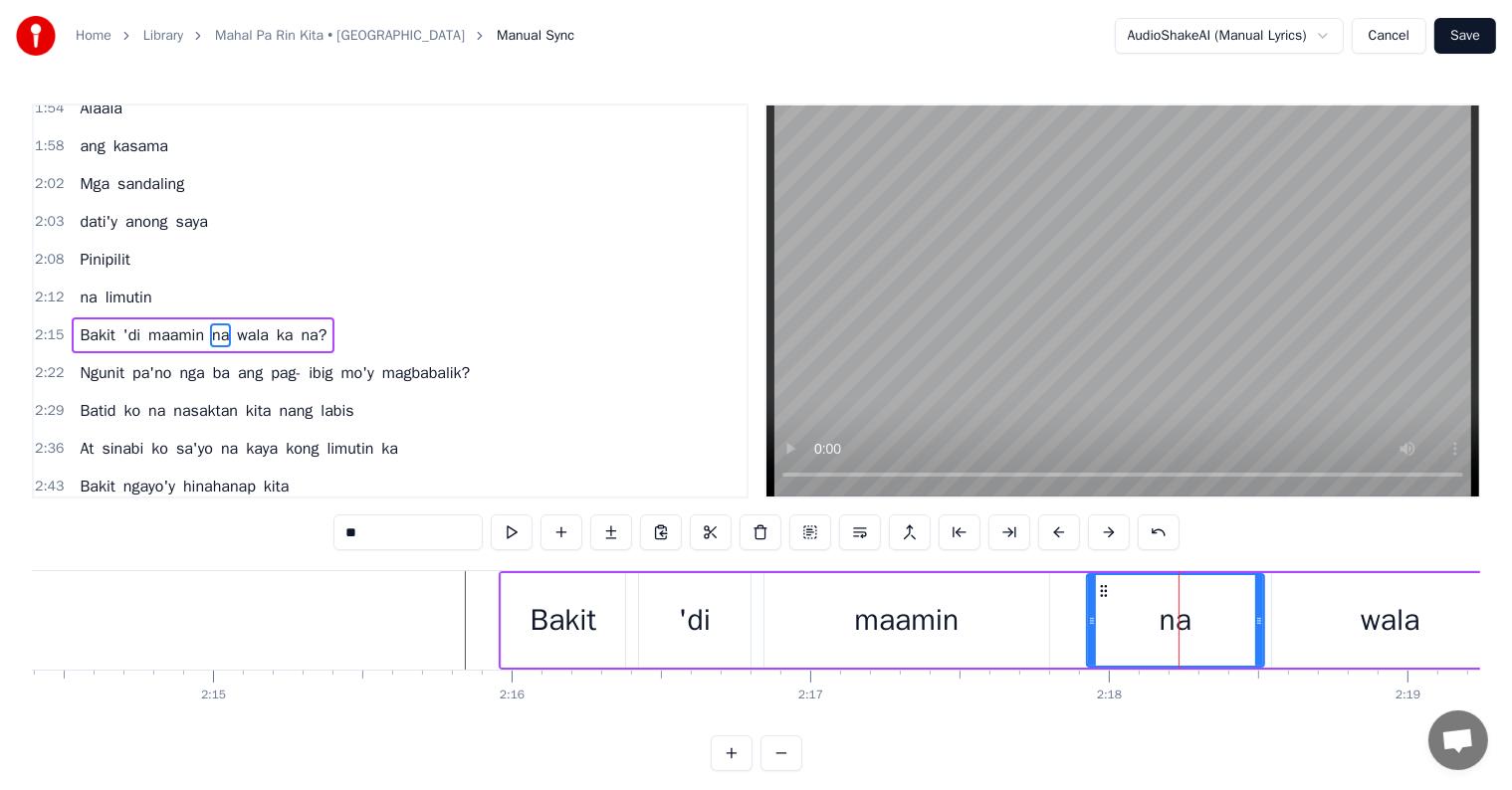 scroll, scrollTop: 774, scrollLeft: 0, axis: vertical 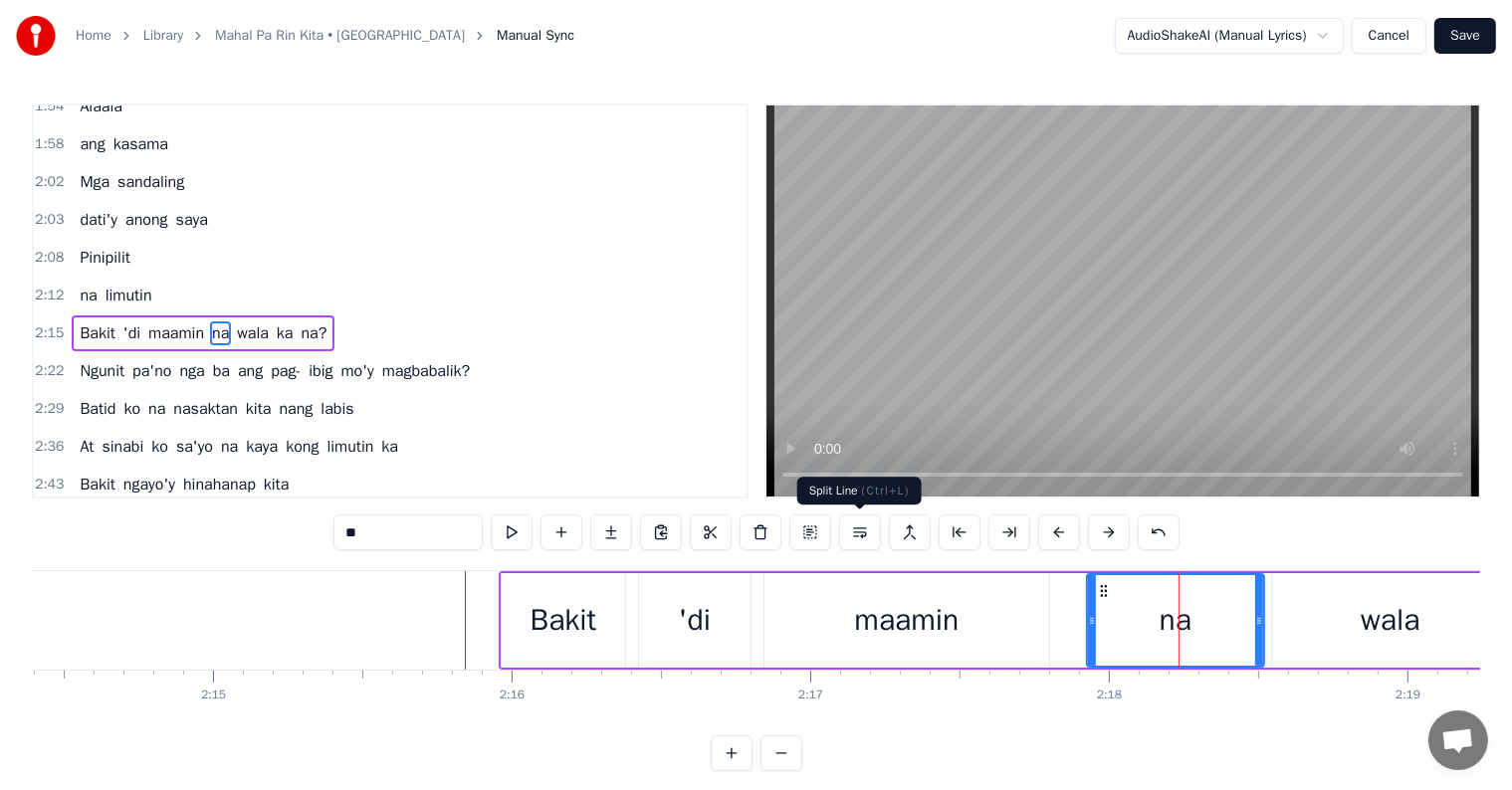 click at bounding box center [860, 532] 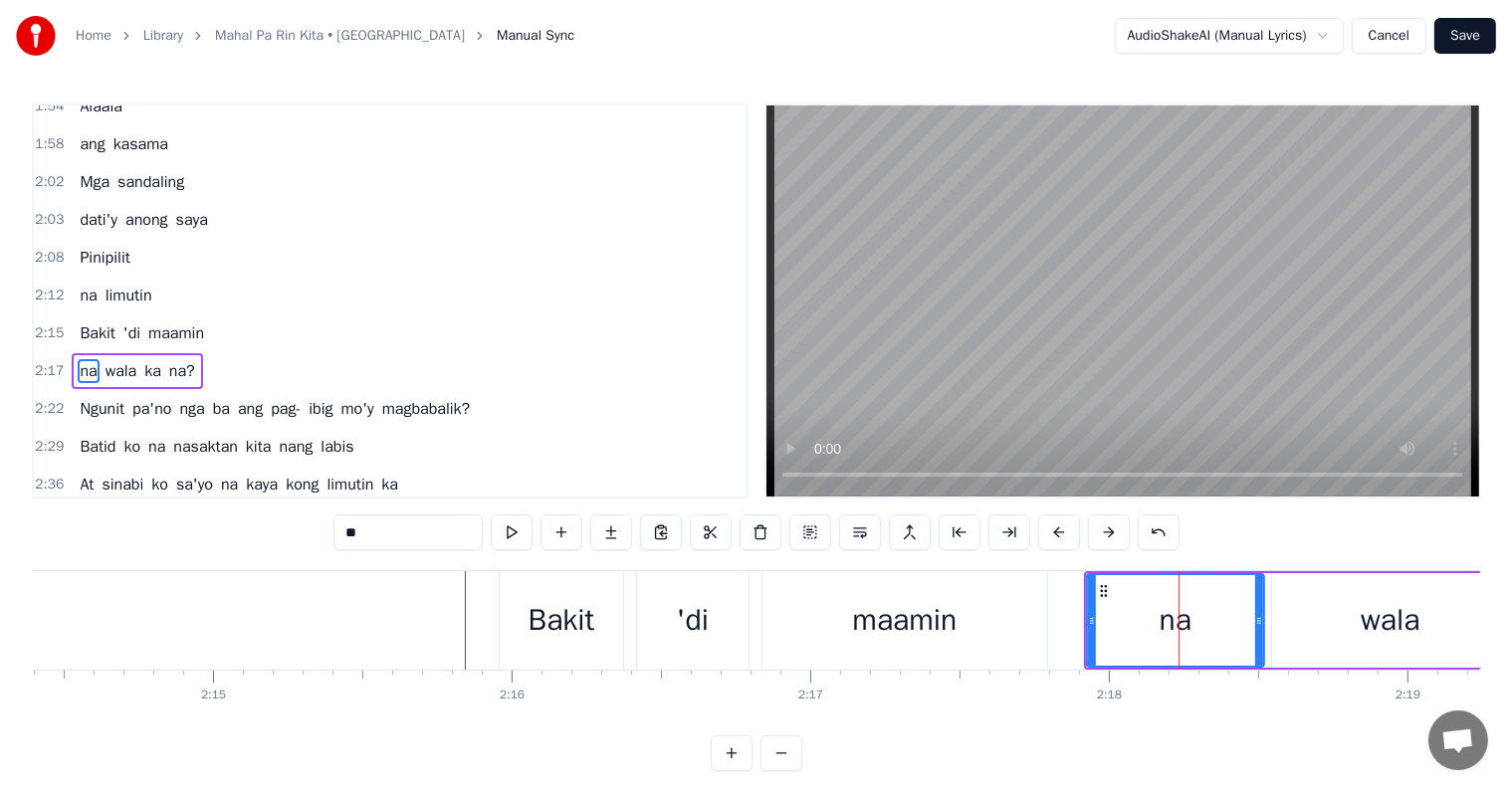 scroll, scrollTop: 811, scrollLeft: 0, axis: vertical 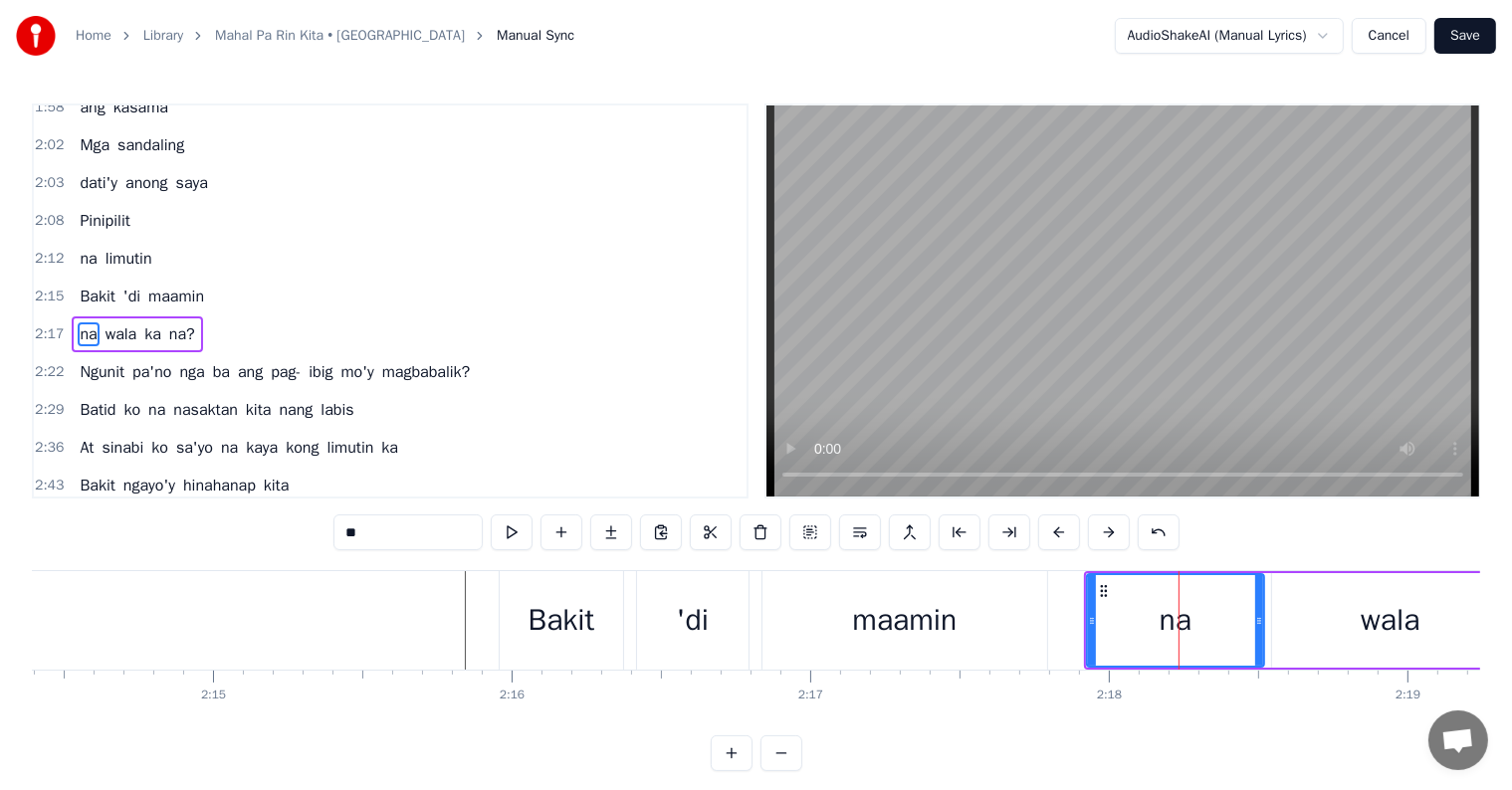 click at bounding box center (3978, 620) 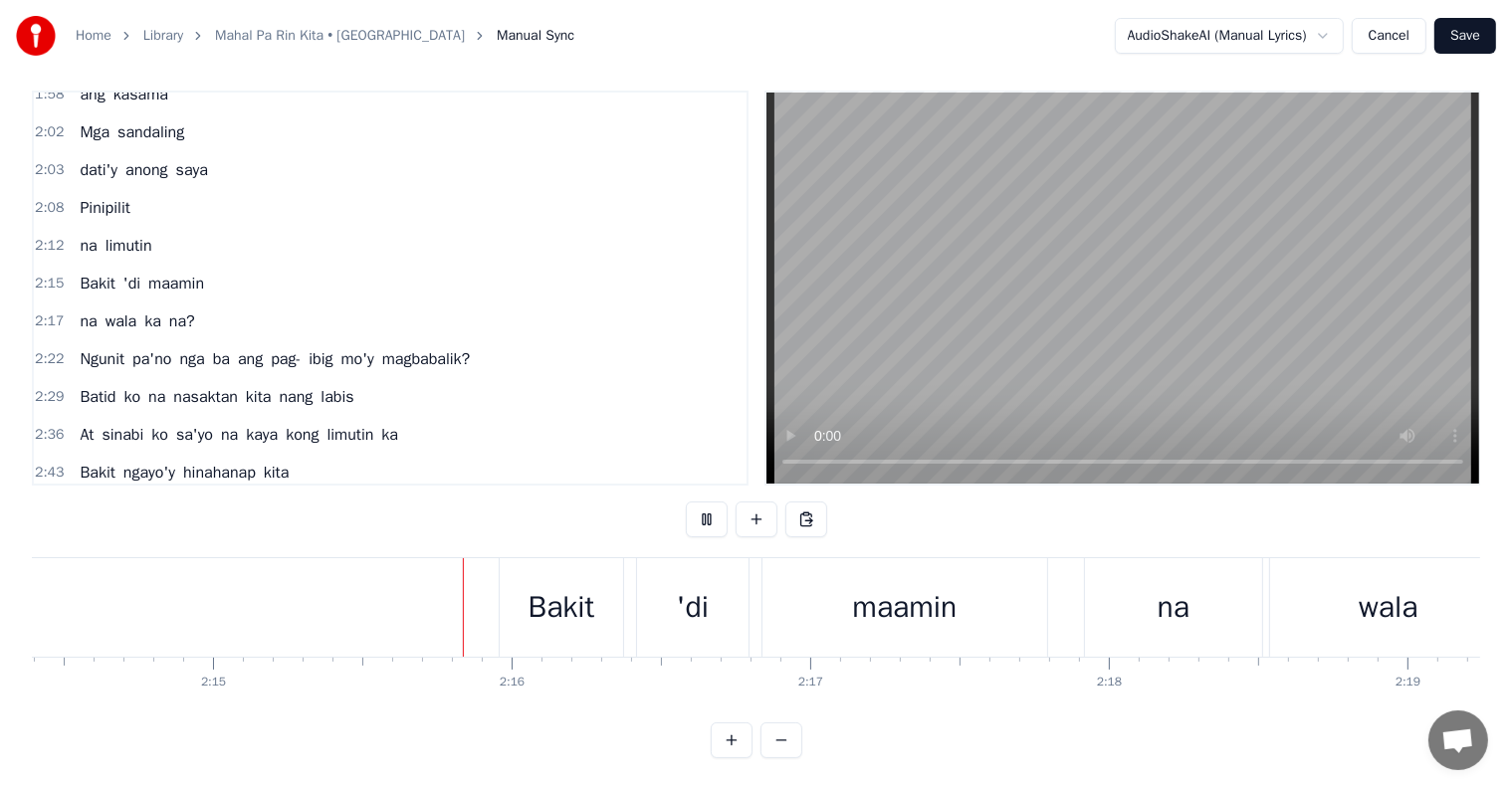 scroll, scrollTop: 30, scrollLeft: 0, axis: vertical 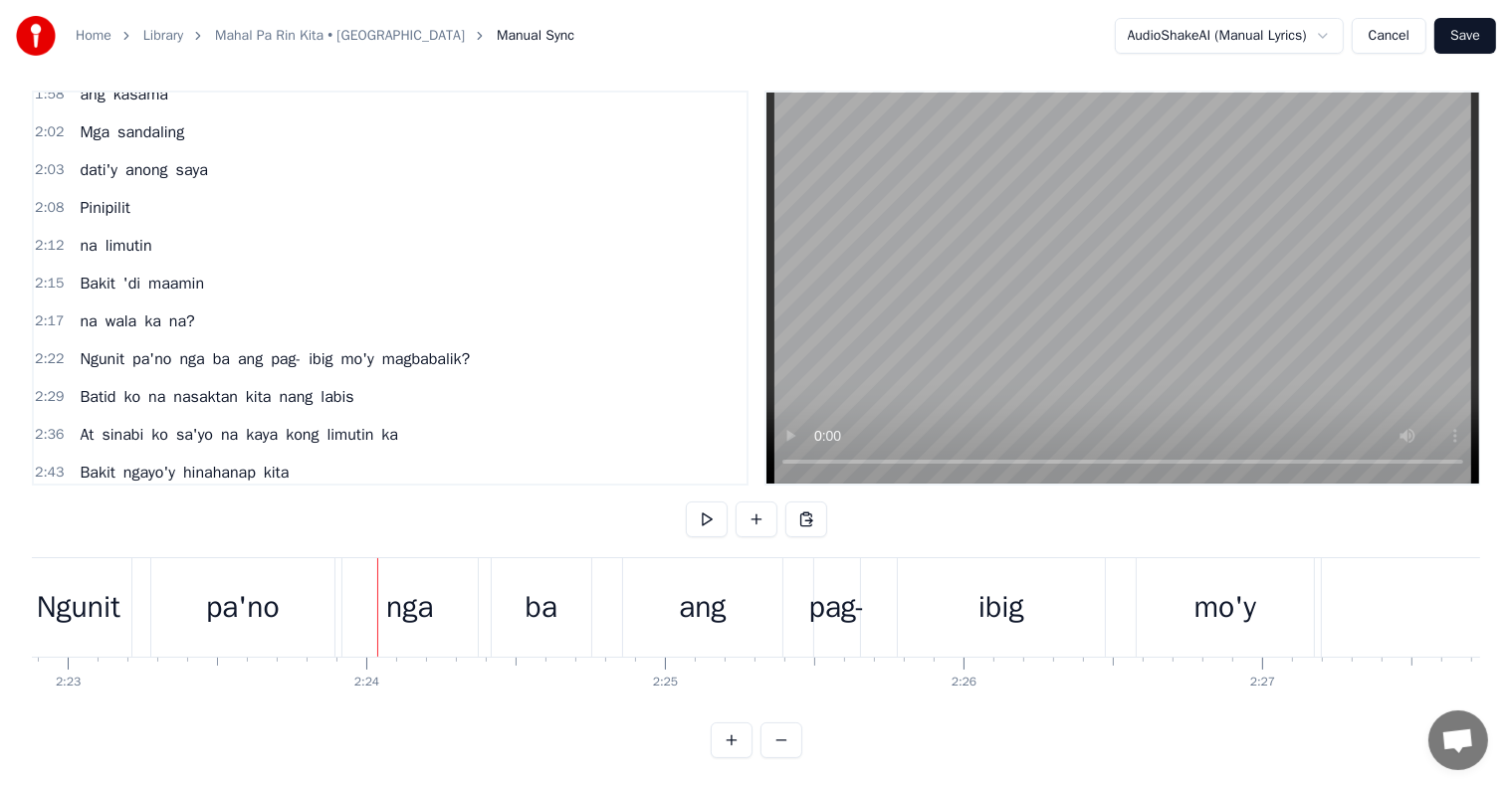 click on "nga" at bounding box center [410, 607] 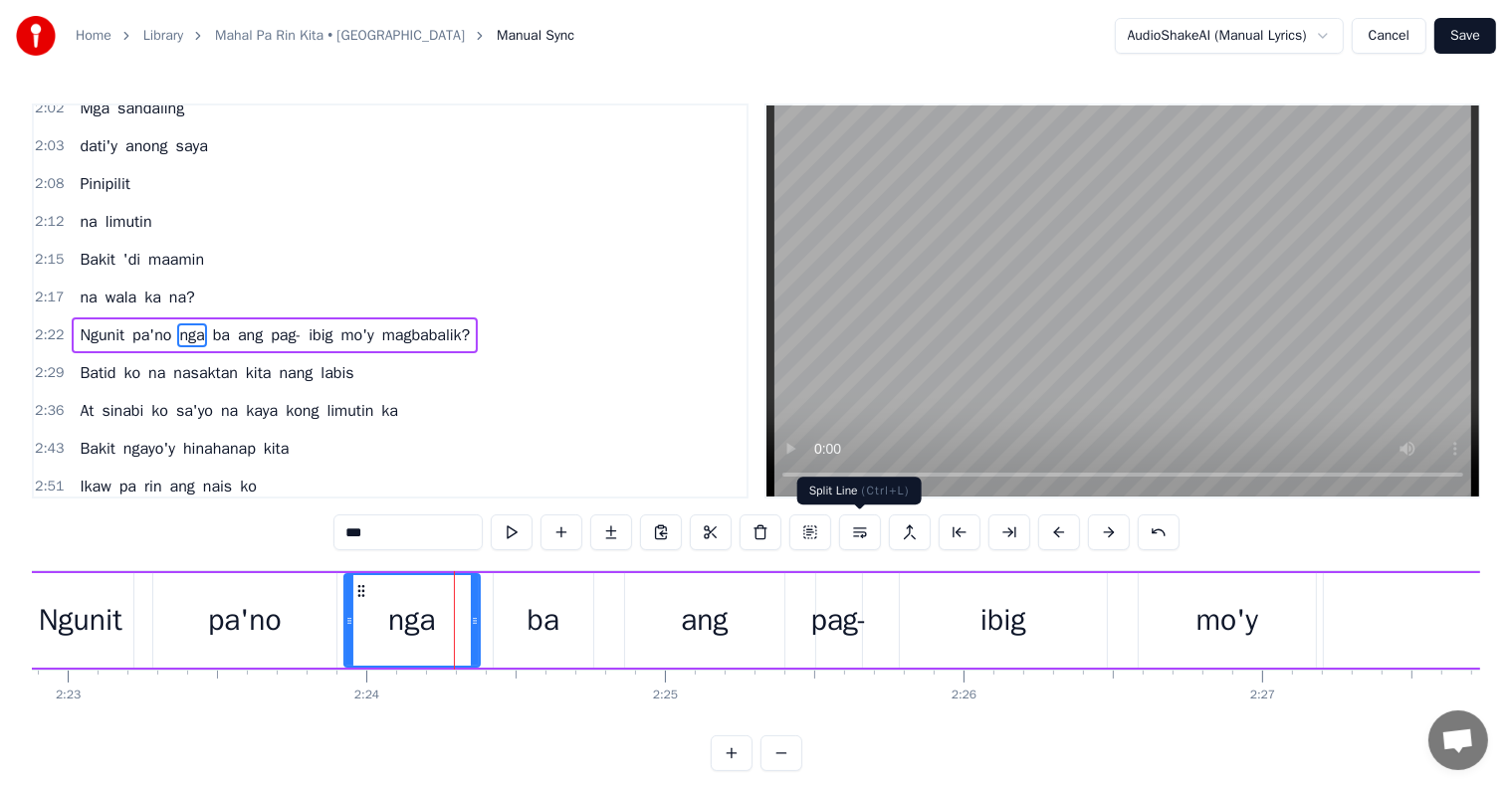 click at bounding box center [860, 532] 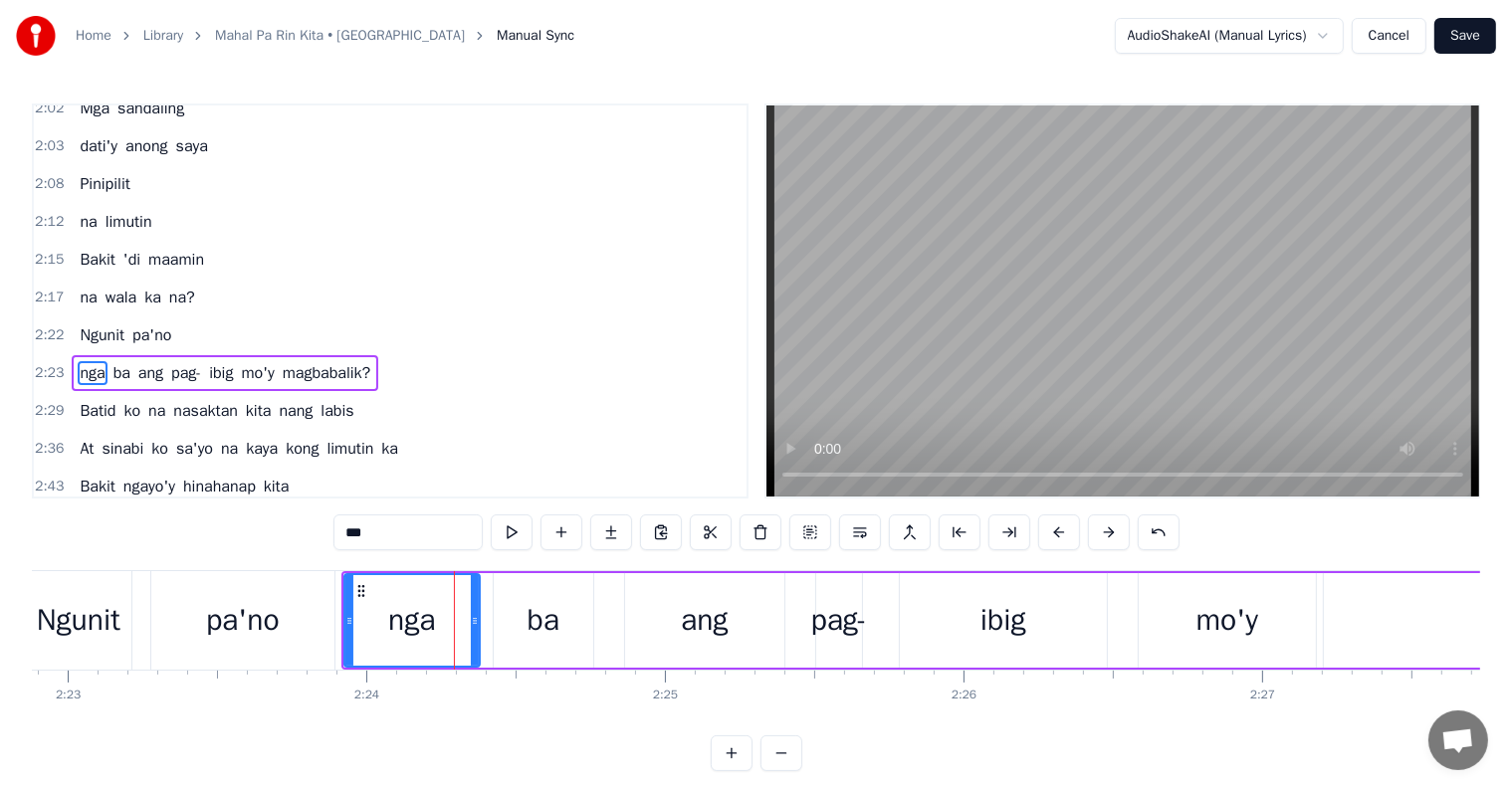 scroll, scrollTop: 884, scrollLeft: 0, axis: vertical 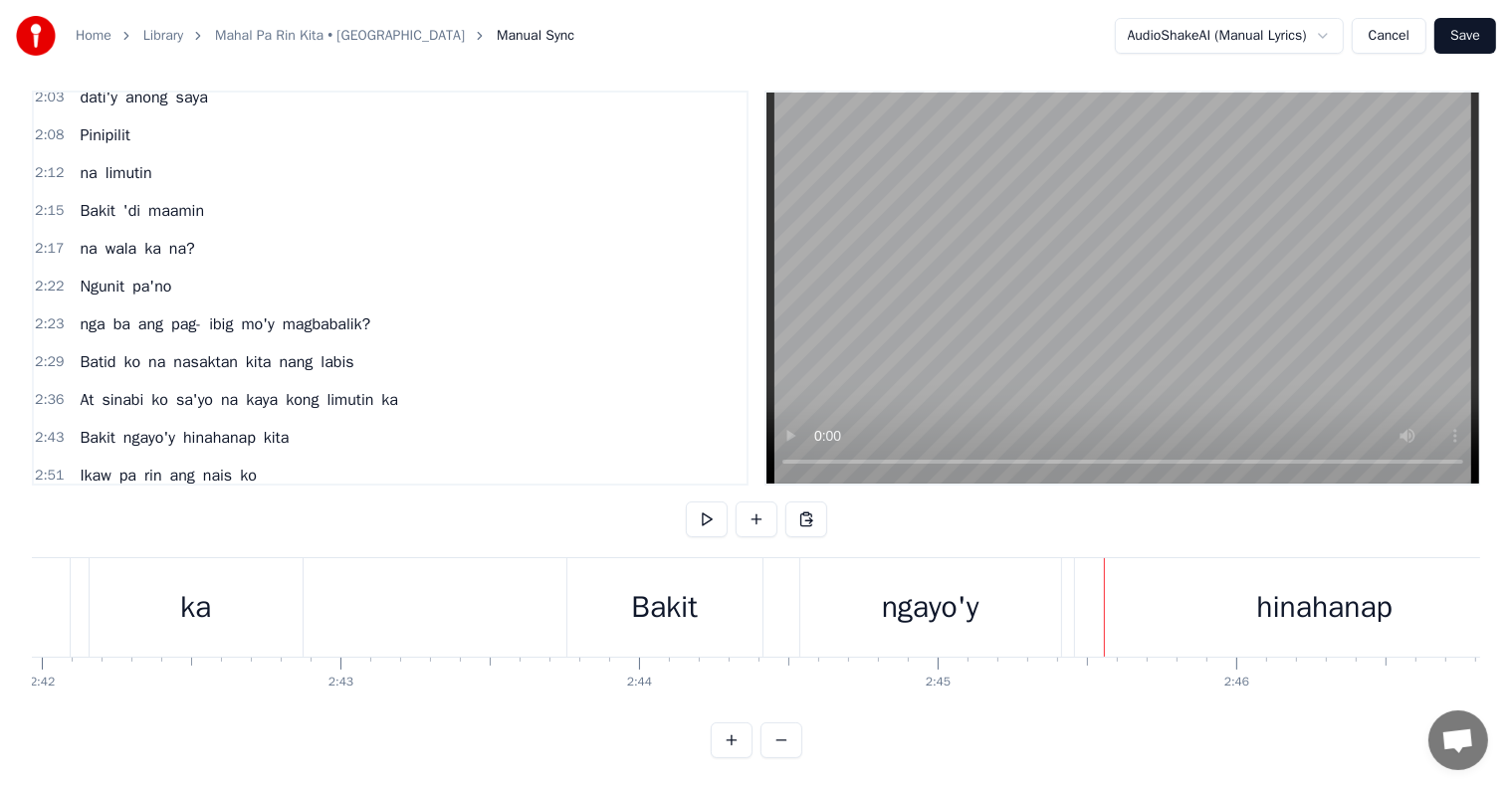 click on "hinahanap" at bounding box center (1325, 607) 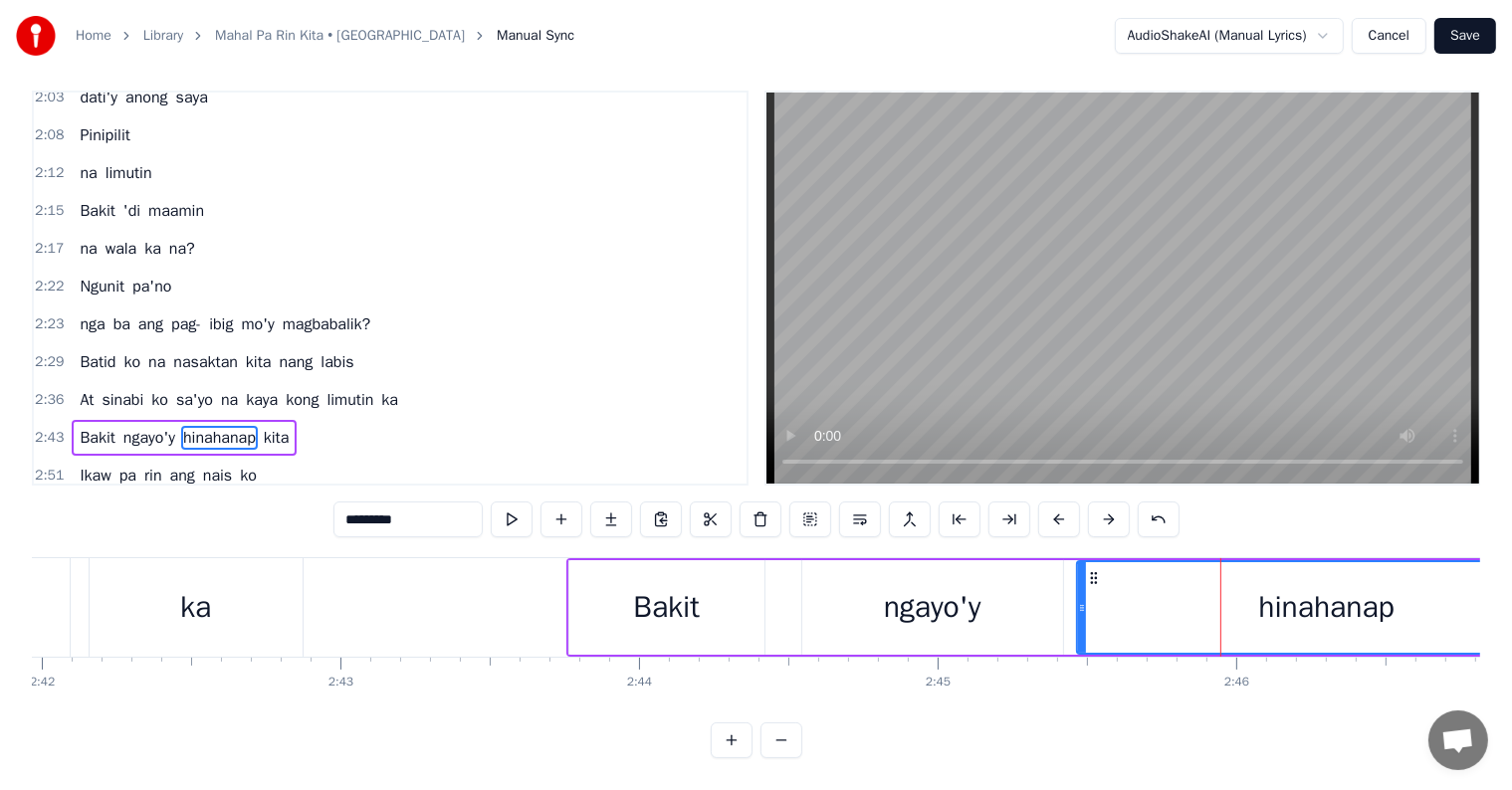 scroll, scrollTop: 0, scrollLeft: 0, axis: both 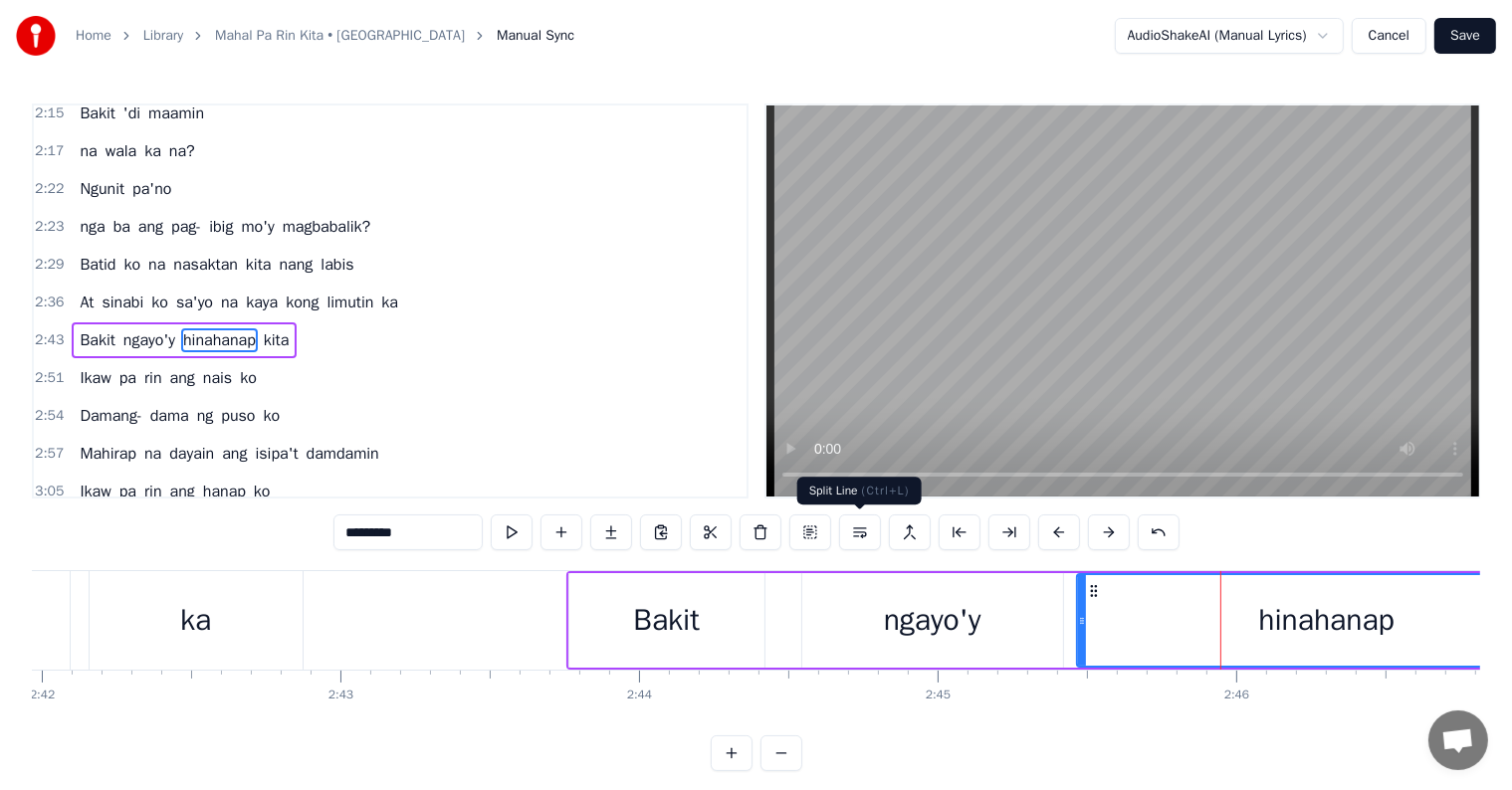 click at bounding box center [860, 532] 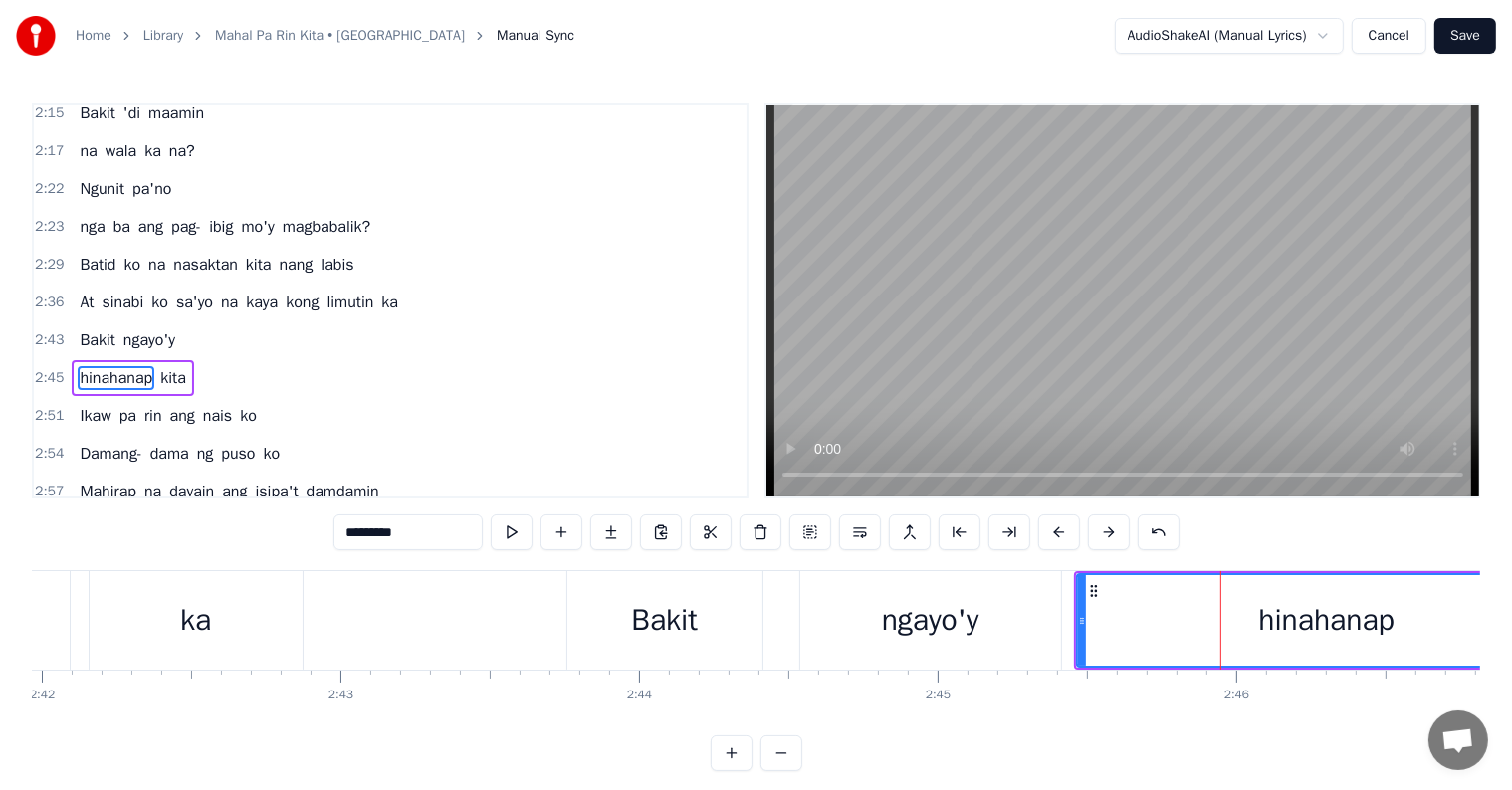 scroll, scrollTop: 1031, scrollLeft: 0, axis: vertical 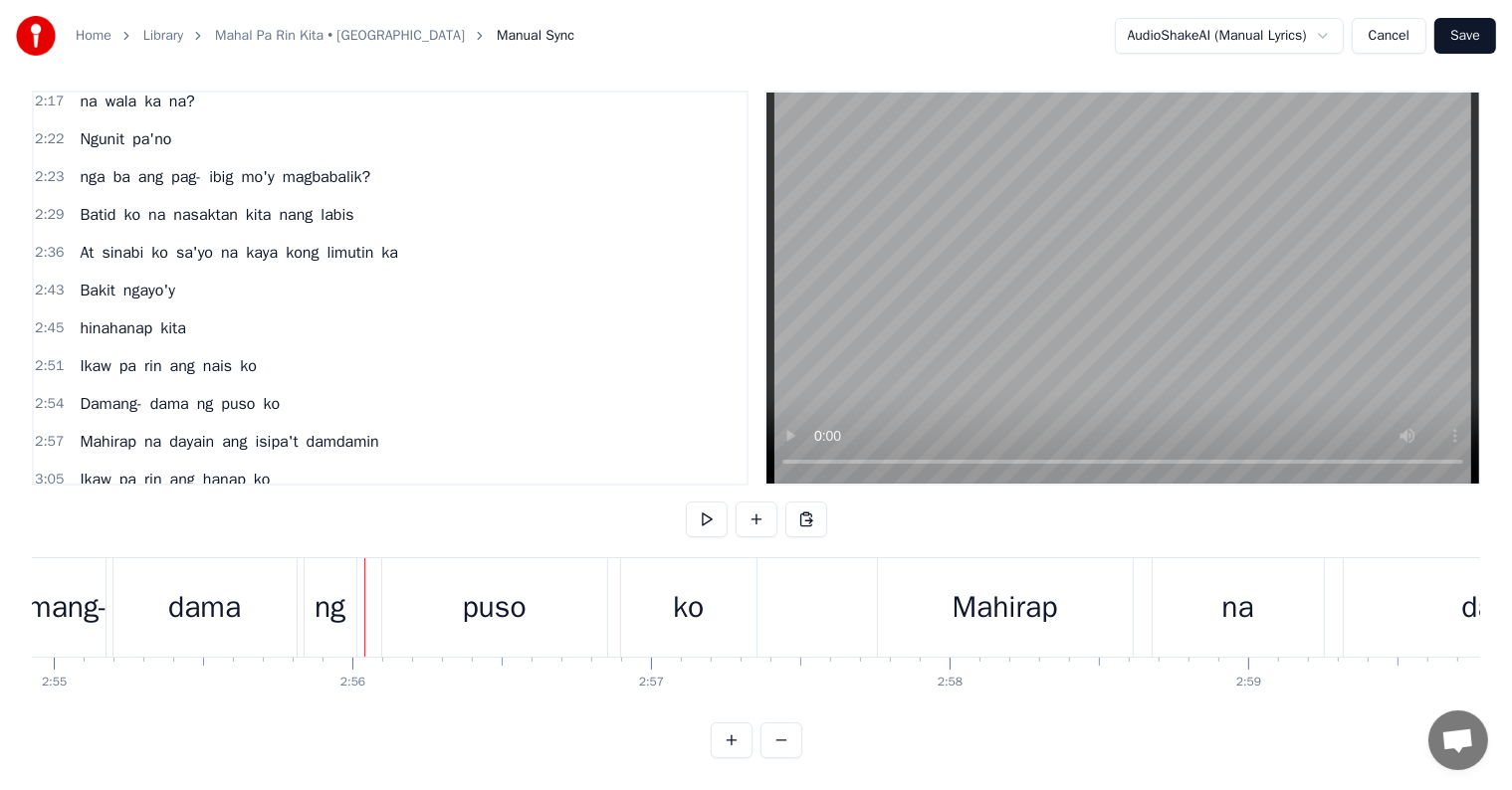 click on "ng" at bounding box center (329, 607) 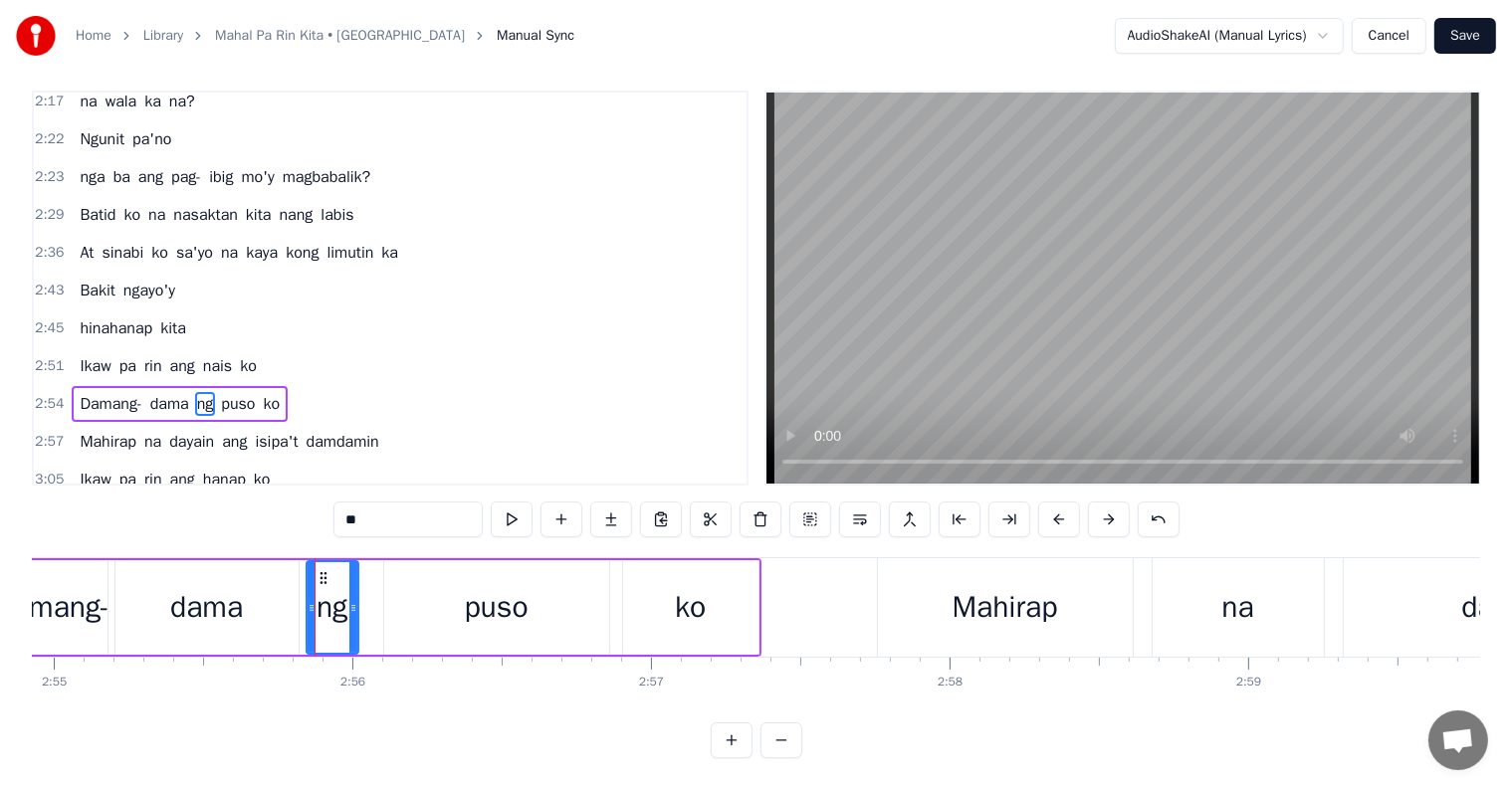 scroll, scrollTop: 0, scrollLeft: 0, axis: both 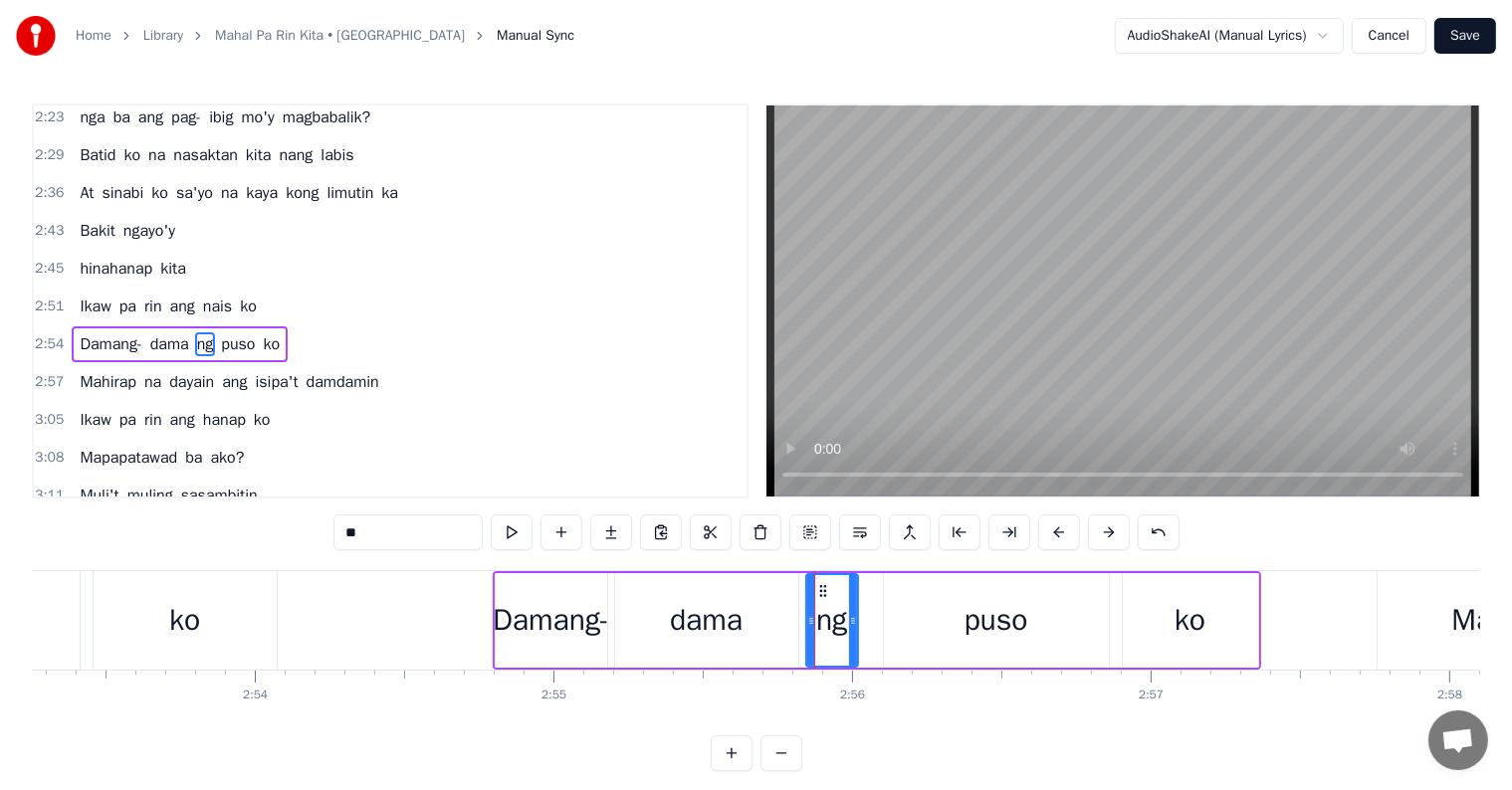 click at bounding box center (860, 532) 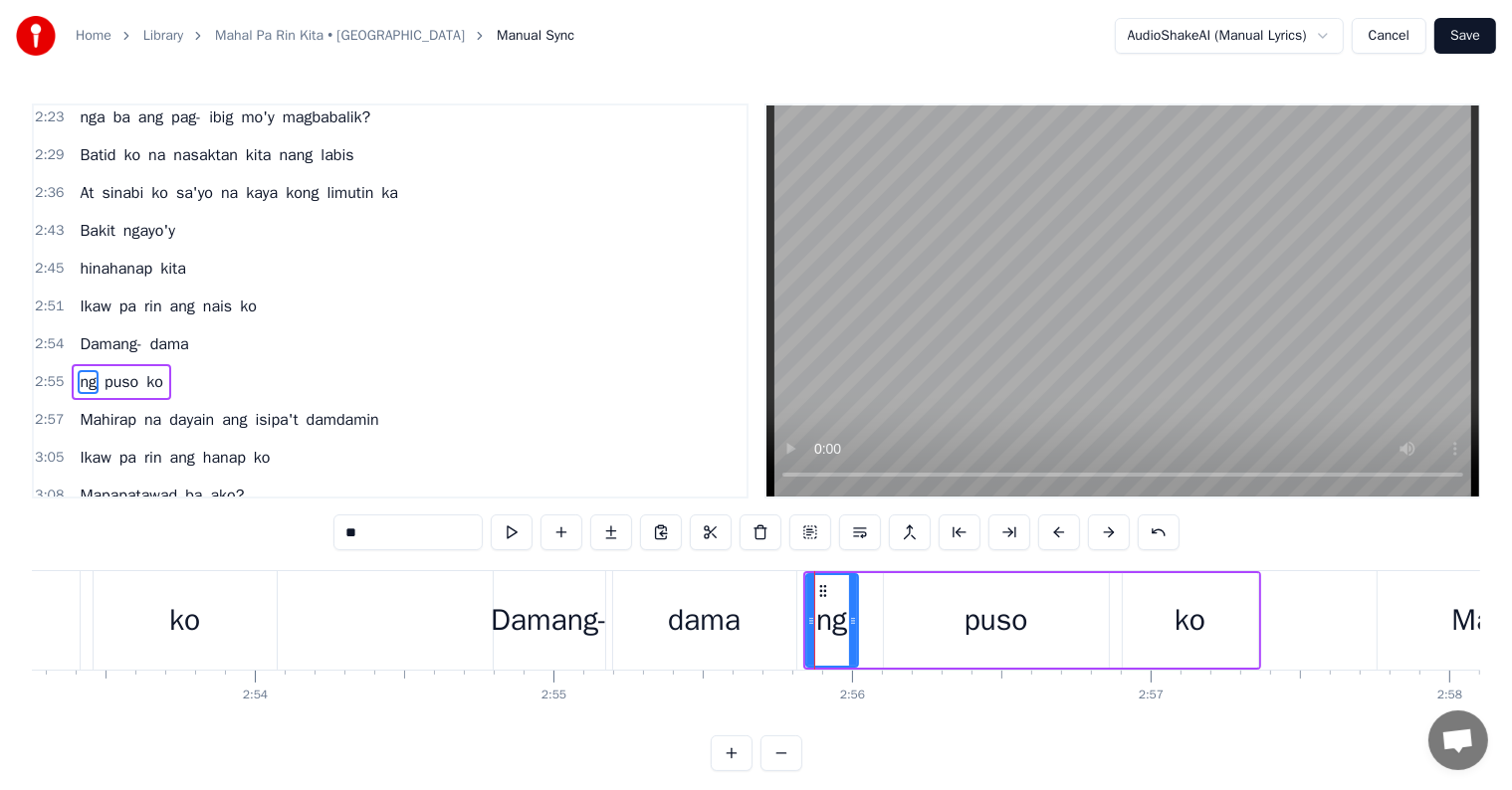 scroll, scrollTop: 1140, scrollLeft: 0, axis: vertical 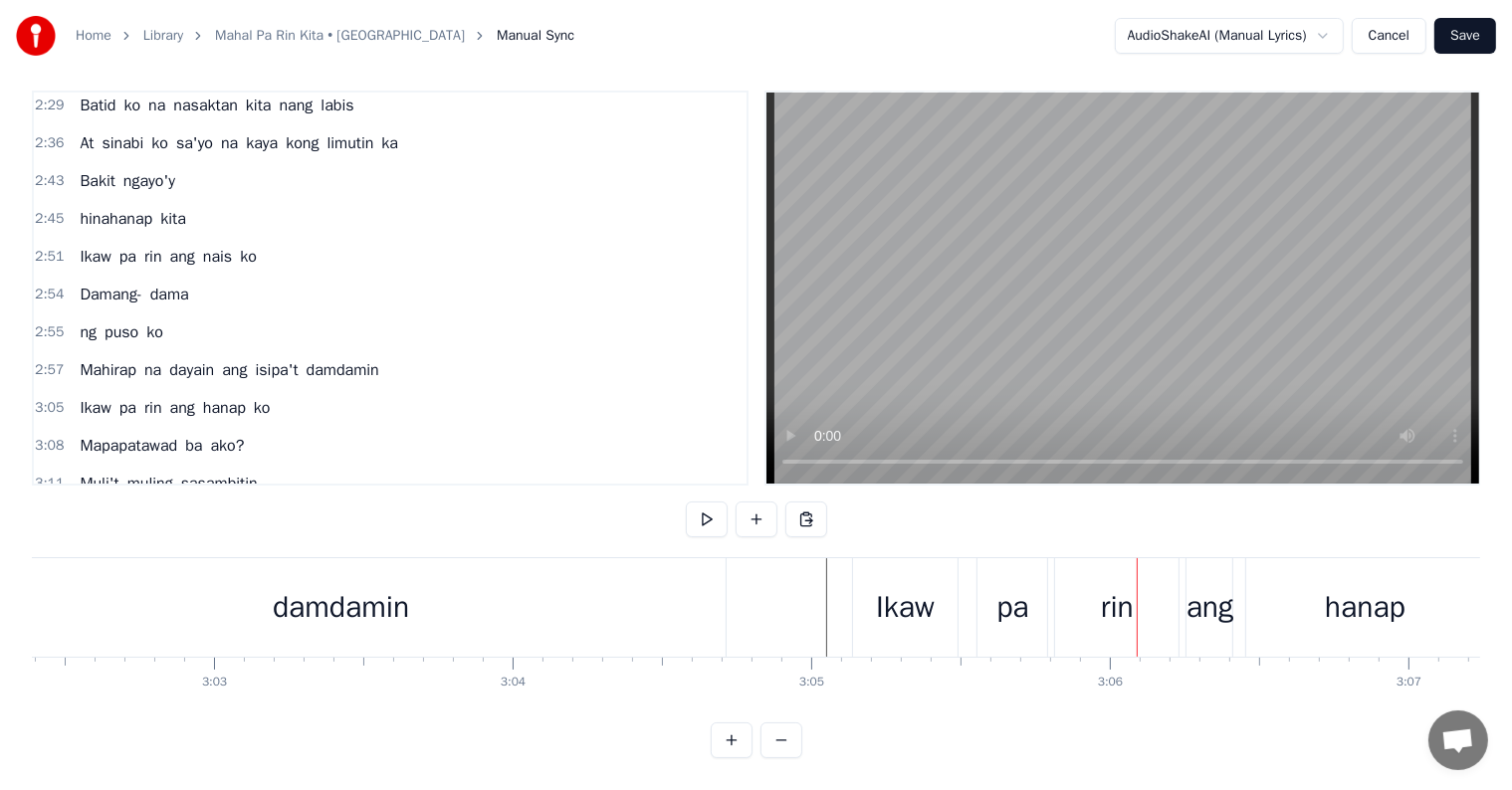 click on "Ikaw" at bounding box center (905, 607) 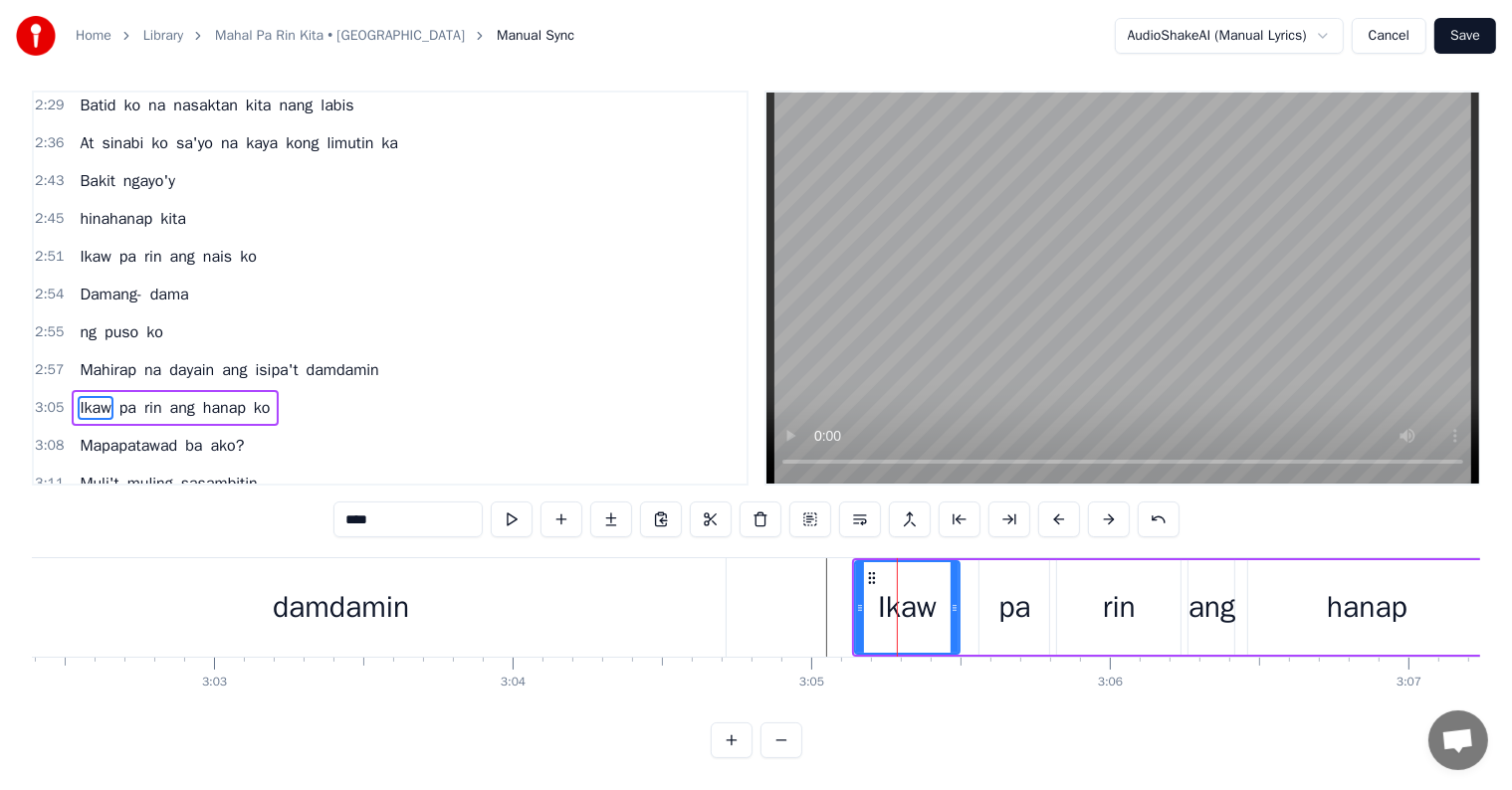 scroll, scrollTop: 0, scrollLeft: 0, axis: both 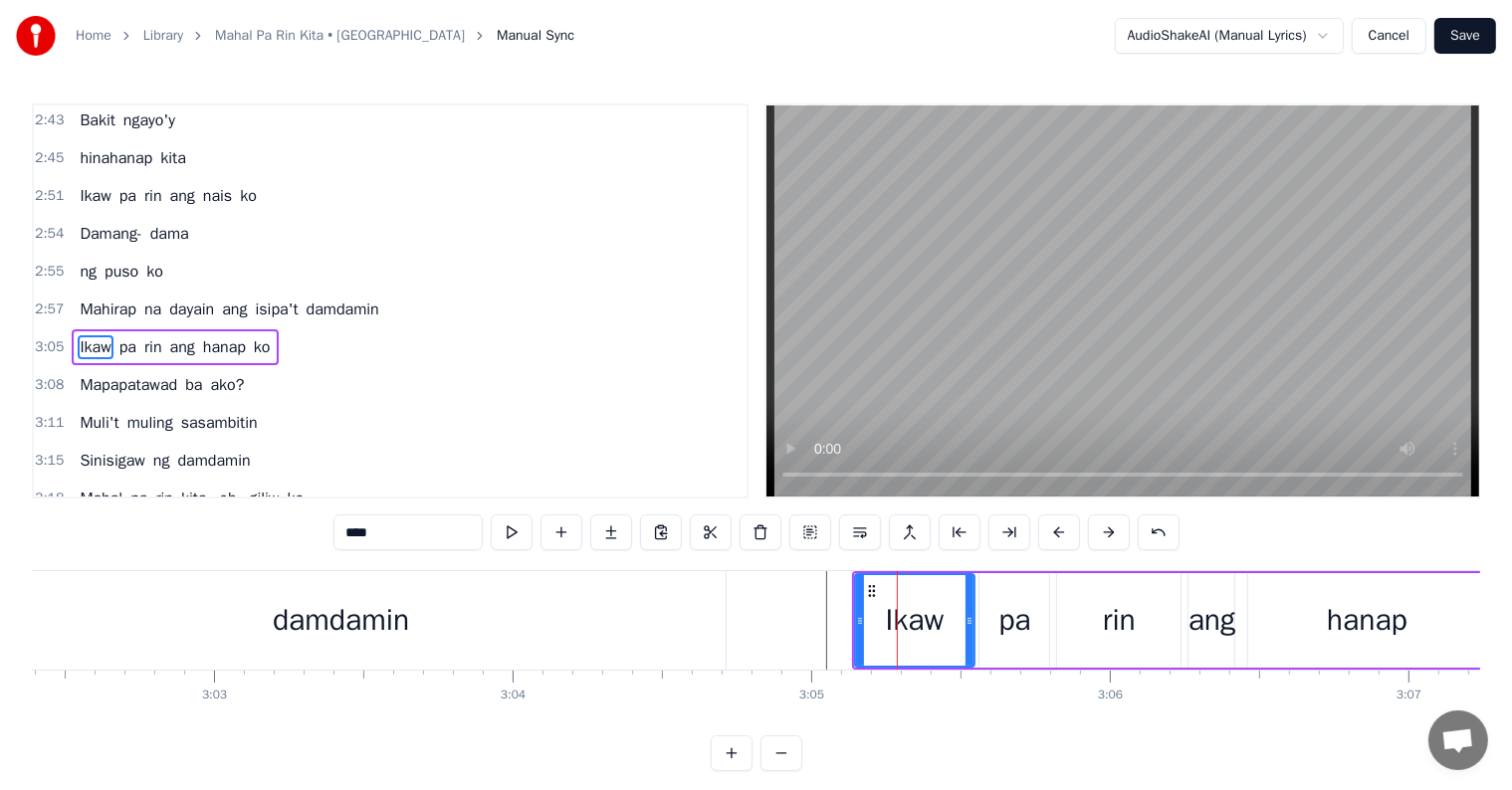 drag, startPoint x: 953, startPoint y: 617, endPoint x: 968, endPoint y: 618, distance: 15.033296 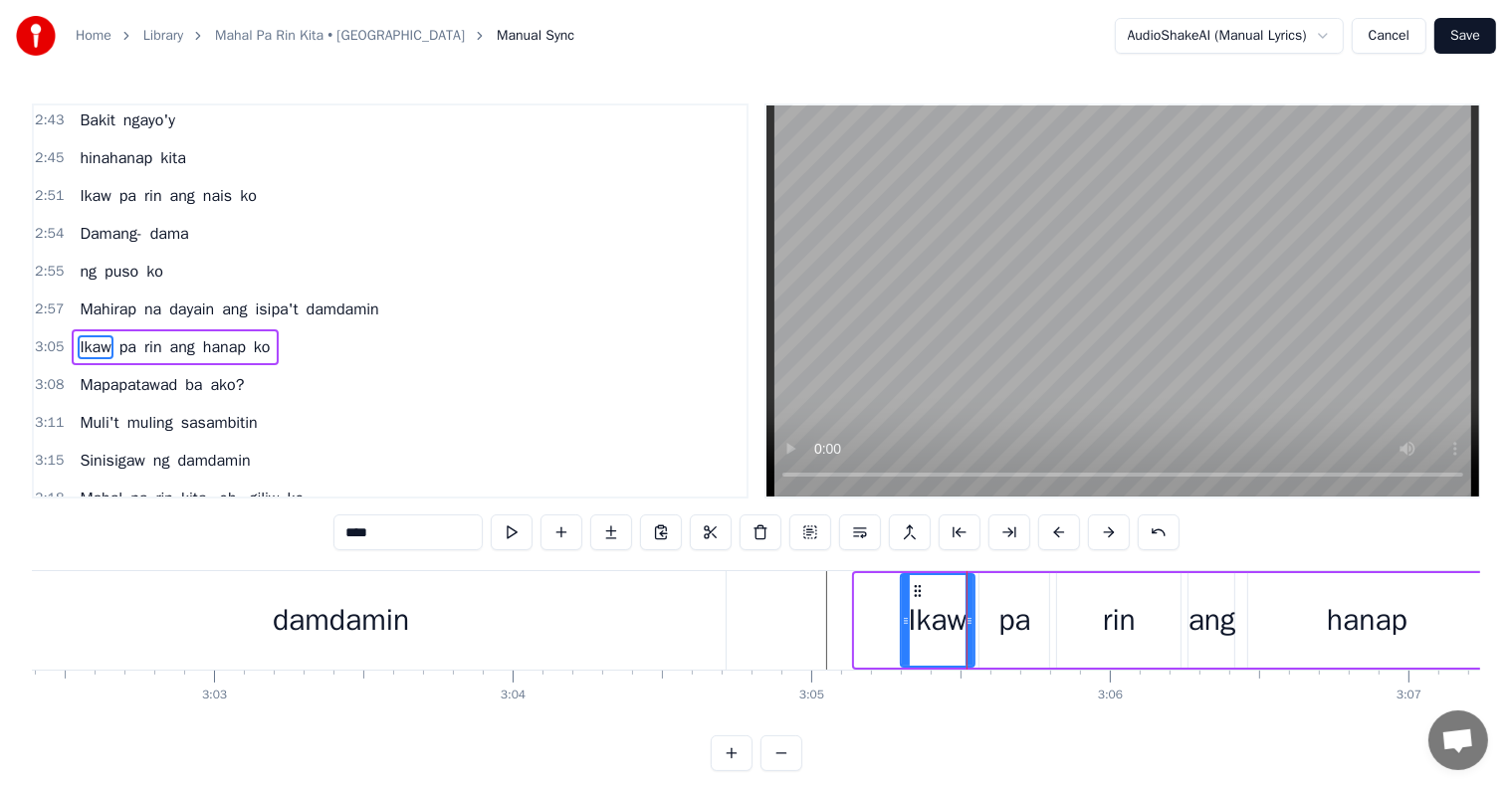 drag, startPoint x: 857, startPoint y: 611, endPoint x: 903, endPoint y: 615, distance: 46.173586 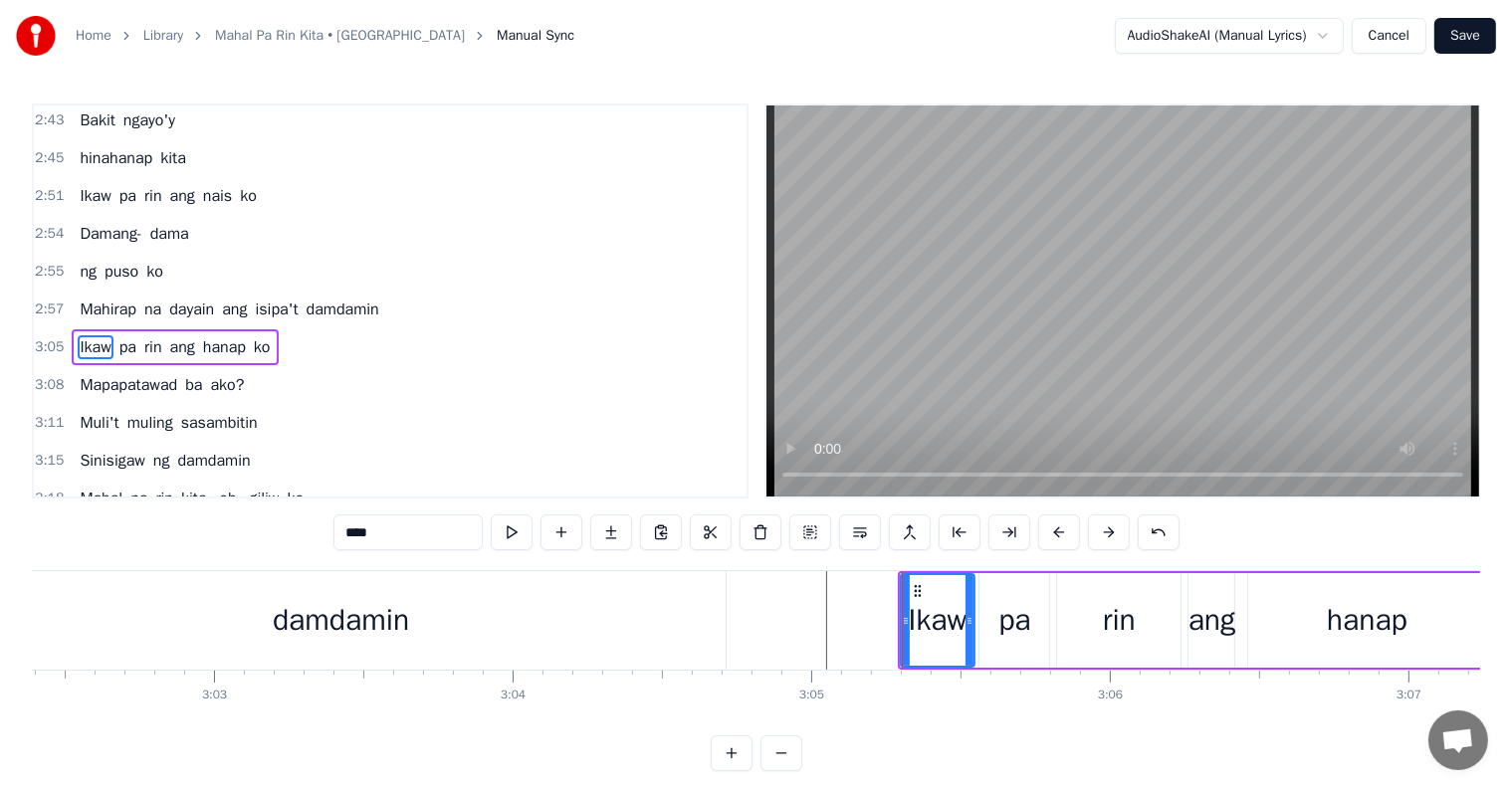 scroll, scrollTop: 30, scrollLeft: 0, axis: vertical 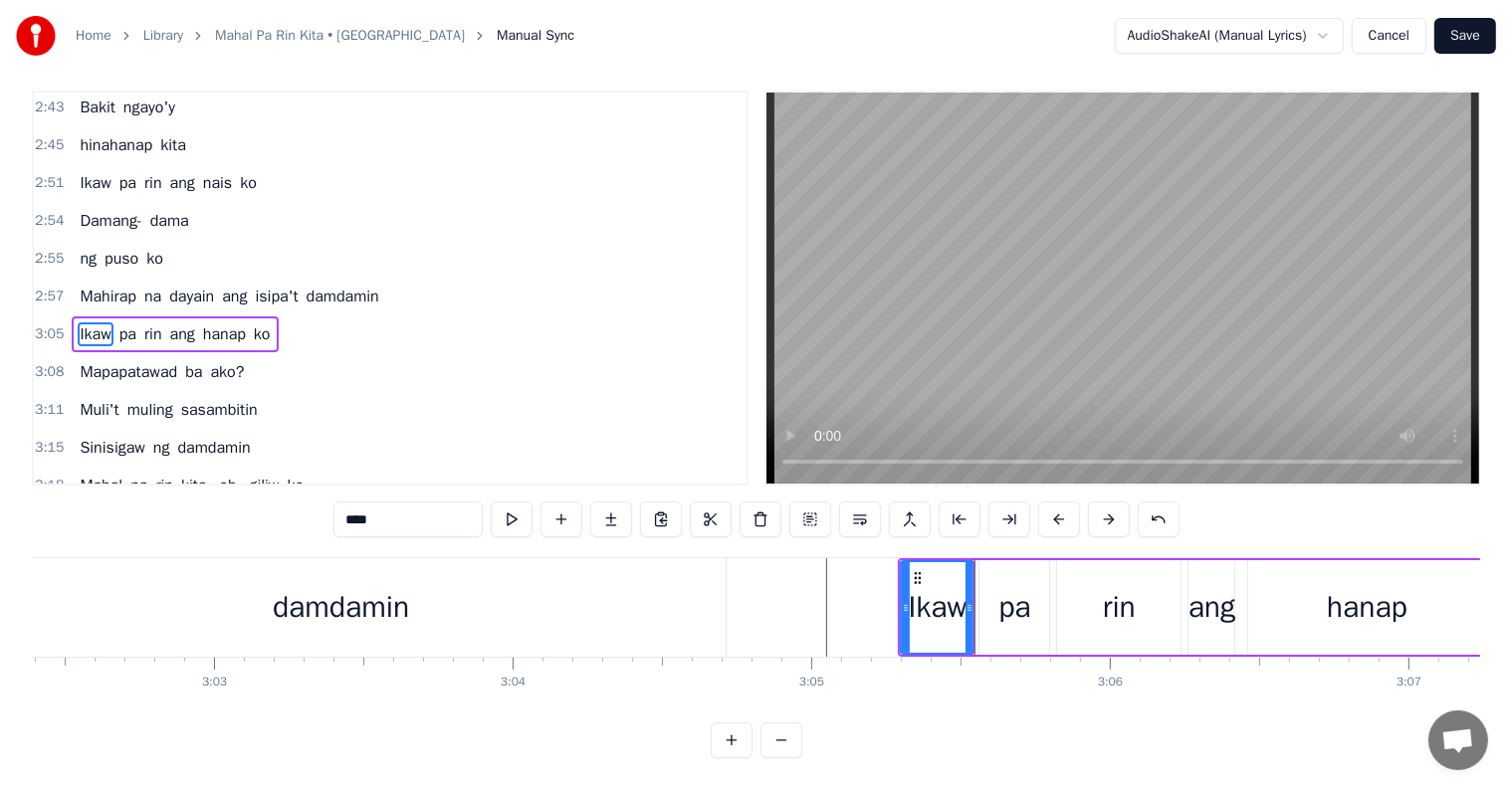 click at bounding box center [-10355, 607] 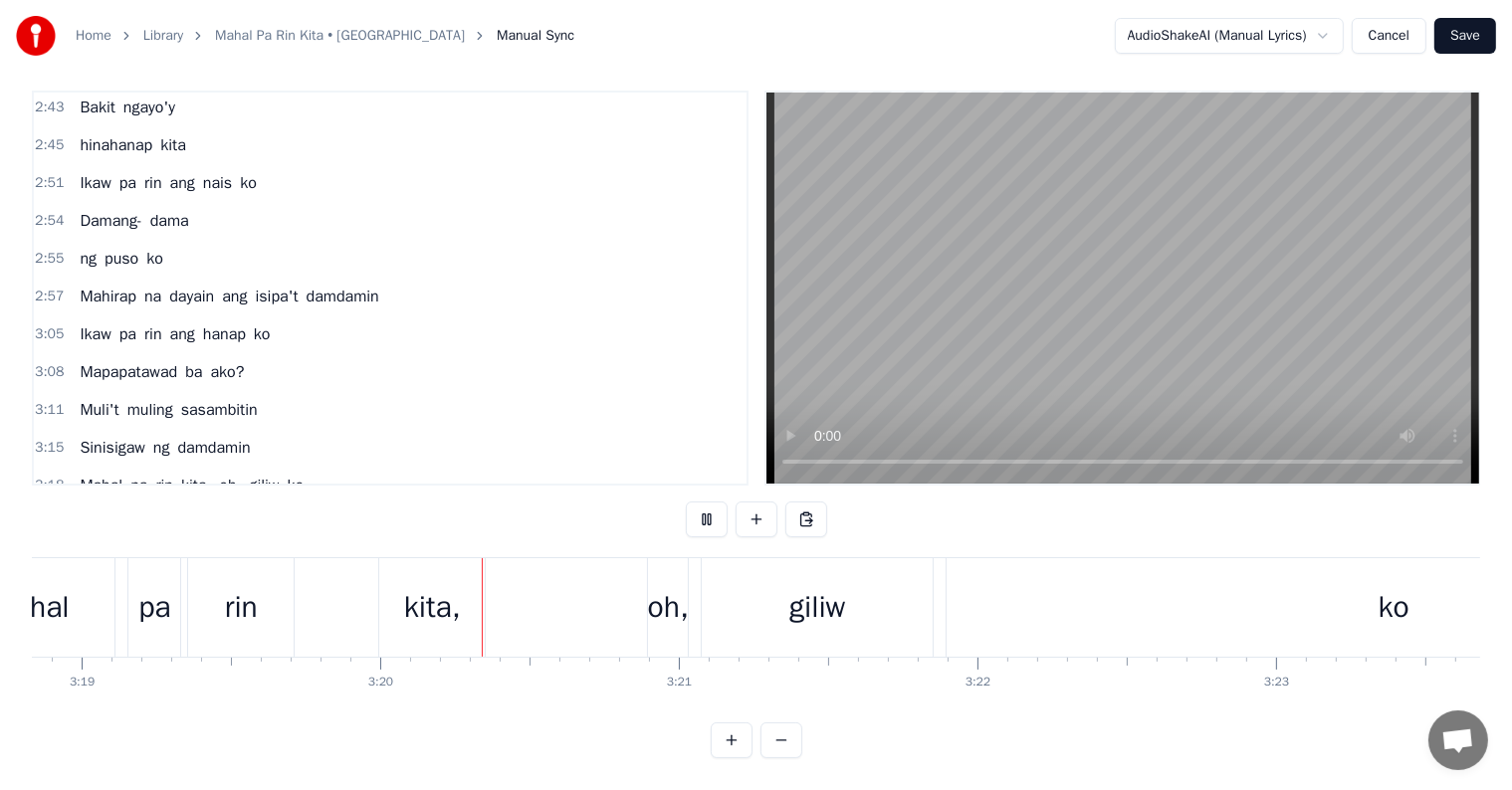 scroll, scrollTop: 0, scrollLeft: 59572, axis: horizontal 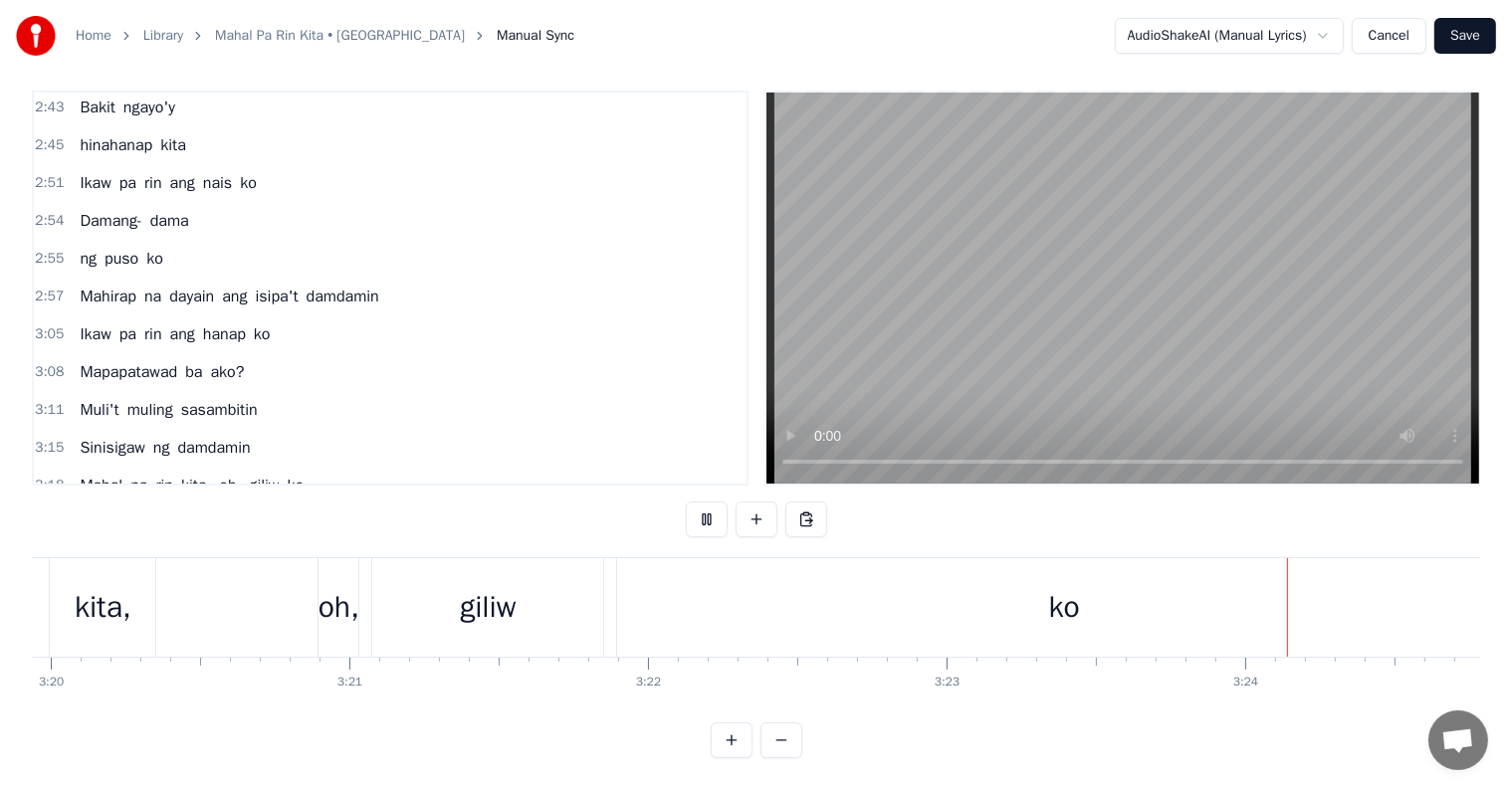 type 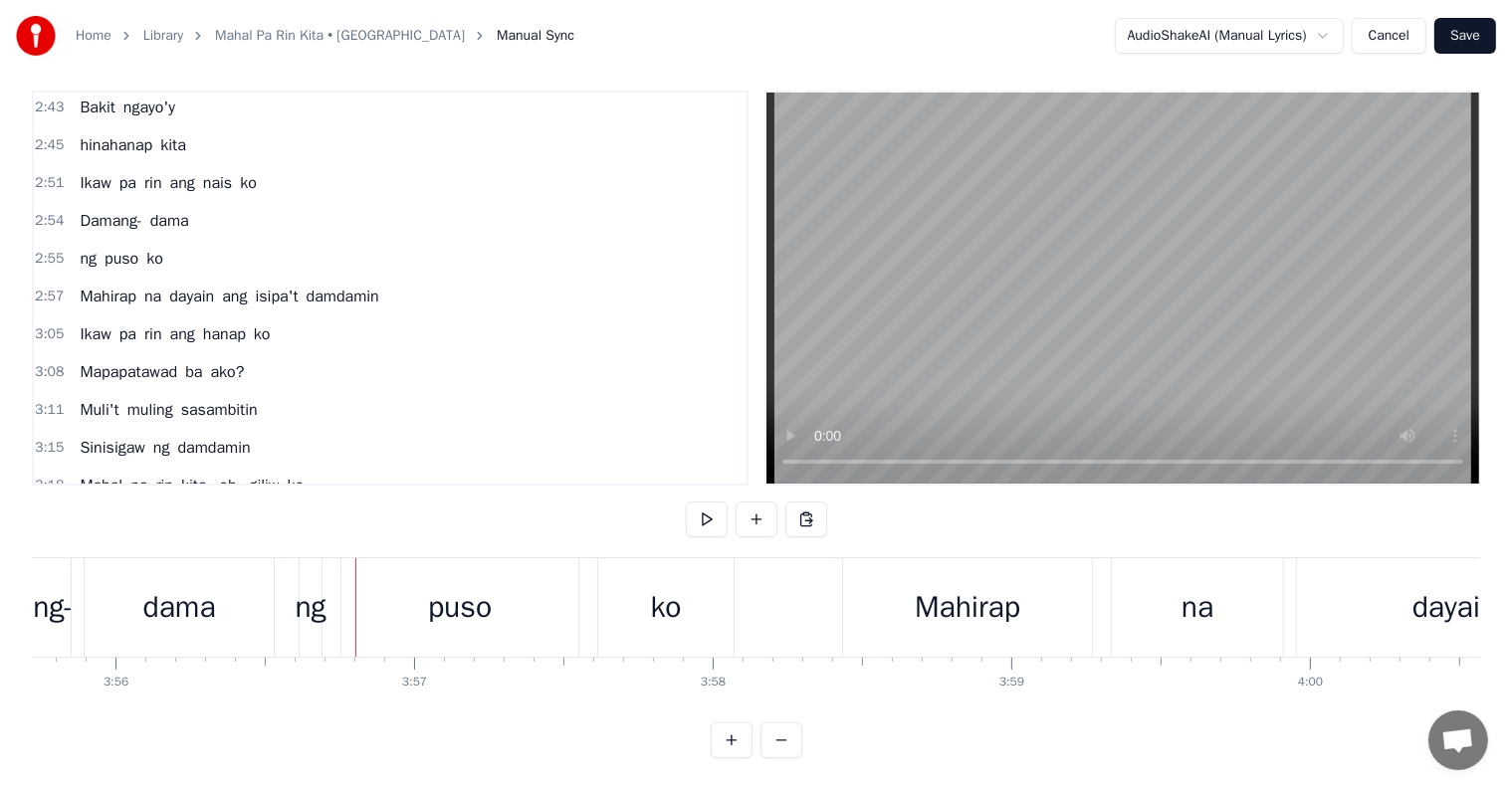 scroll, scrollTop: 0, scrollLeft: 70420, axis: horizontal 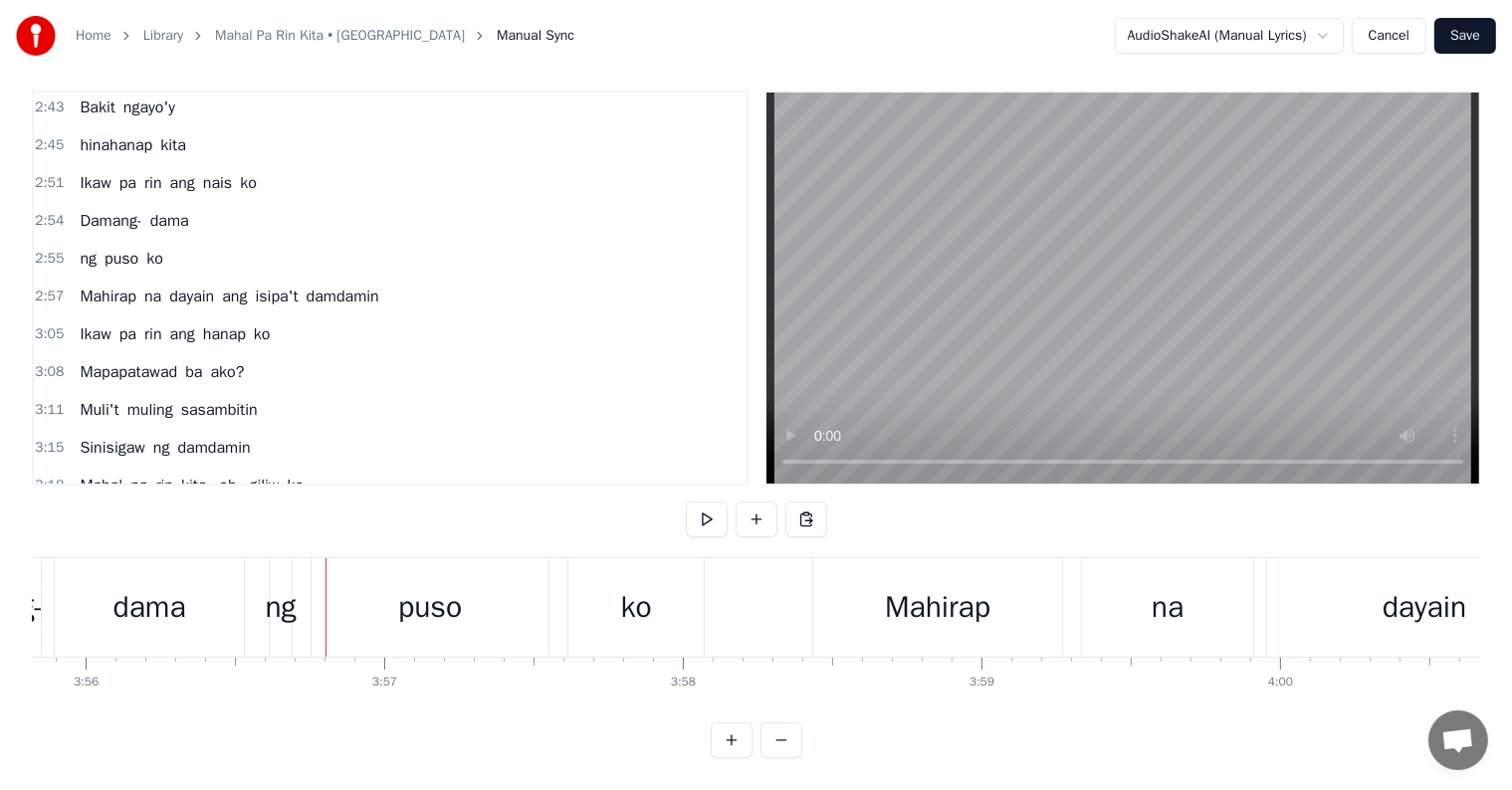 click on "ng" at bounding box center [280, 607] 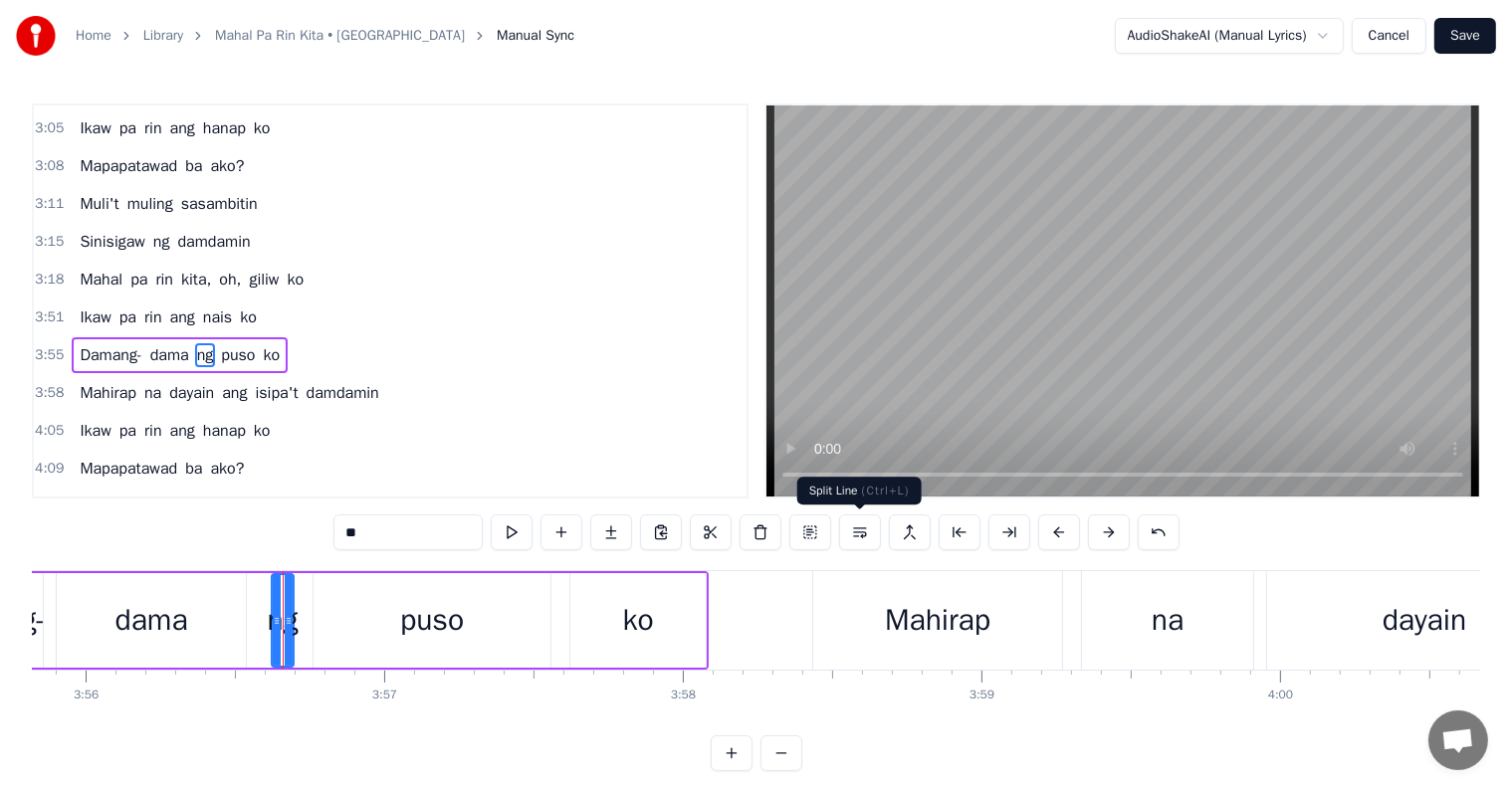 click at bounding box center (860, 532) 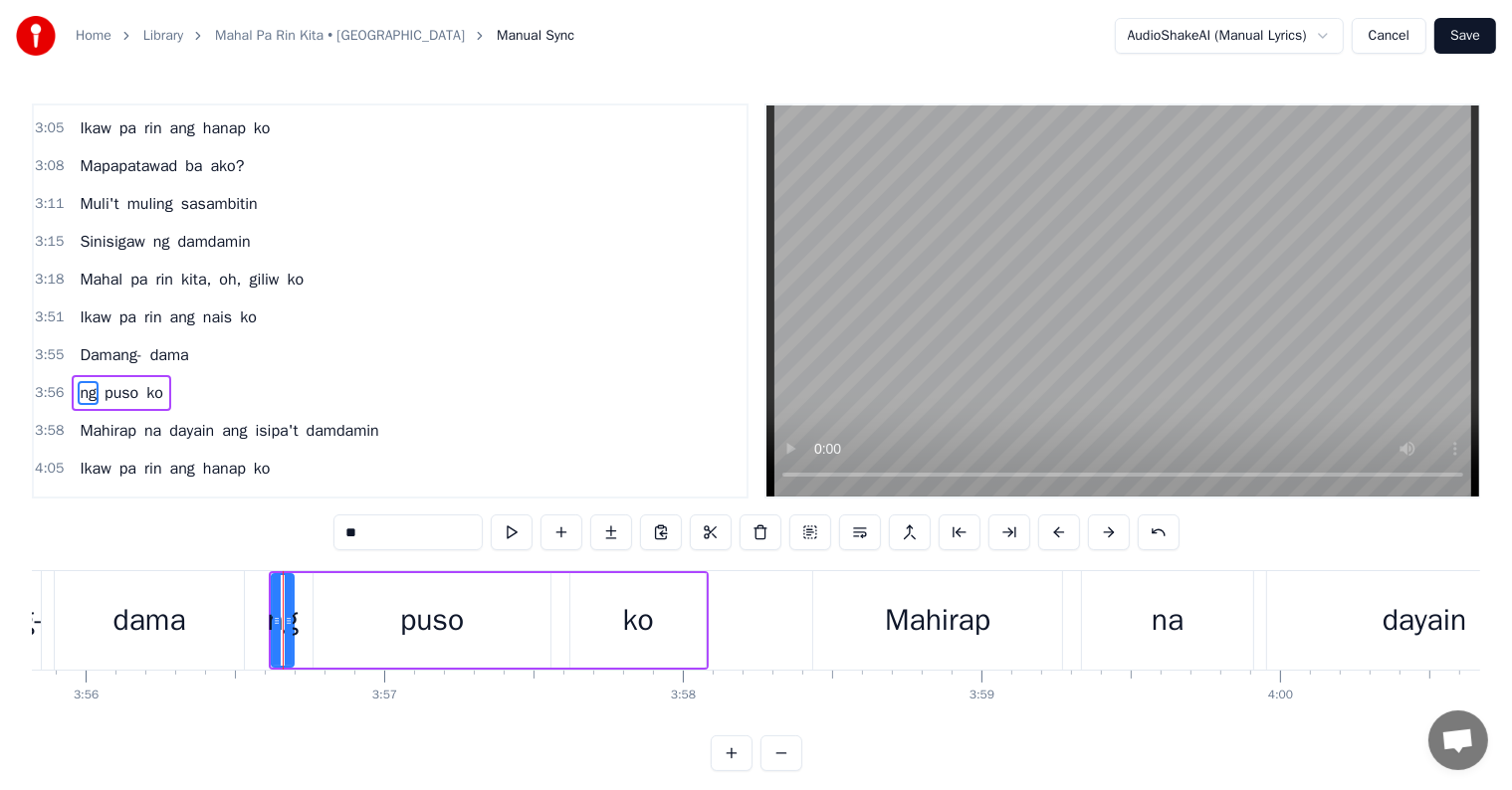scroll, scrollTop: 1470, scrollLeft: 0, axis: vertical 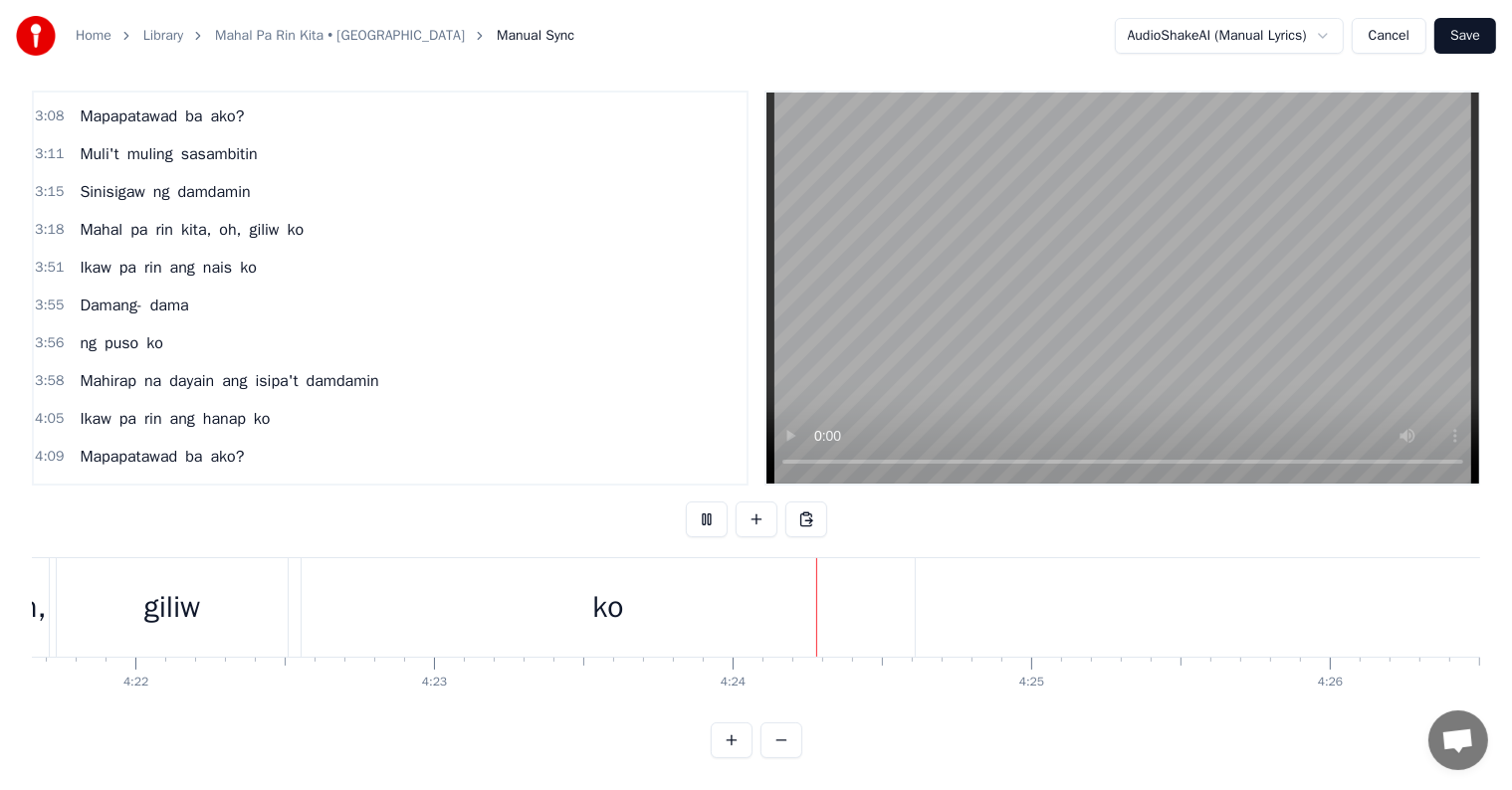 click on "Save" at bounding box center [1465, 36] 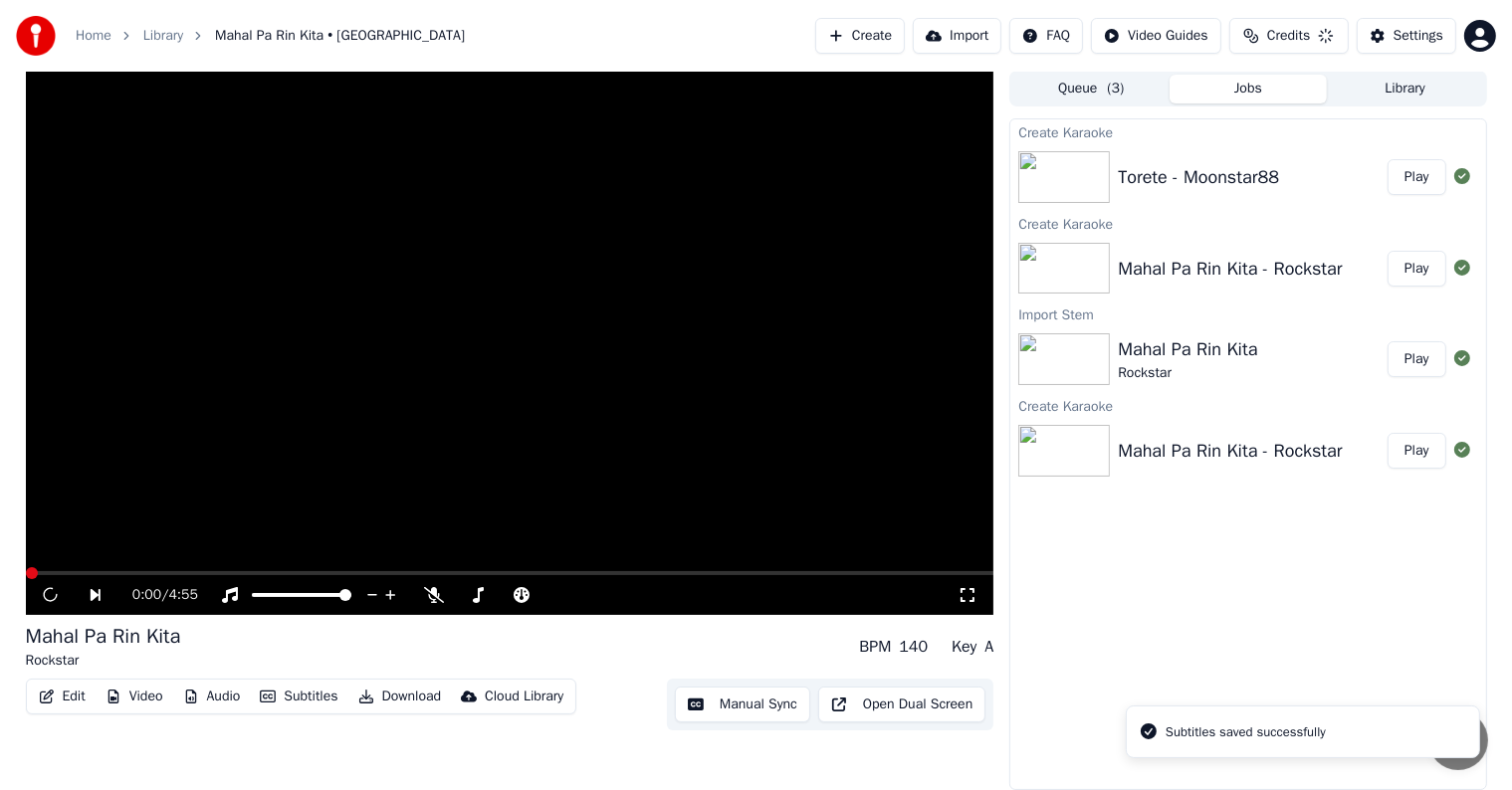 scroll, scrollTop: 1, scrollLeft: 0, axis: vertical 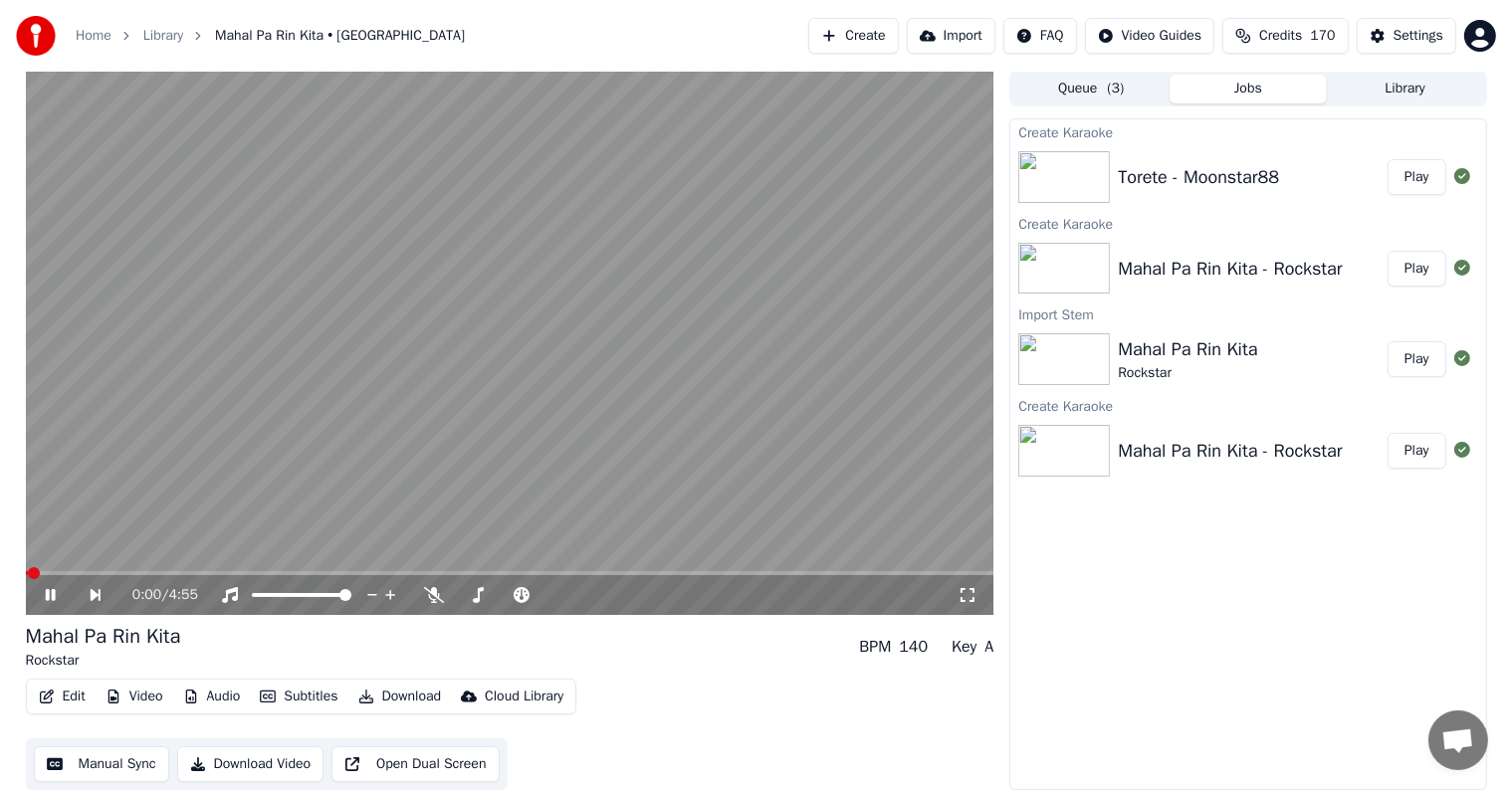 click on "Download" at bounding box center [400, 696] 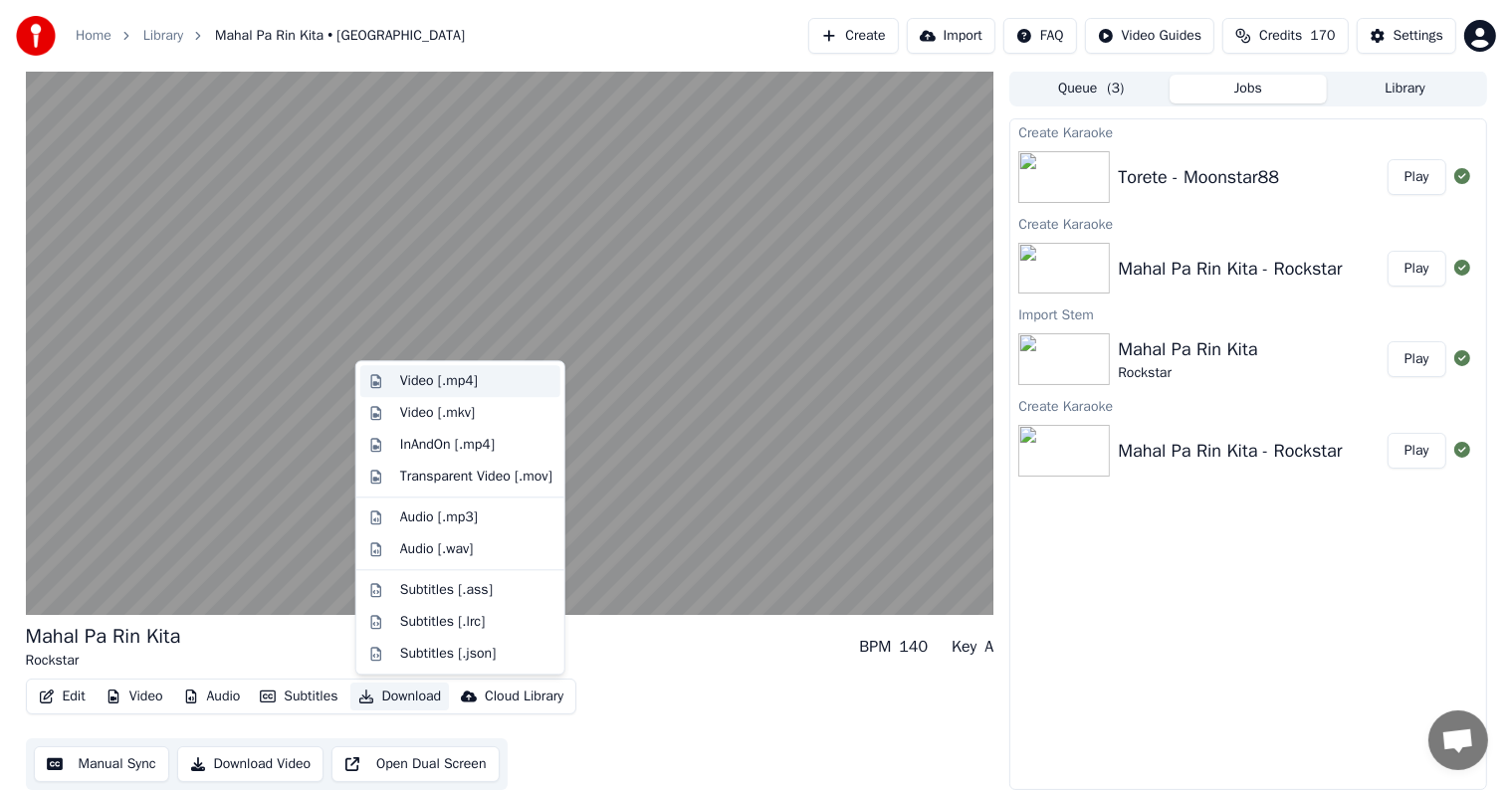 click on "Video [.mp4]" at bounding box center (460, 381) 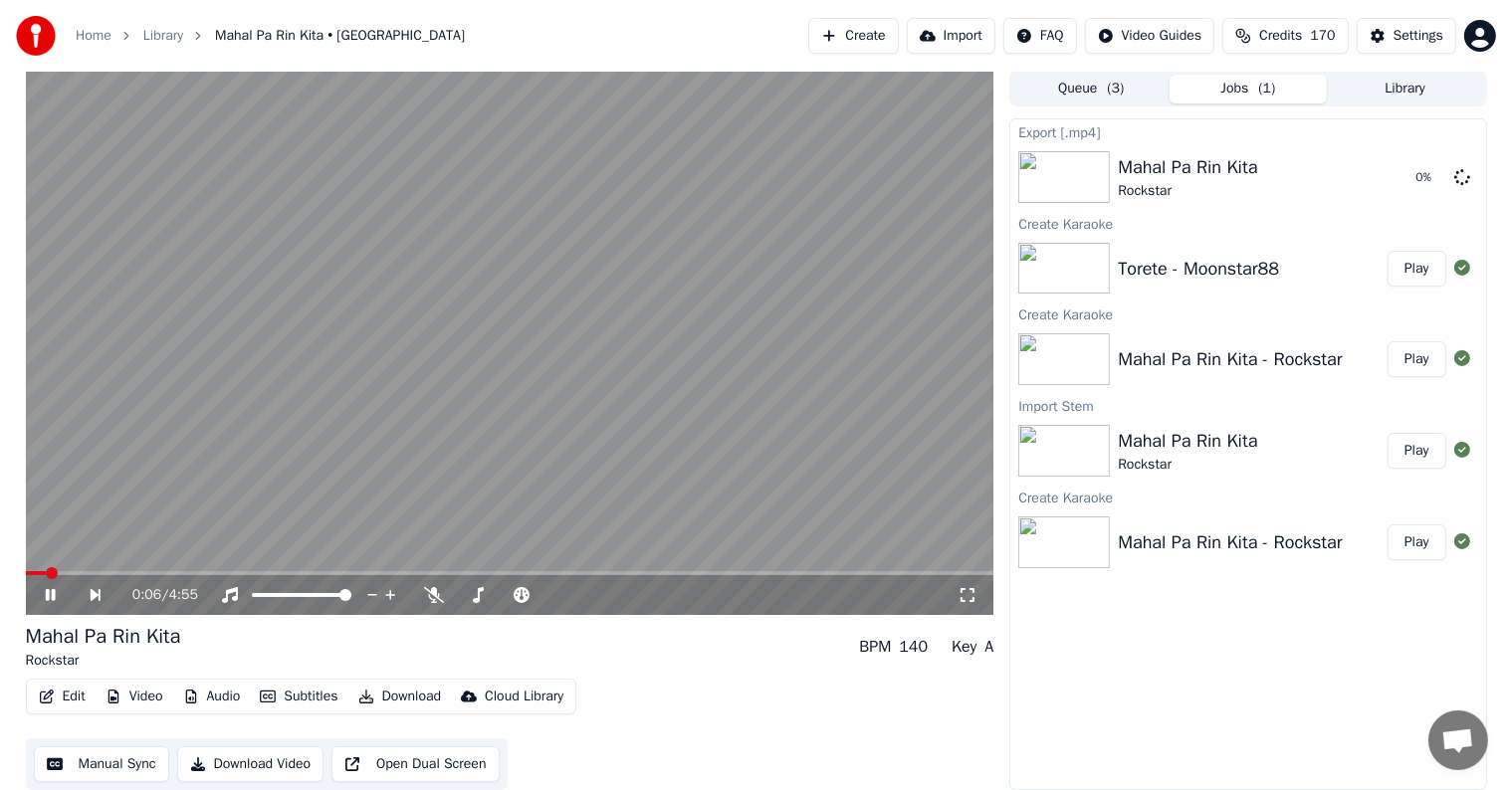 click at bounding box center [510, 342] 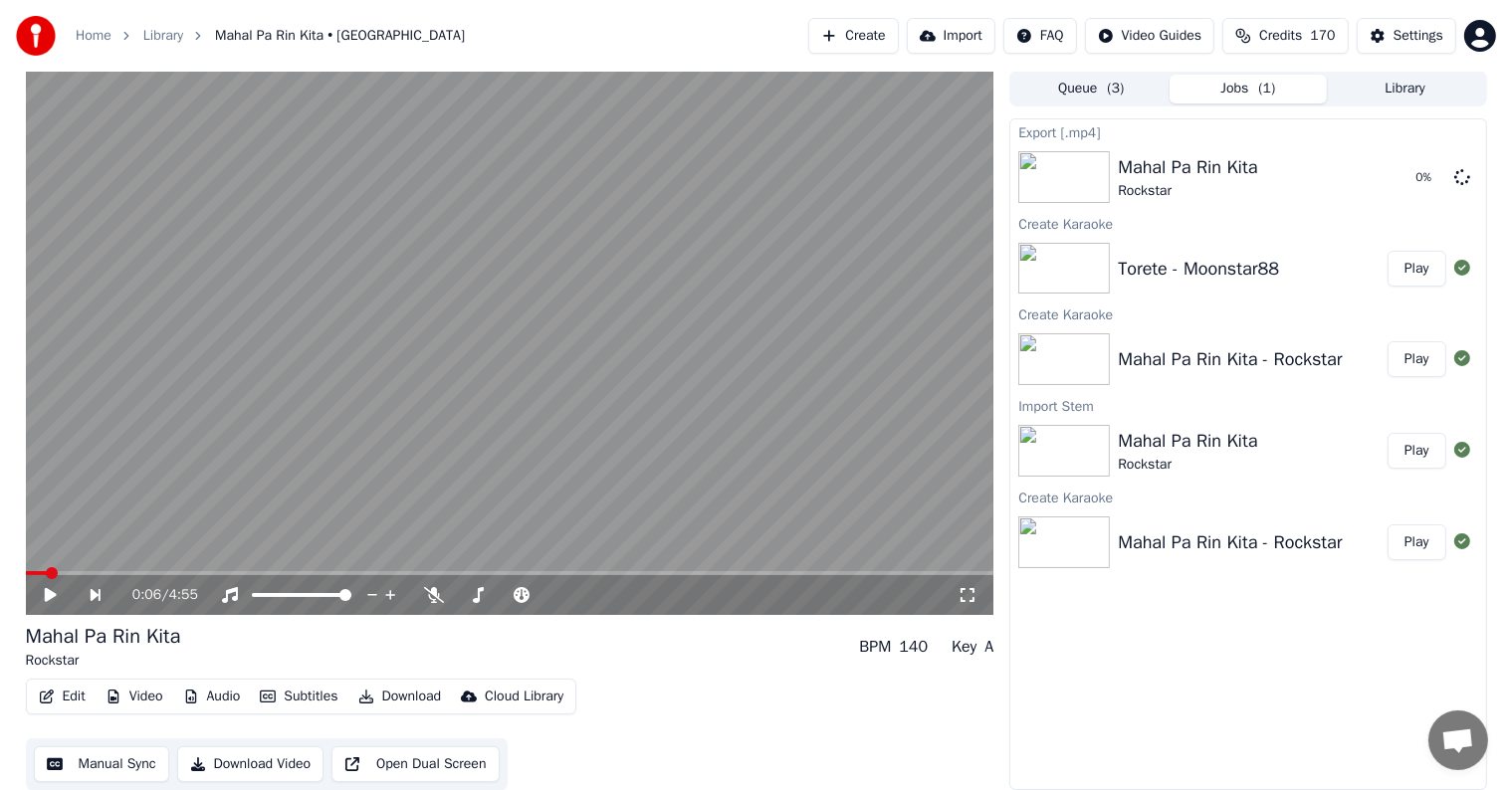 click on "Play" at bounding box center [1416, 269] 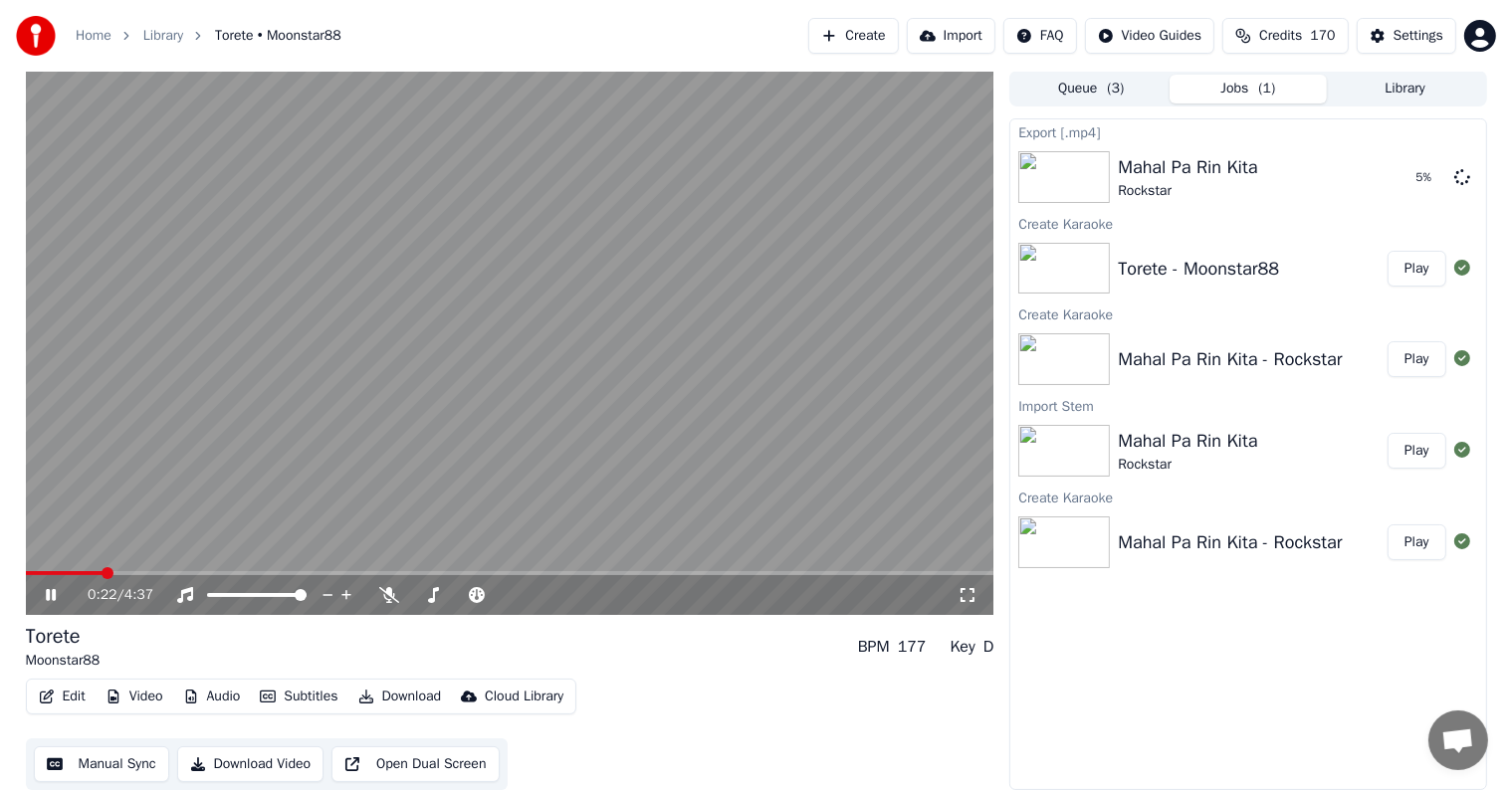 click 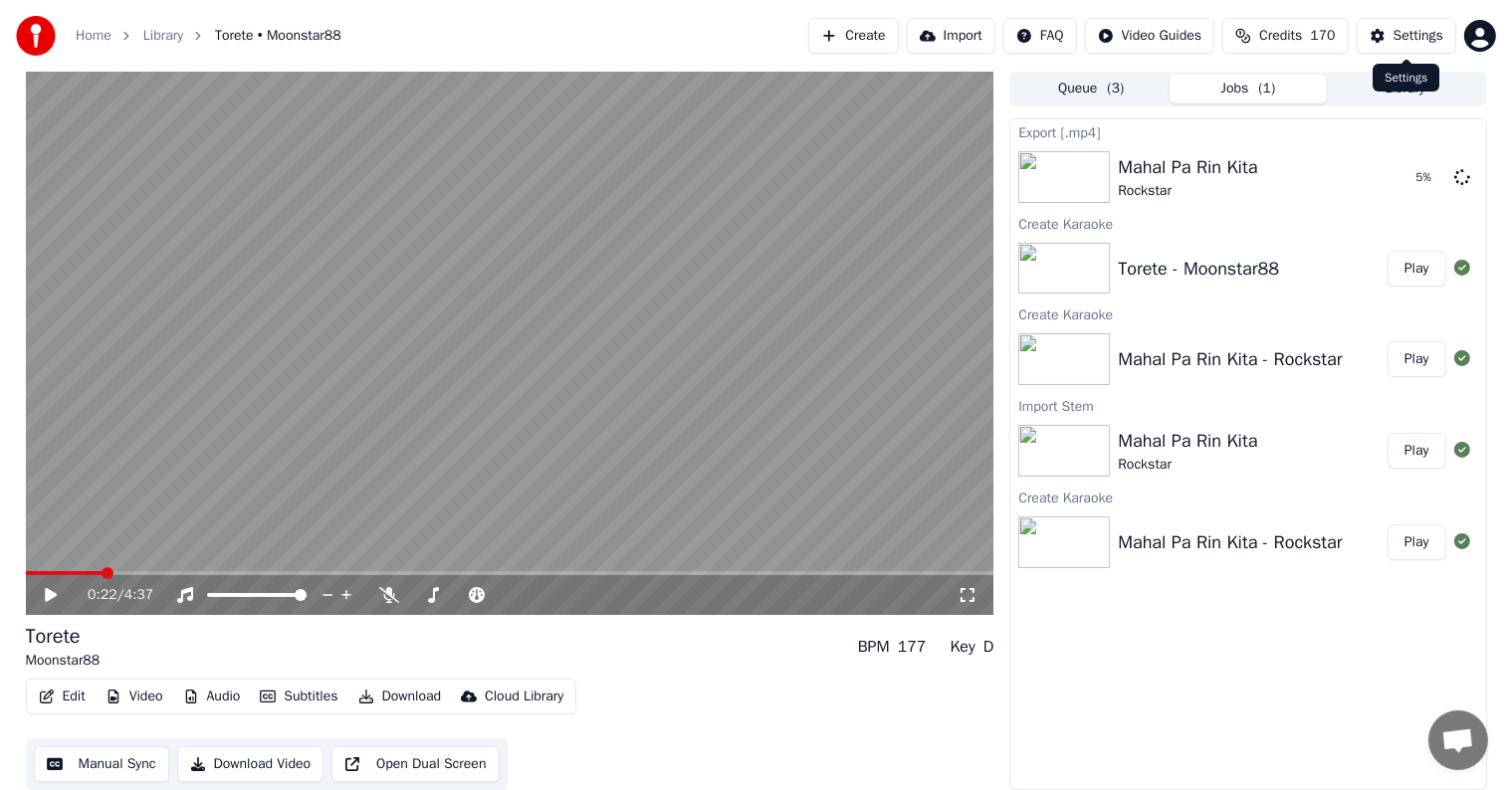 click on "Settings" at bounding box center [1418, 36] 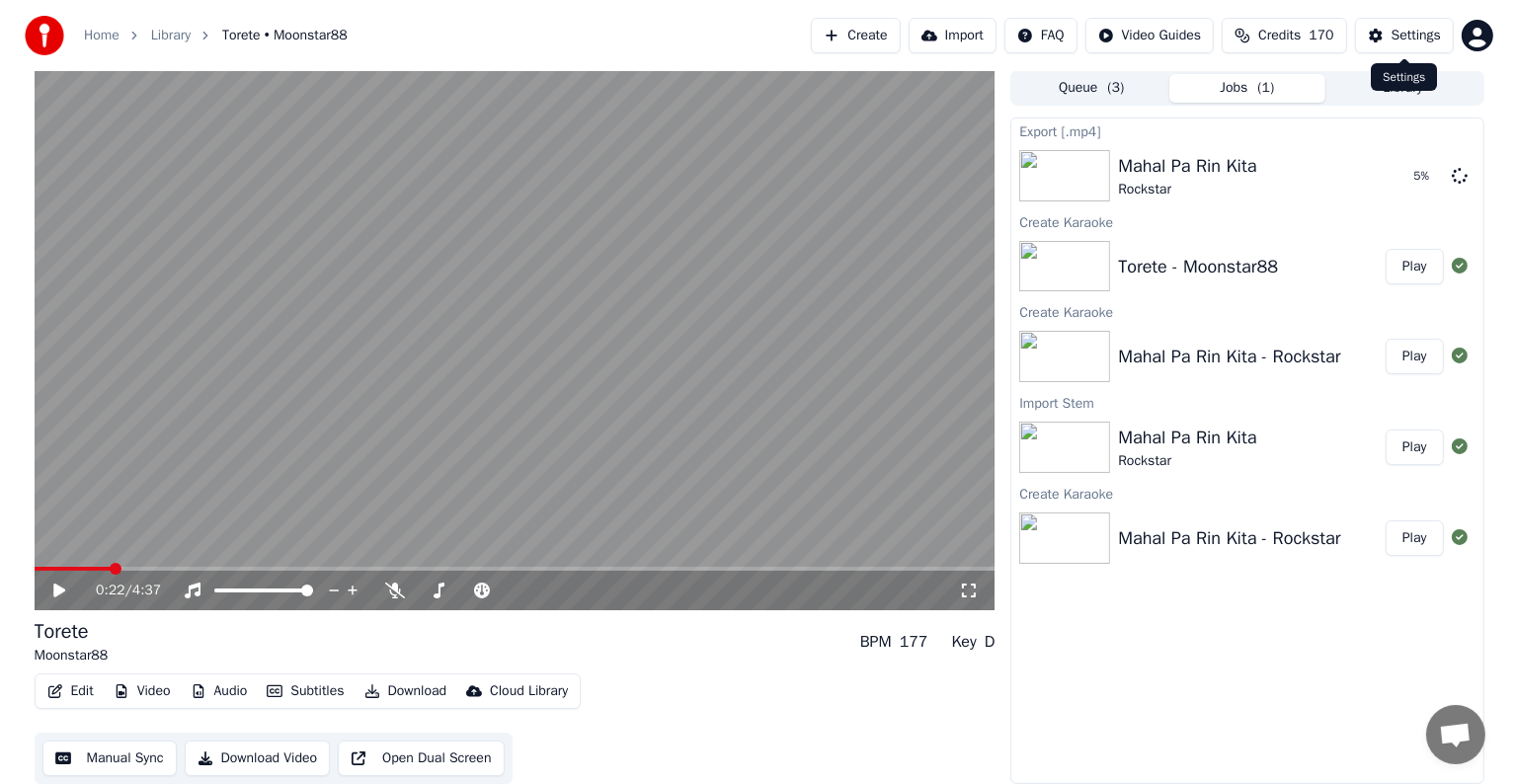 scroll, scrollTop: 0, scrollLeft: 0, axis: both 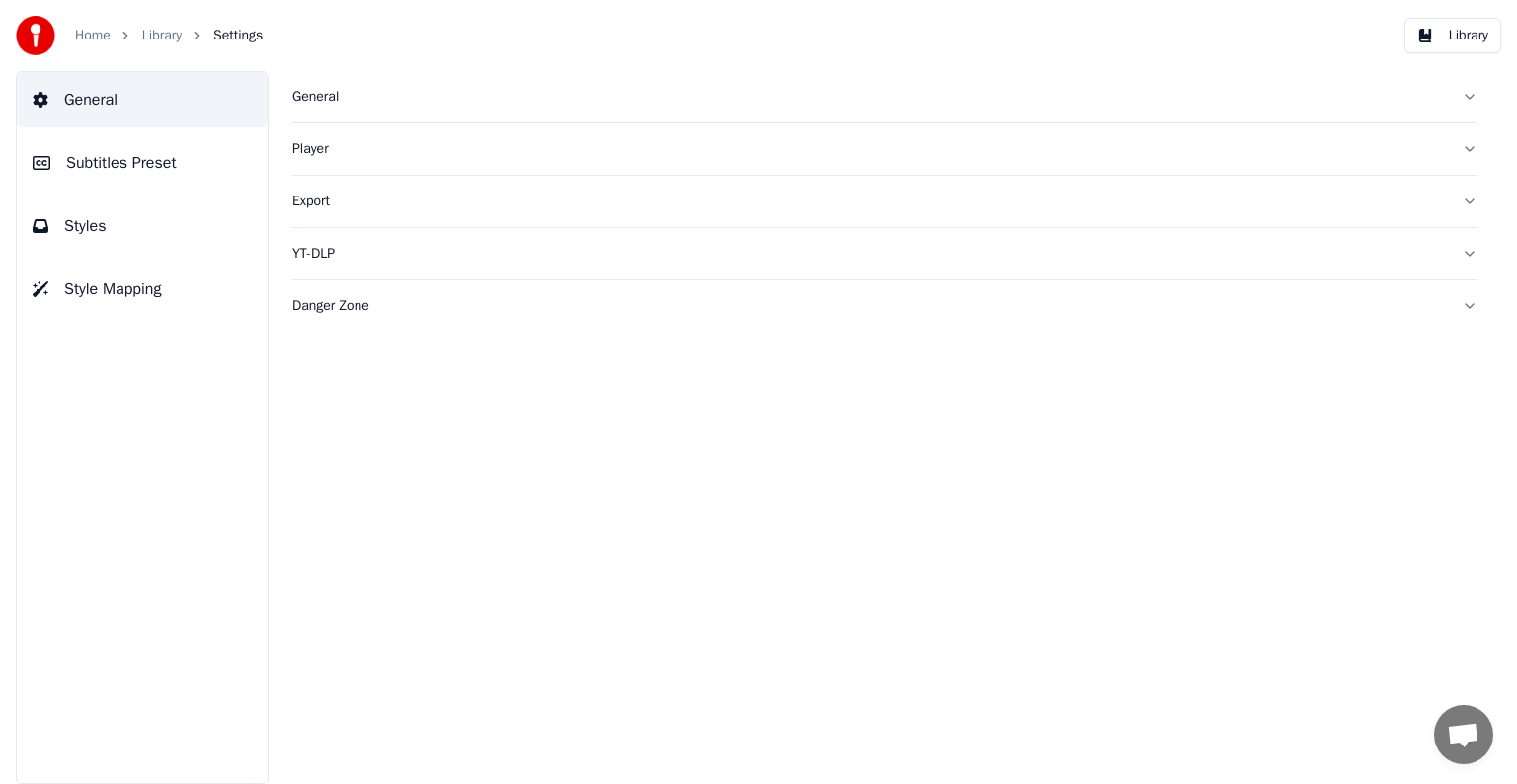 click on "Subtitles Preset" at bounding box center [121, 163] 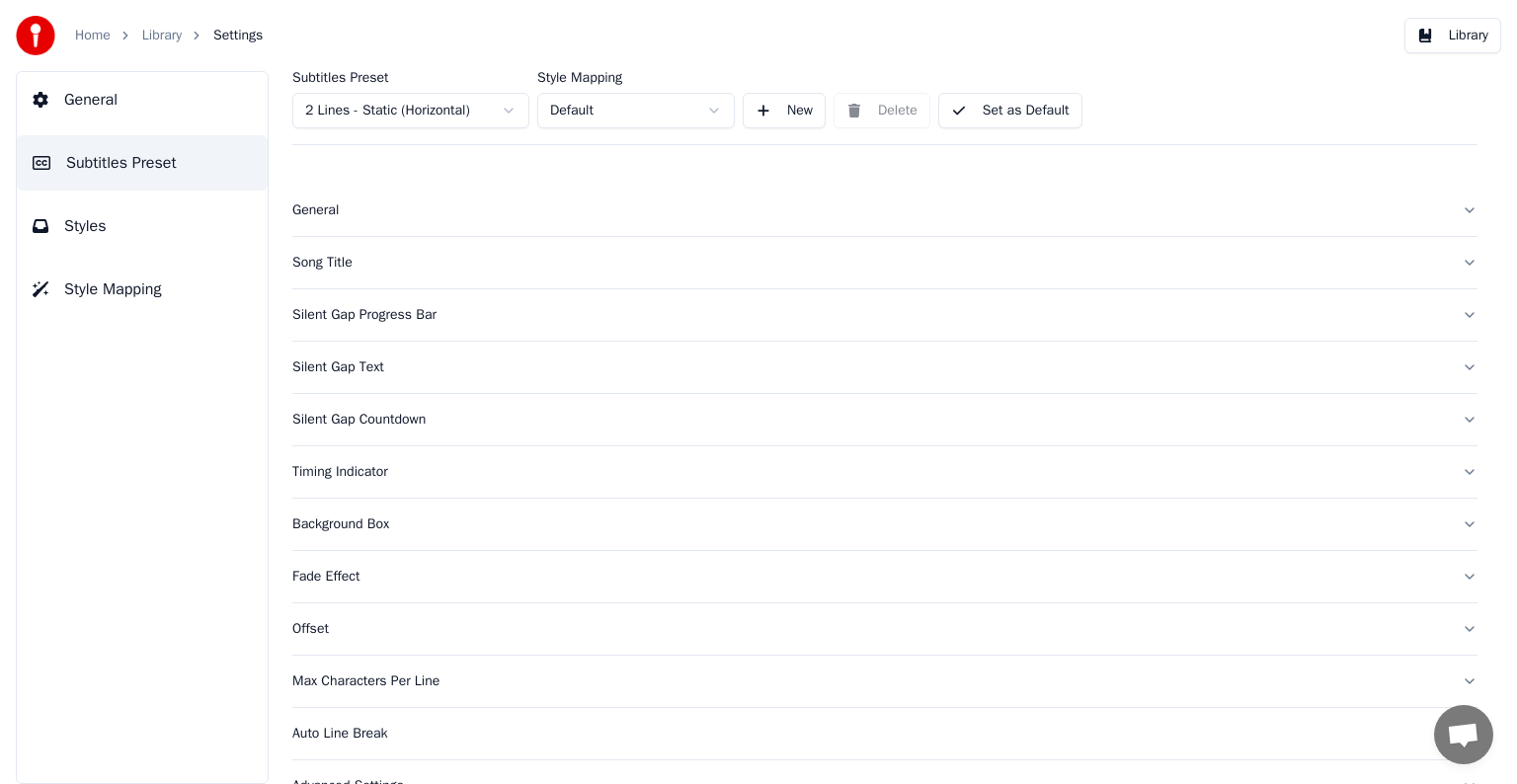 click on "Home Library Settings Library General Subtitles Preset Styles Style Mapping Subtitles Preset 2 Lines - Static (Horizontal) Style Mapping Default New Delete Set as Default General Song Title Silent Gap Progress Bar Silent Gap Text Silent Gap Countdown Timing Indicator Background Box Fade Effect Offset Max Characters Per Line Auto Line Break Advanced Settings Chat [PERSON_NAME] from Youka Desktop More channels Continue on Email Network offline. Reconnecting... No messages can be received or sent for now. Youka Desktop Hello! How can I help you?  [DATE] Hi! I'ts me again. The lyrics are not appearing. Even editing to add lyrics again, it's not appearing. I already spent 22 credits for this please check [DATE] [DATE] [PERSON_NAME], credits should refunded automatically in case of failure, please let me check [DATE] yeah but credits are used again in adding the lyrics in the song that supposed to be good in the first place [DATE] Read [PERSON_NAME] added 22 more credits to your account. [DATE] Send a file" at bounding box center [758, 392] 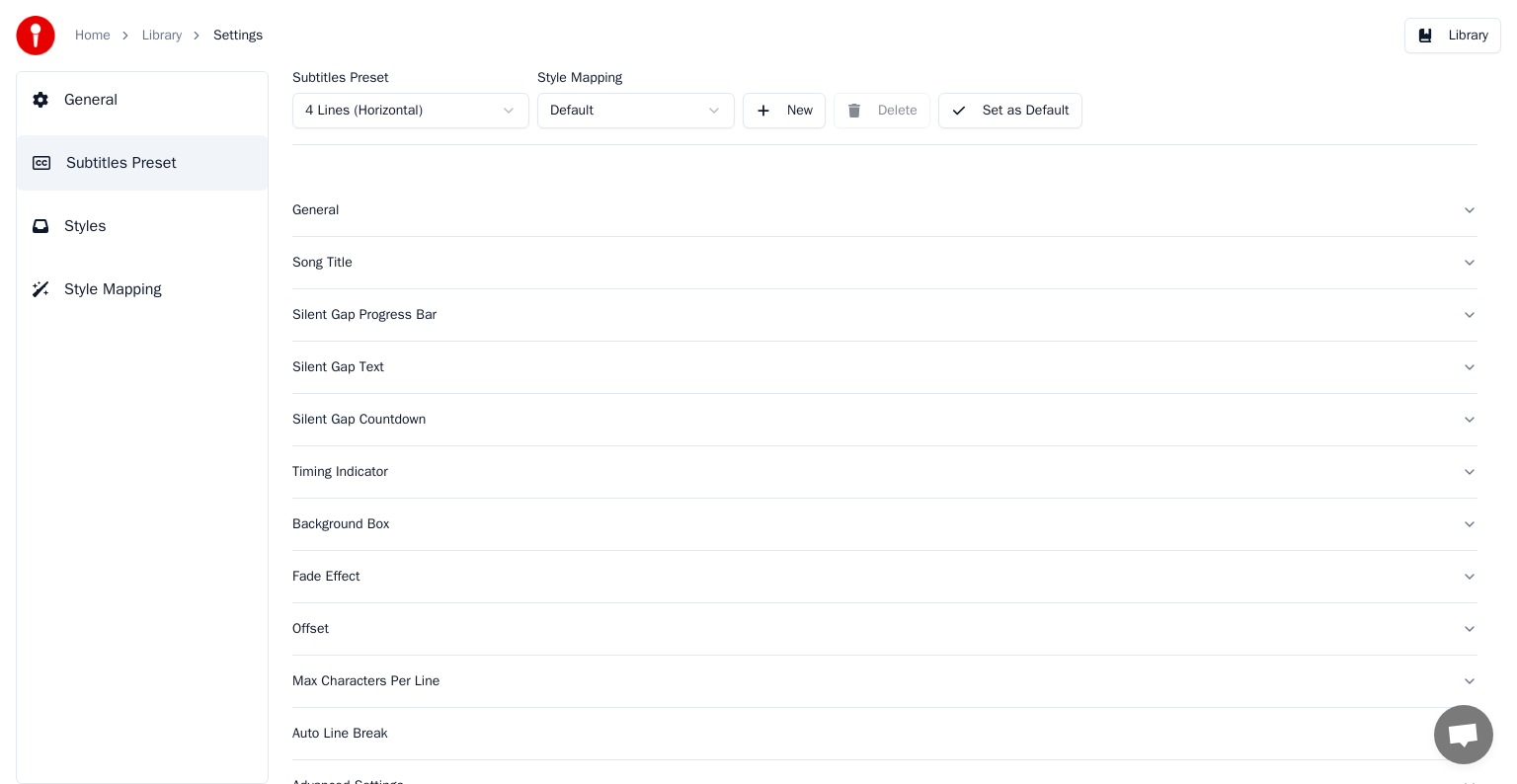 click on "Song Title" at bounding box center [869, 263] 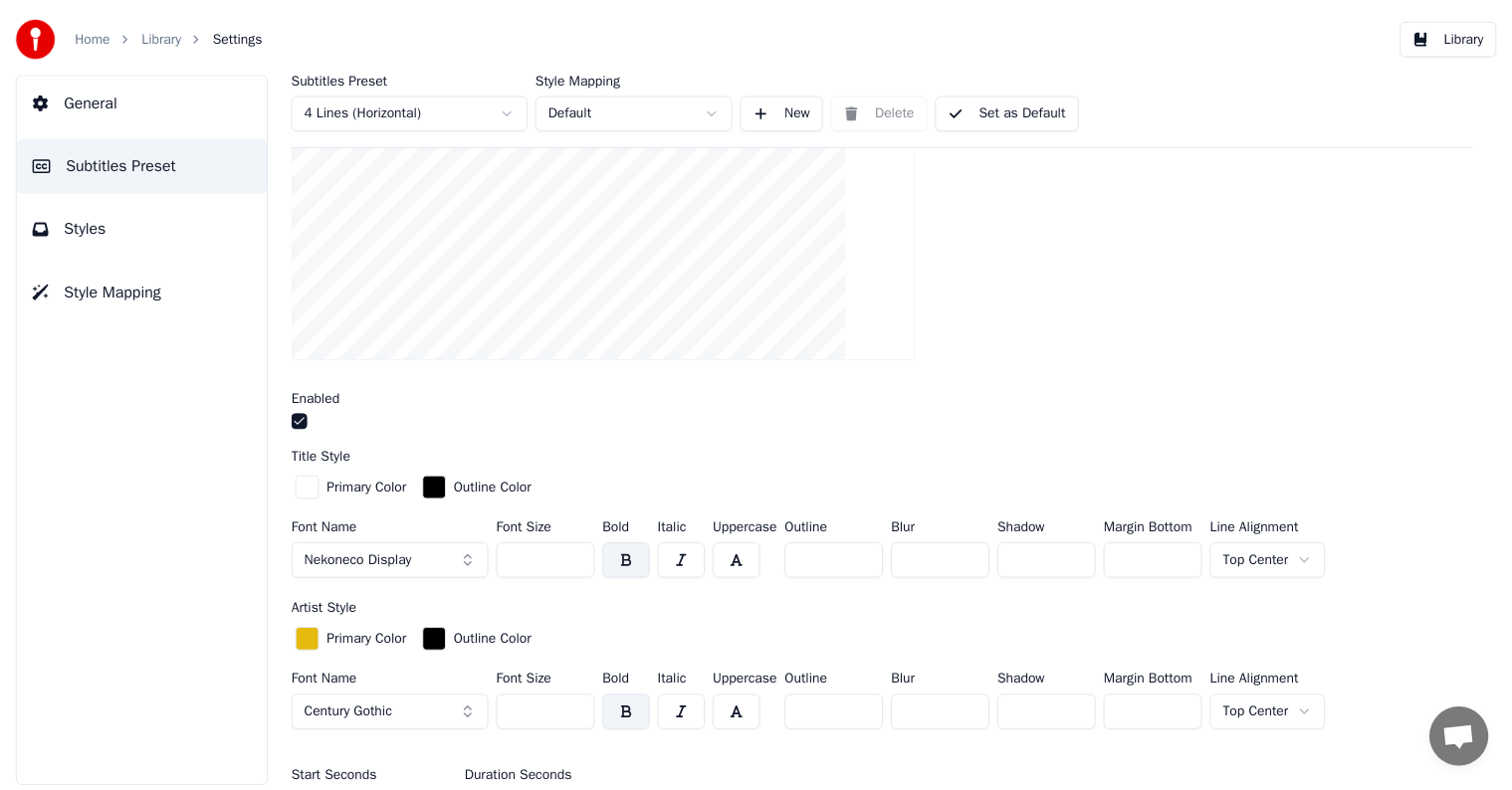 scroll, scrollTop: 497, scrollLeft: 0, axis: vertical 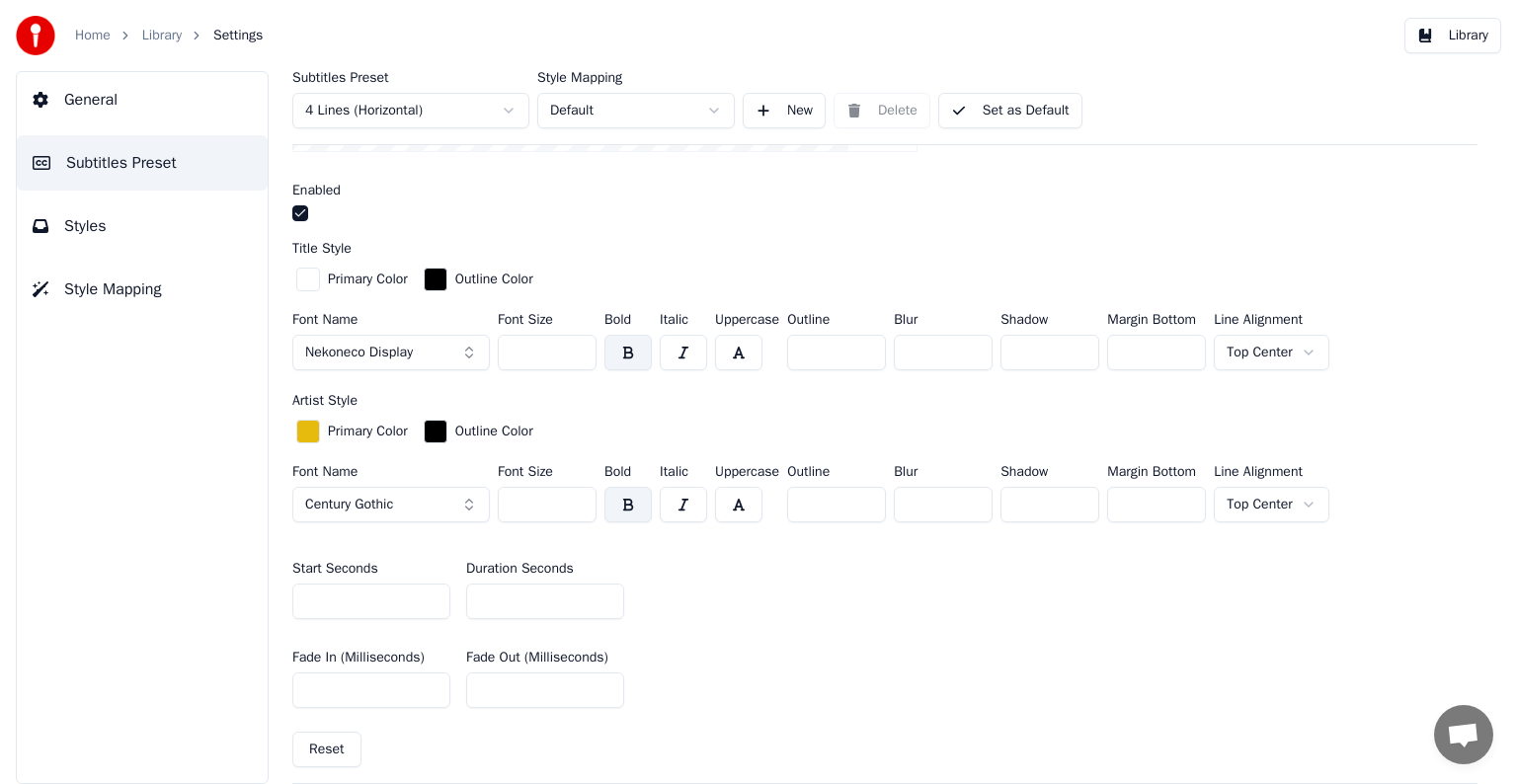click on "**" at bounding box center (545, 601) 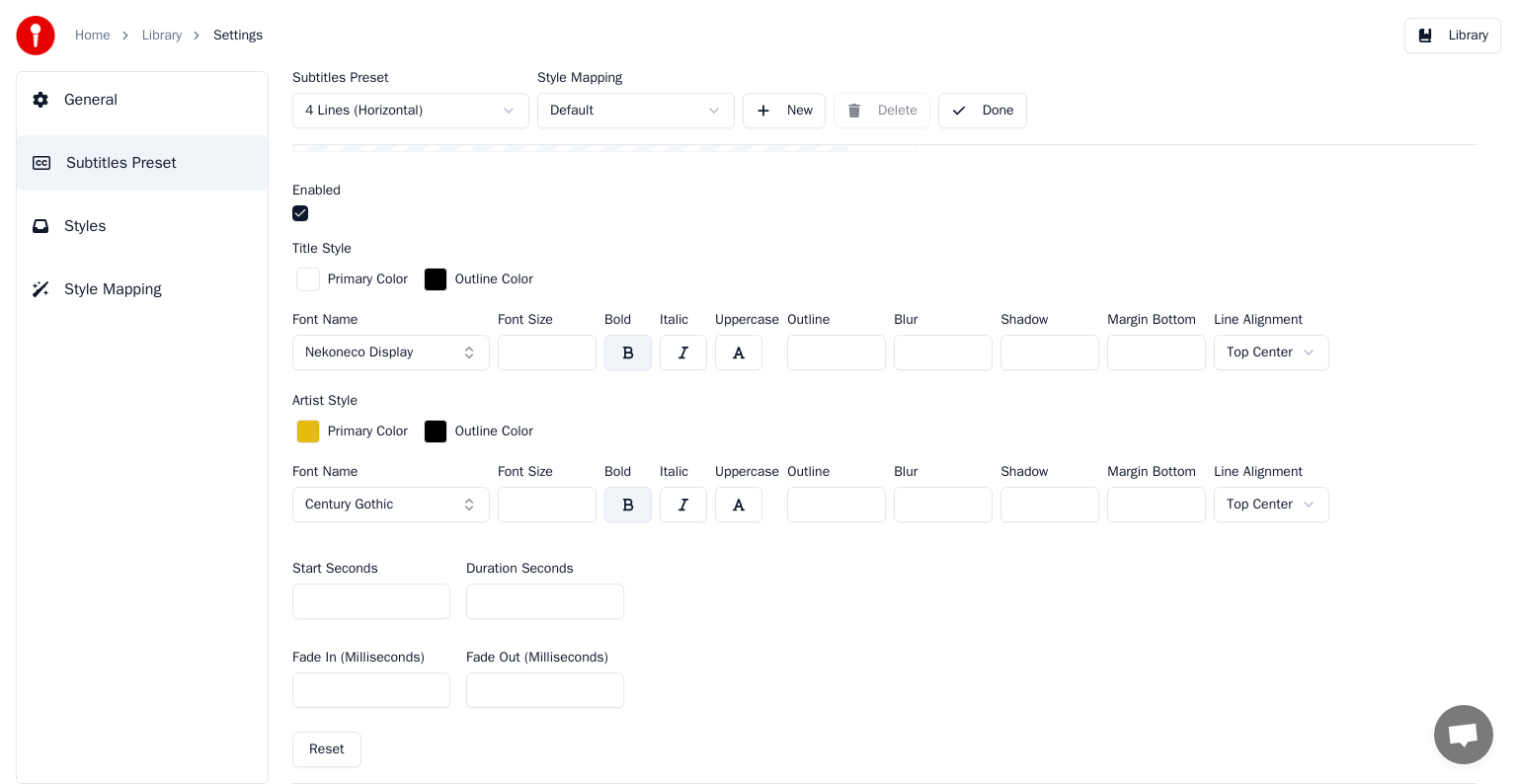 click on "Home Library Settings" at bounding box center (139, 36) 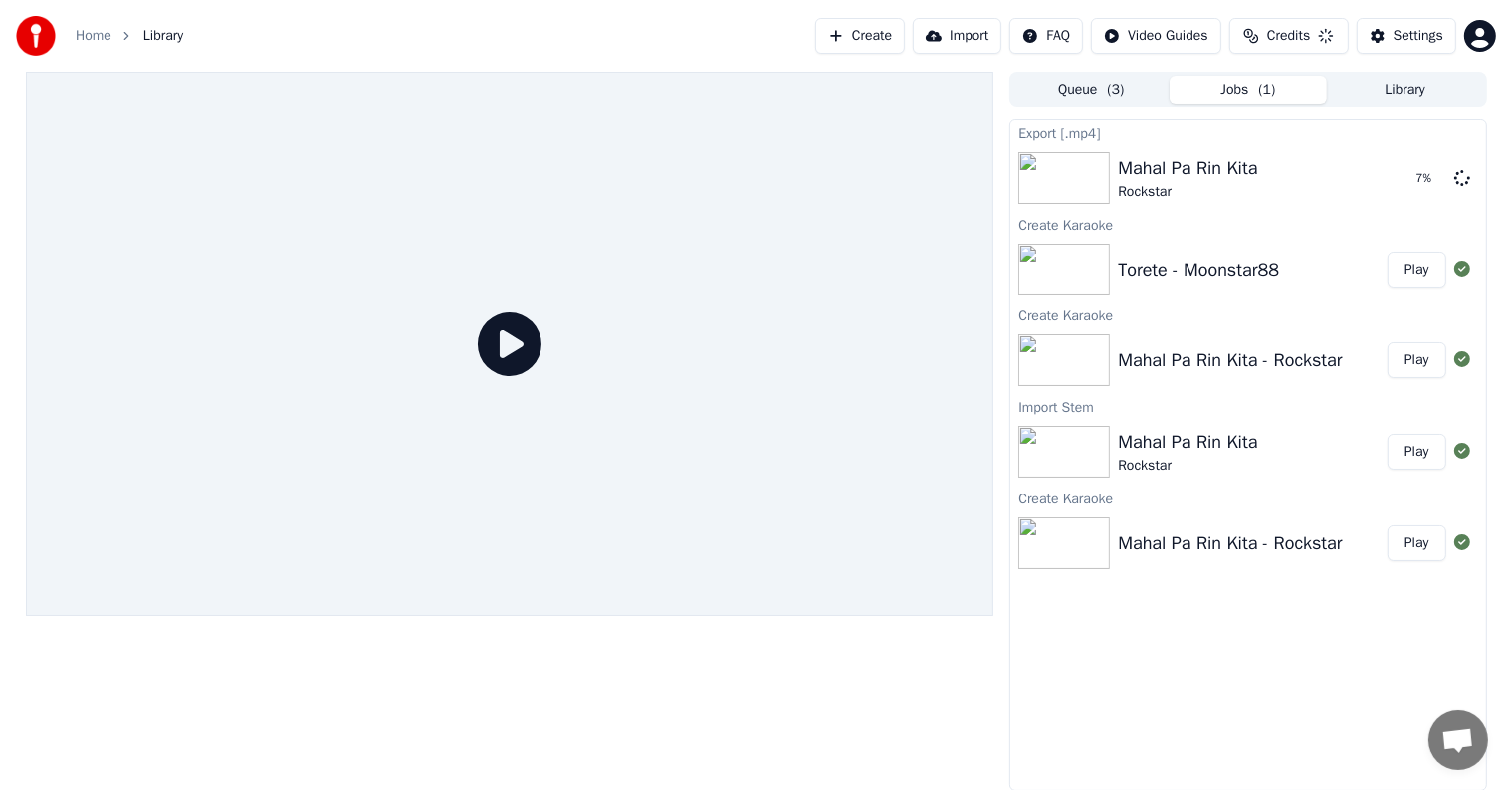 click on "Play" at bounding box center [1416, 270] 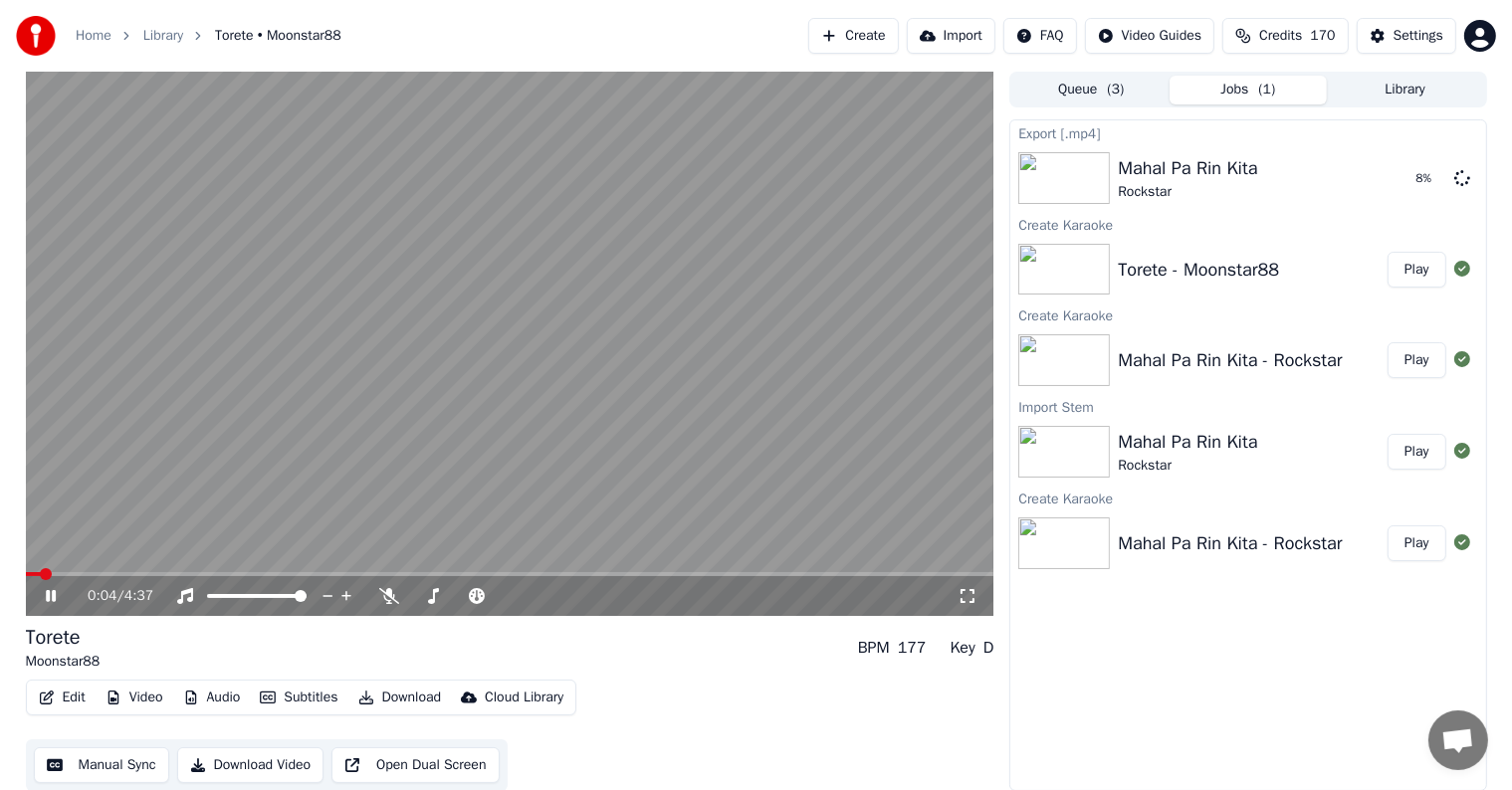 click at bounding box center [510, 343] 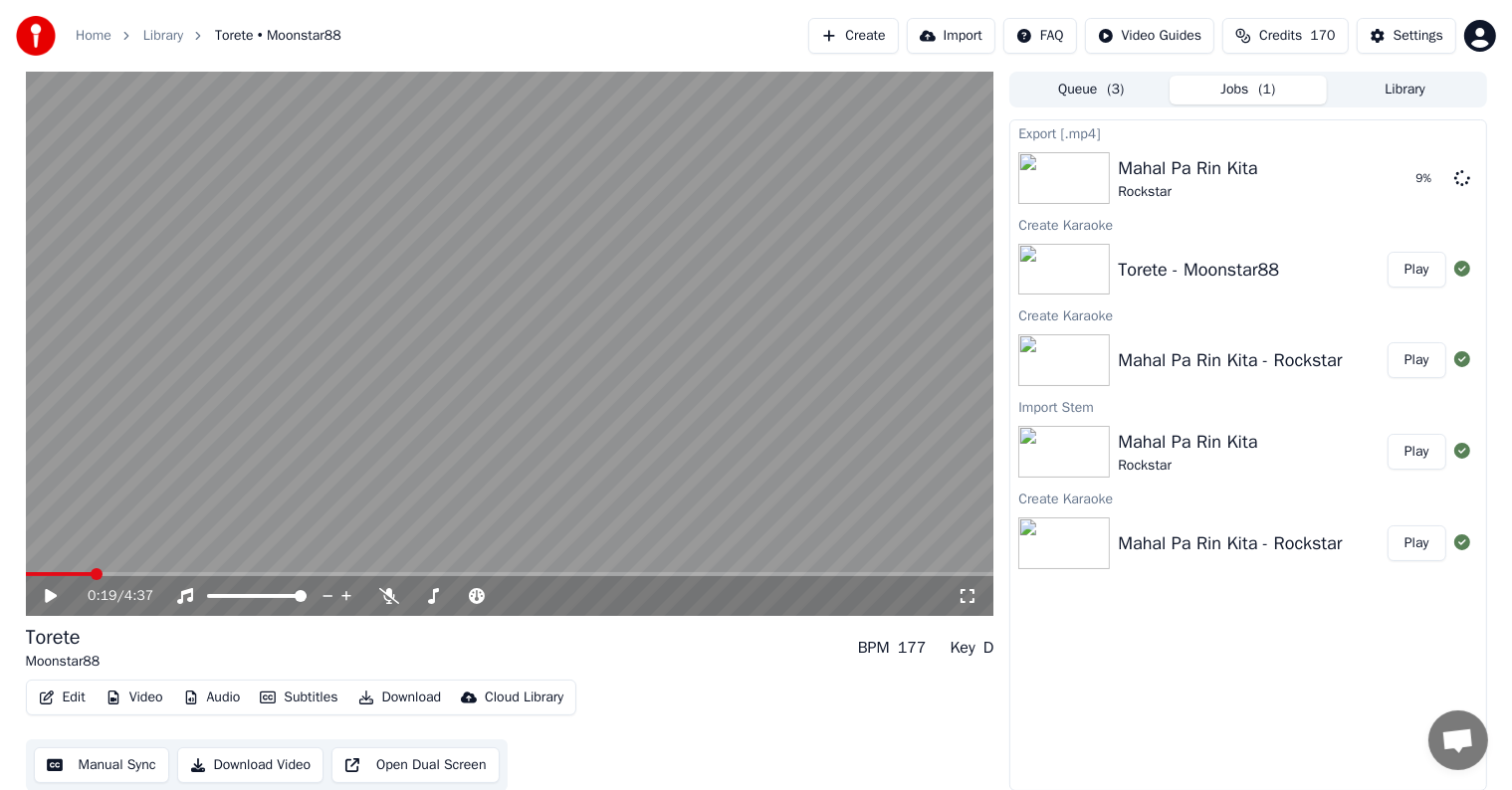 click at bounding box center (510, 574) 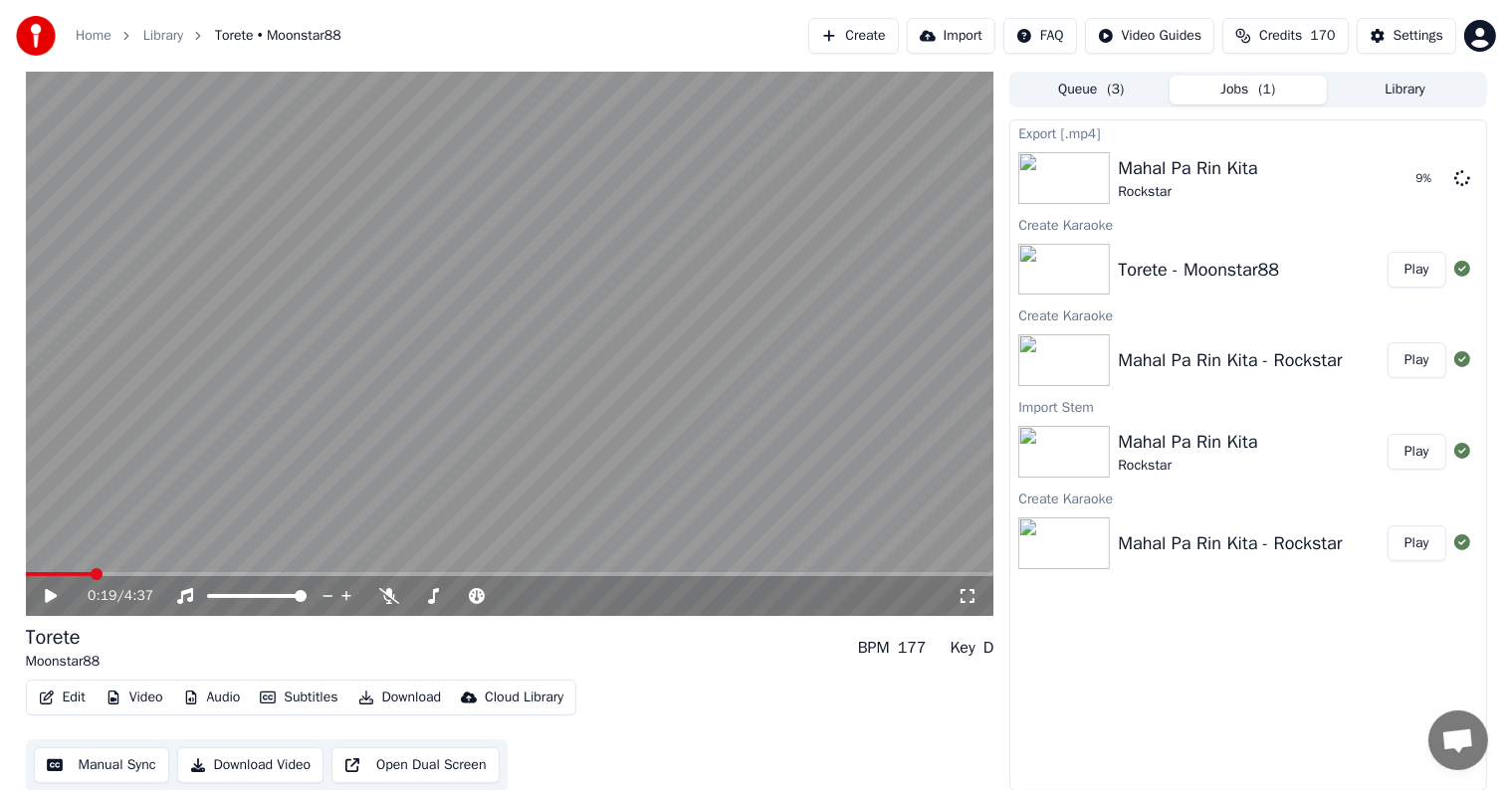 click 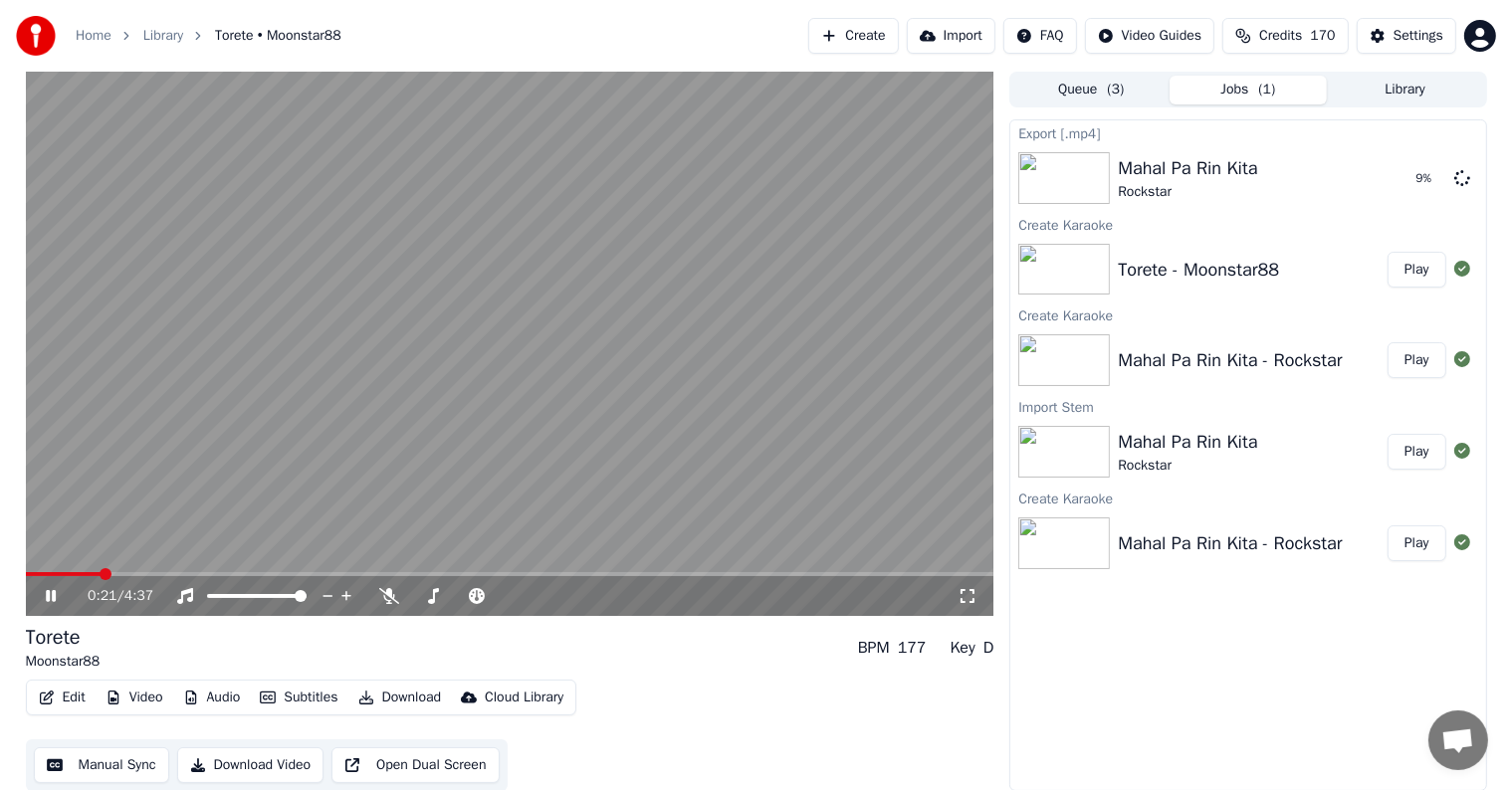 click on "Manual Sync" at bounding box center (102, 765) 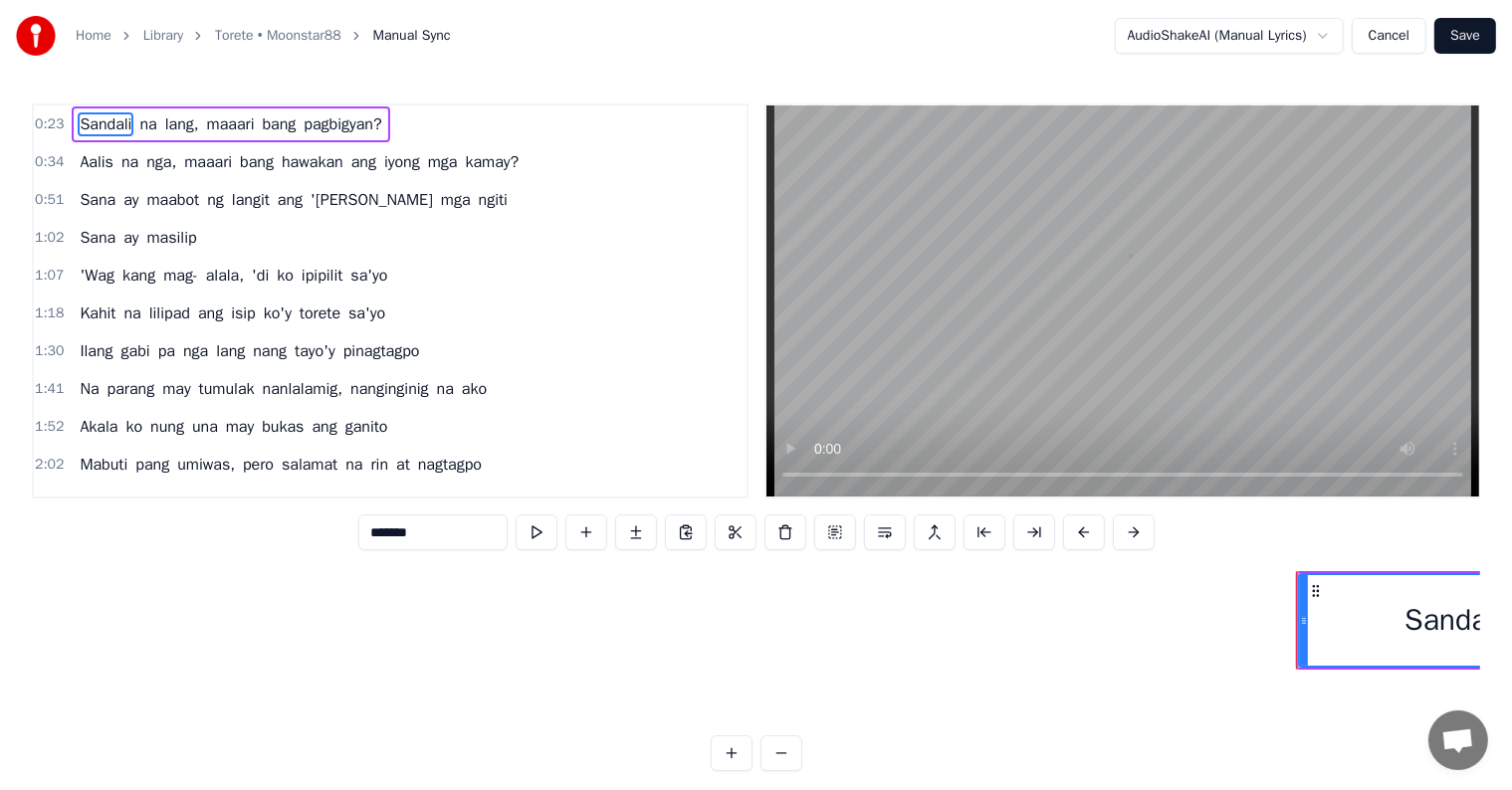 scroll, scrollTop: 0, scrollLeft: 6857, axis: horizontal 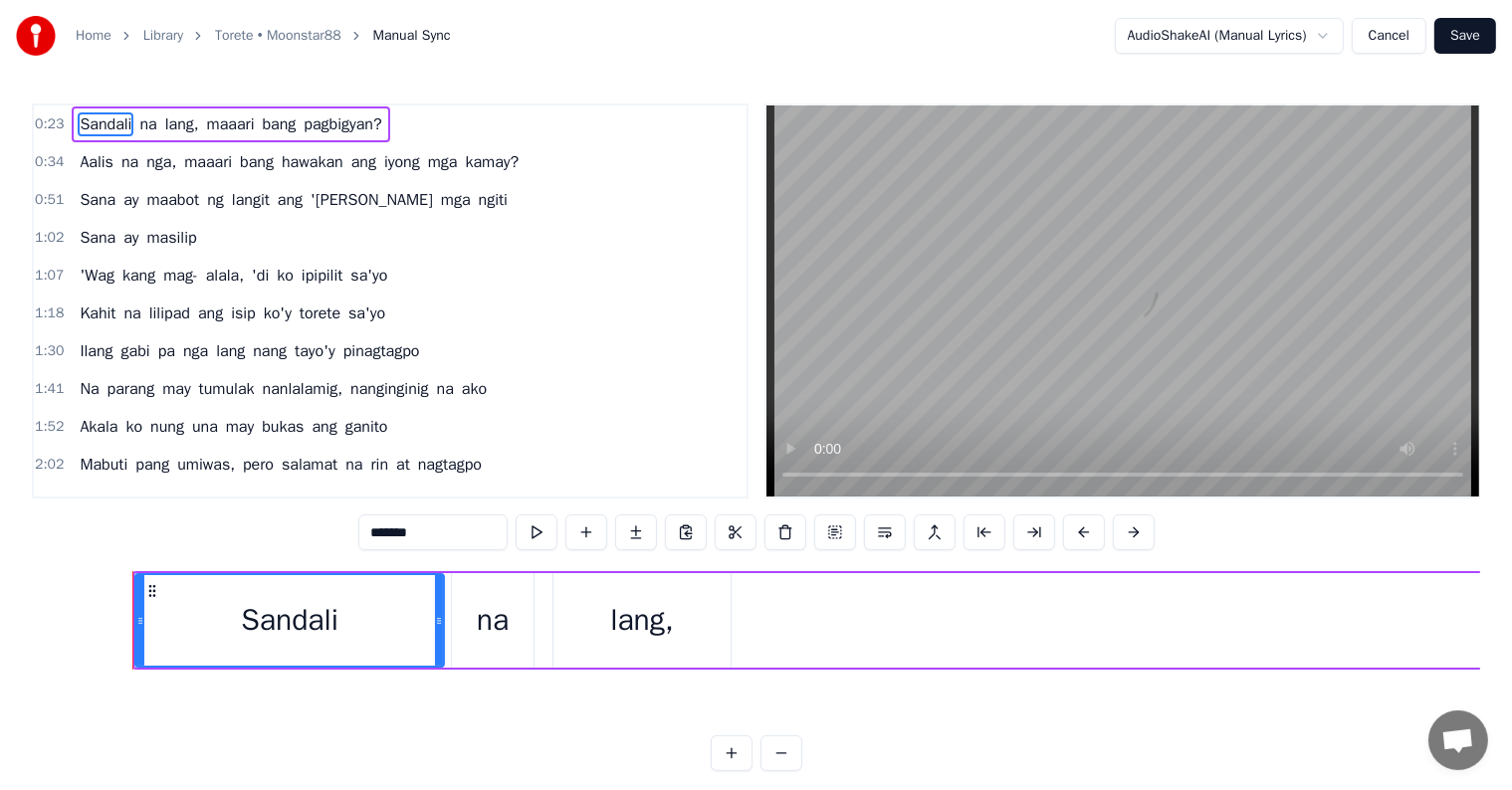 click on "Sandali [PERSON_NAME], maaari bang pagbigyan? Aalis na nga, maaari bang hawakan ang iyong mga kamay? Sana ay maabot ng langit ang 'yong mga ngiti Sana ay masilip 'Wag kang mag- alala, 'di ko ipipilit sa'yo Kahit na lilipad [PERSON_NAME] ko'y torete sa'yo Ilang gabi pa [PERSON_NAME] [PERSON_NAME]'y pinagtagpo Na parang may tumulak nanlalamig, nanginginig na ako Akala ko nung una may bukas ang ganito [PERSON_NAME] umiwas, pero salamat na rin at nagtagpo Torete, torete, torete ako Torete, torete, torete sa'yo 'Wag kang mag- alala, 'di ko ipipilit sa'yo Kahit na lilipad [PERSON_NAME] ko'y torete sa'yo Torete, torete, torete ako Torete, [PERSON_NAME], torete ako [PERSON_NAME], torete, torete ako Torete, torete, torete sa'yo, ooh- oh Torete, torete sa'yo
To pick up a draggable item, press the space bar.
While dragging, use the arrow keys to move the item.
Press space again to drop the item in its new position, or press escape to cancel." at bounding box center [756, 645] 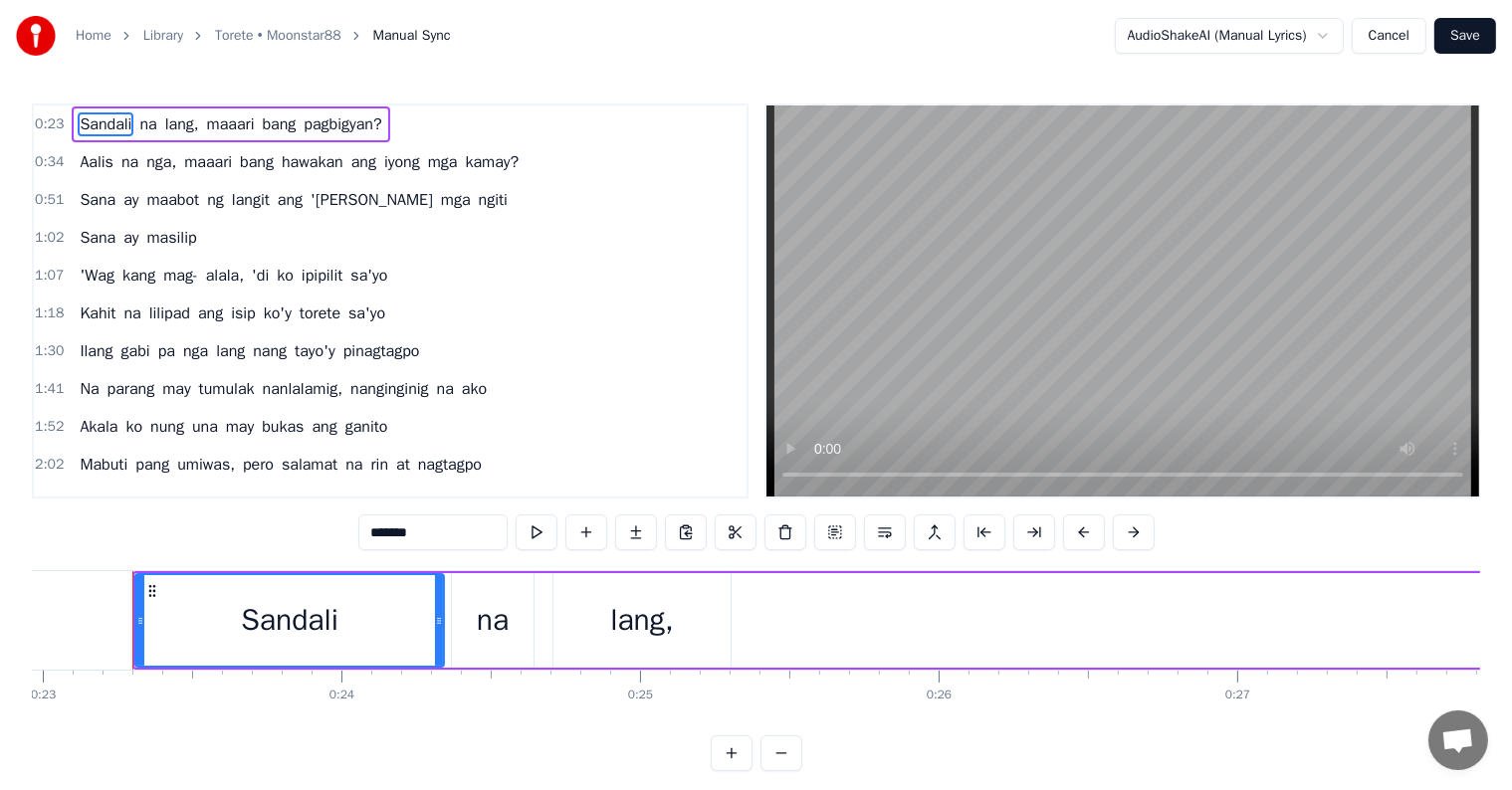 click at bounding box center (34677, 620) 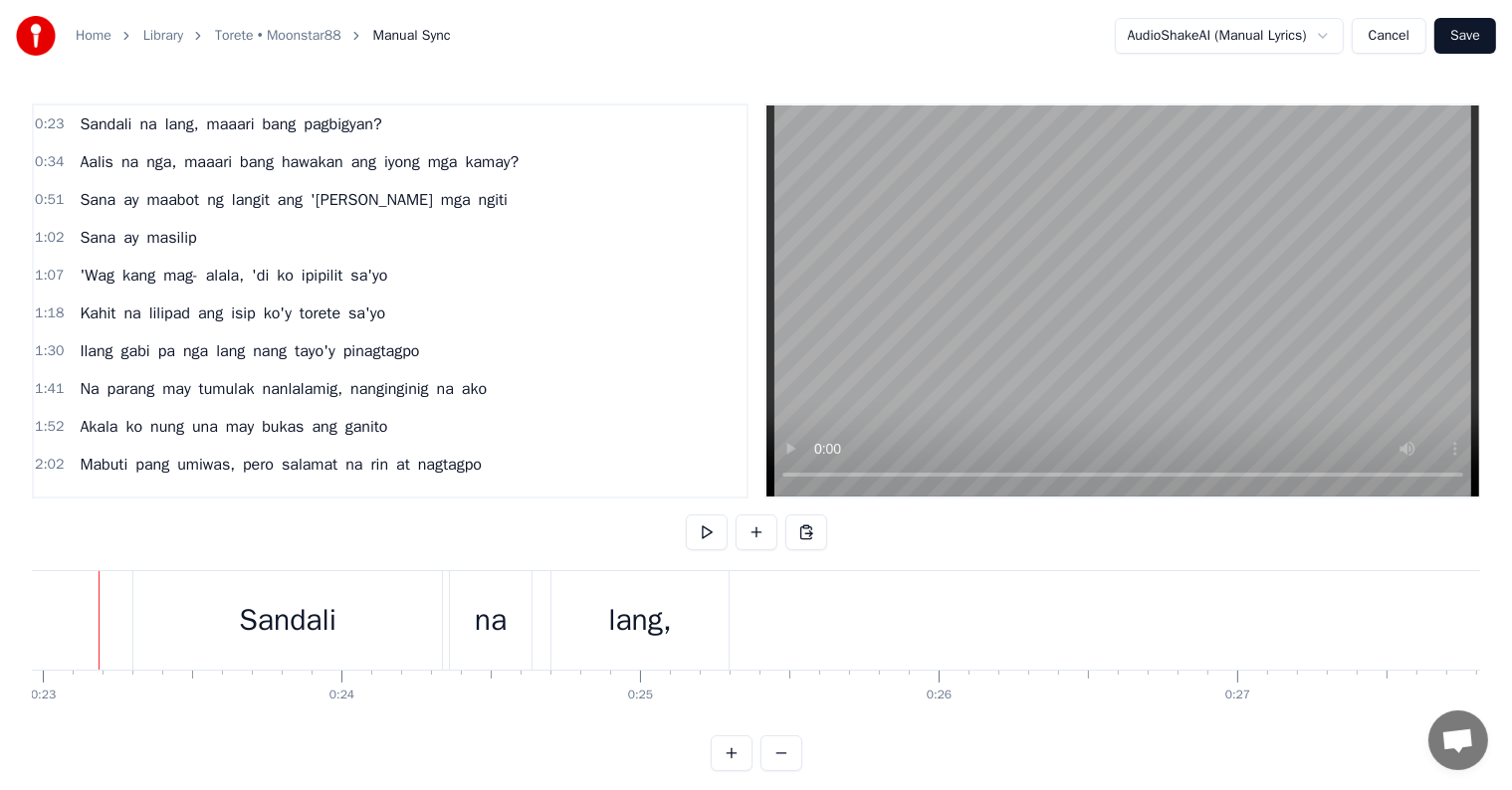 scroll, scrollTop: 0, scrollLeft: 6823, axis: horizontal 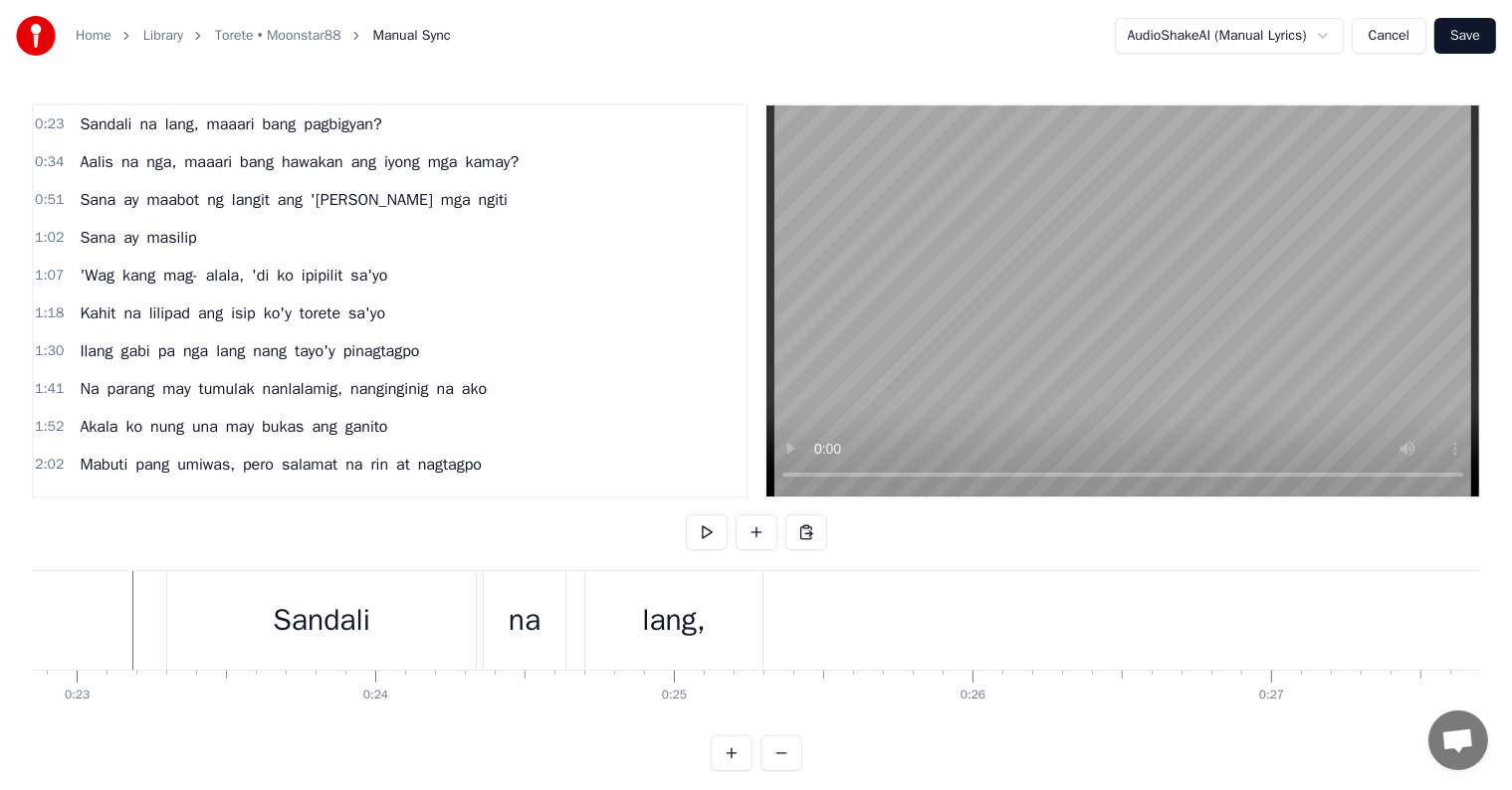 click at bounding box center (34711, 620) 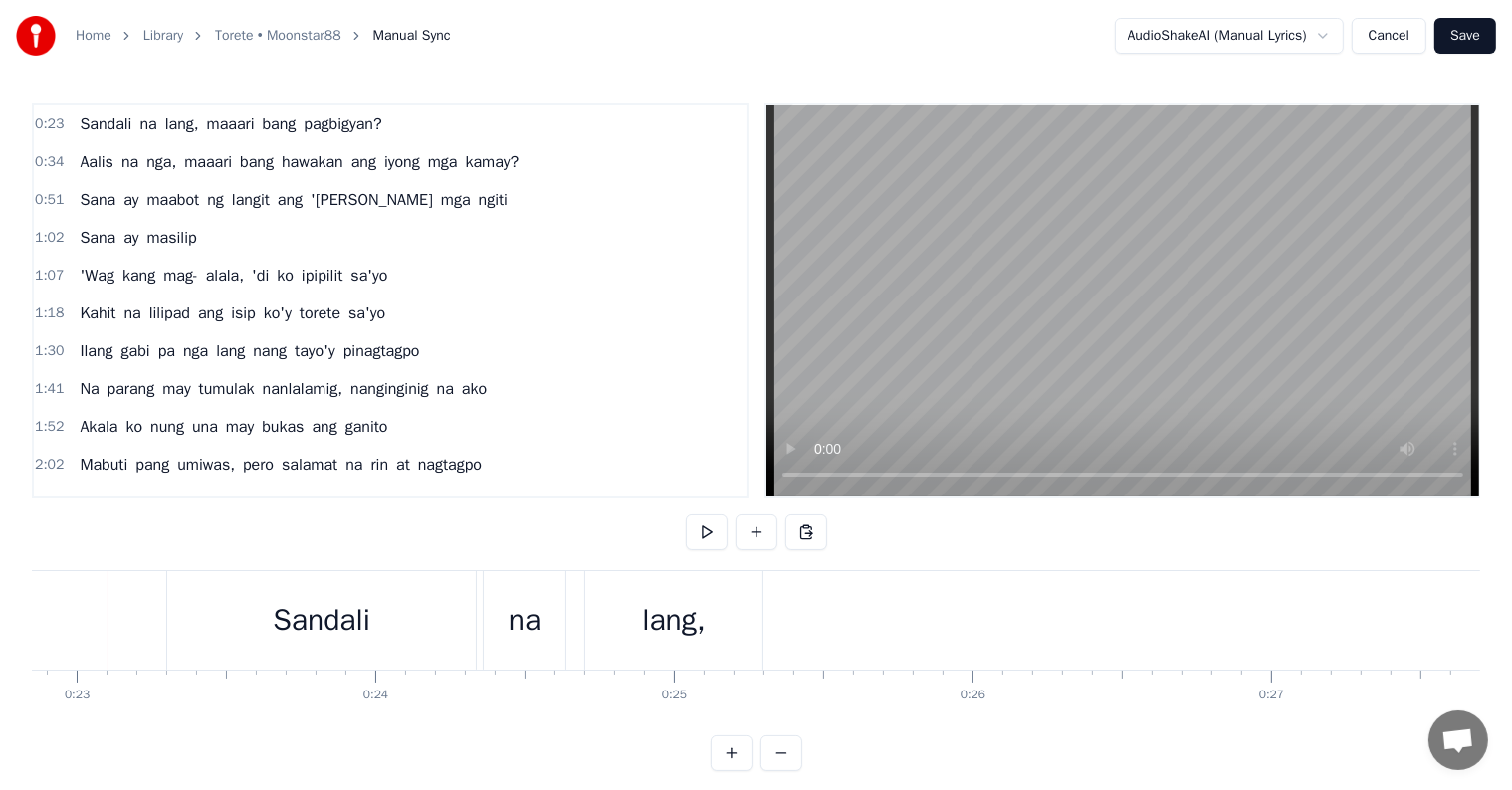 scroll, scrollTop: 0, scrollLeft: 6800, axis: horizontal 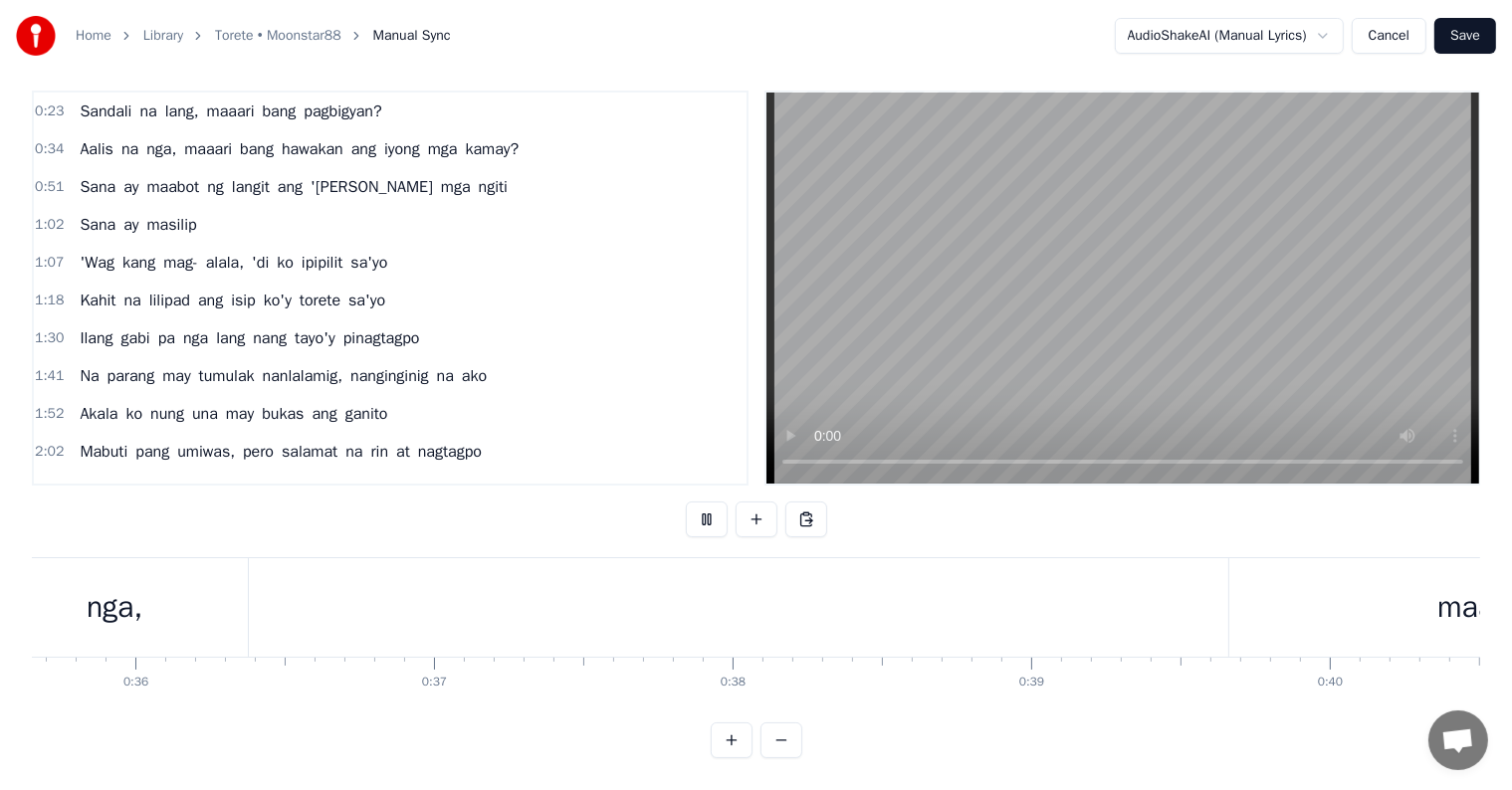 click at bounding box center [707, 519] 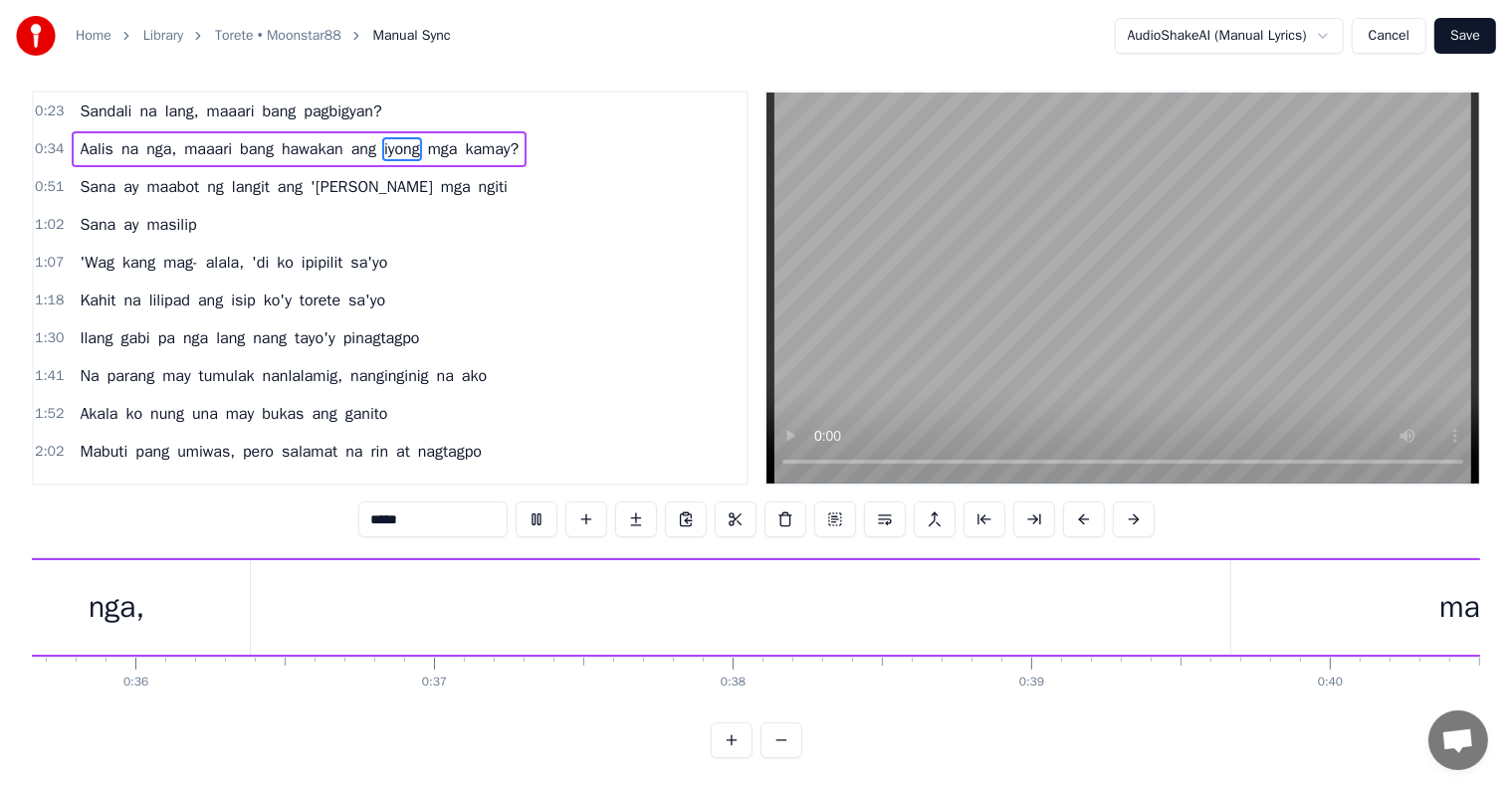 scroll, scrollTop: 0, scrollLeft: 14150, axis: horizontal 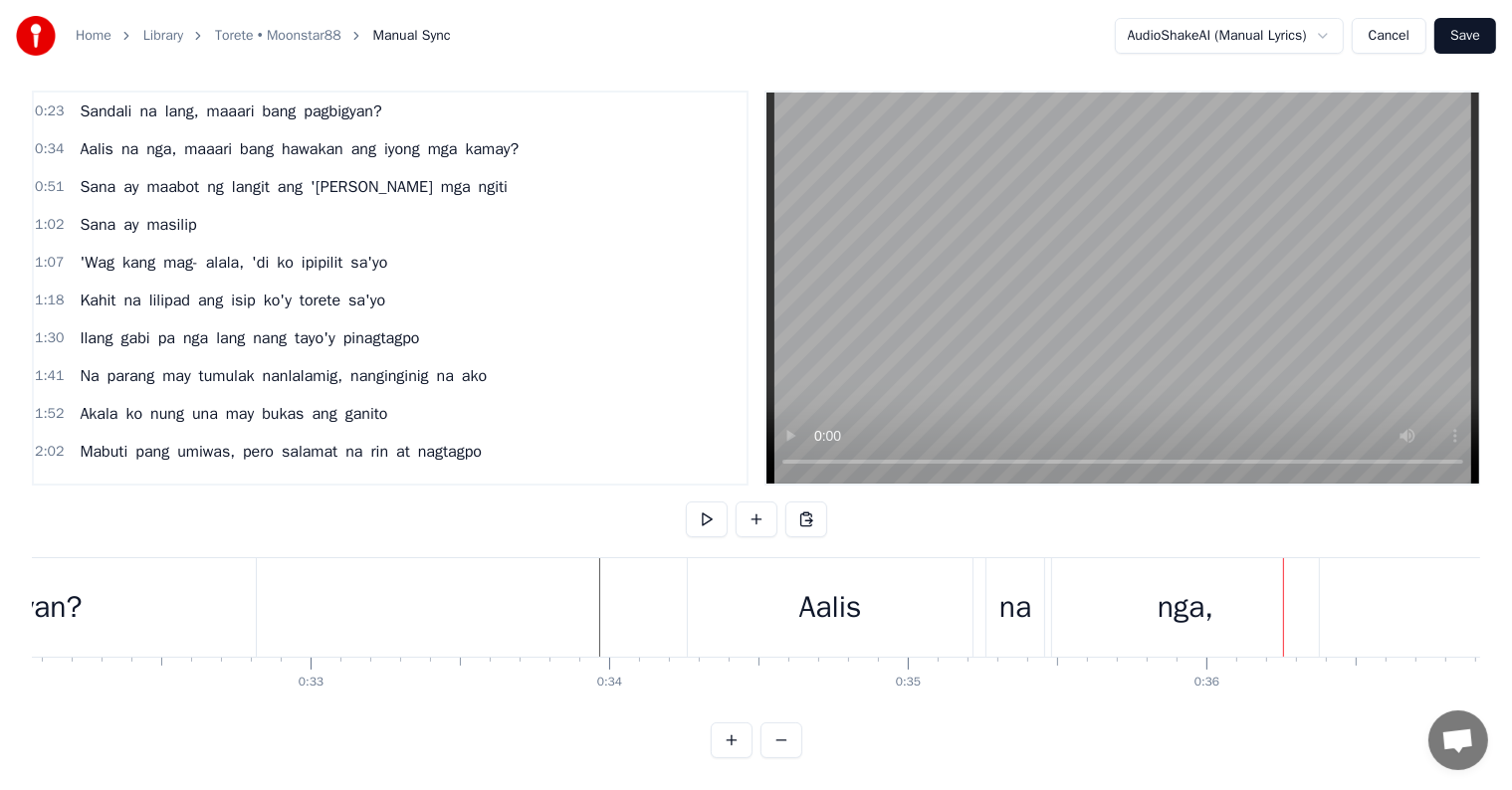 click on "maaari" at bounding box center [208, 149] 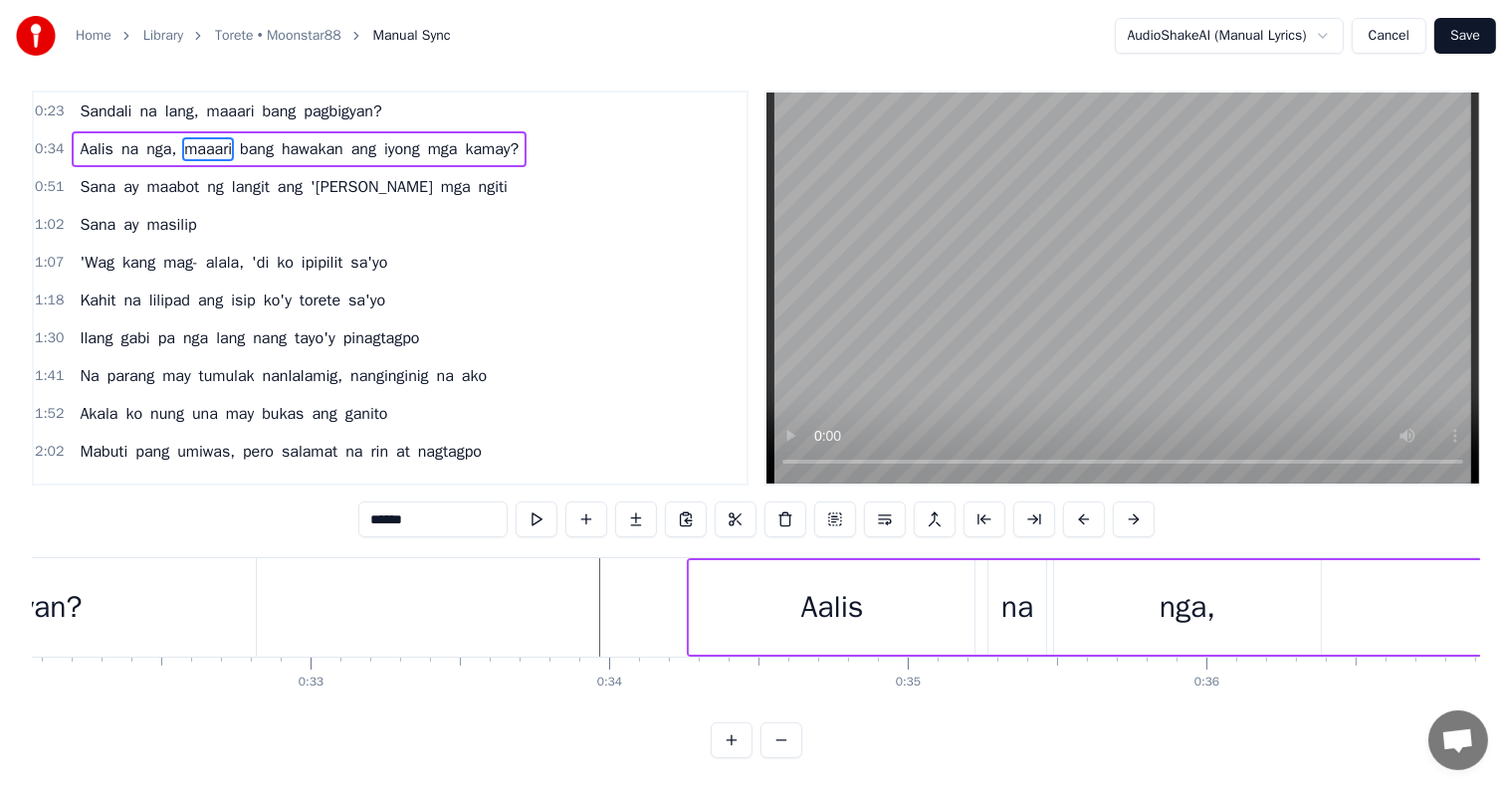scroll, scrollTop: 0, scrollLeft: 0, axis: both 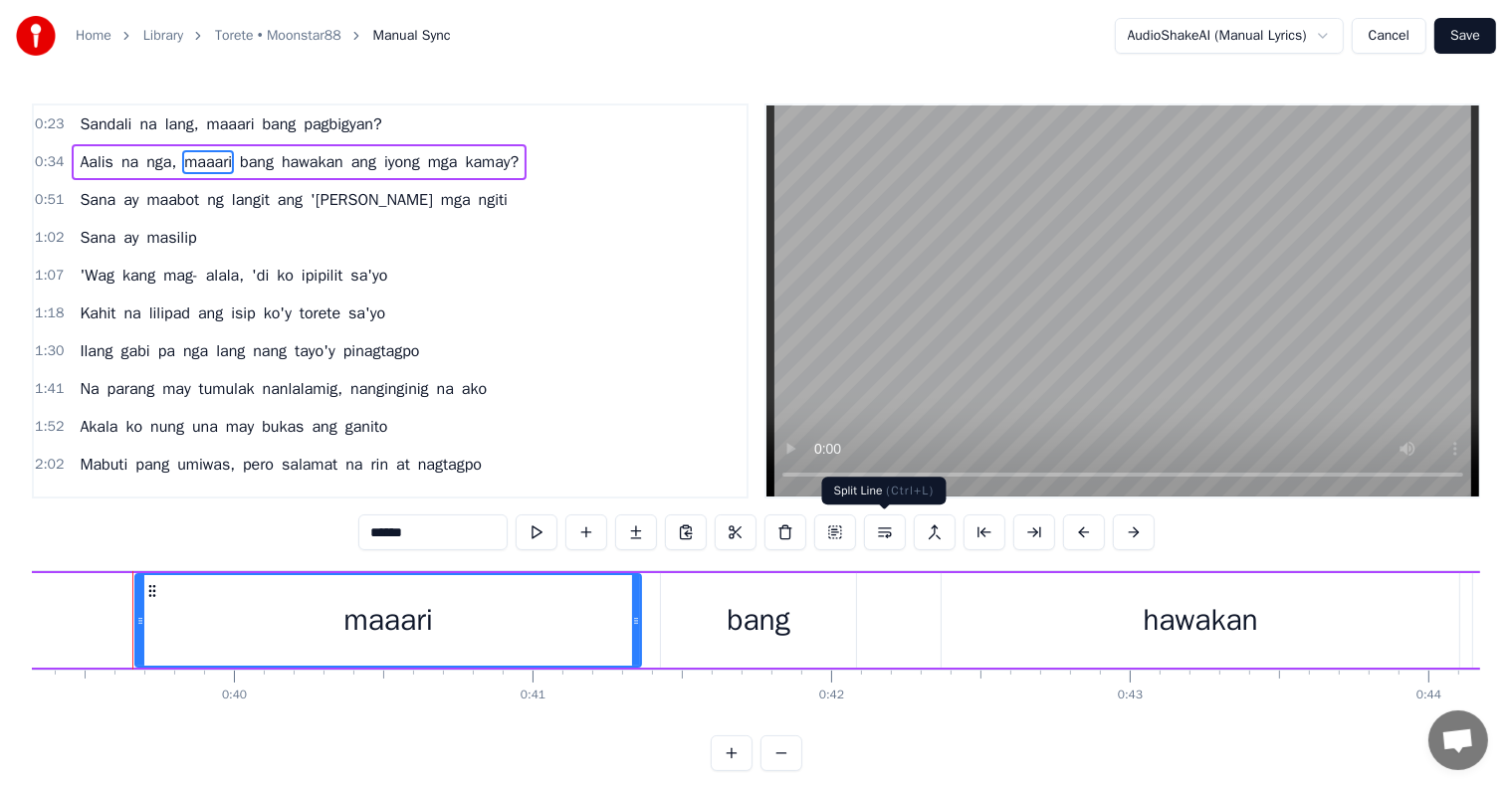 click at bounding box center [885, 532] 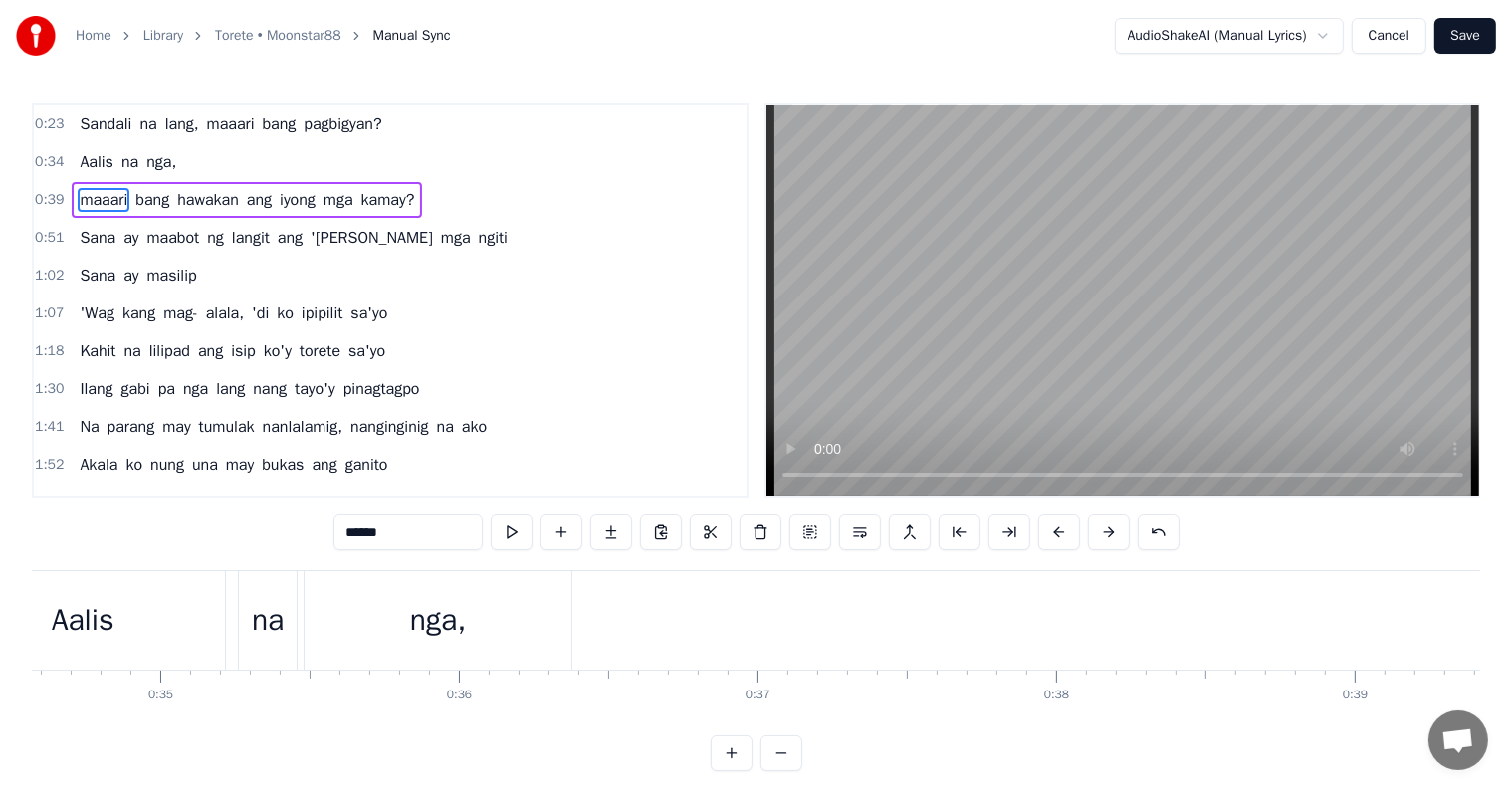 scroll, scrollTop: 0, scrollLeft: 9996, axis: horizontal 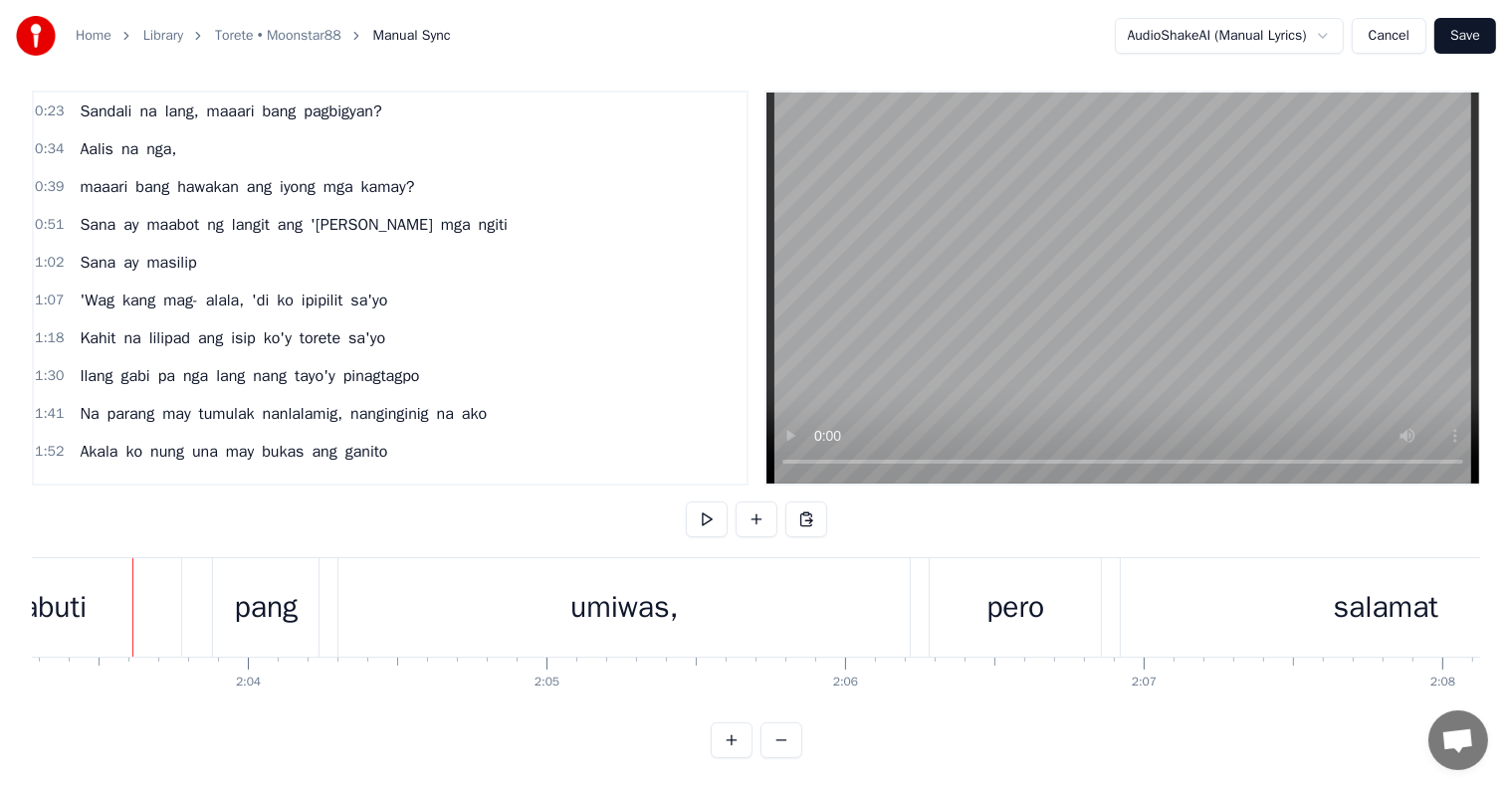 click on "Mabuti" at bounding box center [42, 607] 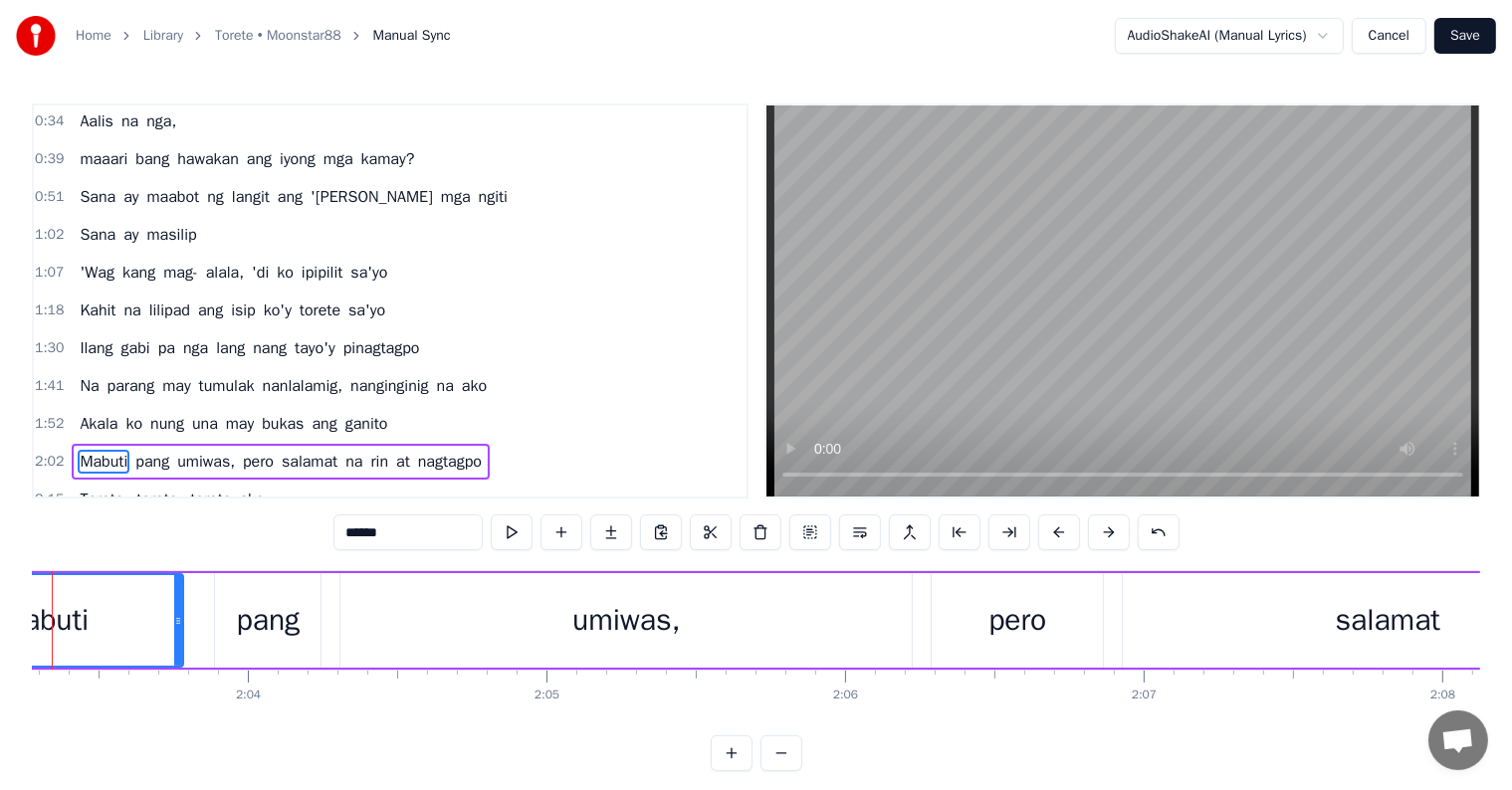 scroll, scrollTop: 169, scrollLeft: 0, axis: vertical 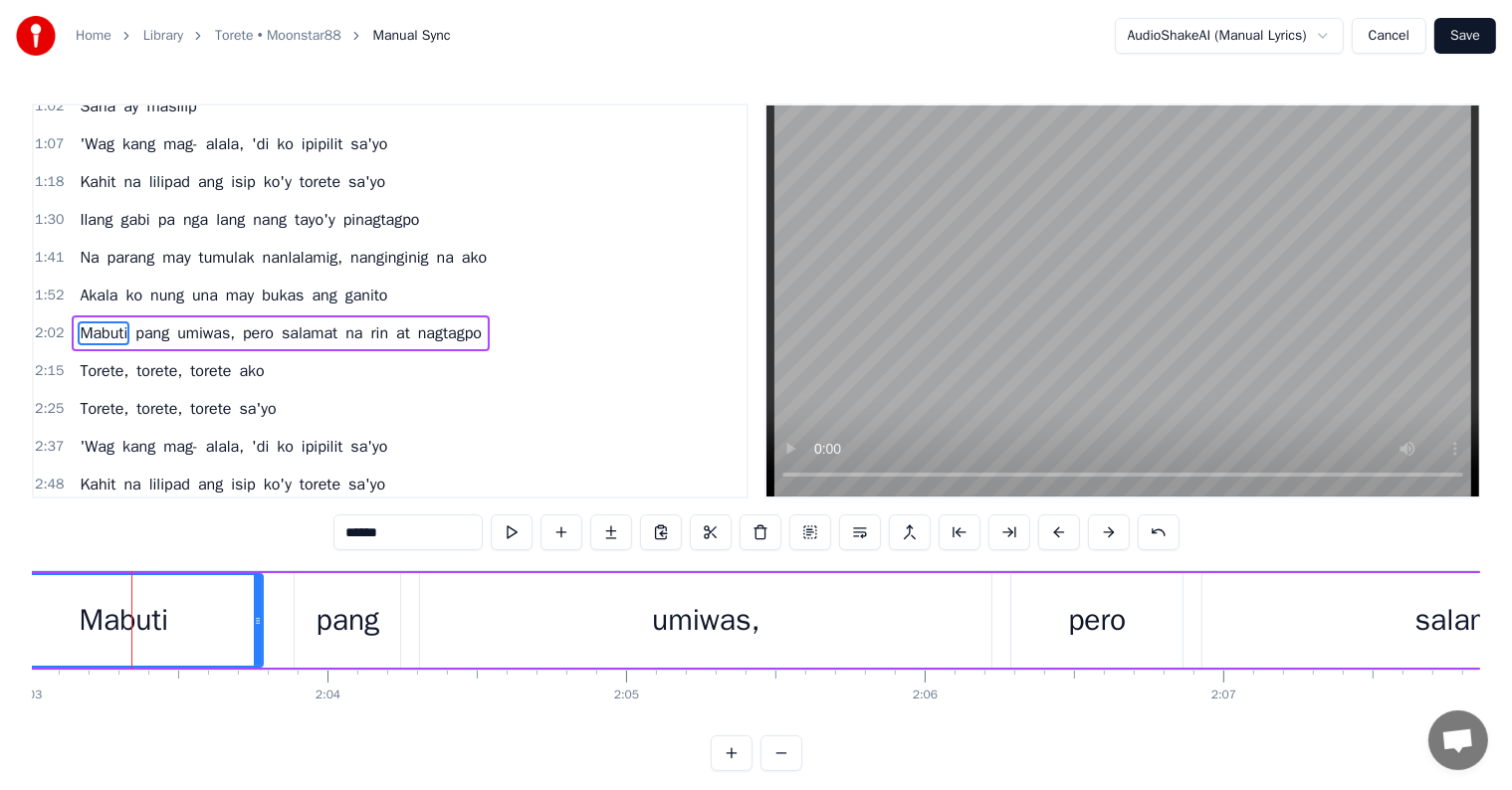 click on "pero" at bounding box center [258, 333] 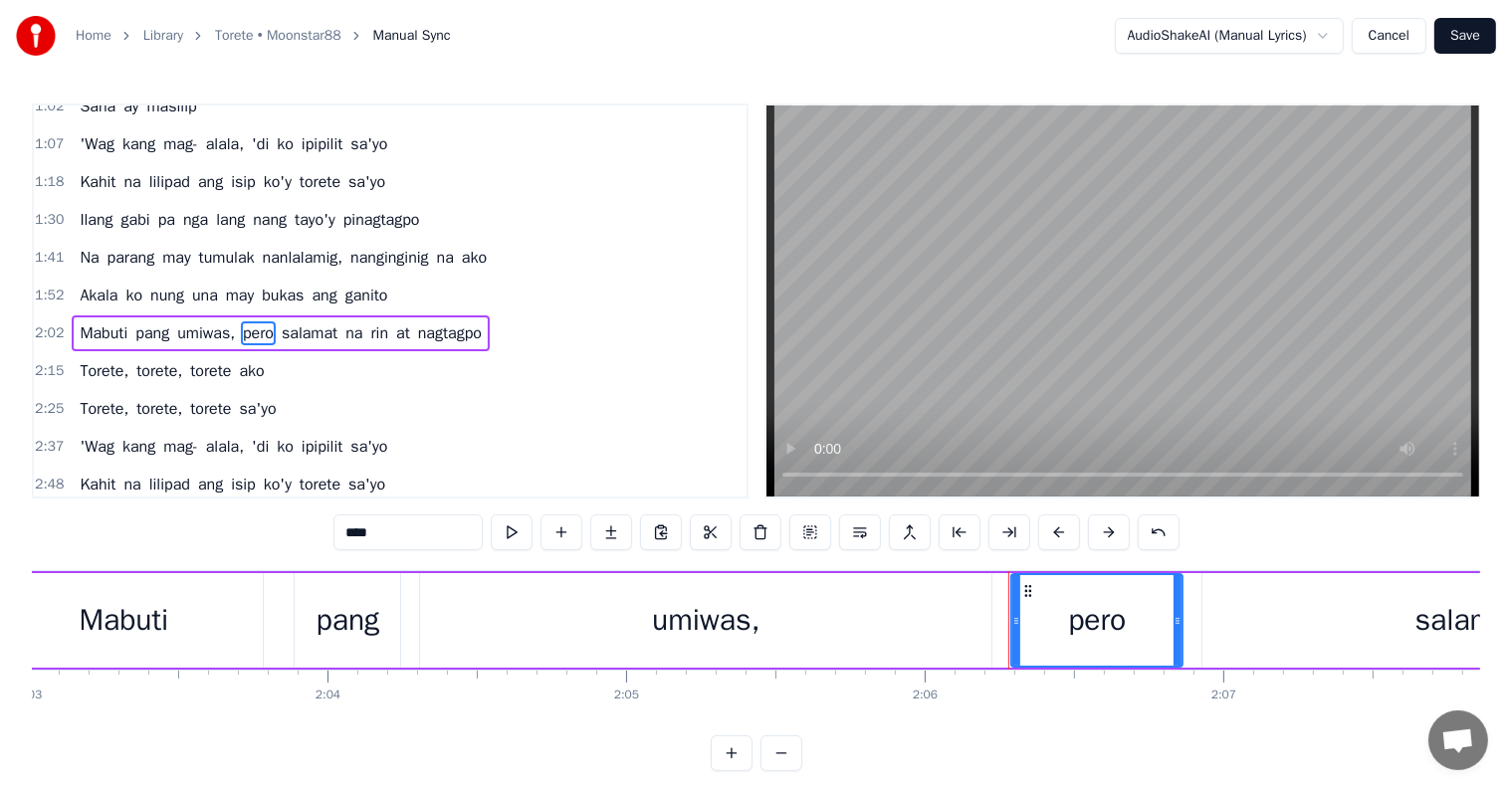 scroll, scrollTop: 188, scrollLeft: 0, axis: vertical 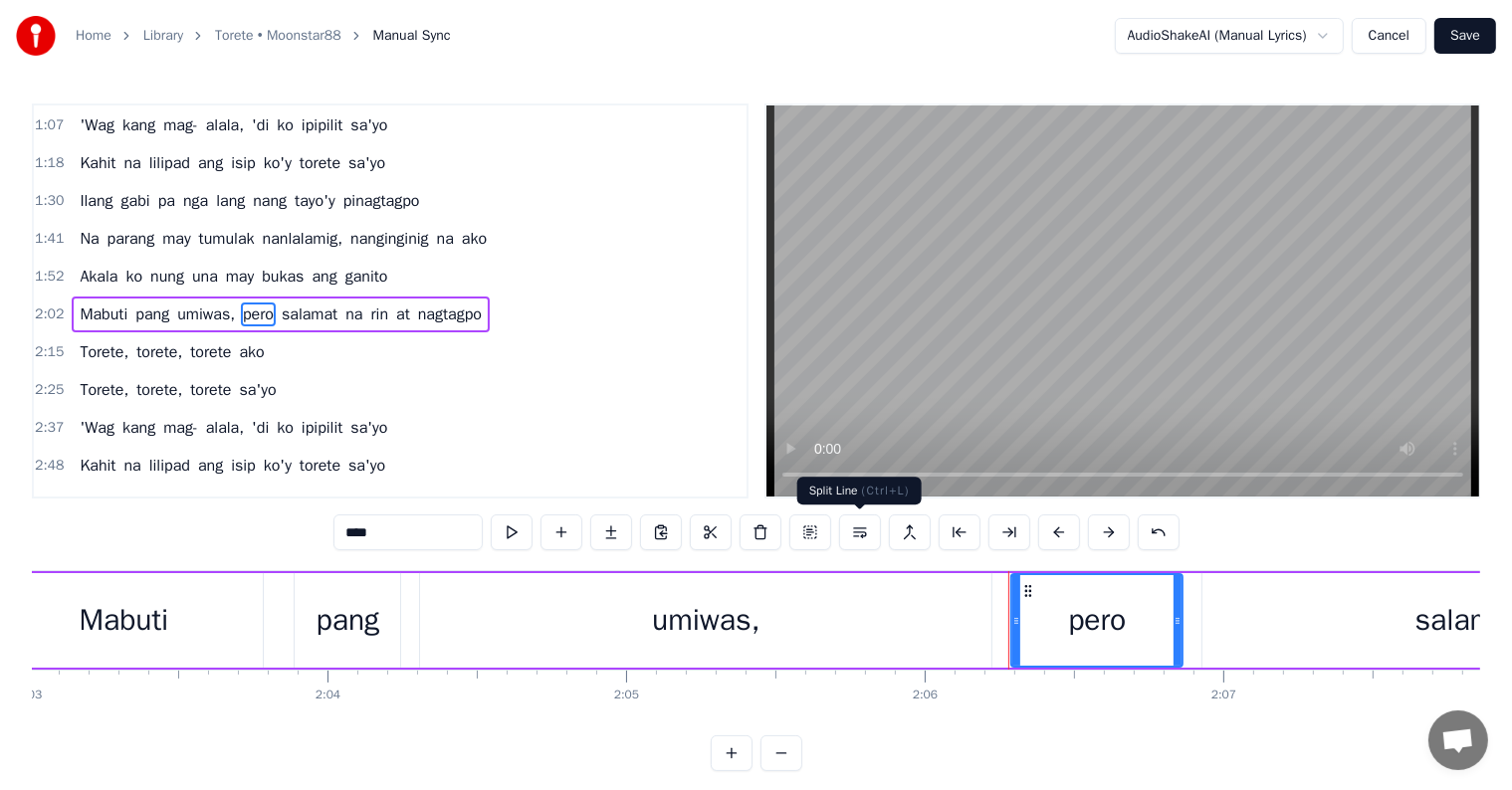 click at bounding box center (860, 532) 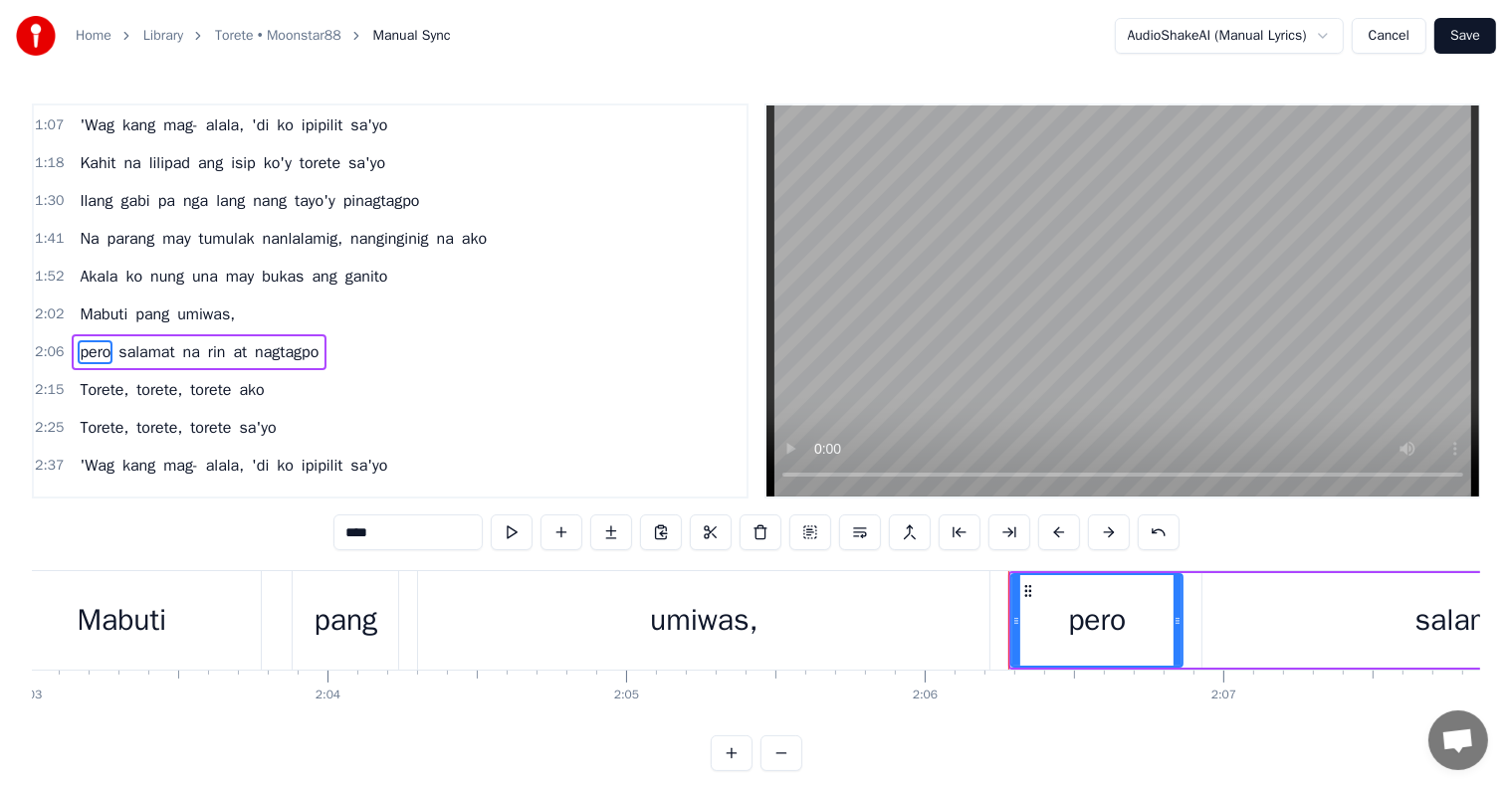 scroll, scrollTop: 225, scrollLeft: 0, axis: vertical 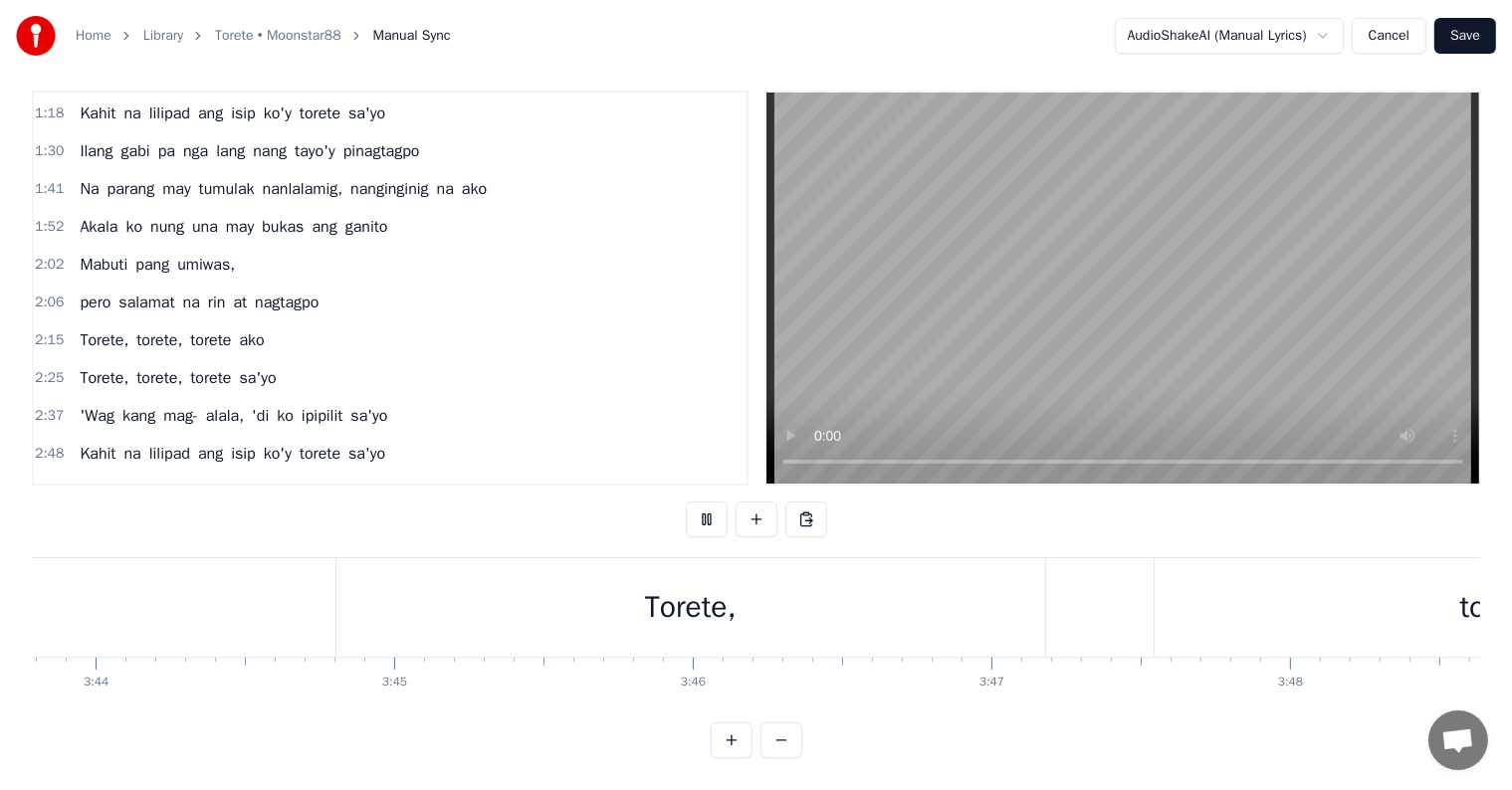 type 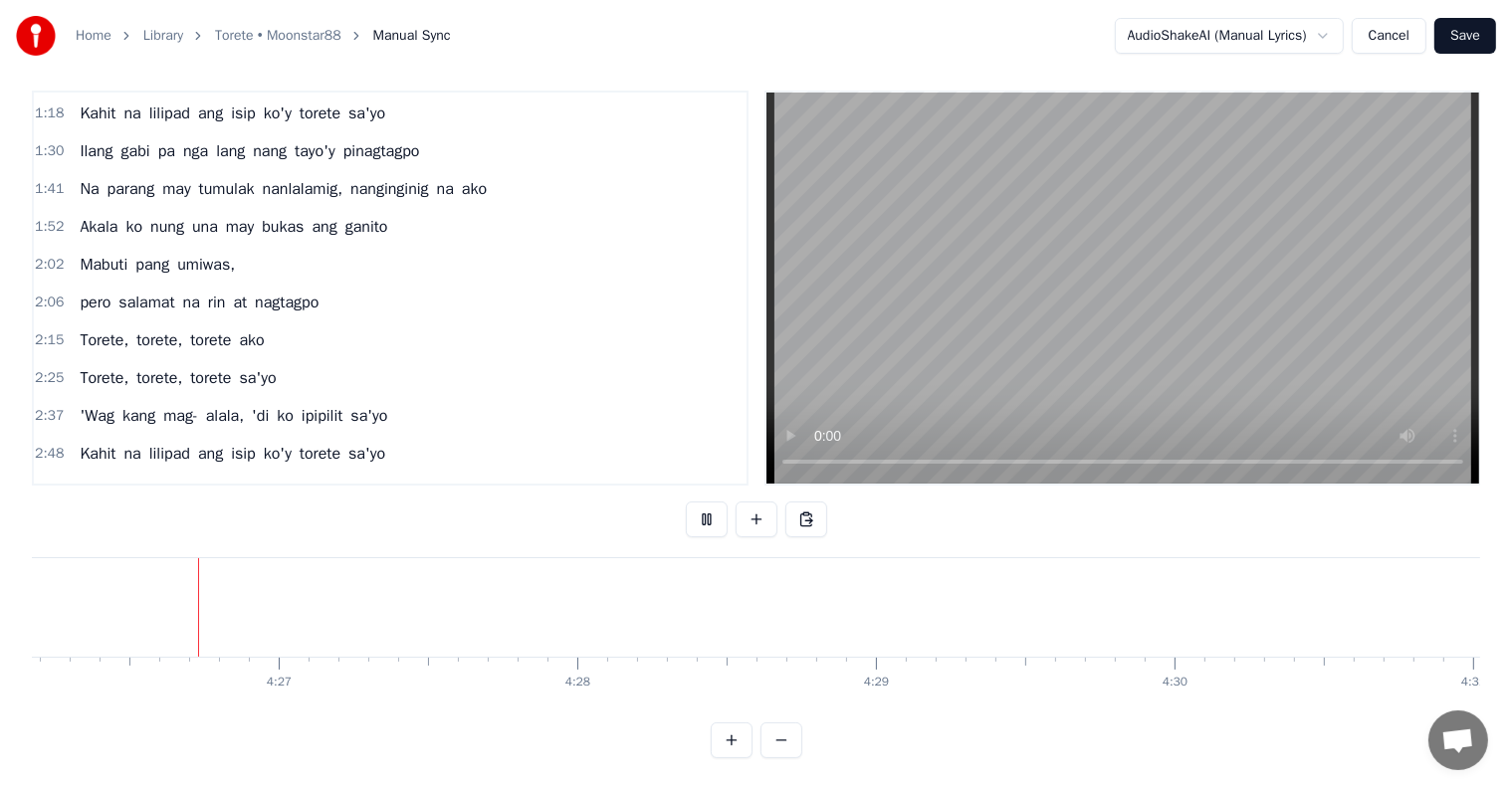 scroll, scrollTop: 0, scrollLeft: 79498, axis: horizontal 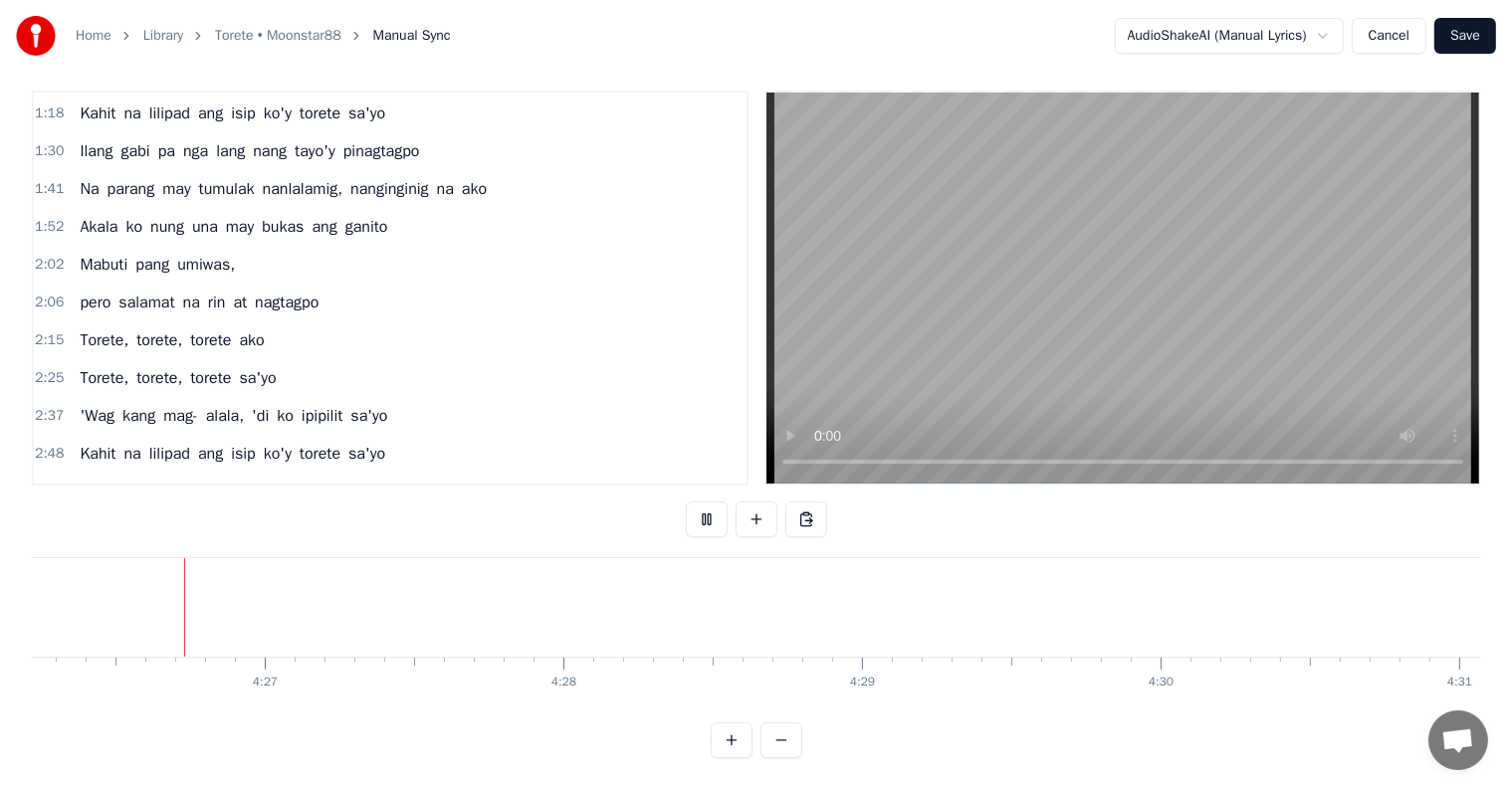 click on "Save" at bounding box center [1465, 36] 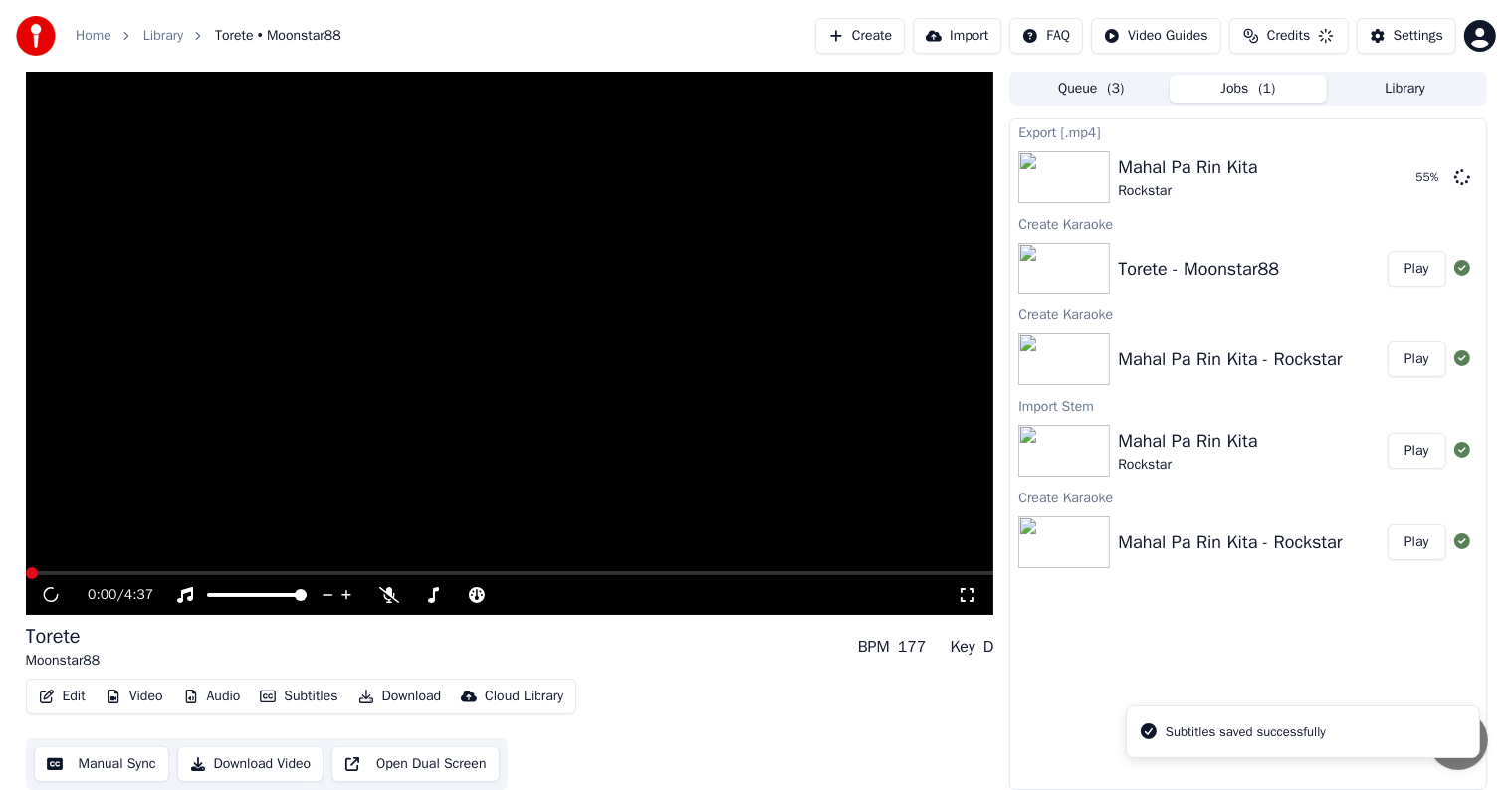 scroll, scrollTop: 1, scrollLeft: 0, axis: vertical 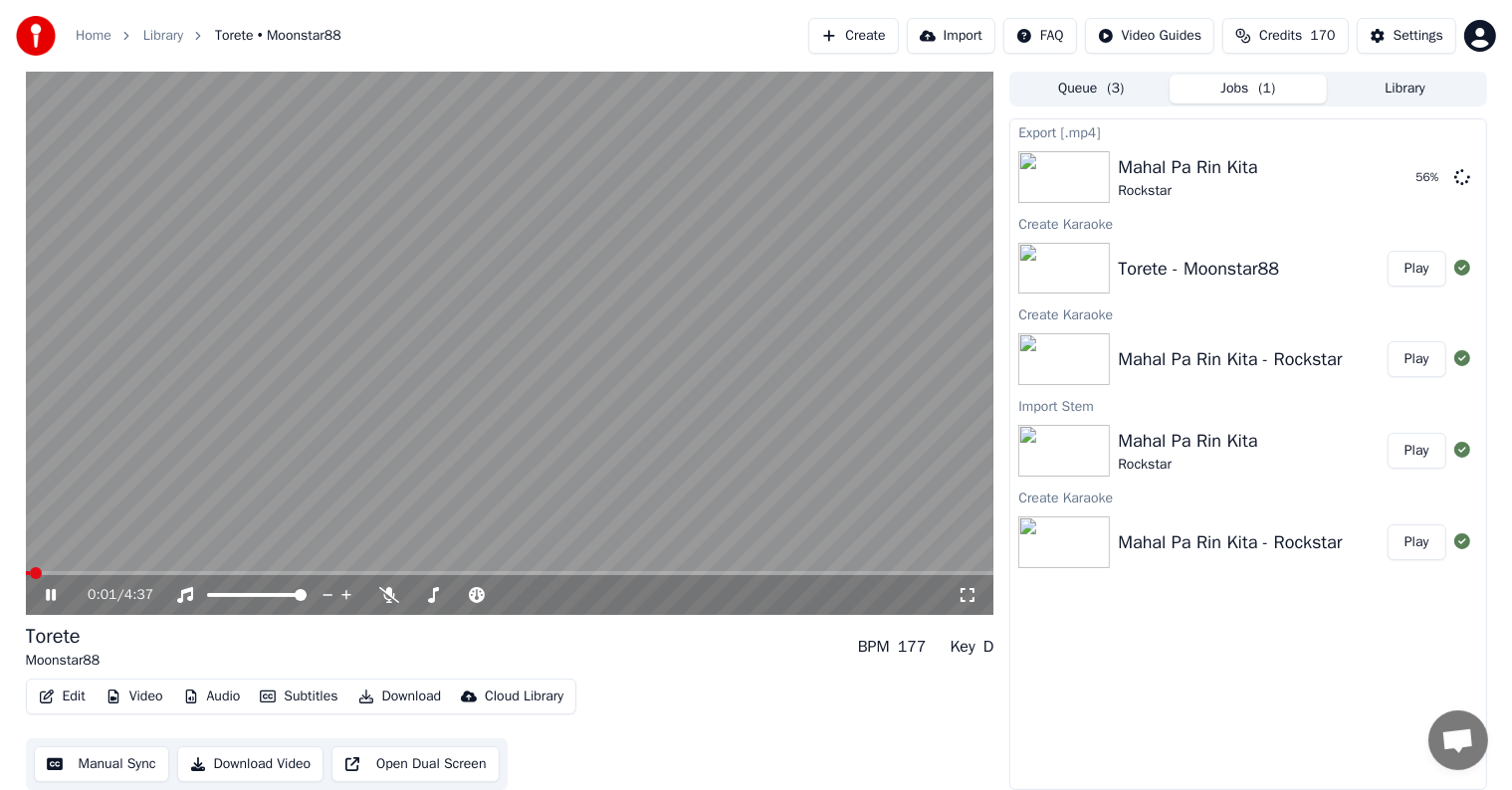 click 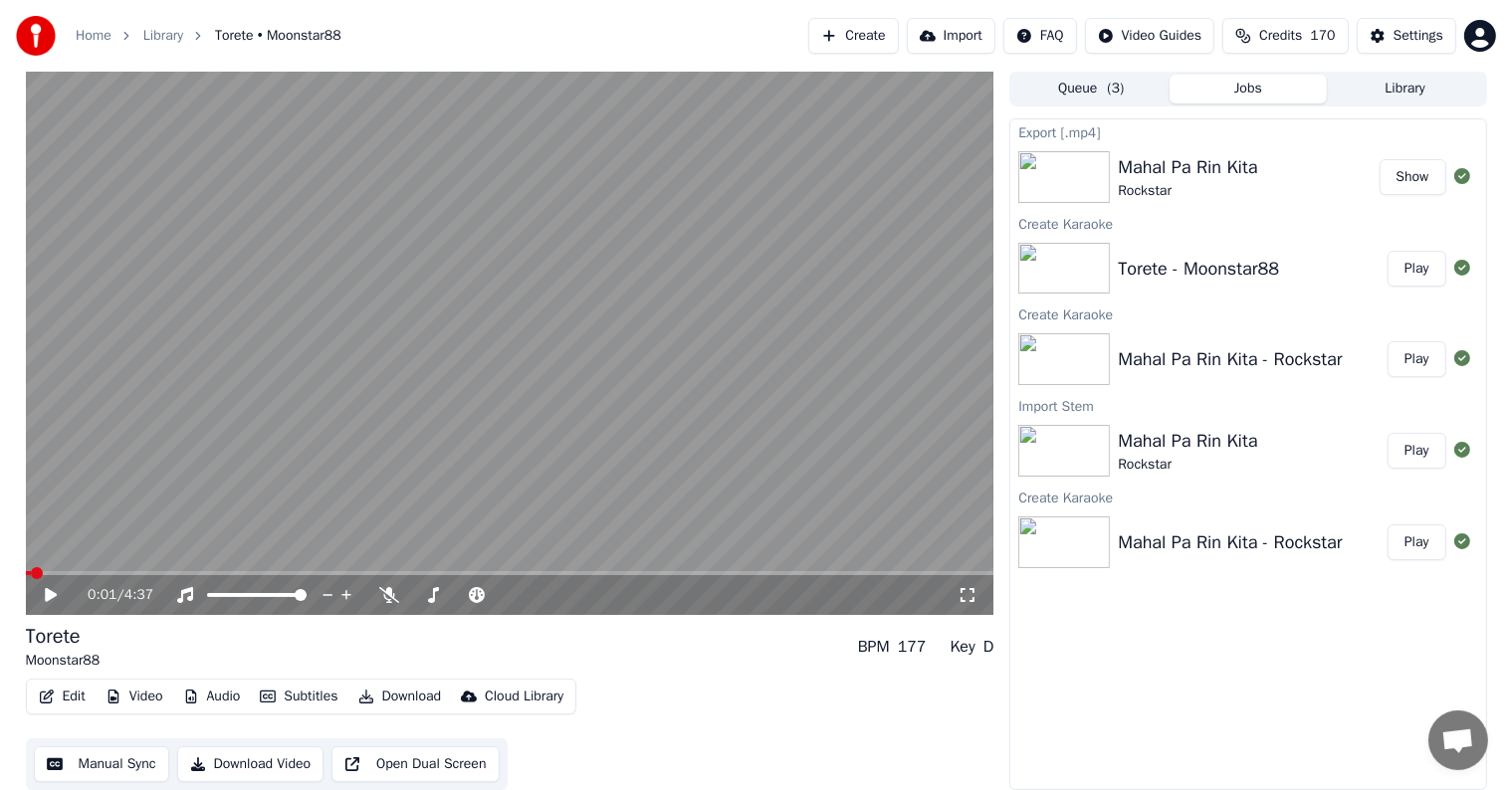 click on "Play" at bounding box center (1416, 269) 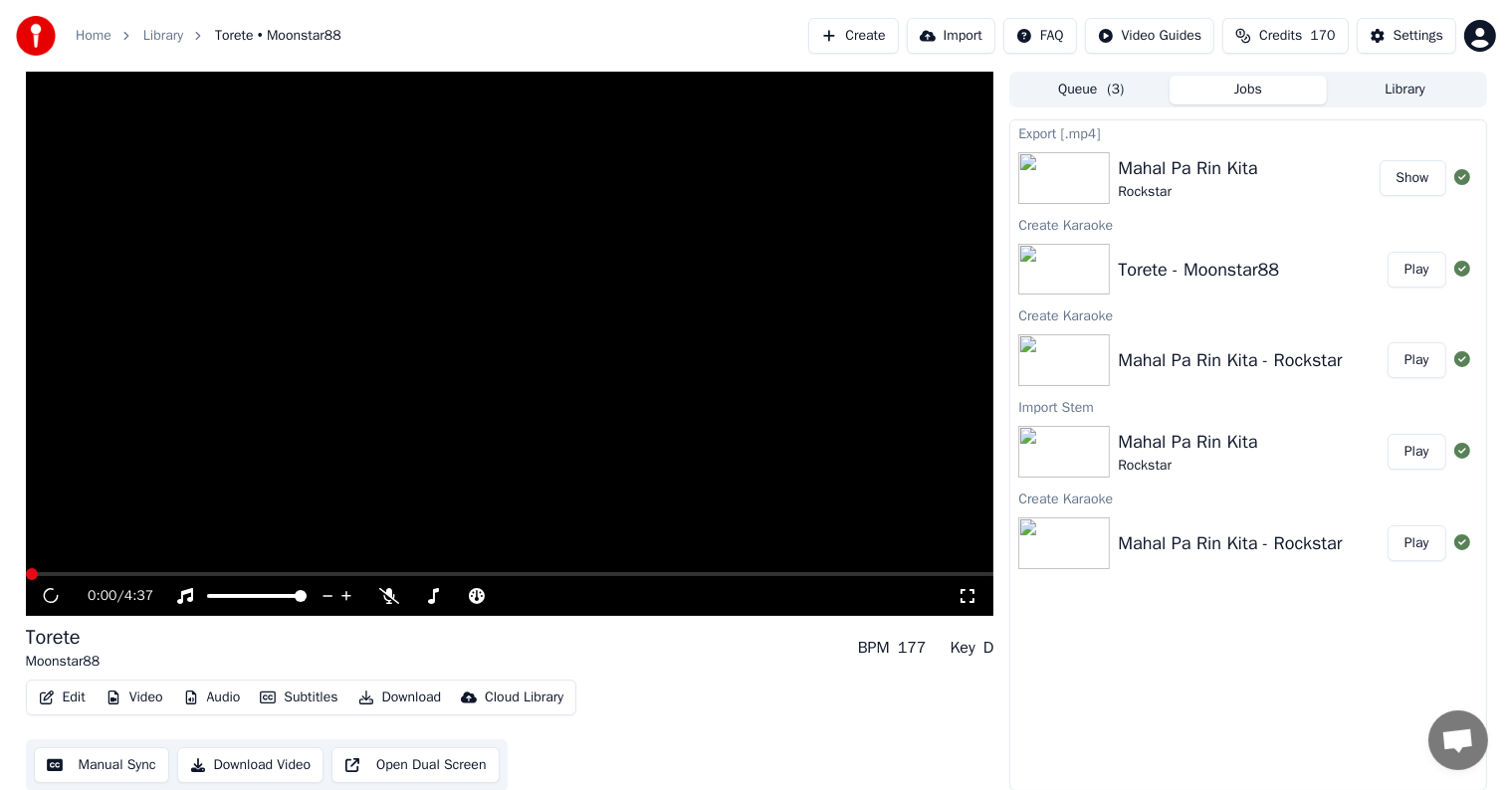 scroll, scrollTop: 1, scrollLeft: 0, axis: vertical 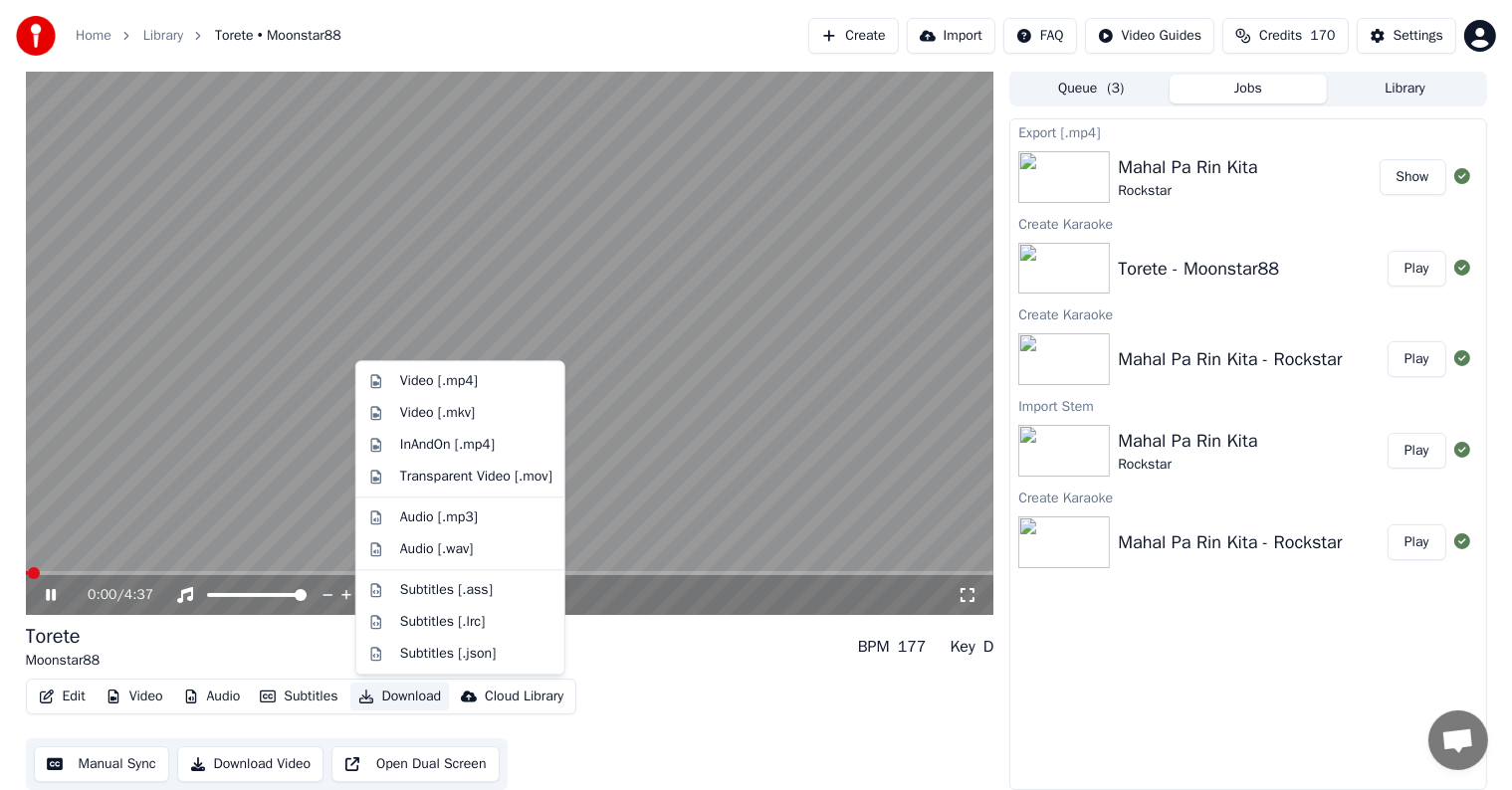 click on "Download" at bounding box center (400, 696) 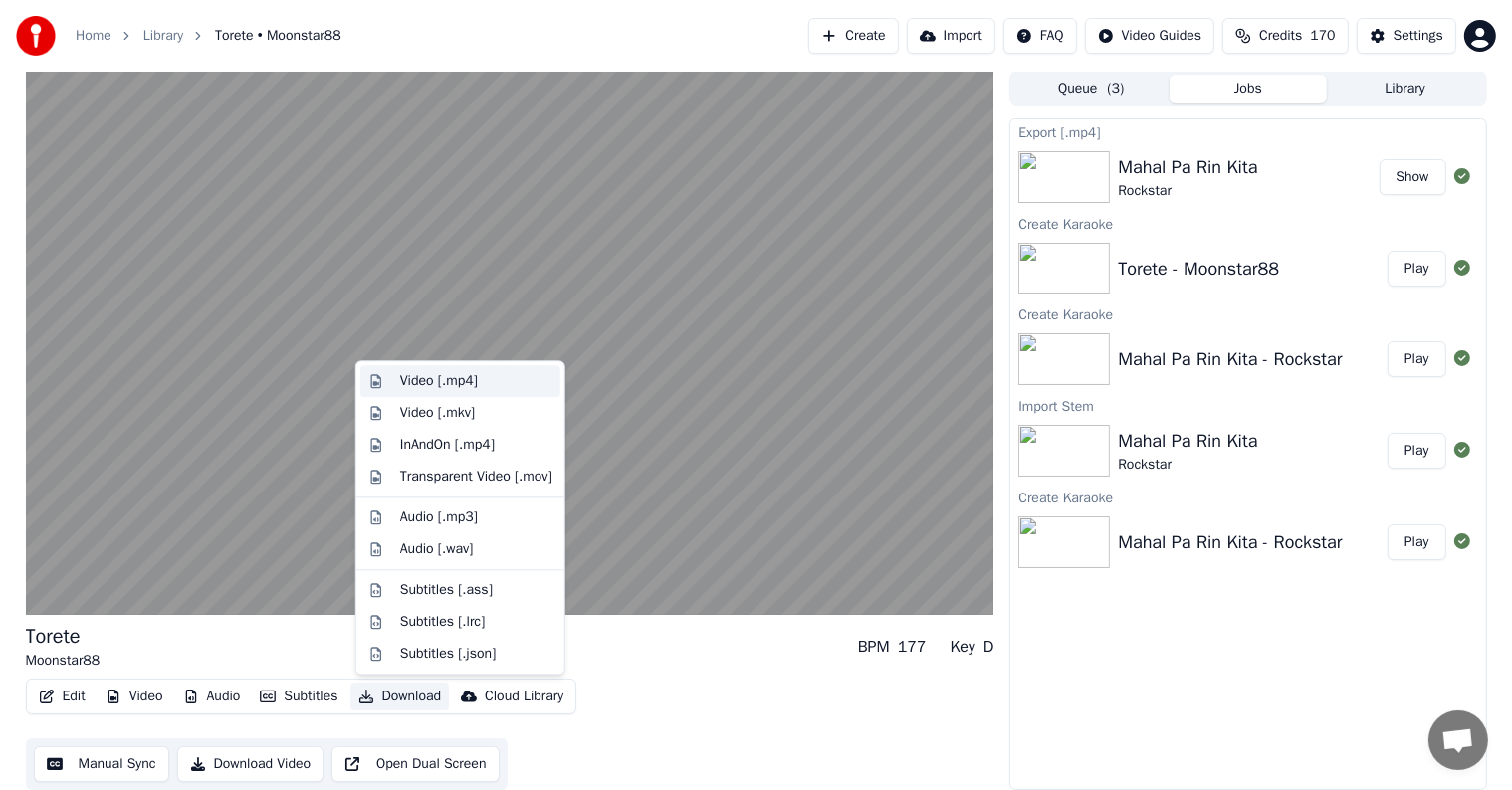 click on "Video [.mp4]" at bounding box center (439, 381) 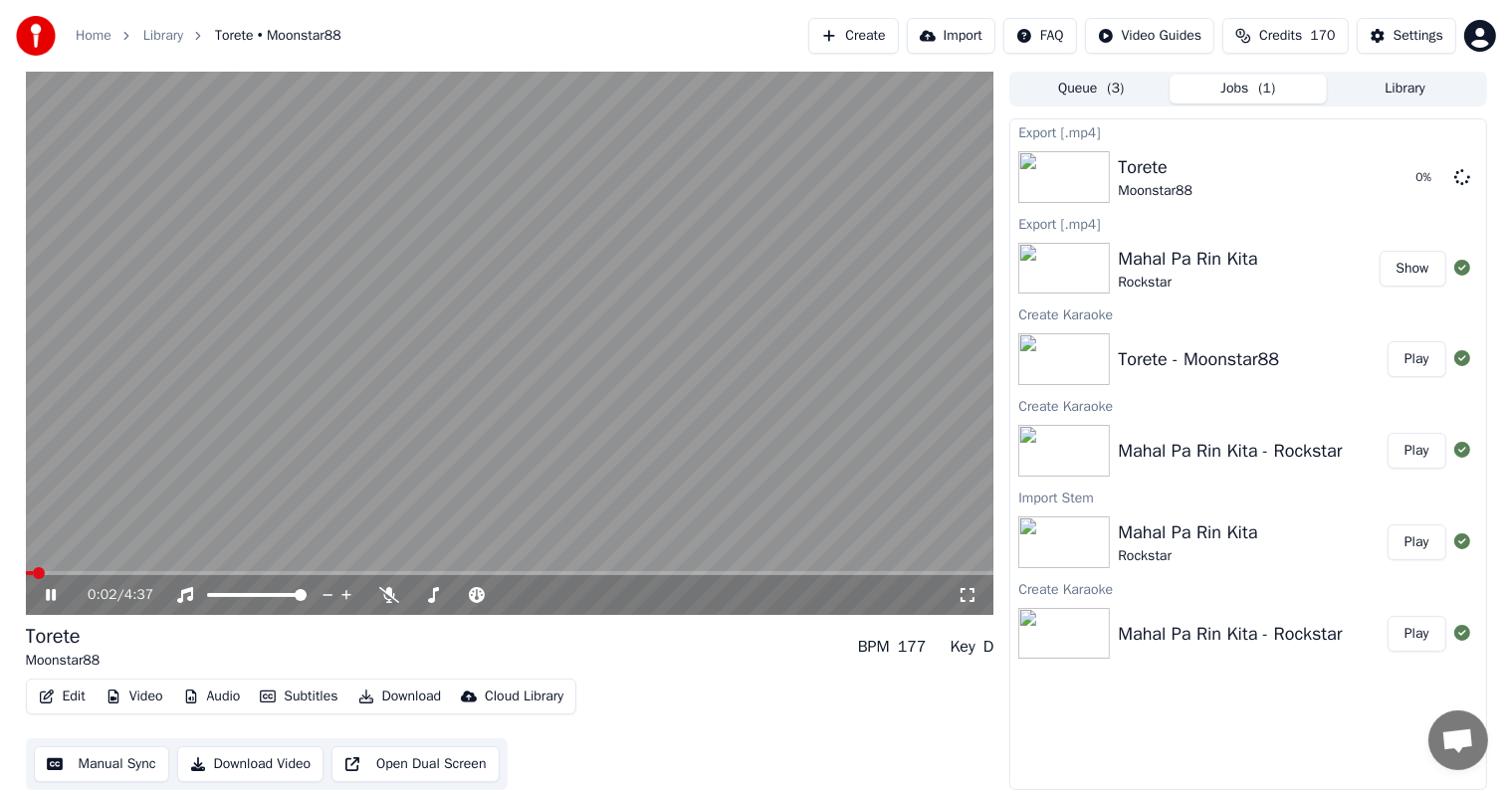 click 